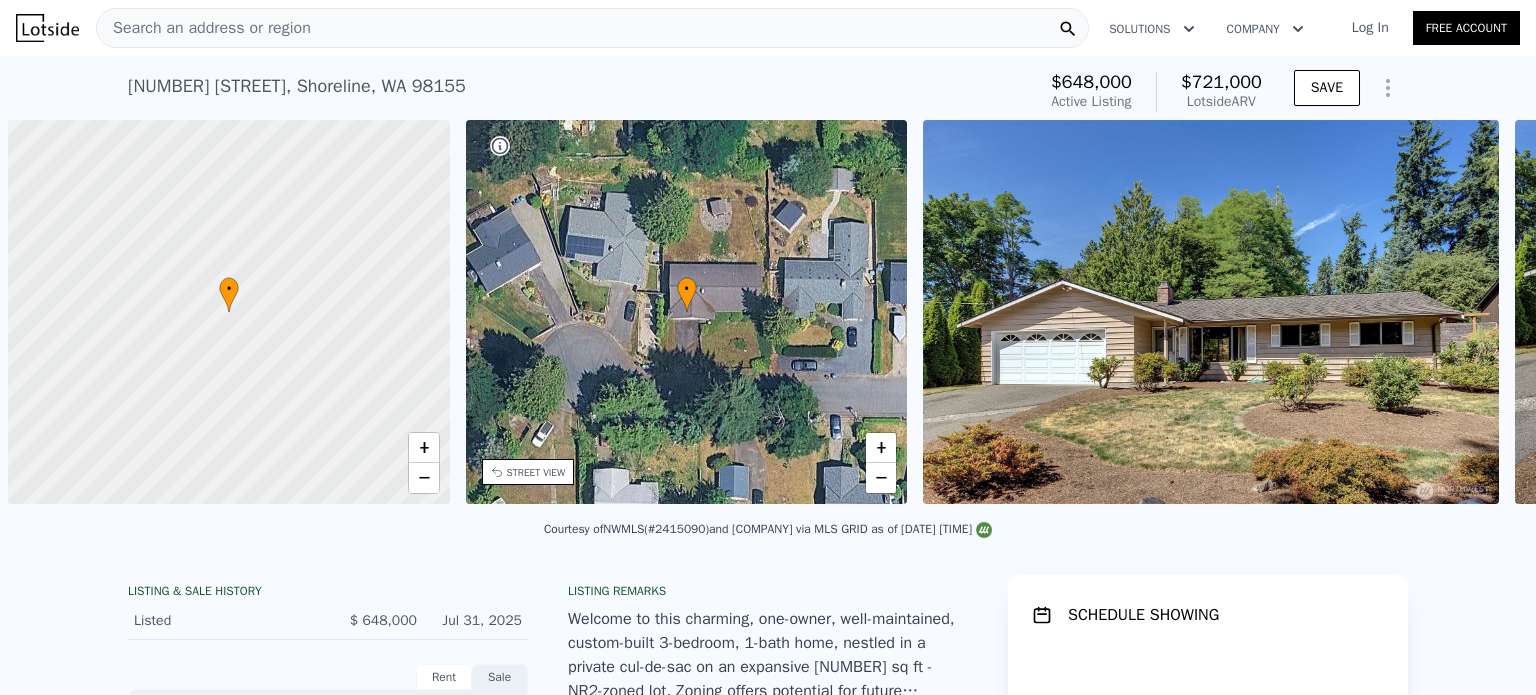 scroll, scrollTop: 0, scrollLeft: 0, axis: both 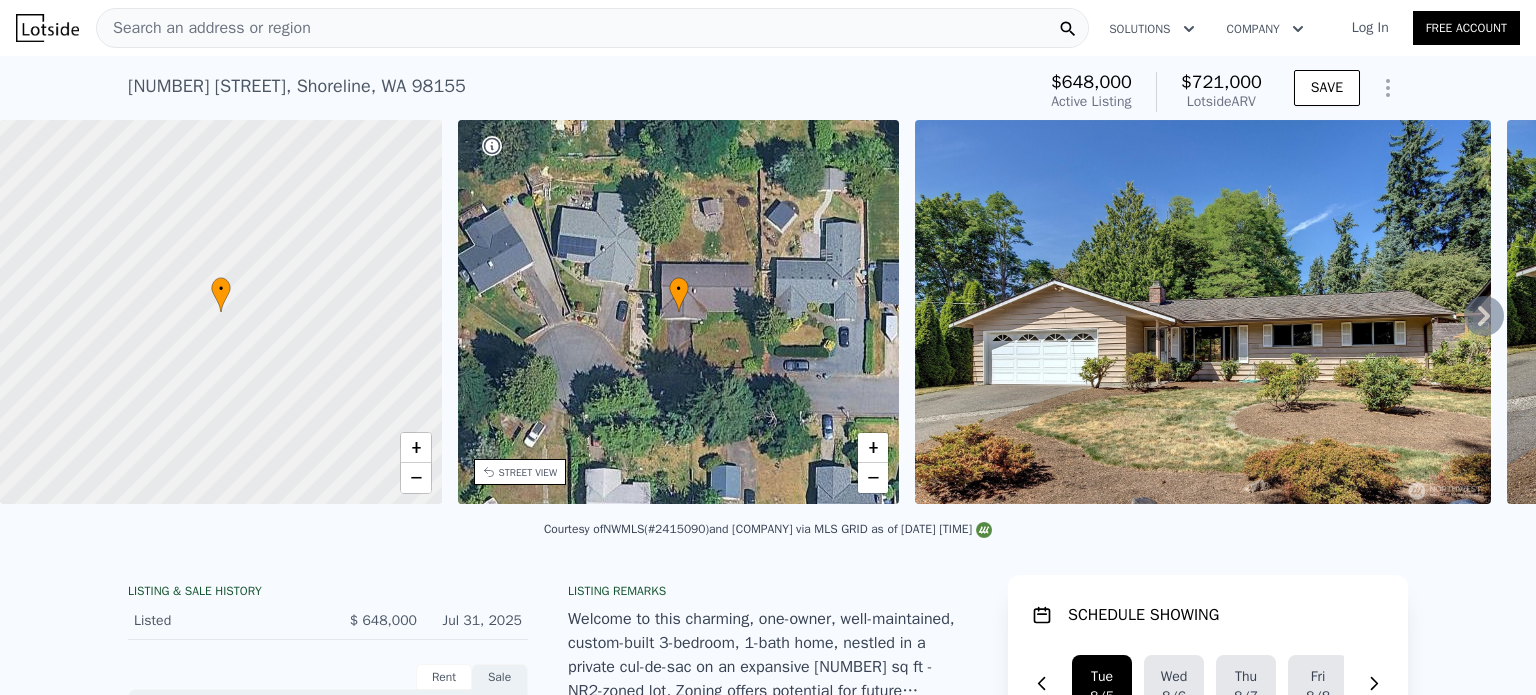click on "Search an address or region Solutions Company Open main menu Log In Free Account" at bounding box center [768, 28] 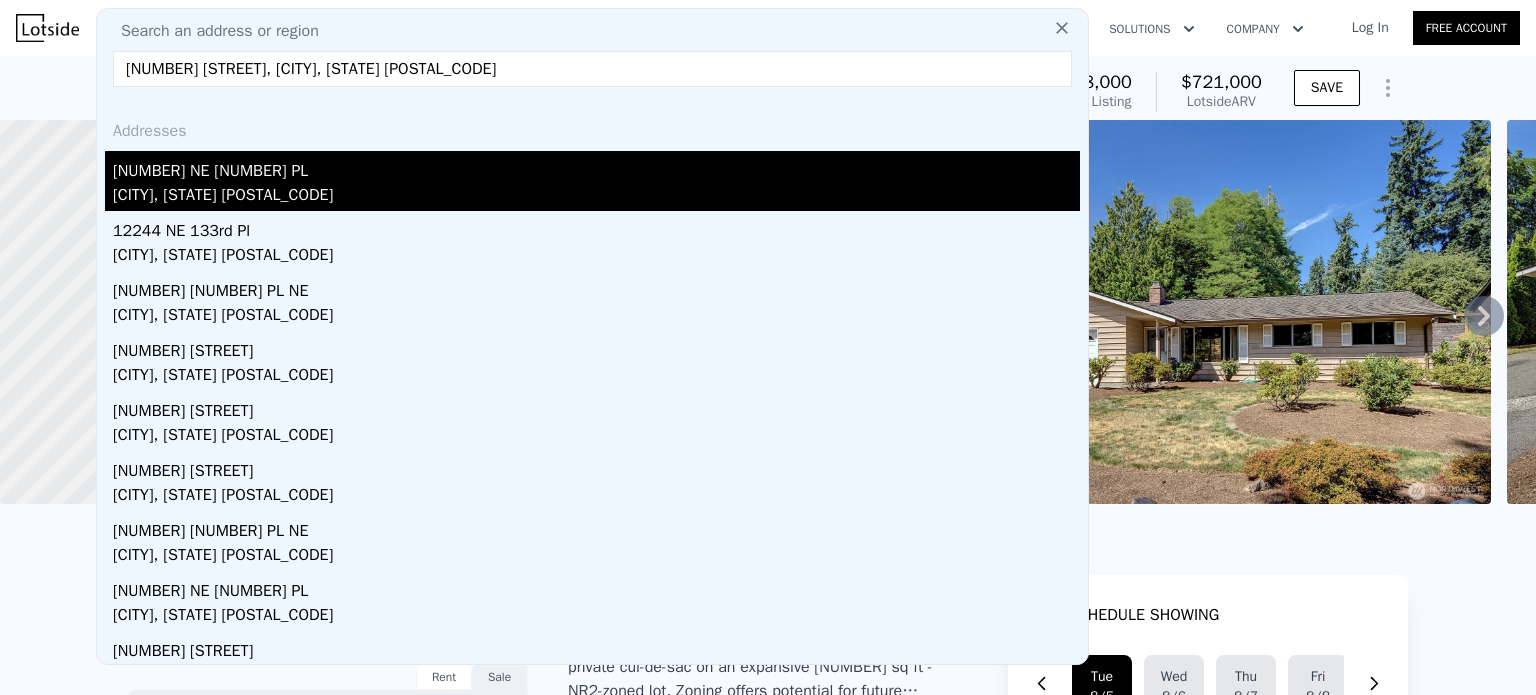 type on "12244 NE 136th Place, Kirkland, WA 98034" 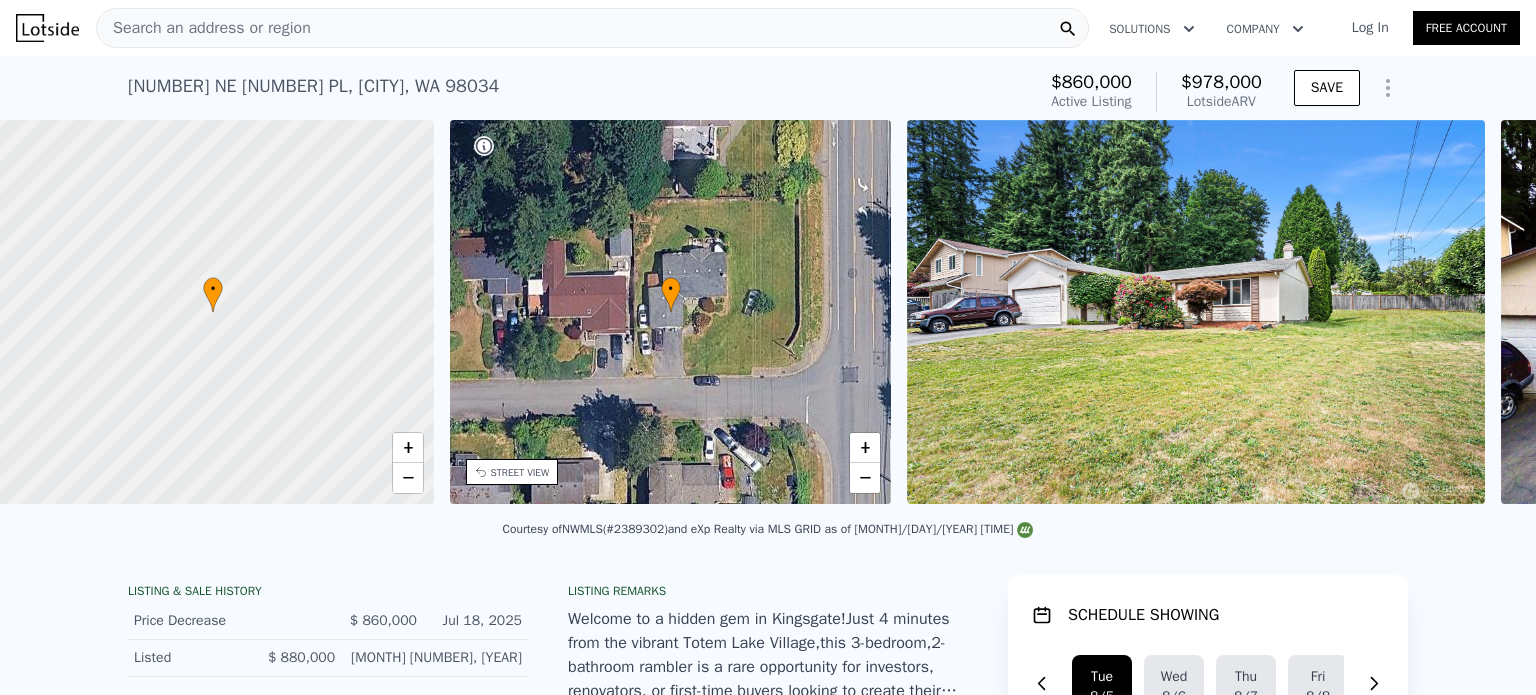 scroll, scrollTop: 0, scrollLeft: 8, axis: horizontal 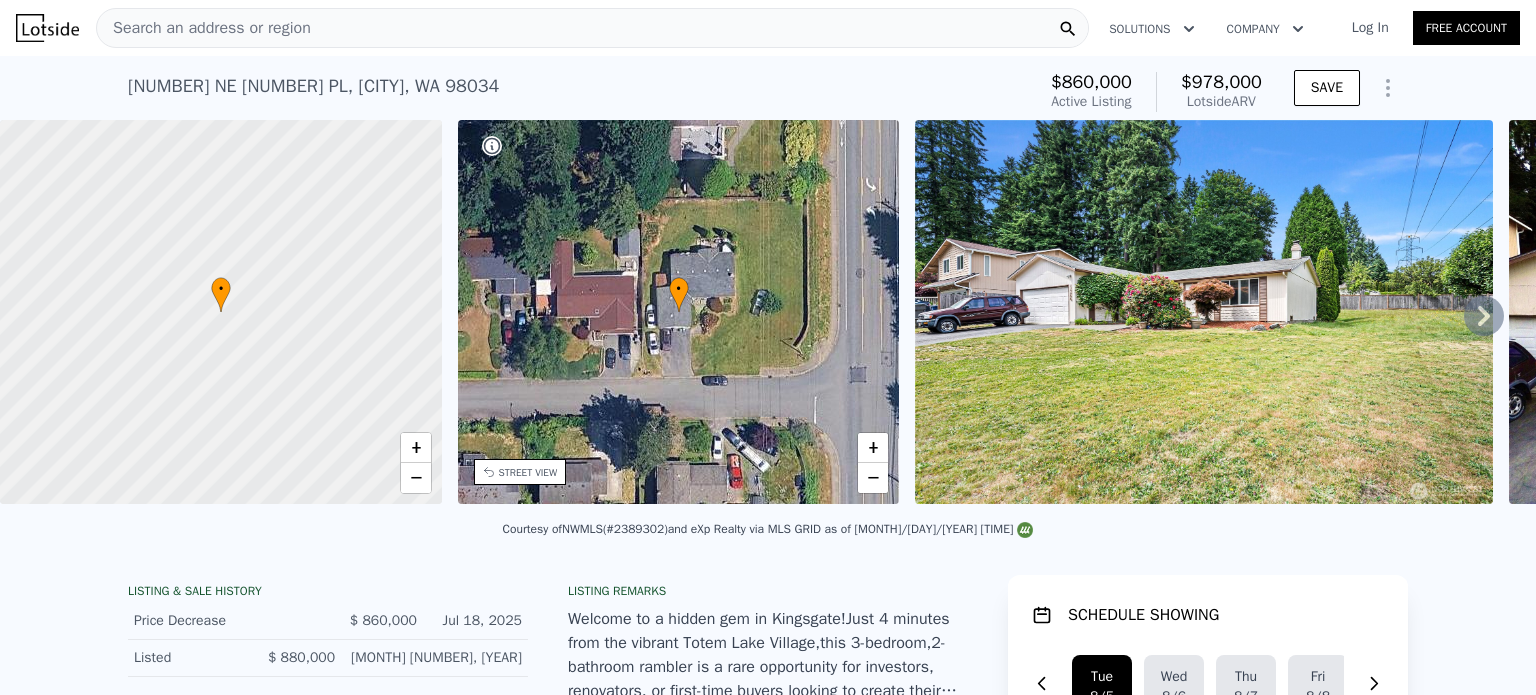 click on "Search an address or region" at bounding box center [592, 28] 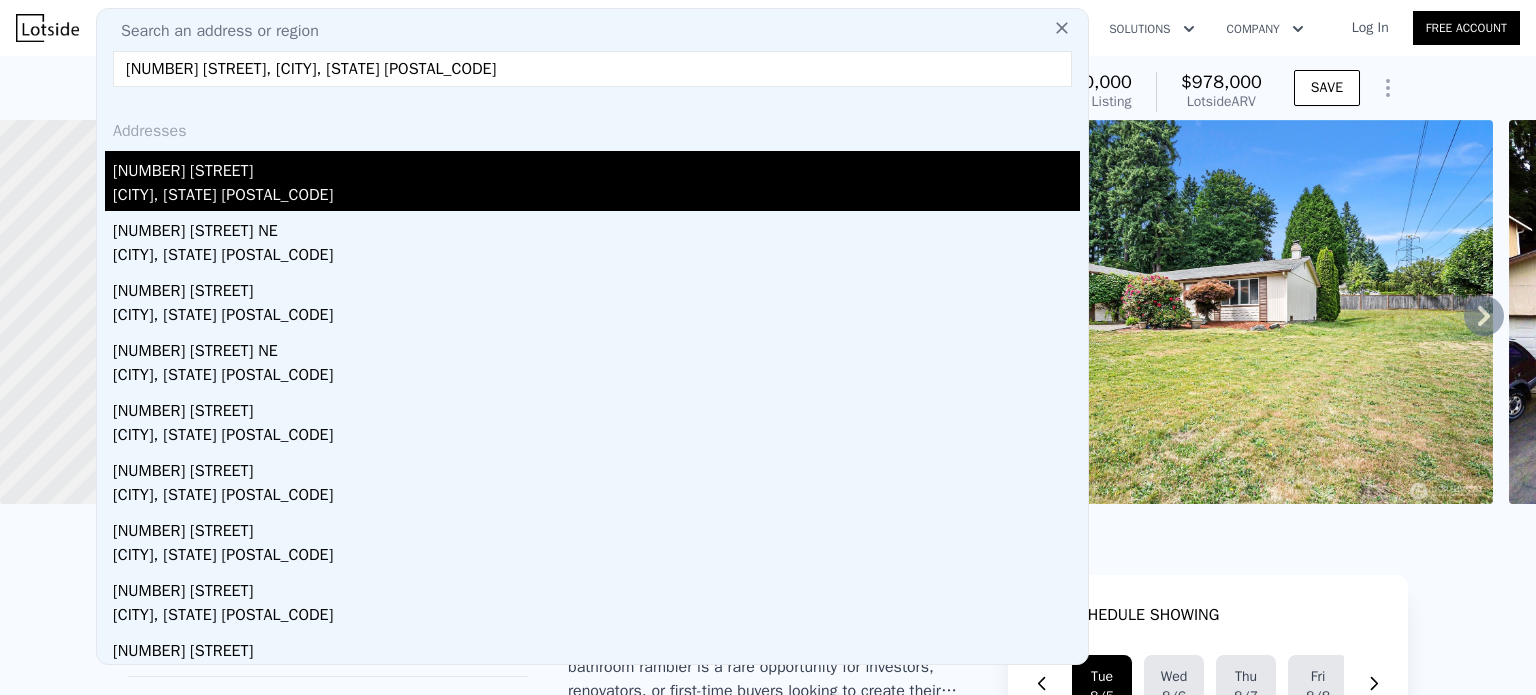 type on "14934 5th Avenue NE, Shoreline, WA 98155" 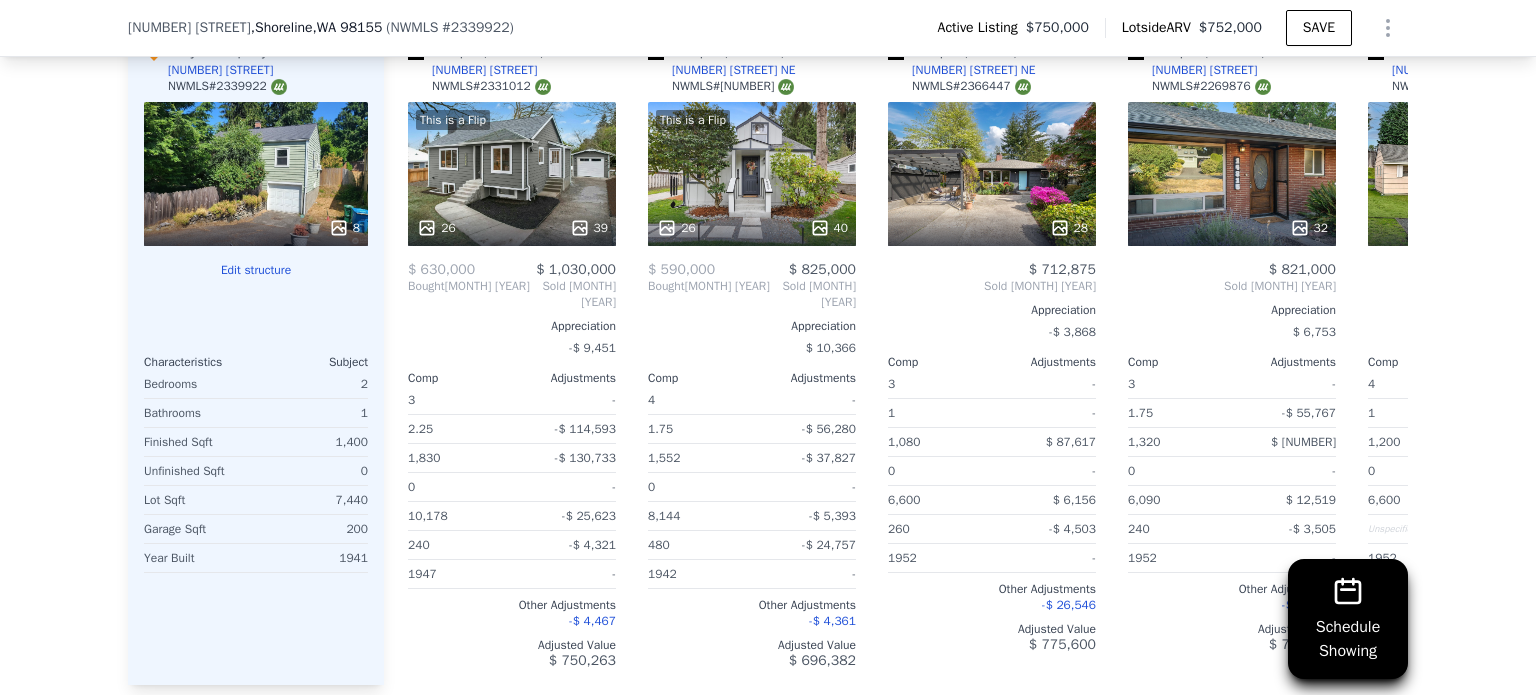scroll, scrollTop: 2188, scrollLeft: 0, axis: vertical 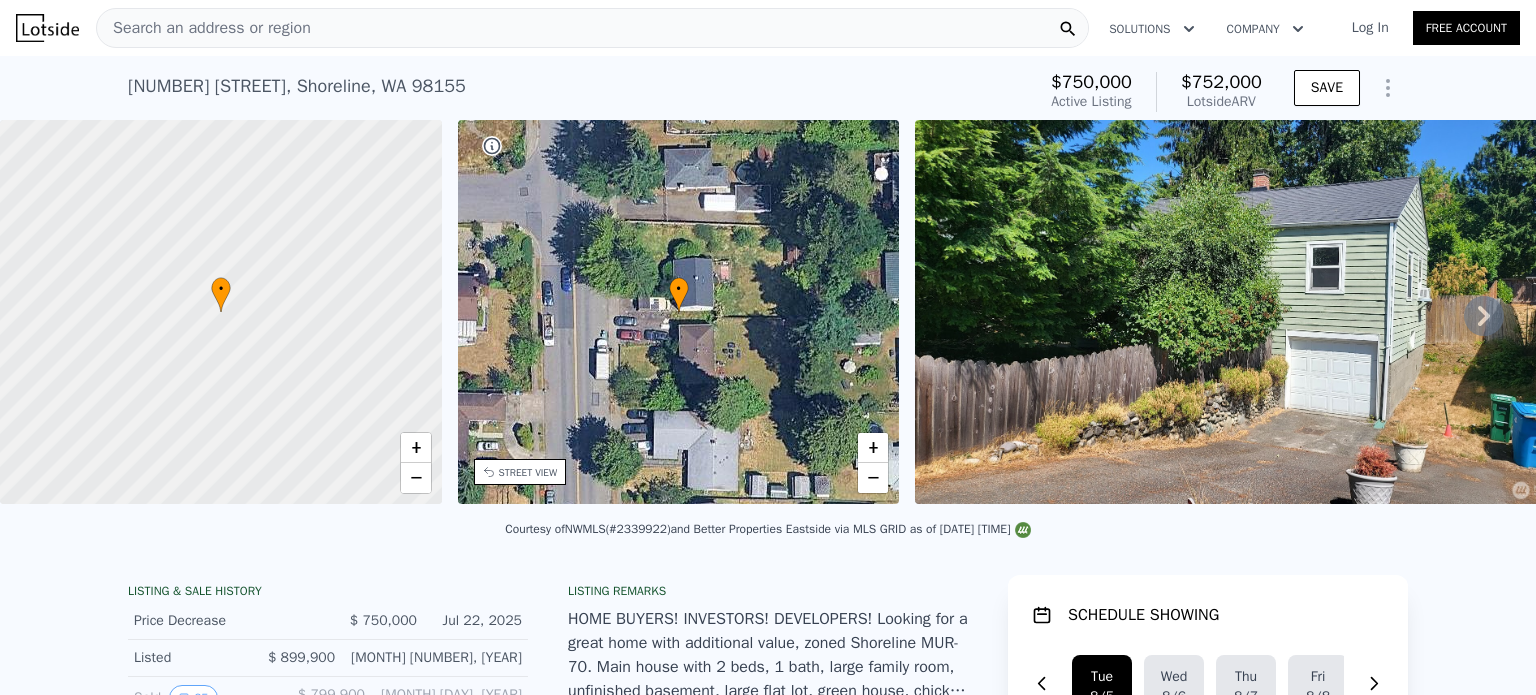 click on "Search an address or region" at bounding box center (592, 28) 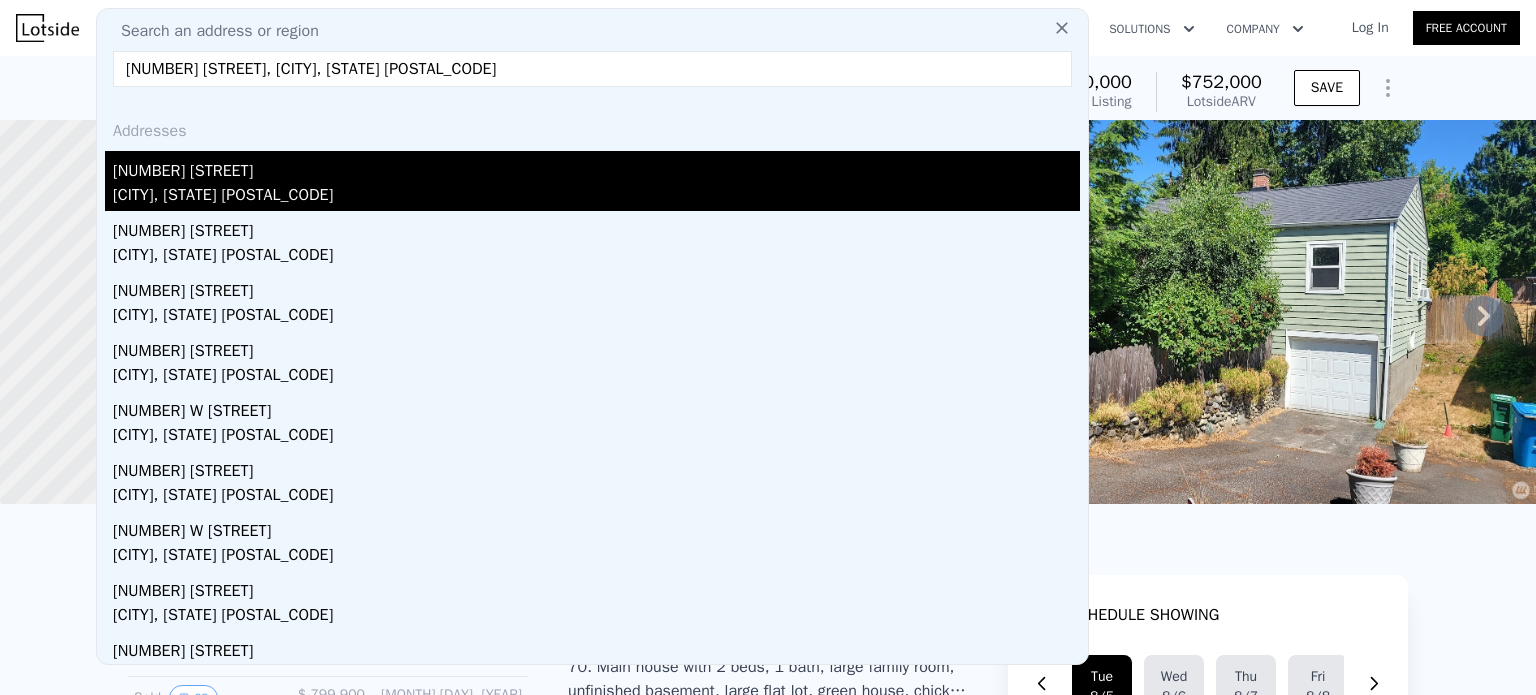 type on "[NUMBER] [STREET], [CITY], [STATE] [POSTAL_CODE]" 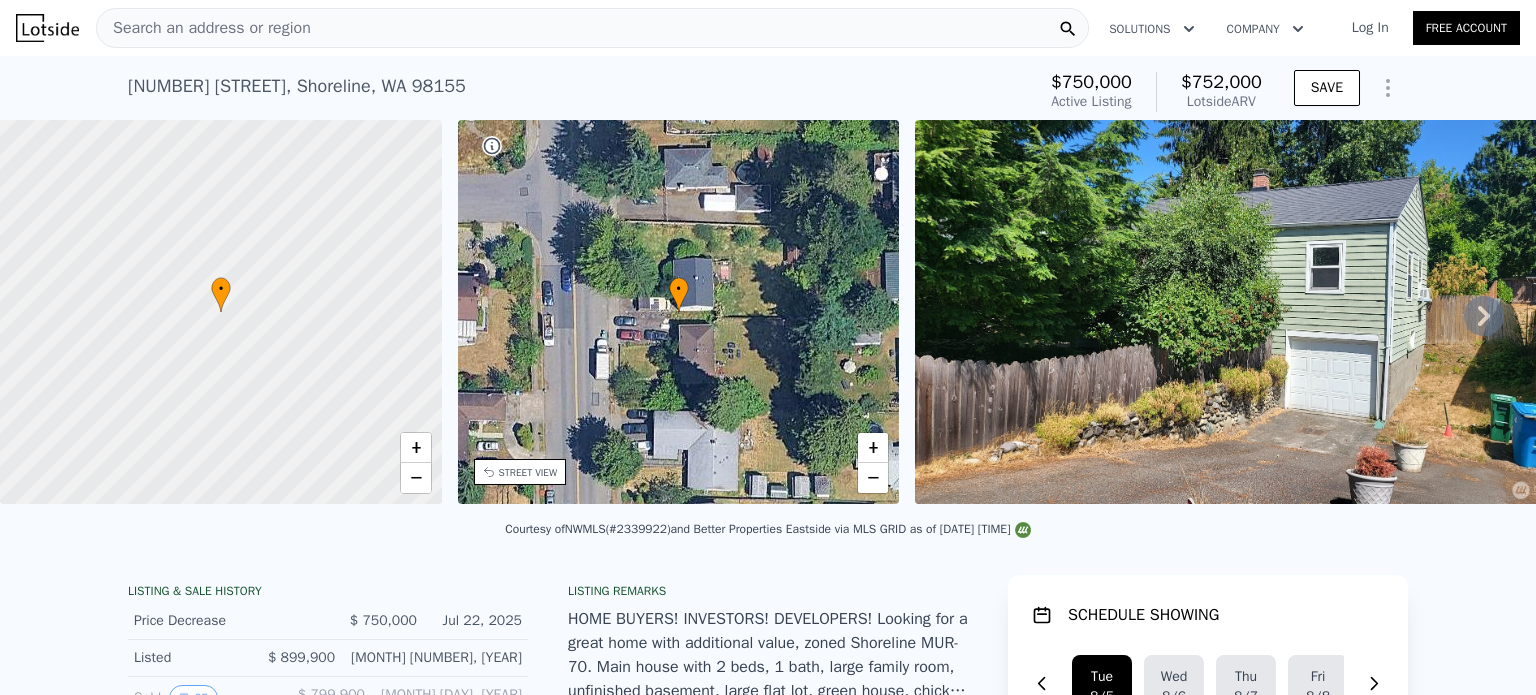 type on "3" 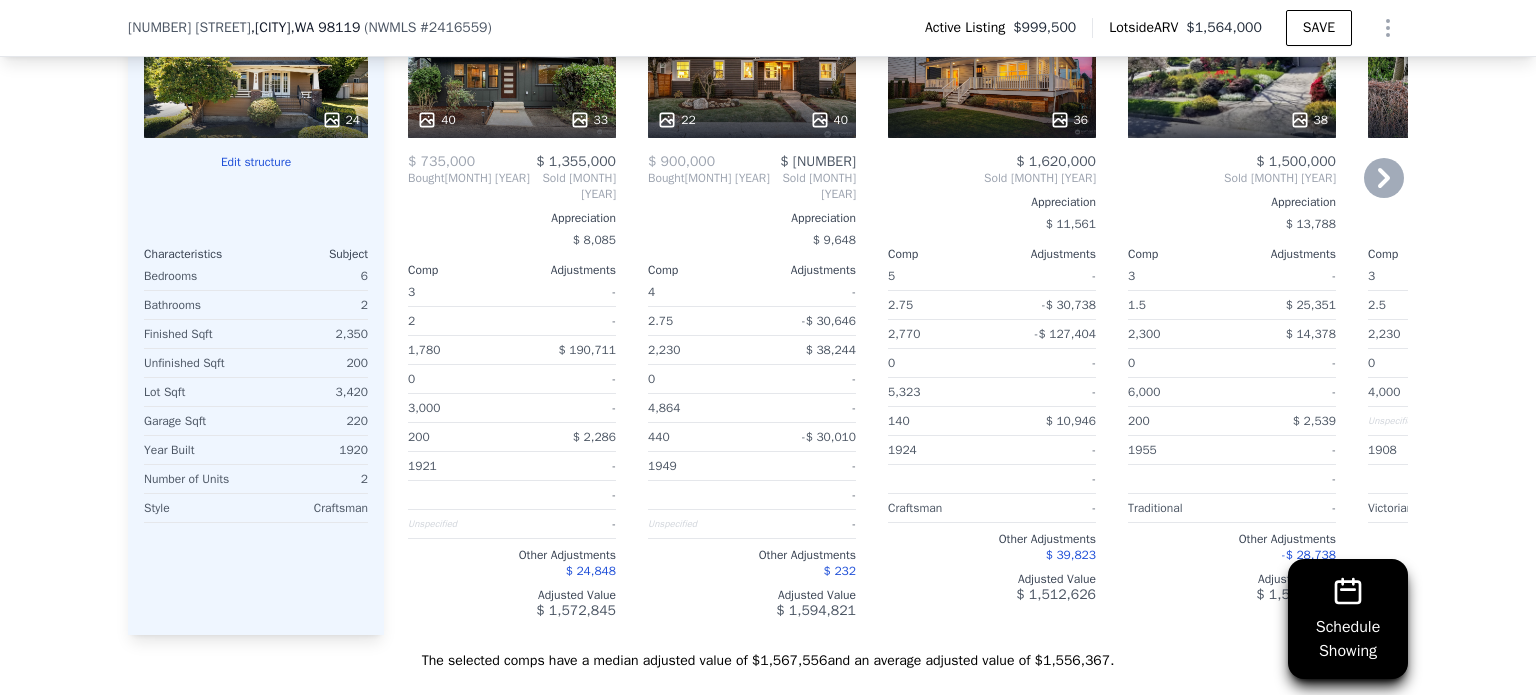 scroll, scrollTop: 2236, scrollLeft: 0, axis: vertical 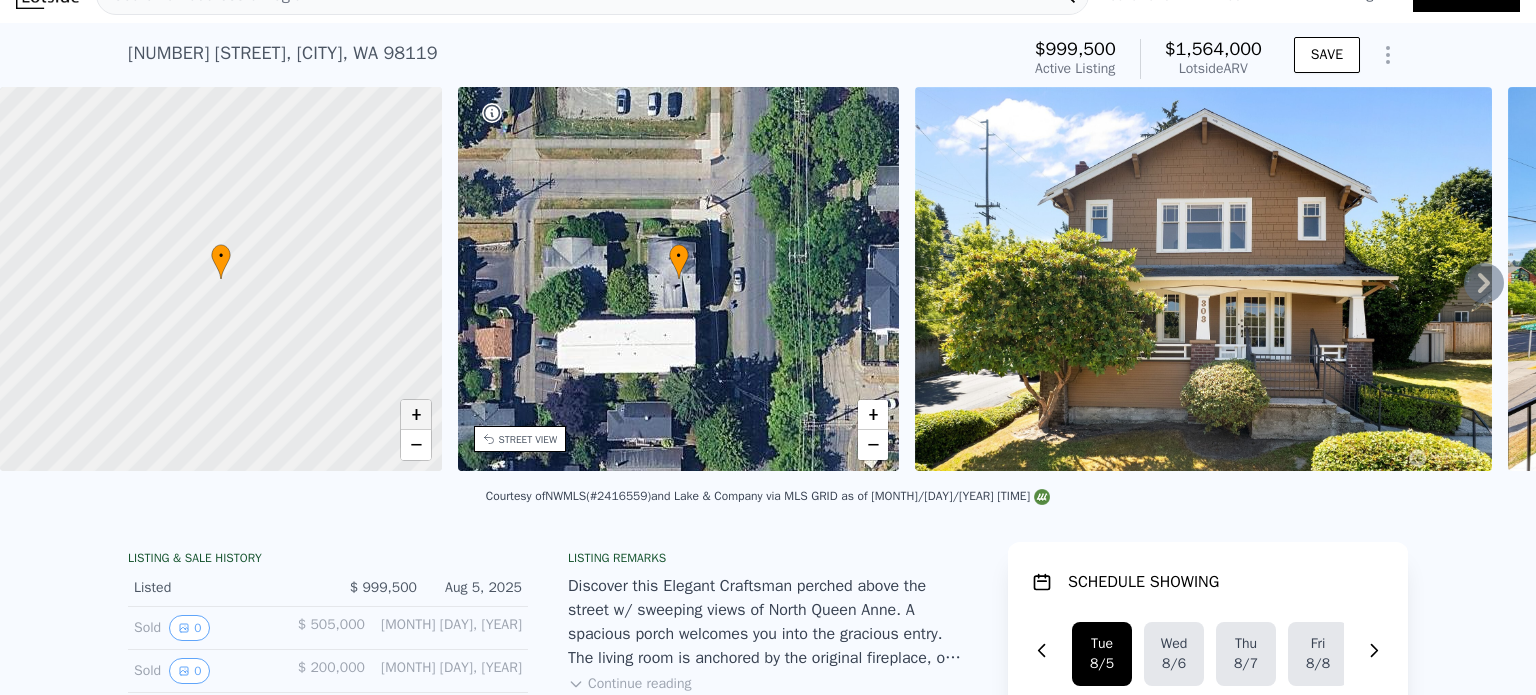 click on "+" at bounding box center (416, 415) 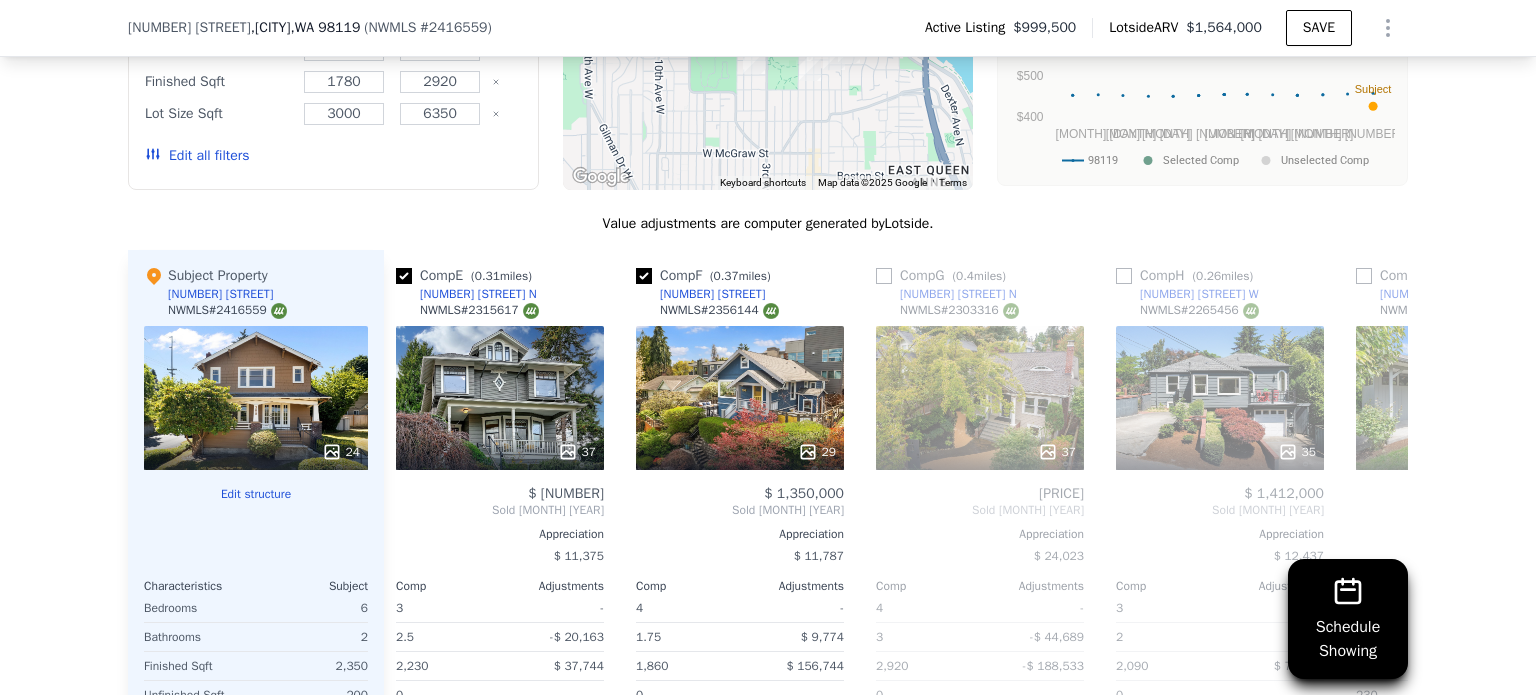scroll, scrollTop: 1944, scrollLeft: 0, axis: vertical 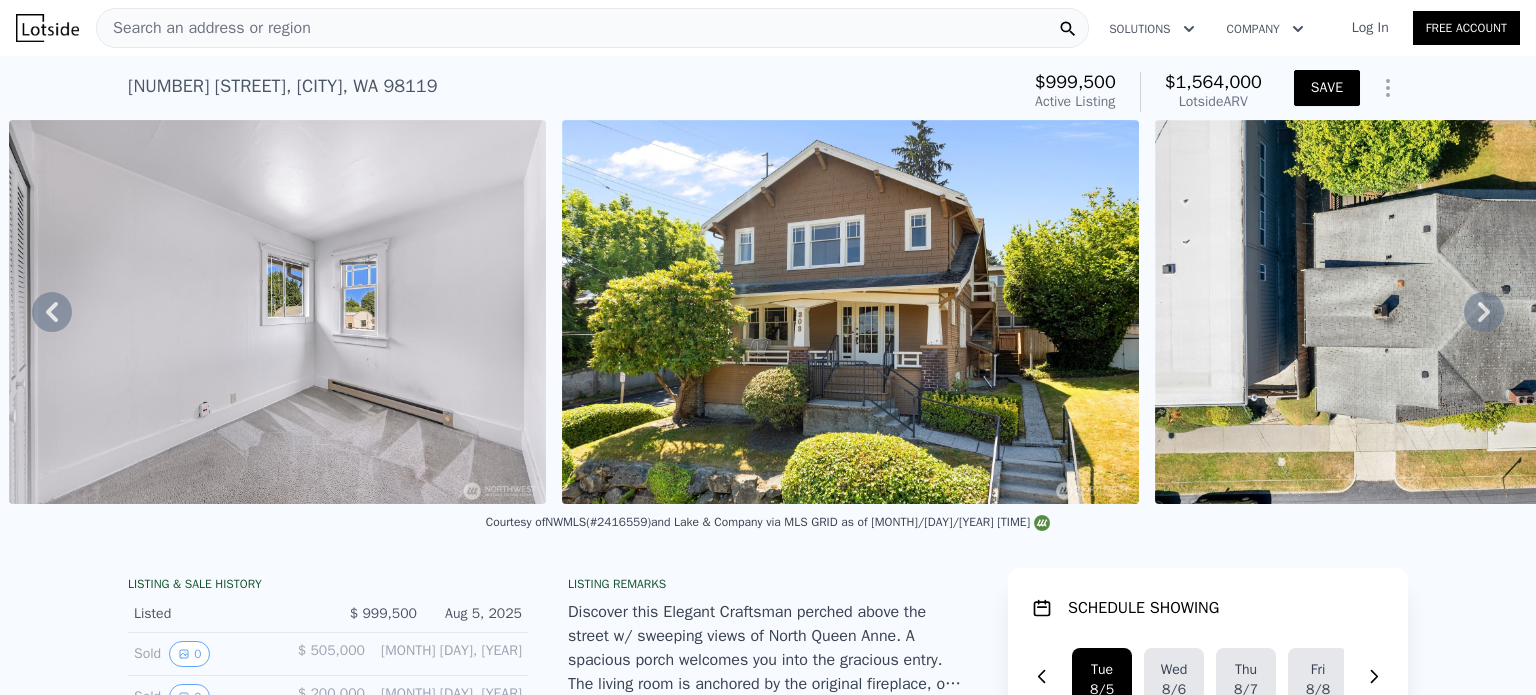 click on "SAVE" at bounding box center [1327, 88] 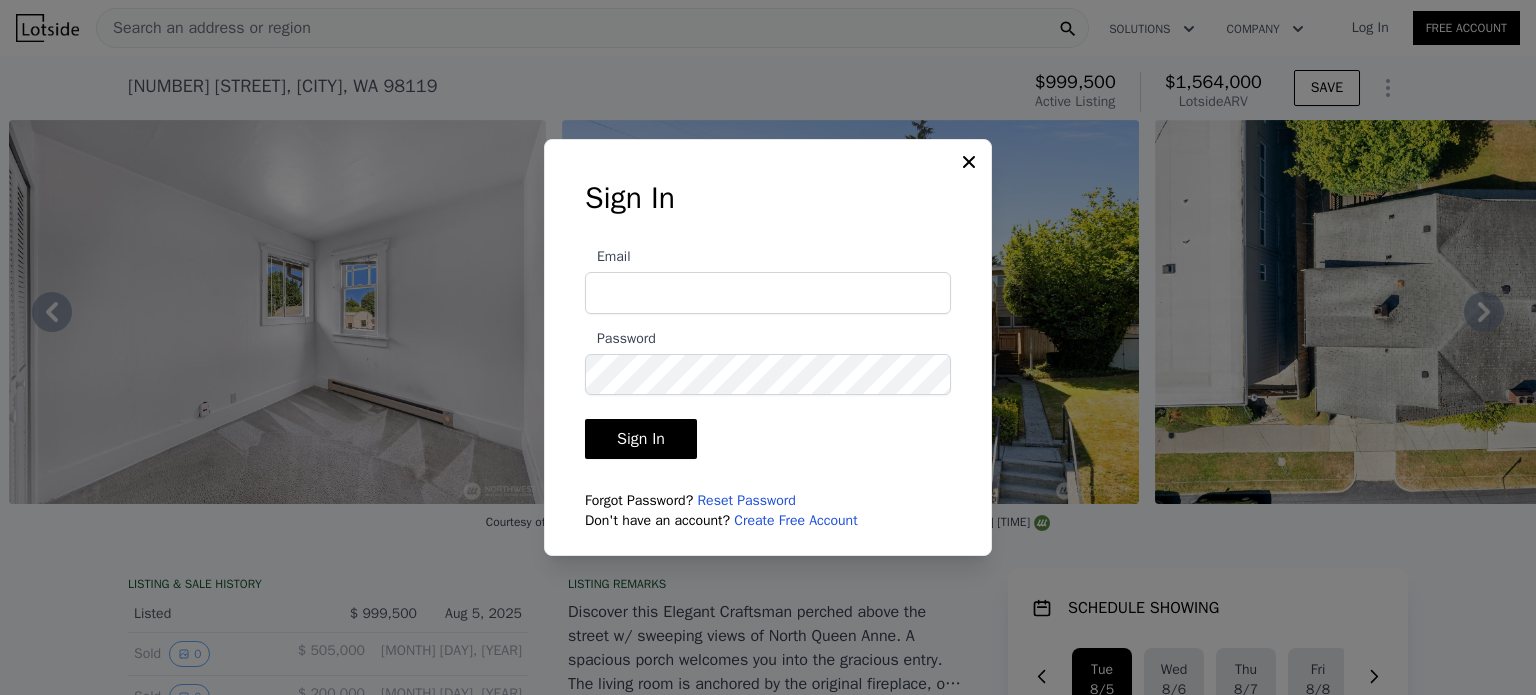 click on "Sign In Email Password Sign In Forgot Password?   Reset Password Don't have an account?   Create Free Account" at bounding box center (768, 348) 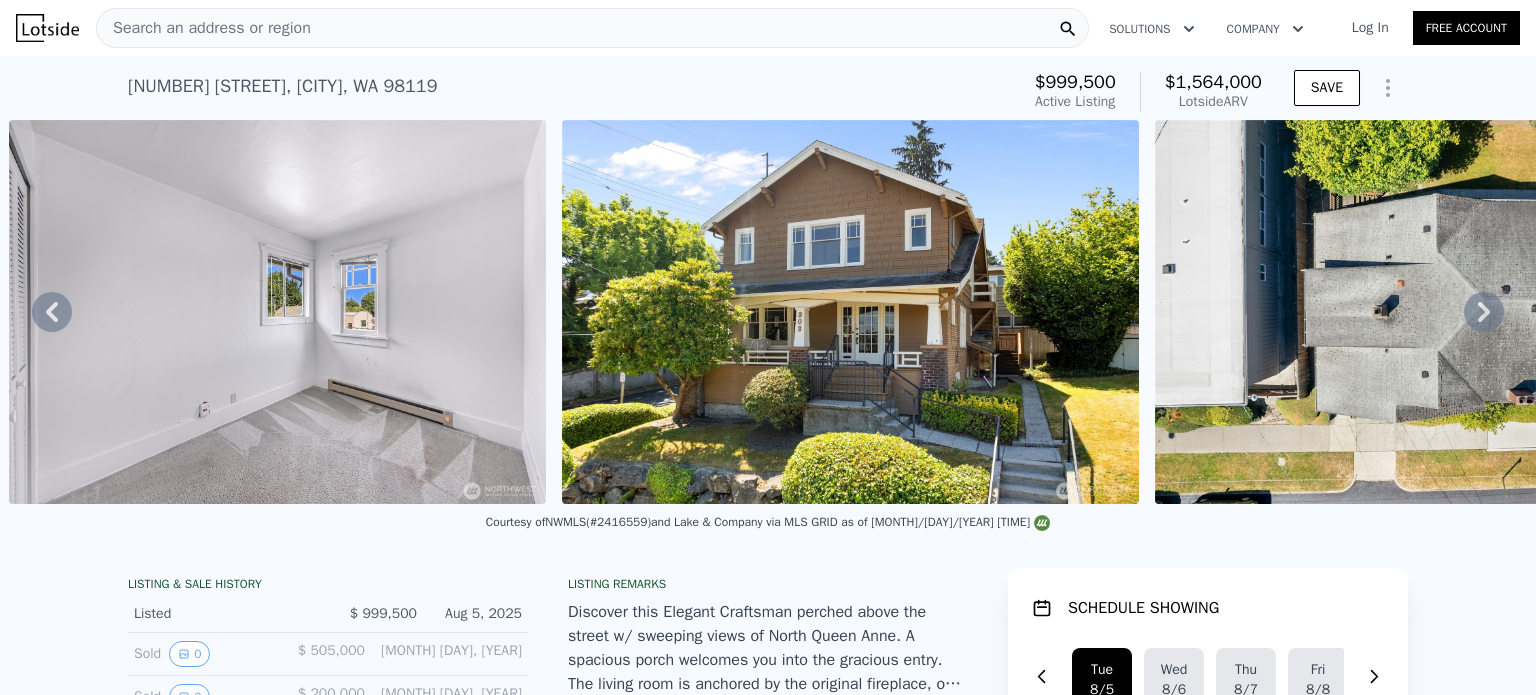 click 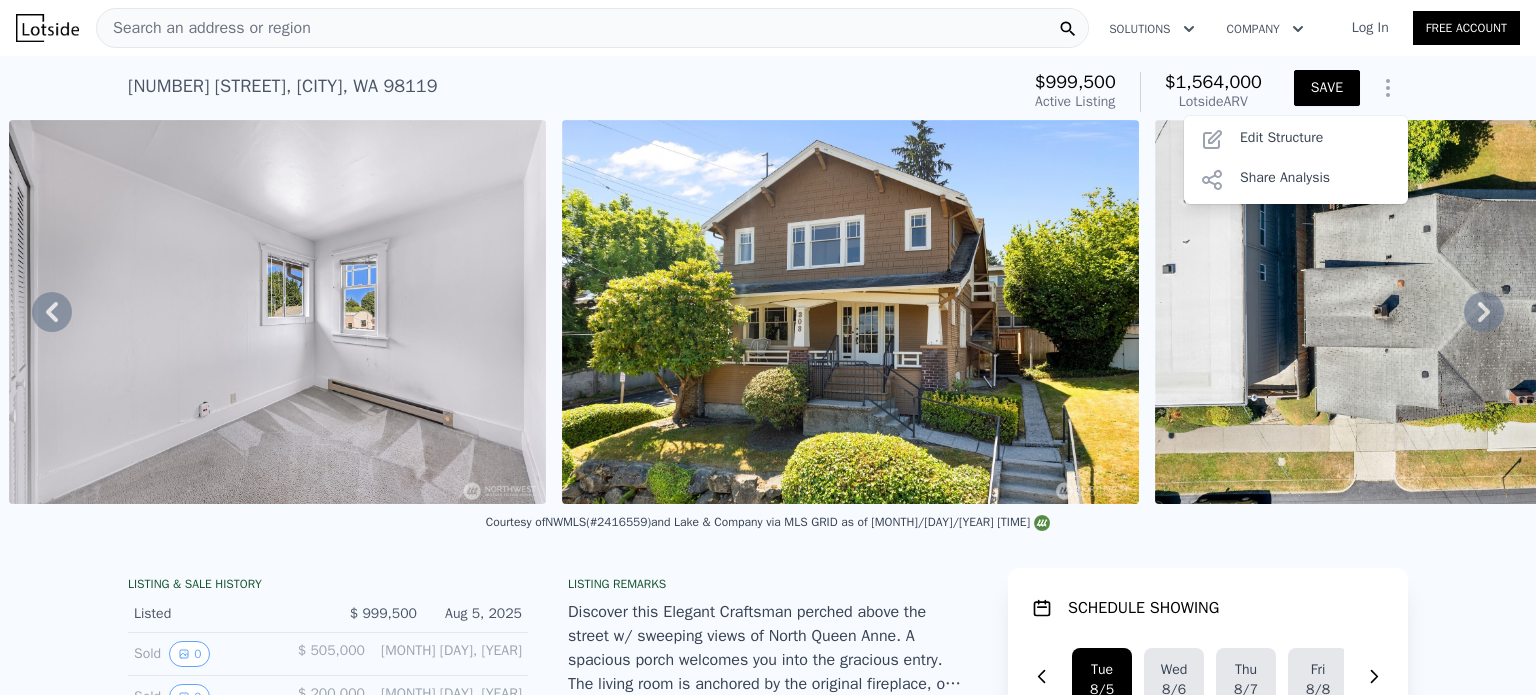 click on "SAVE" at bounding box center (1327, 88) 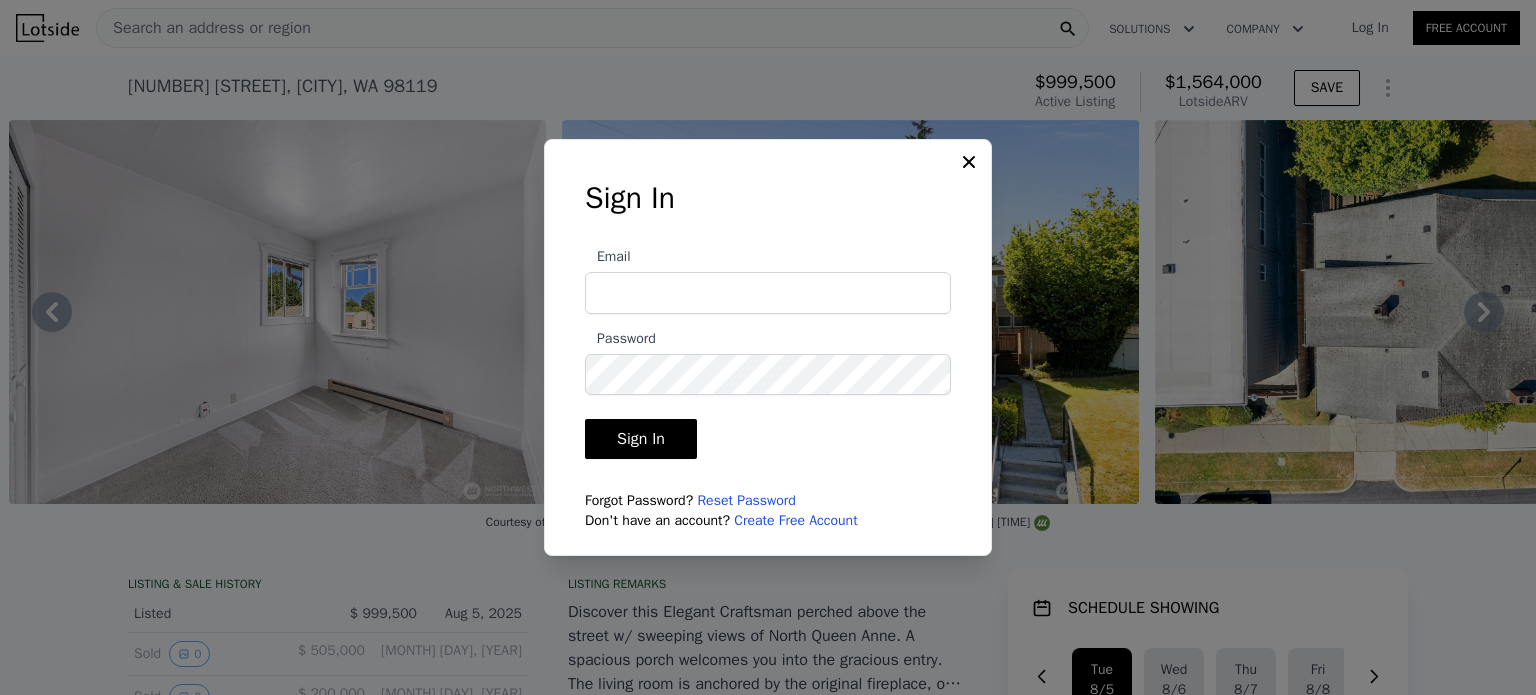 click on "Email" at bounding box center (768, 293) 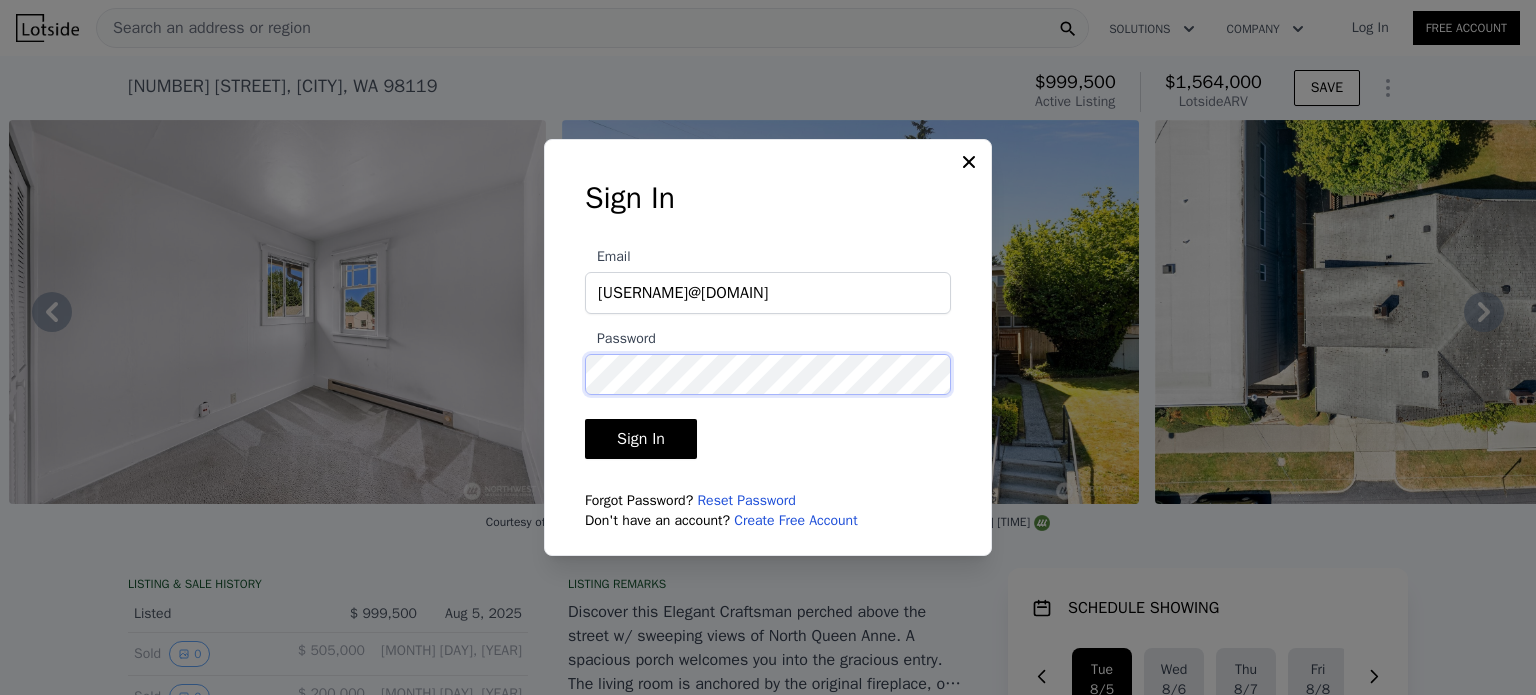 click on "Sign In" at bounding box center (641, 439) 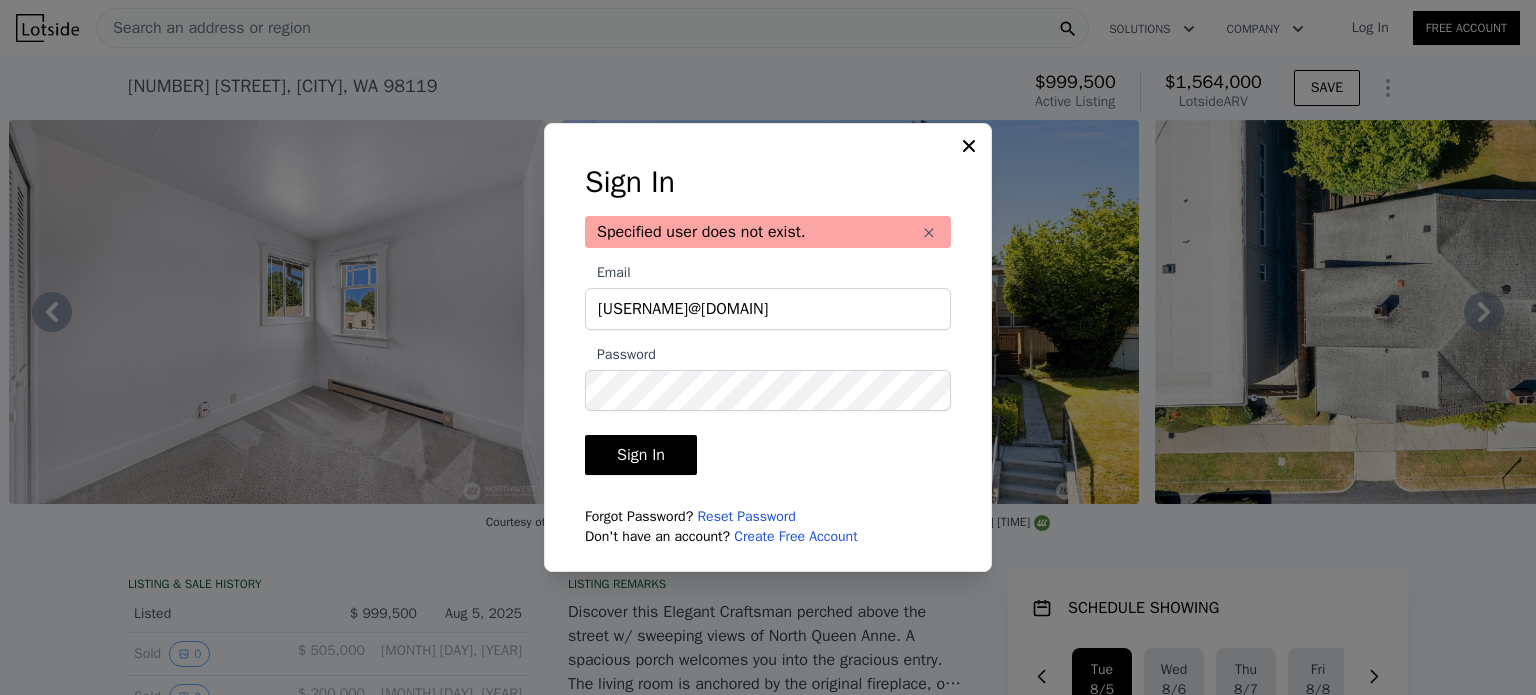 click 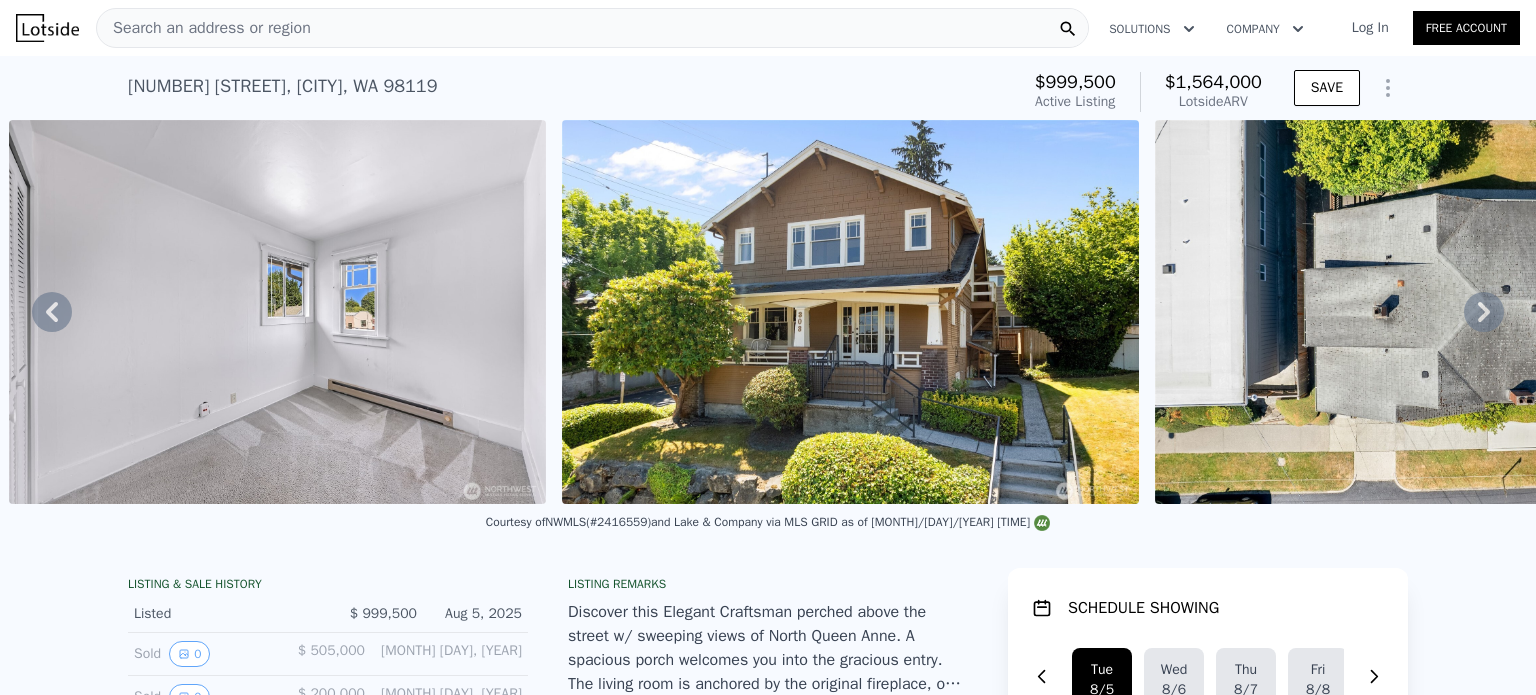 click on "Free Account" at bounding box center [1466, 28] 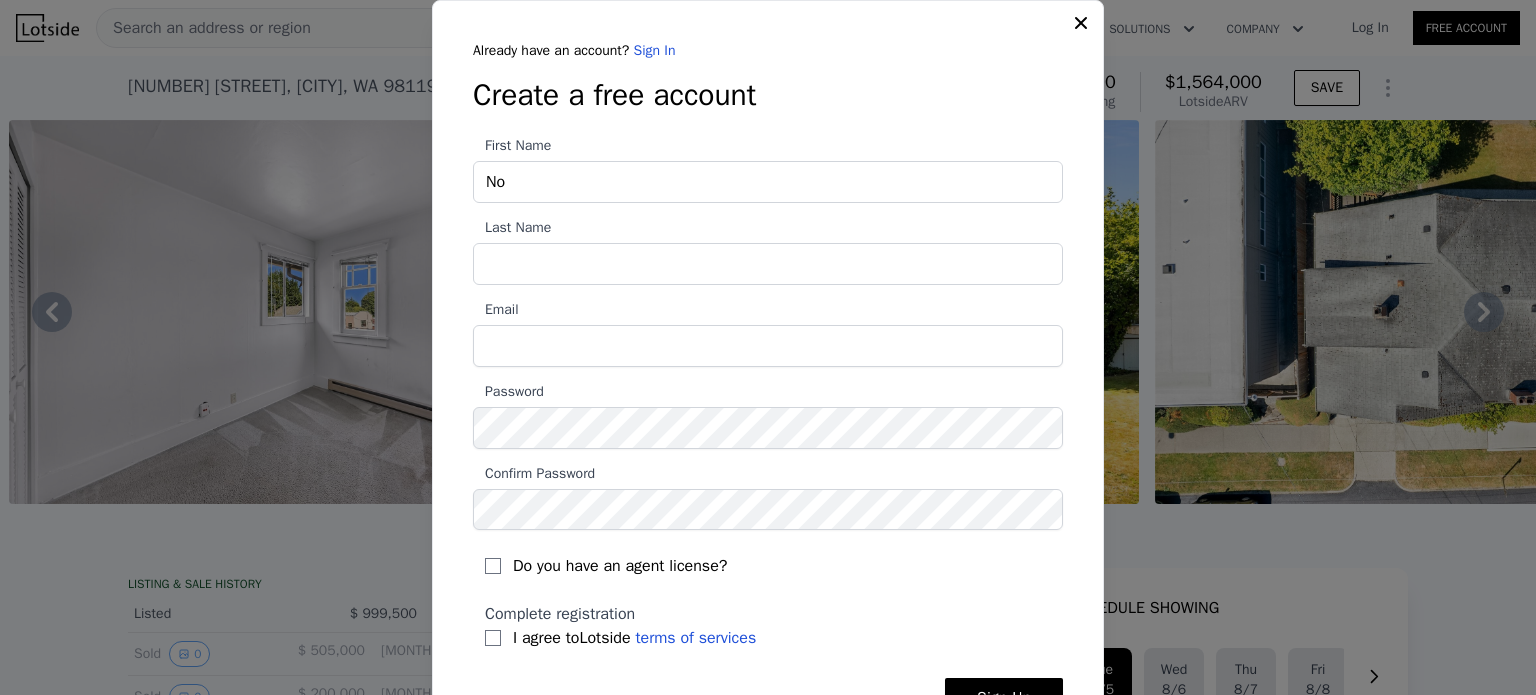 type on "Noah" 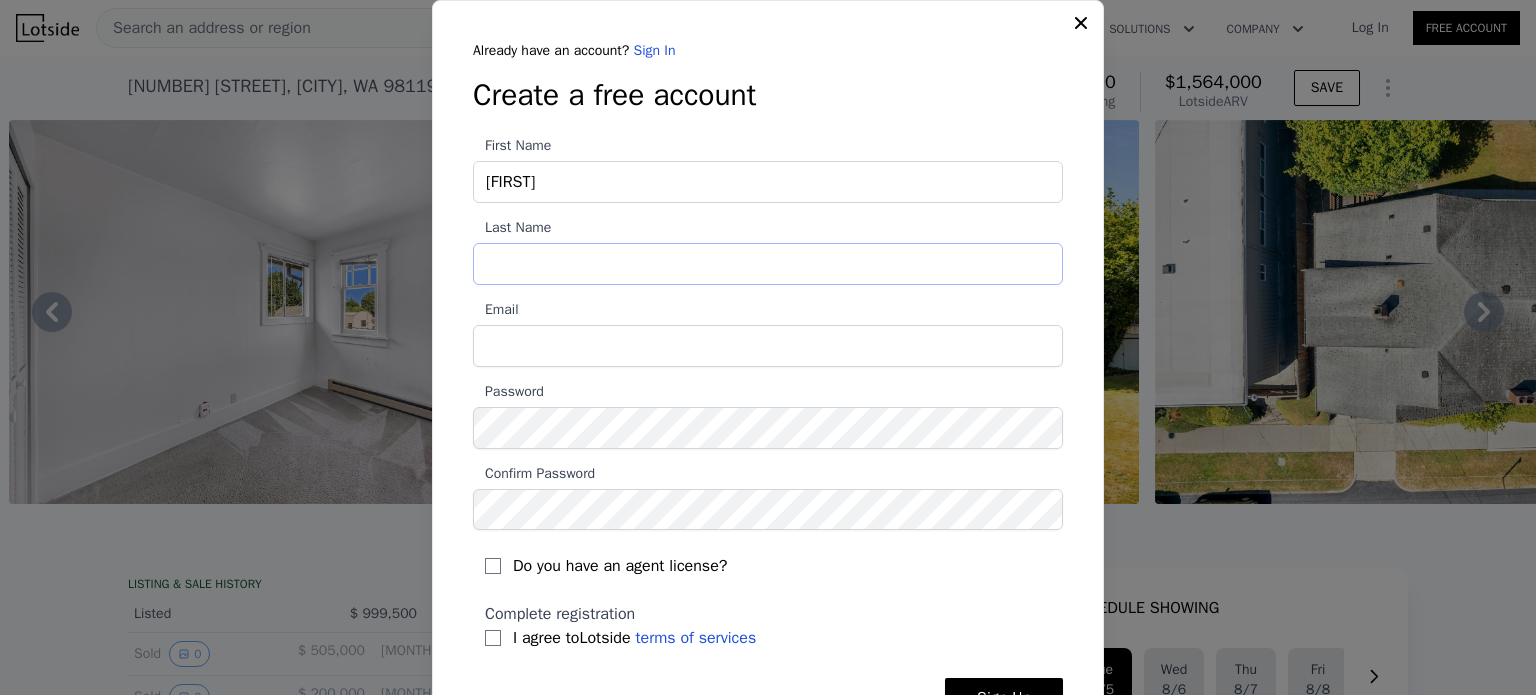 type on "Jaillet" 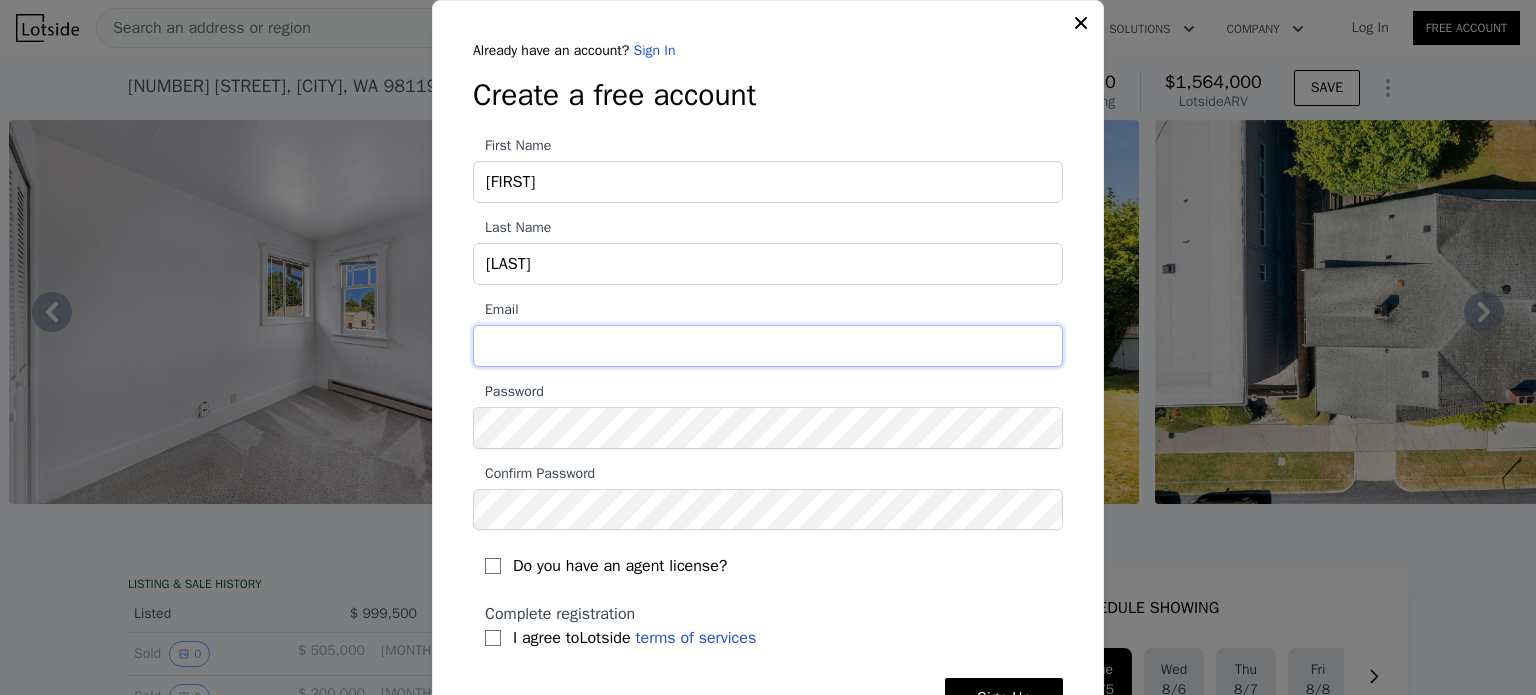 type on "Noah.k.jaillet@gmail.com" 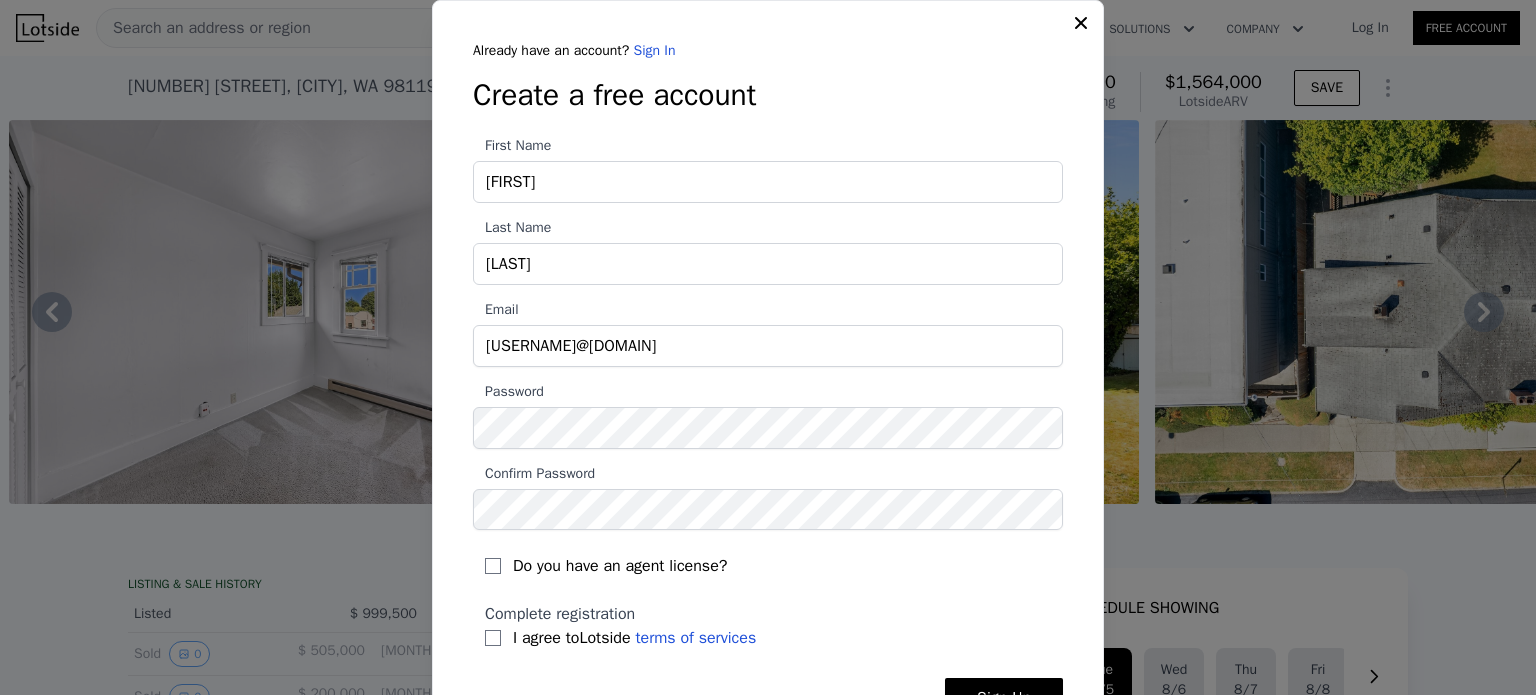 click on "Do you have an agent license?" at bounding box center (768, 560) 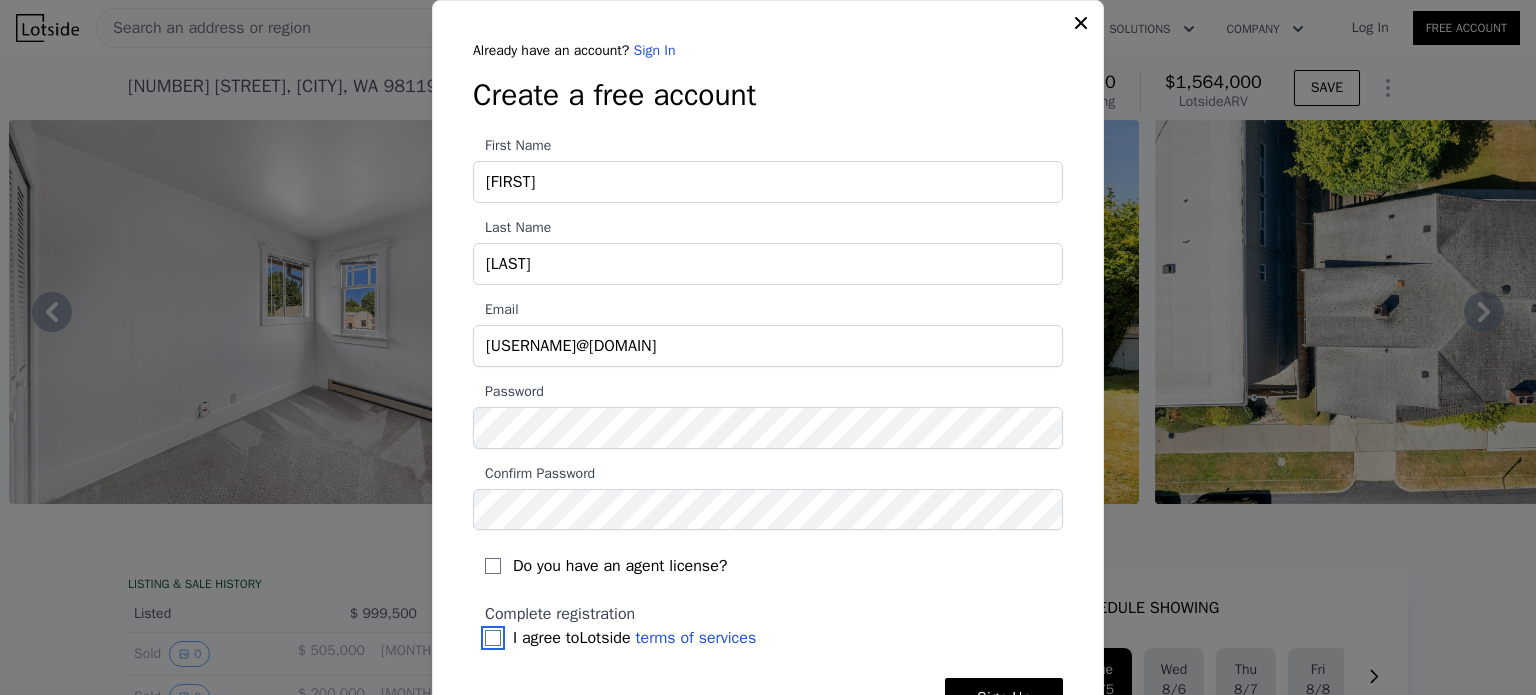 checkbox on "true" 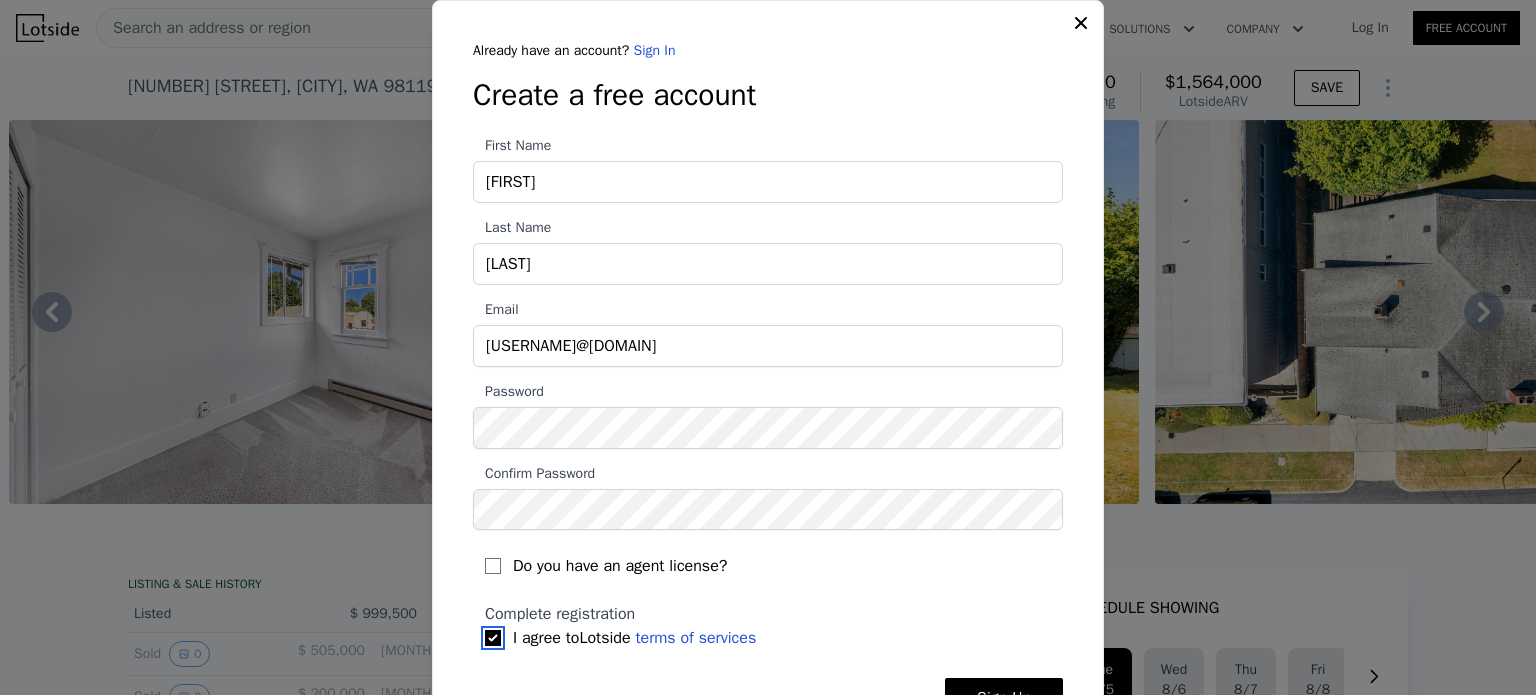 scroll, scrollTop: 62, scrollLeft: 0, axis: vertical 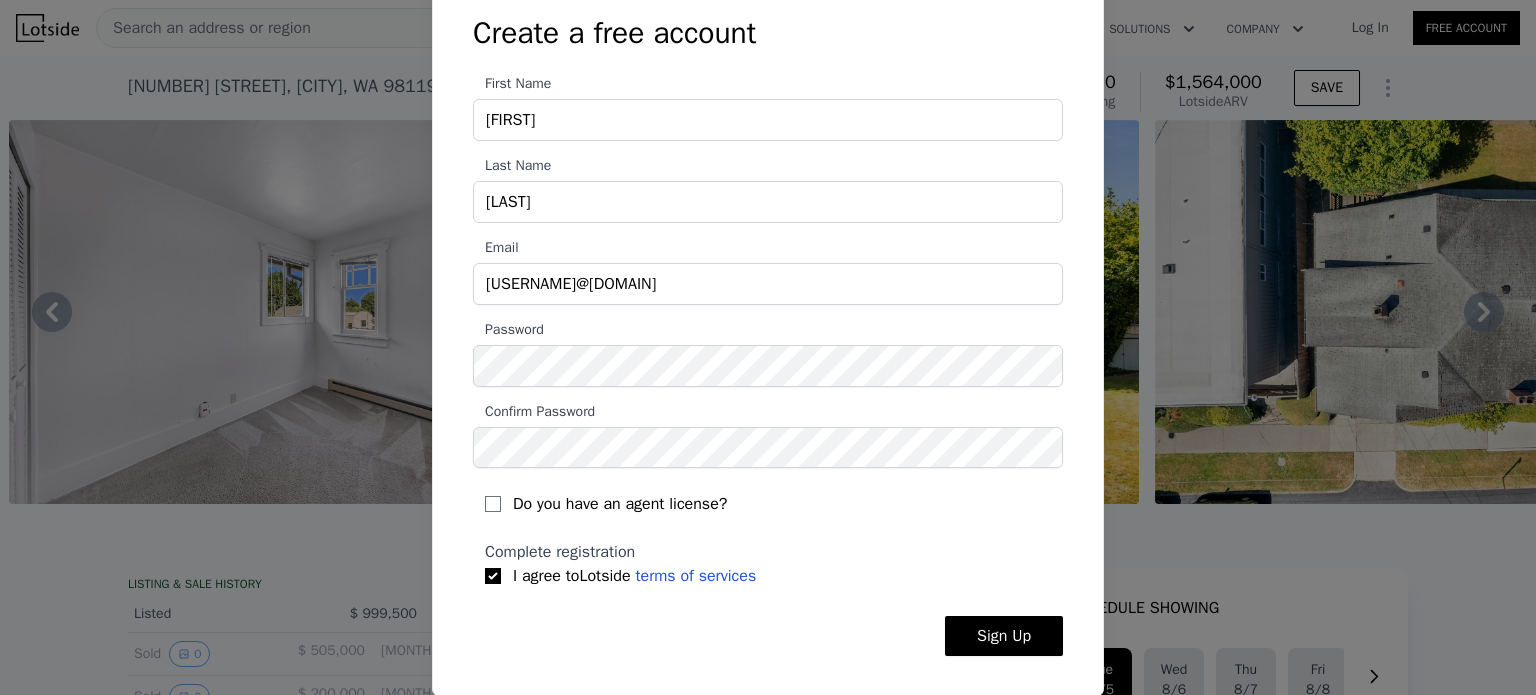 click on "Sign Up" at bounding box center [1004, 636] 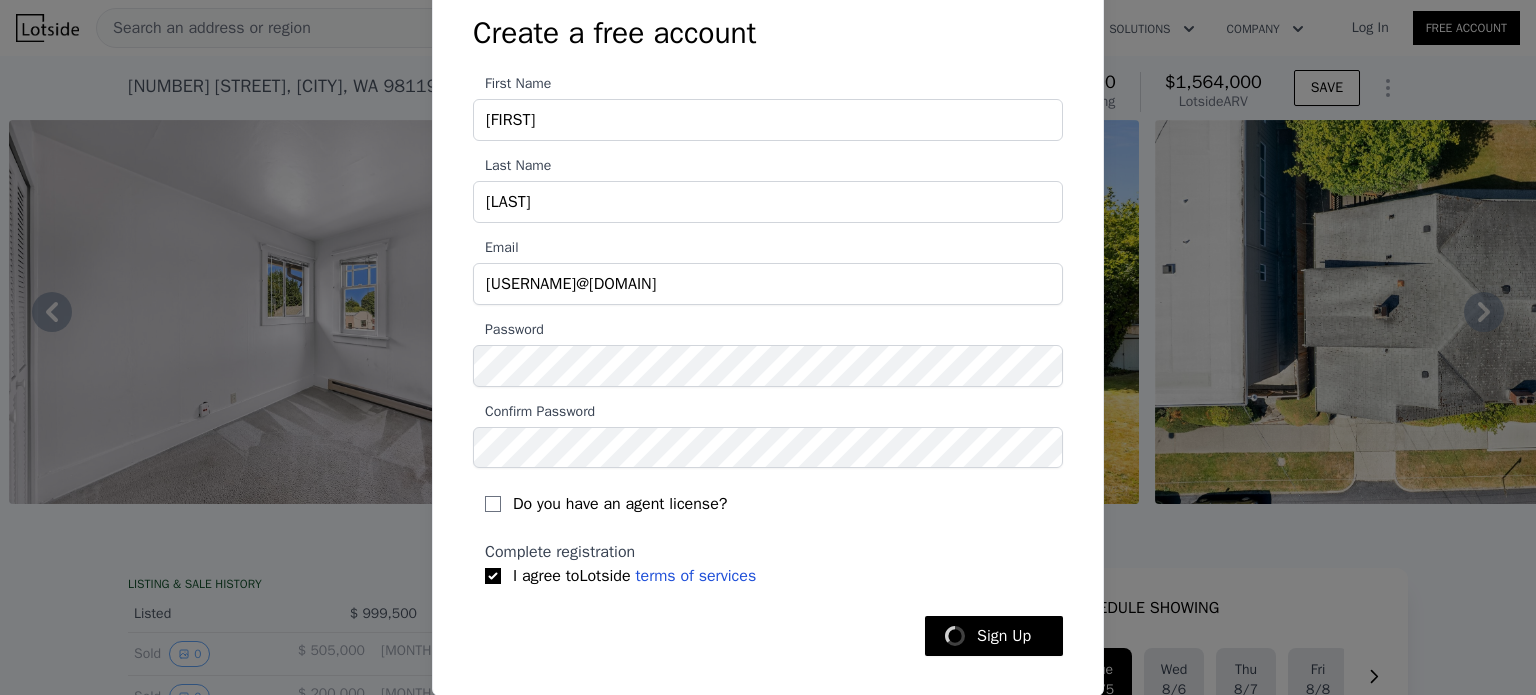 scroll, scrollTop: 0, scrollLeft: 0, axis: both 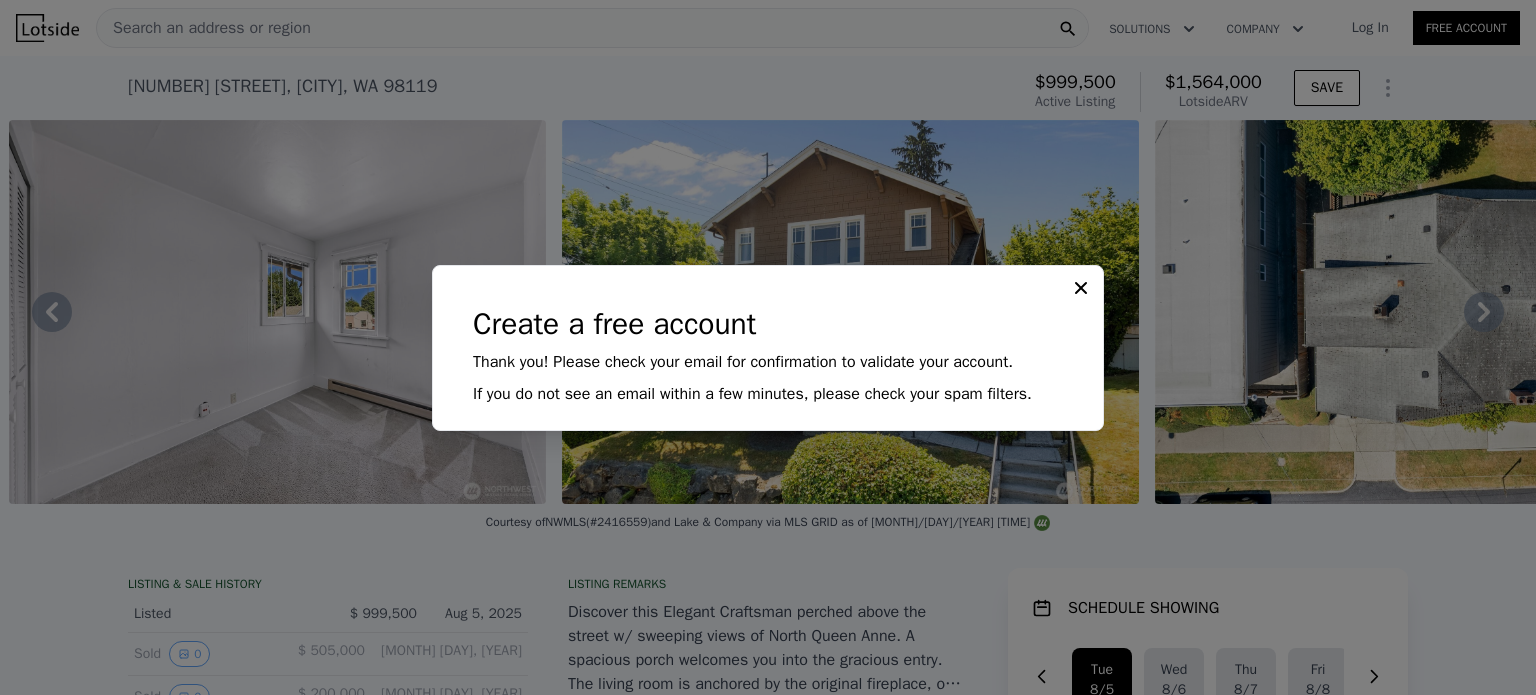 click at bounding box center [1083, 286] 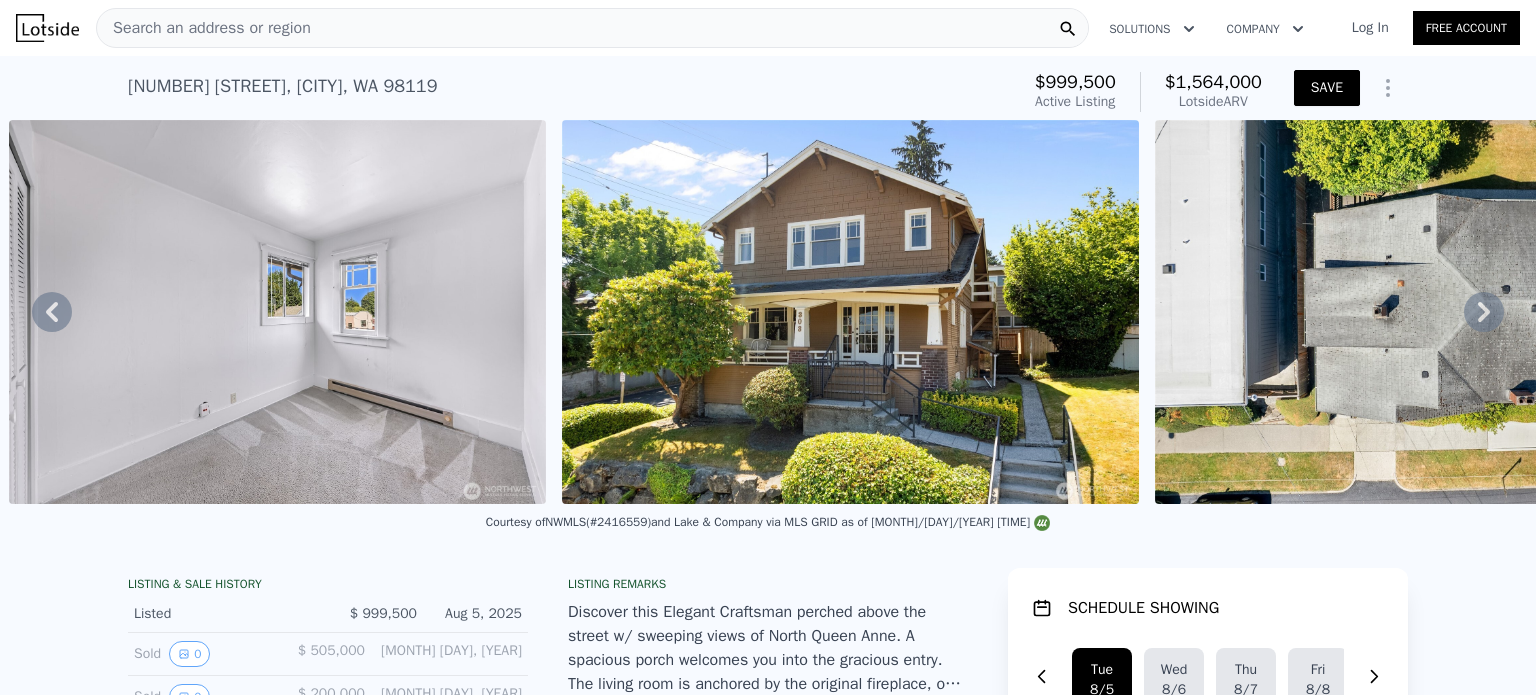 click on "SAVE" at bounding box center (1327, 88) 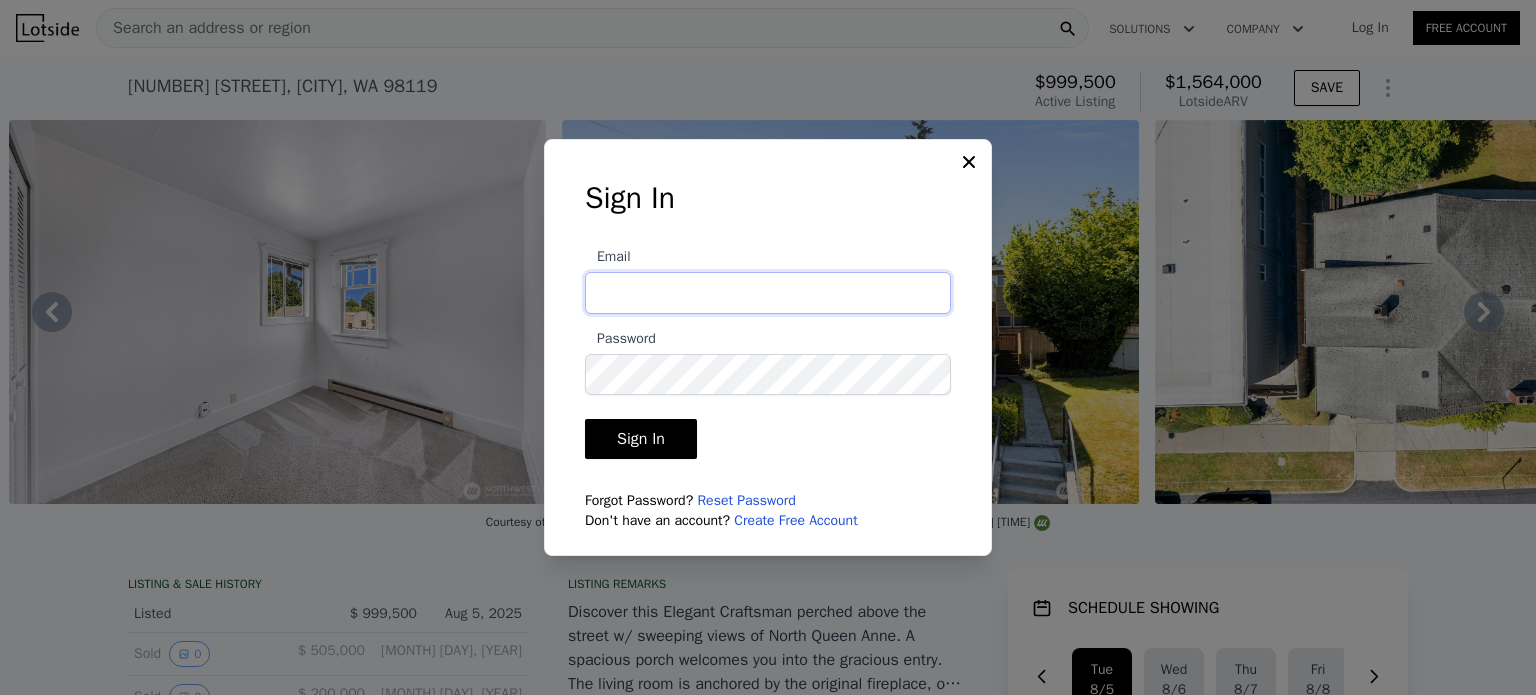 type on "Noah.k.jaillet@gmail.com" 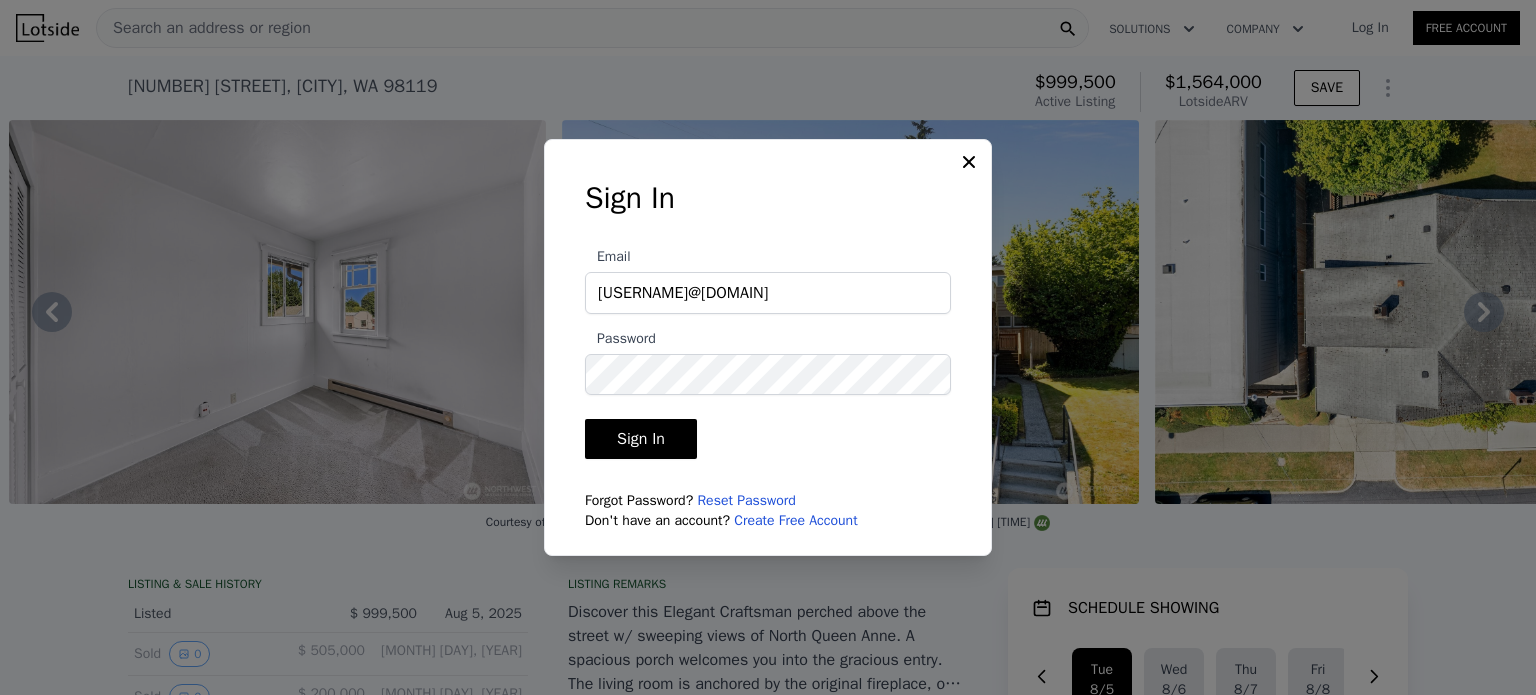 click on "Sign In" at bounding box center [641, 439] 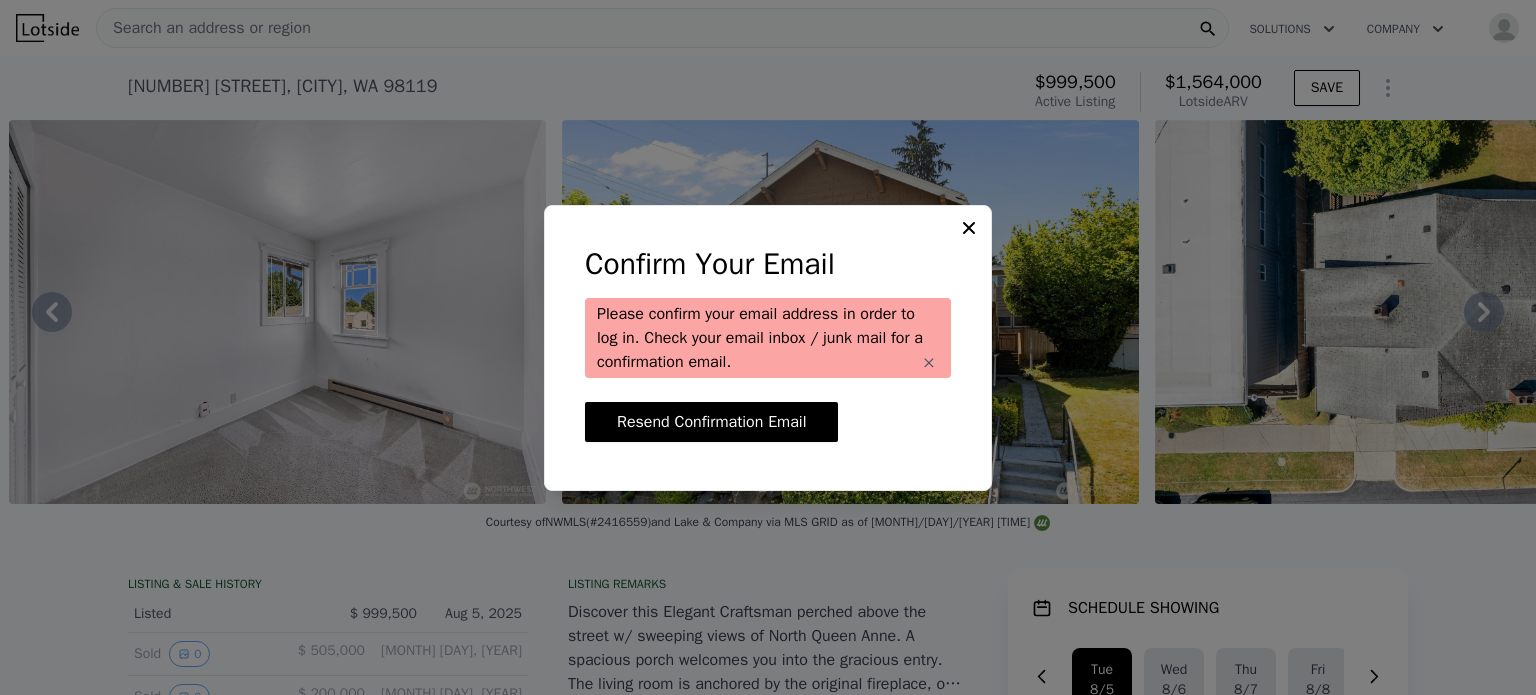 click 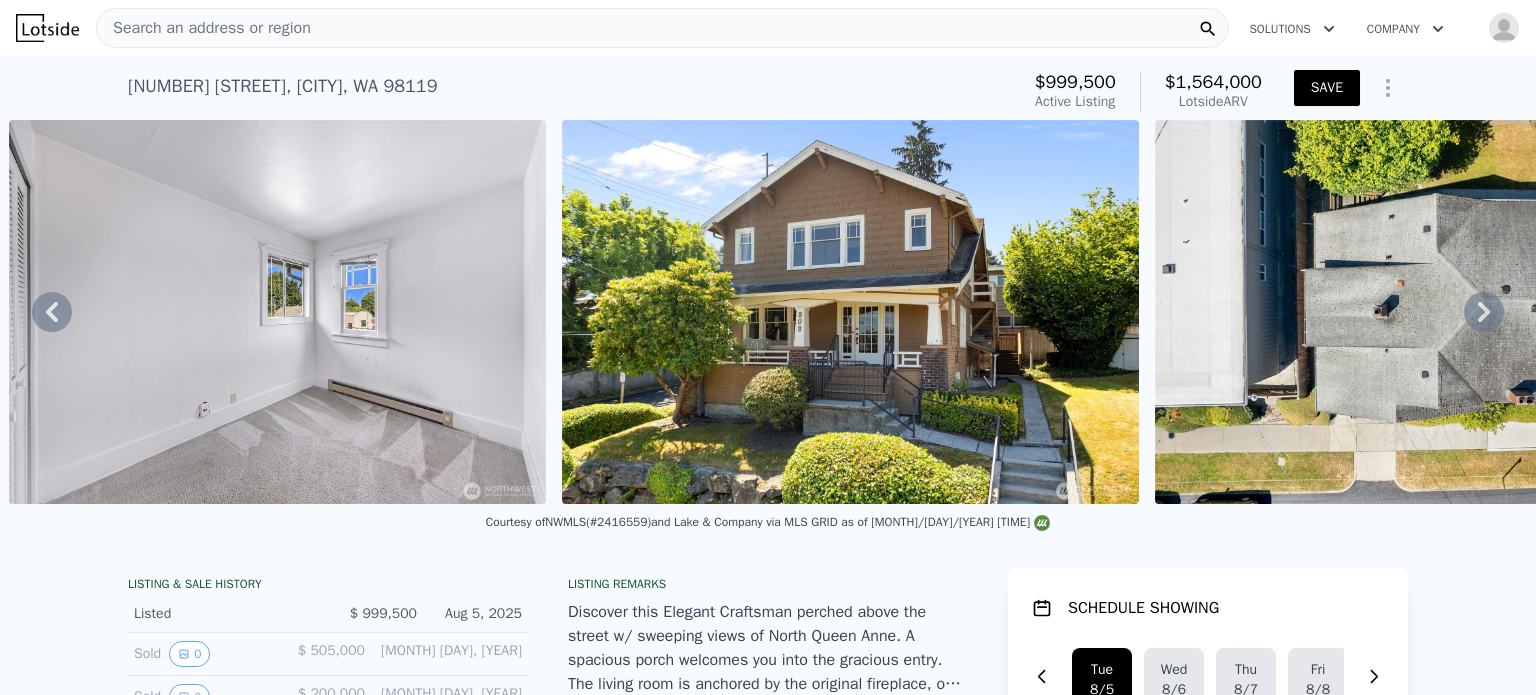 click on "SAVE" at bounding box center (1327, 88) 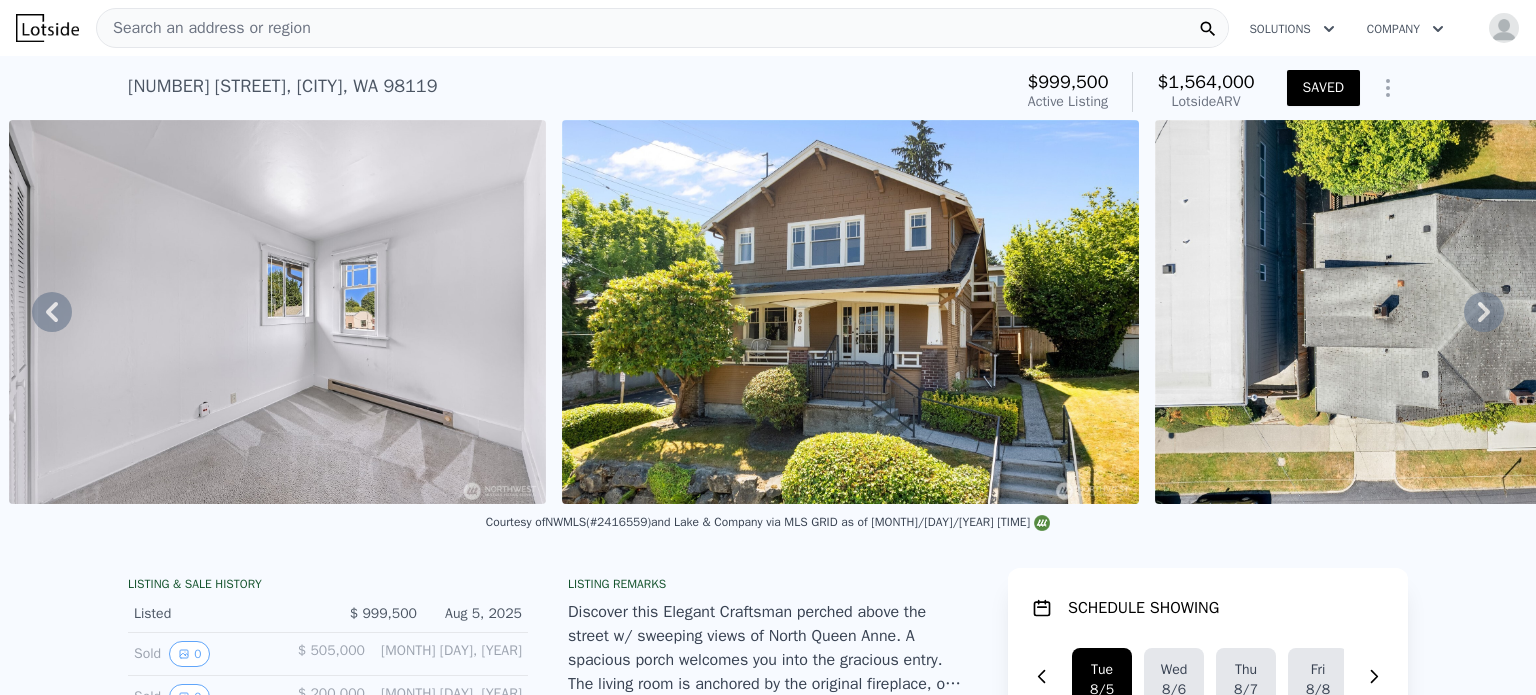 click at bounding box center [850, 312] 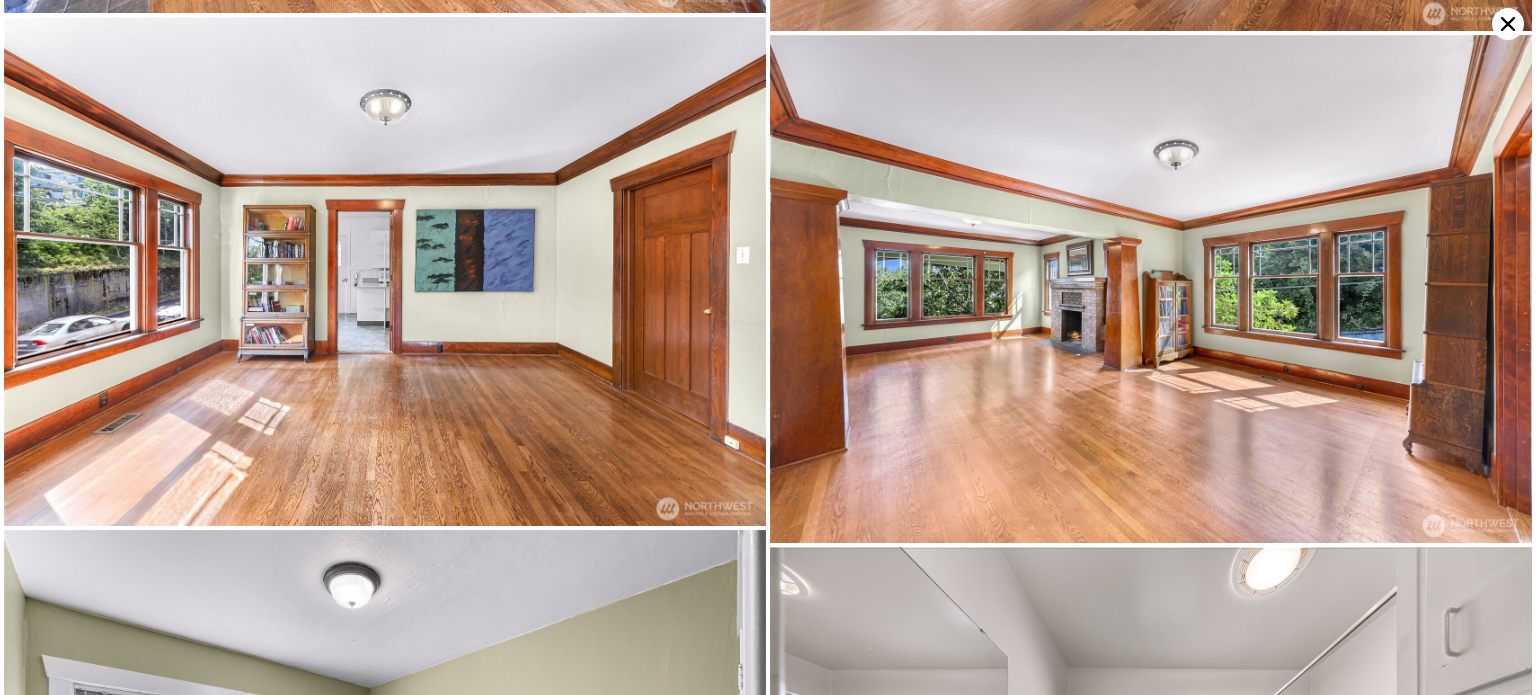 scroll, scrollTop: 1520, scrollLeft: 0, axis: vertical 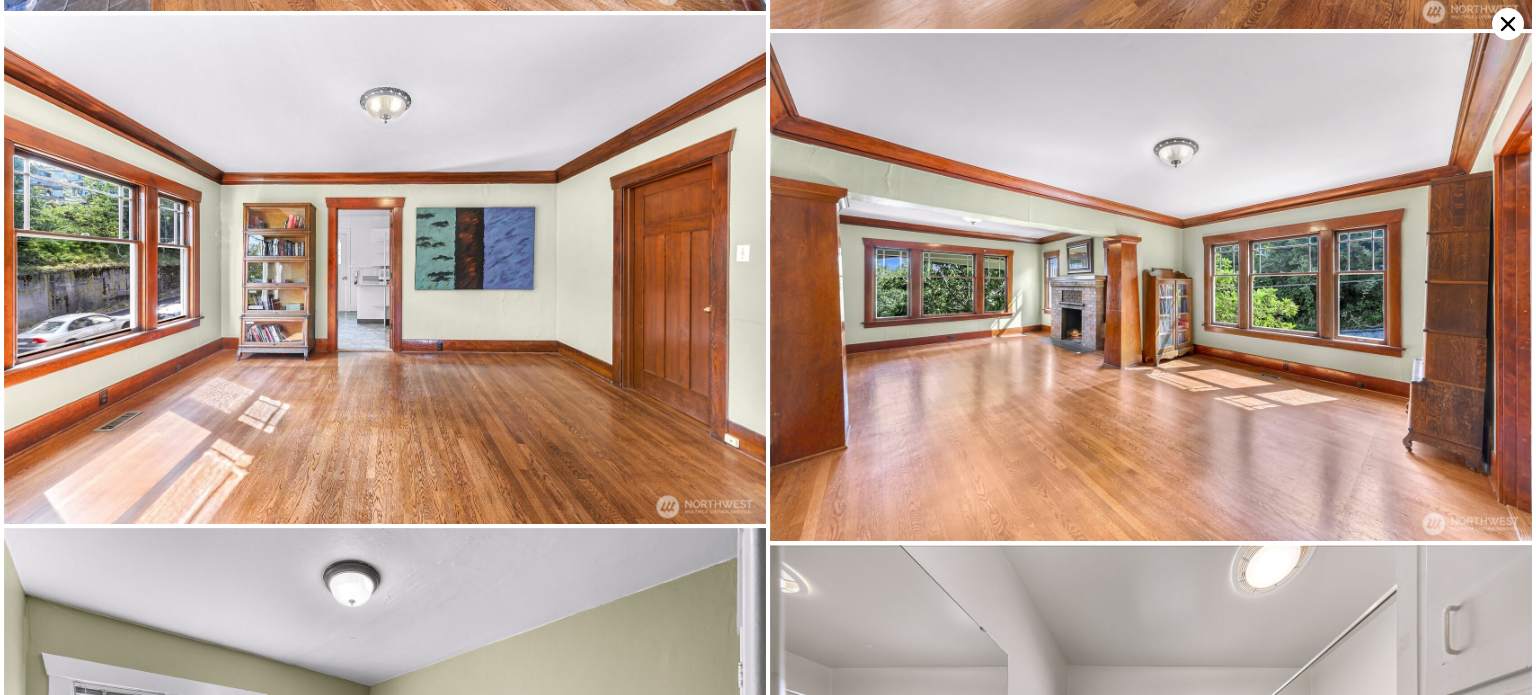 click 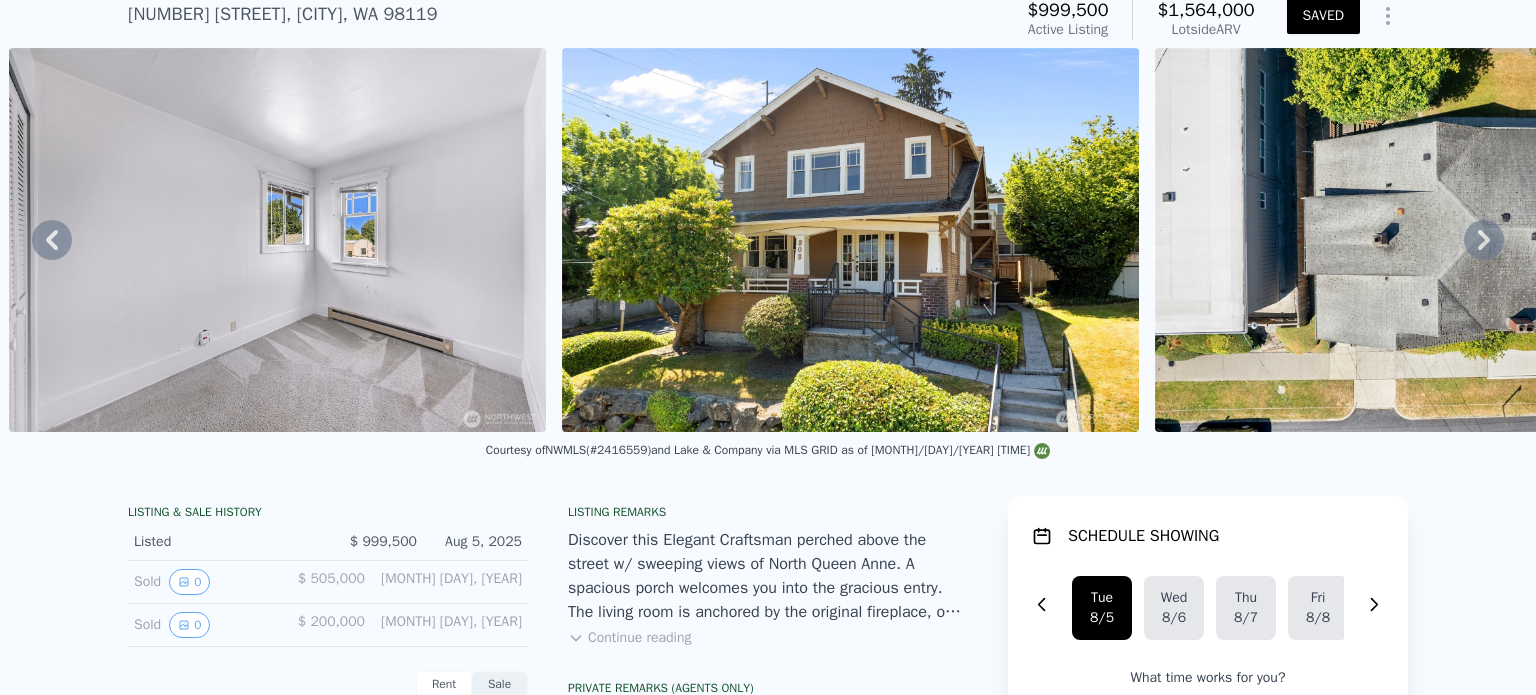 scroll, scrollTop: 0, scrollLeft: 0, axis: both 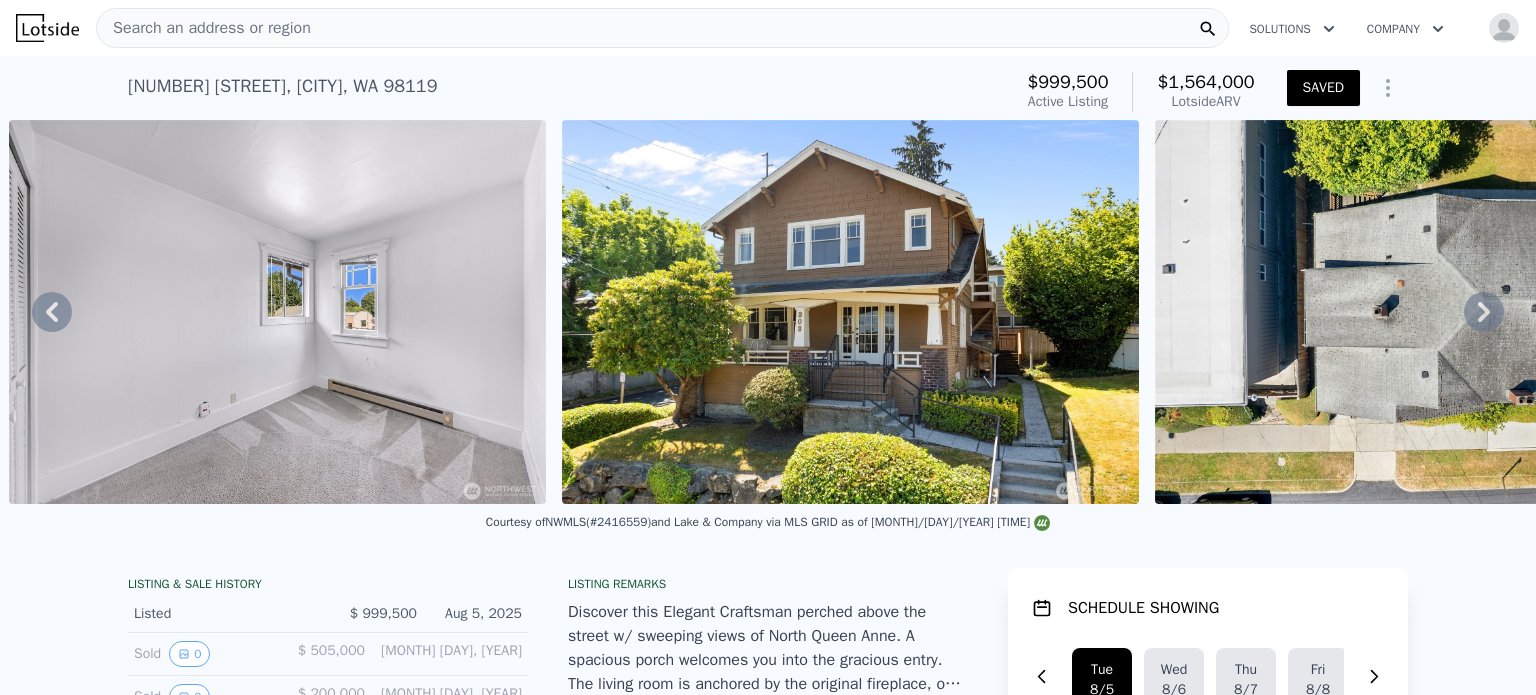 click on "303 W Dravus St ,   Seattle ,   WA   98119" at bounding box center (282, 86) 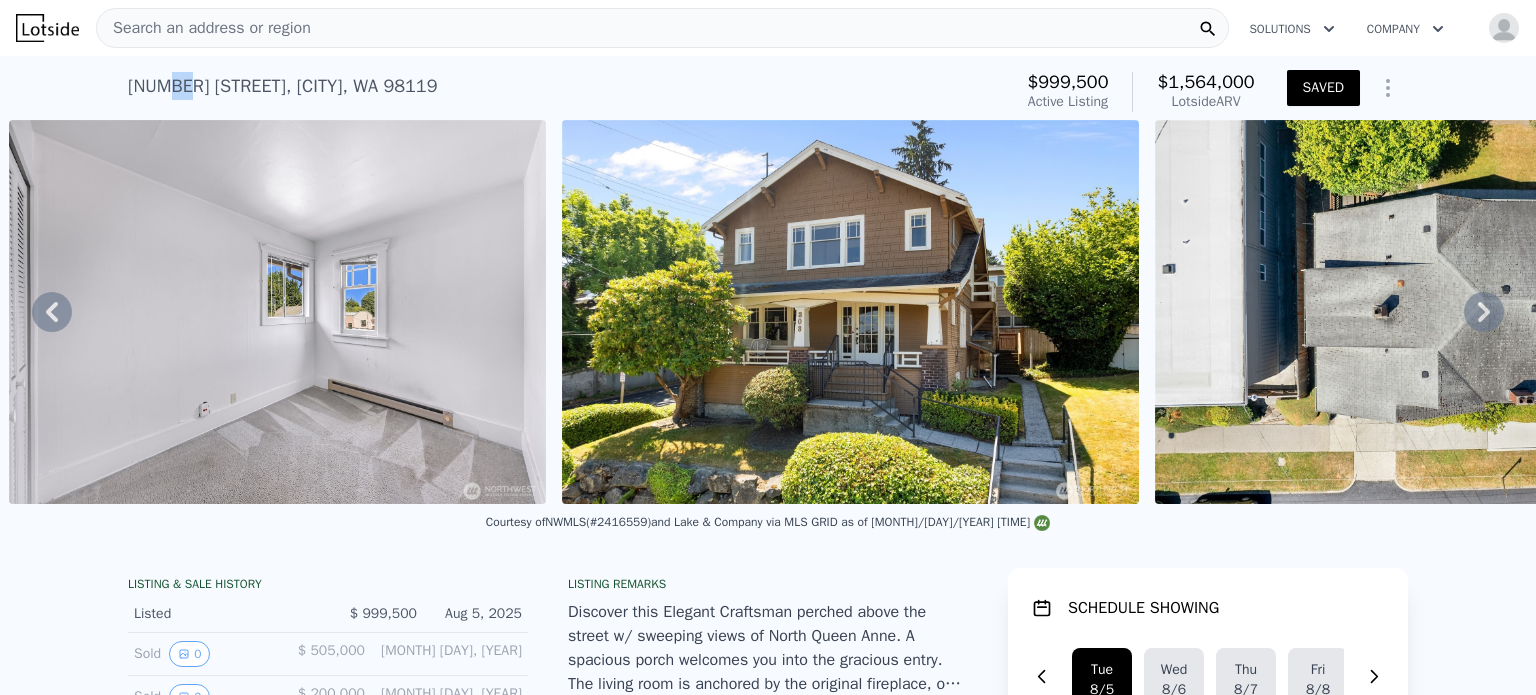 click on "303 W Dravus St ,   Seattle ,   WA   98119" at bounding box center (282, 86) 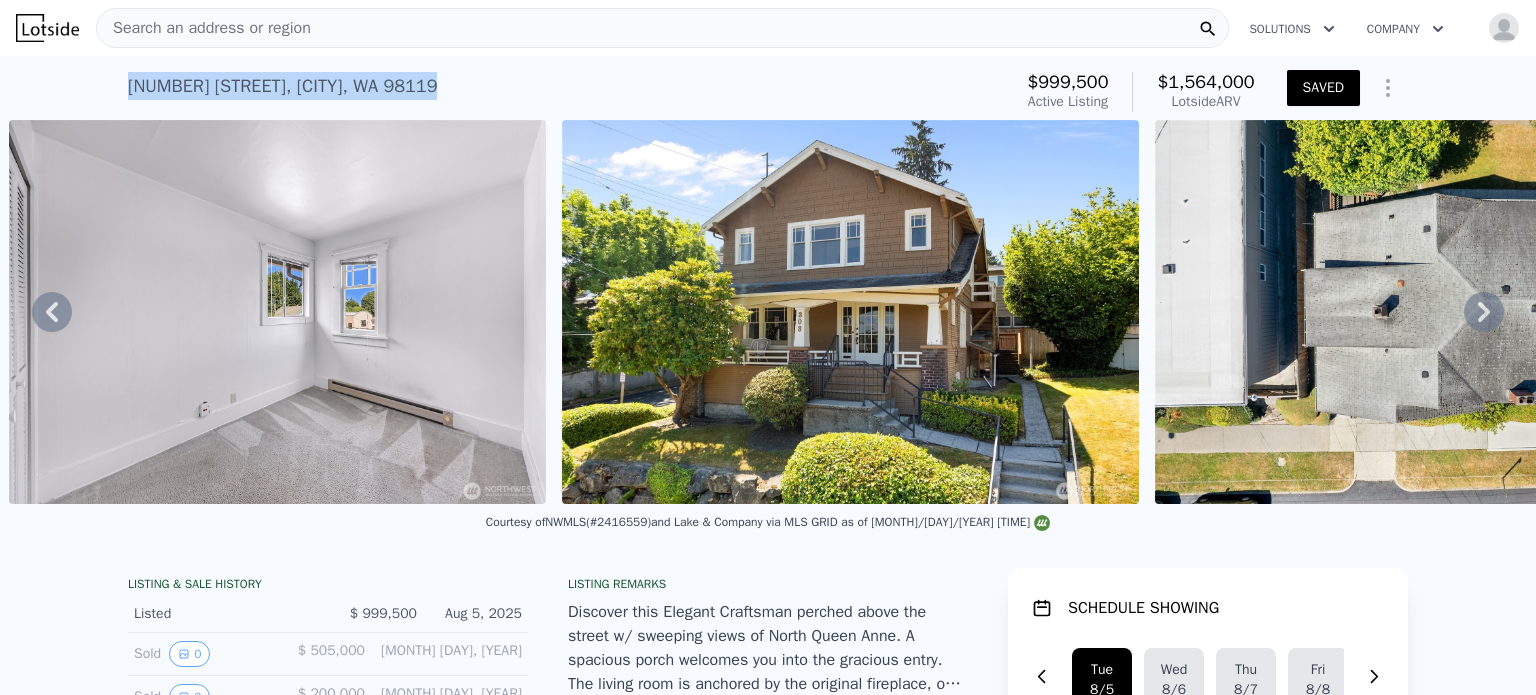 click on "303 W Dravus St ,   Seattle ,   WA   98119" at bounding box center (282, 86) 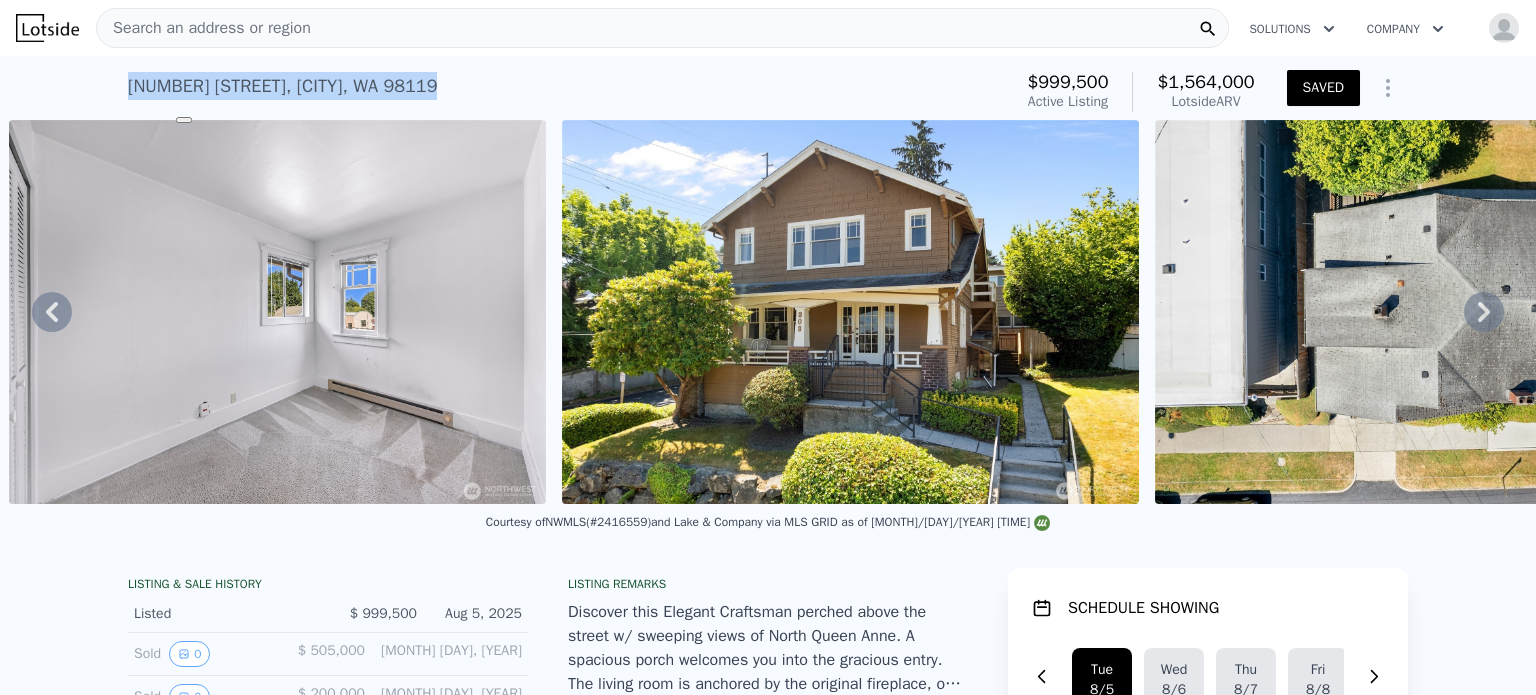 copy on "303 W Dravus St ,   Seattle ,   WA   98119 Active at  $999,500 (~ARV  $1.564m )" 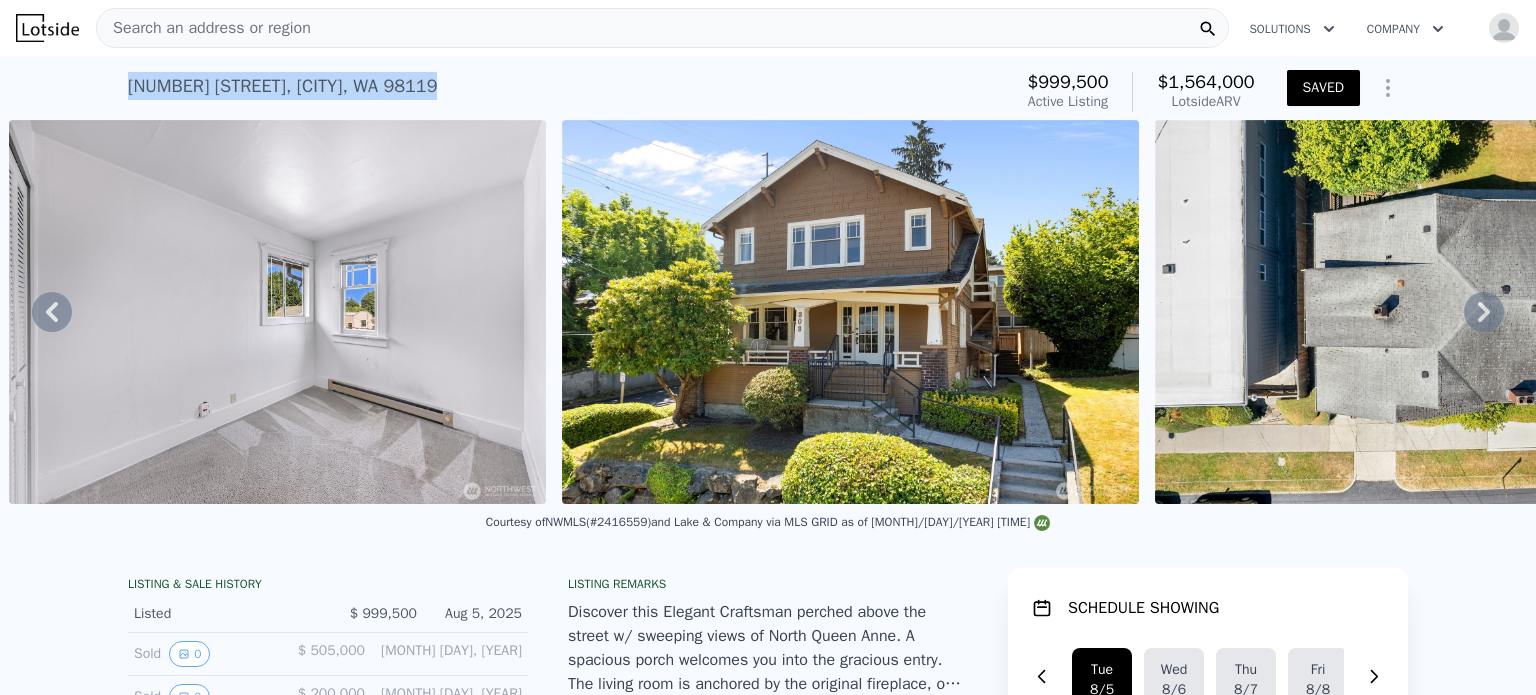 click on "303 W Dravus St ,   Seattle ,   WA   98119 Active at  $999,500 (~ARV  $1.564m )" at bounding box center [566, 92] 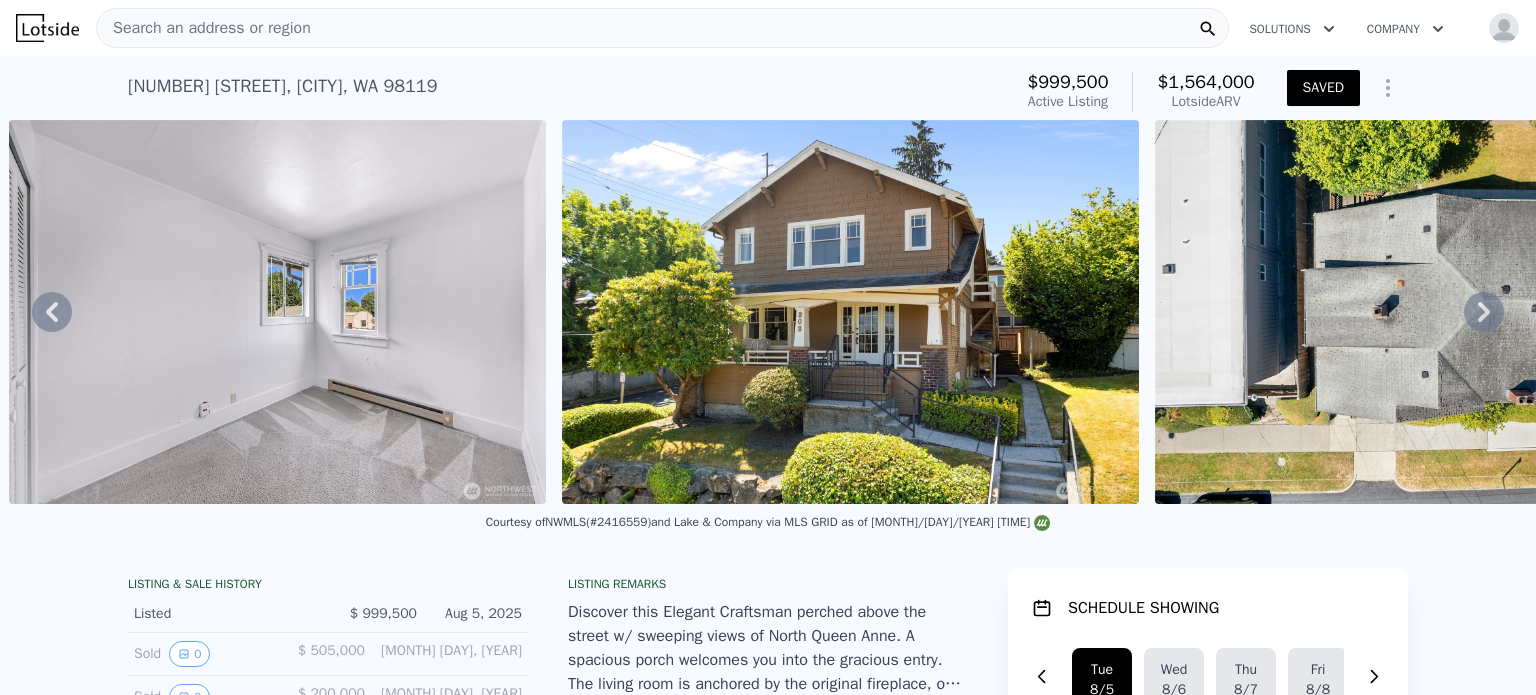 click on "Search an address or region" at bounding box center (662, 28) 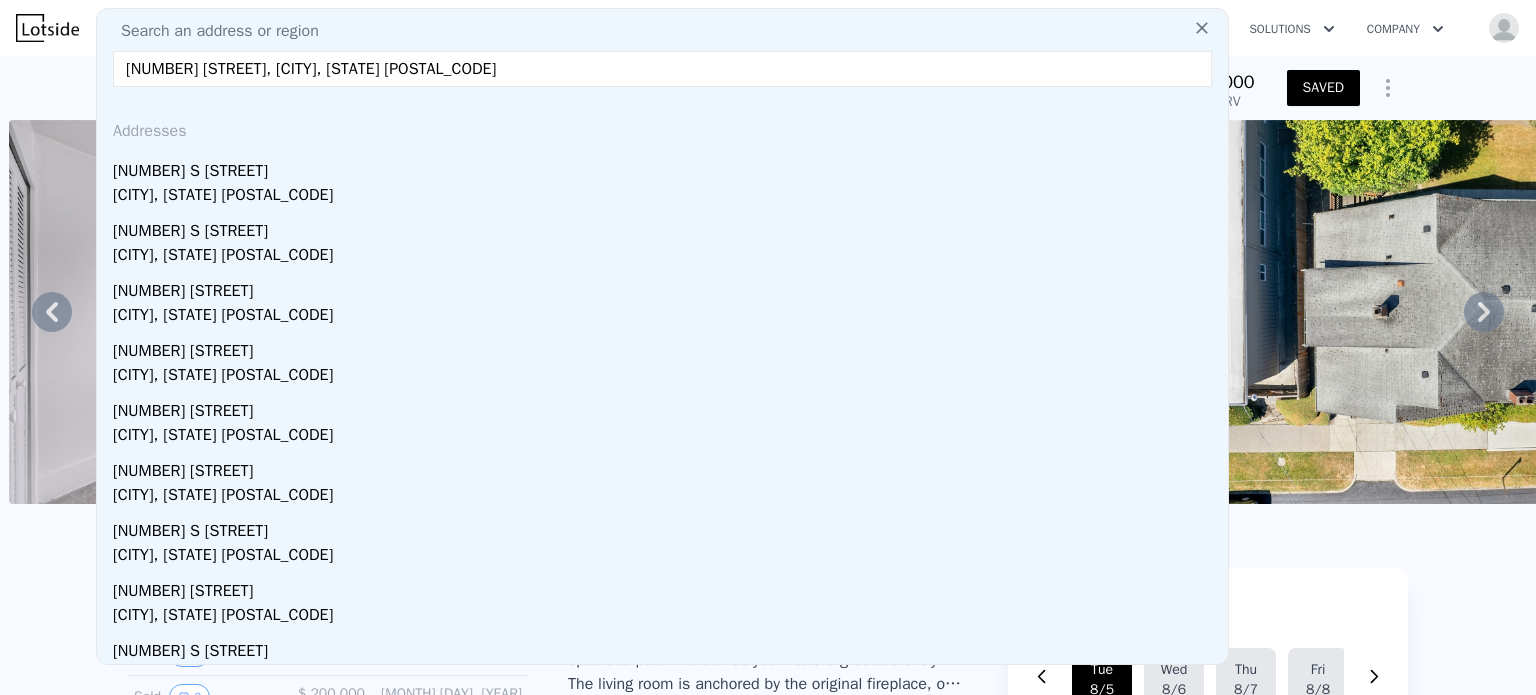 type on "7660 S 126th Street, Seattle, WA 98178" 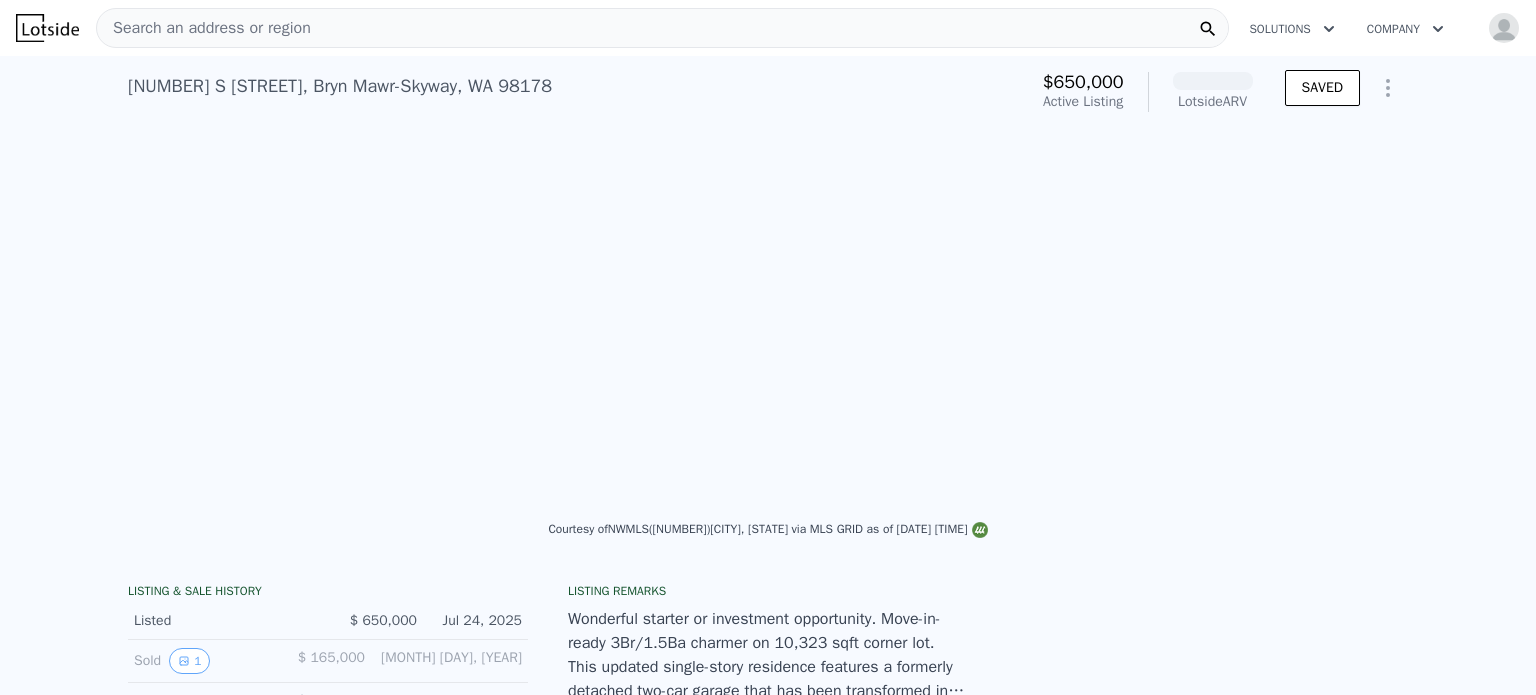 scroll, scrollTop: 0, scrollLeft: 13270, axis: horizontal 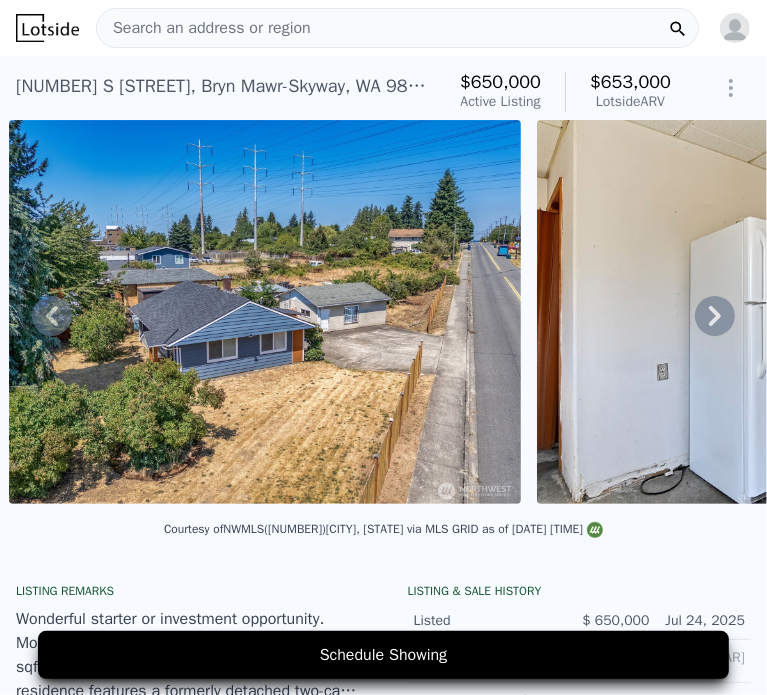 click on "Search an address or region" at bounding box center [204, 28] 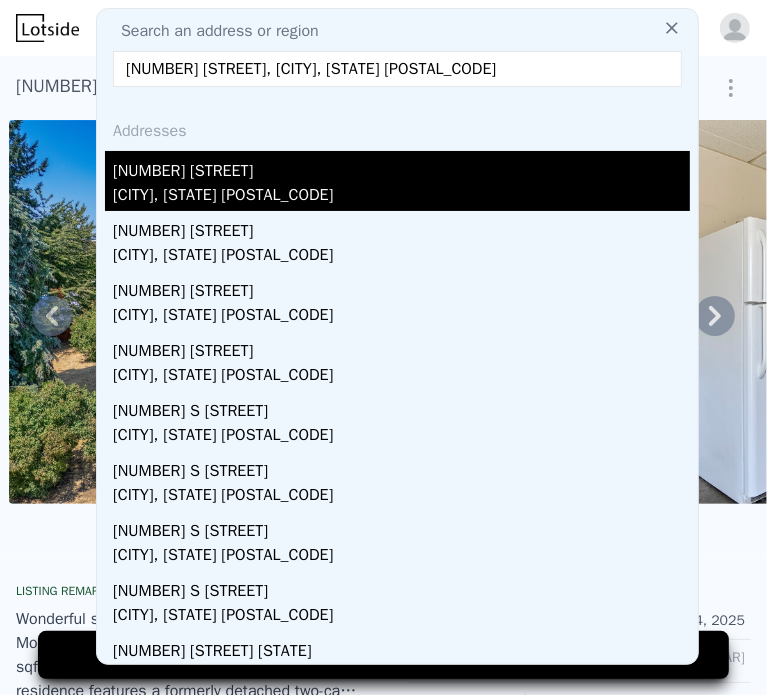 type on "4627 S 125th Street, Tukwila, WA 98178" 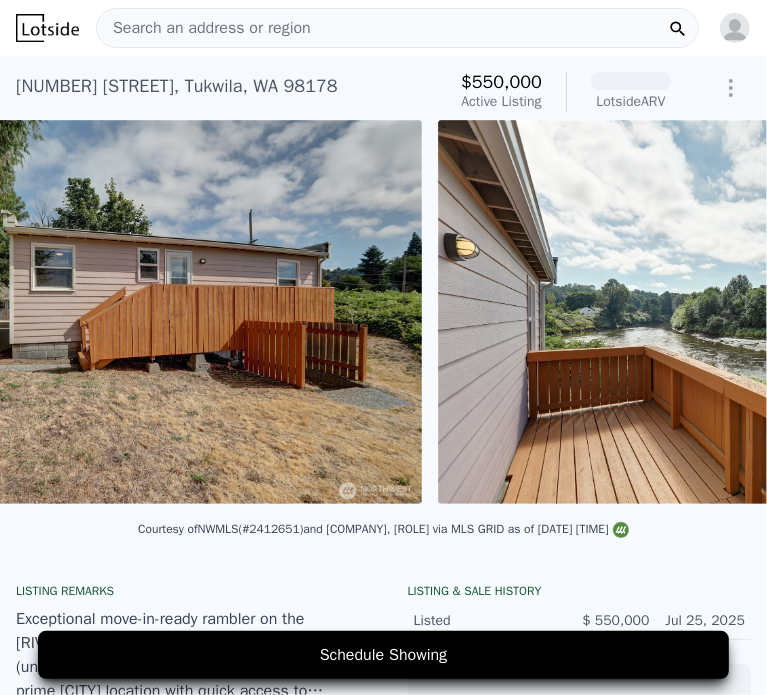 scroll, scrollTop: 0, scrollLeft: 7296, axis: horizontal 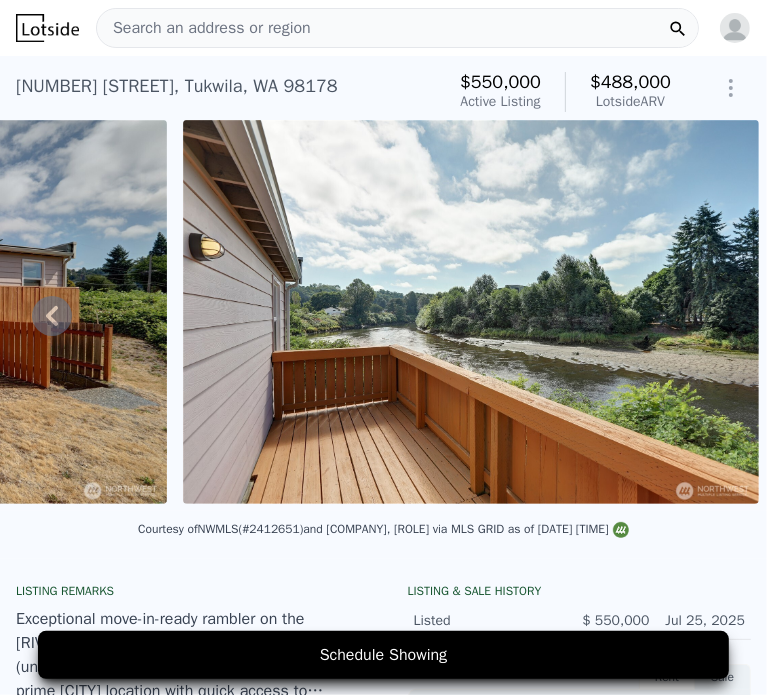 click on "Search an address or region" at bounding box center [397, 28] 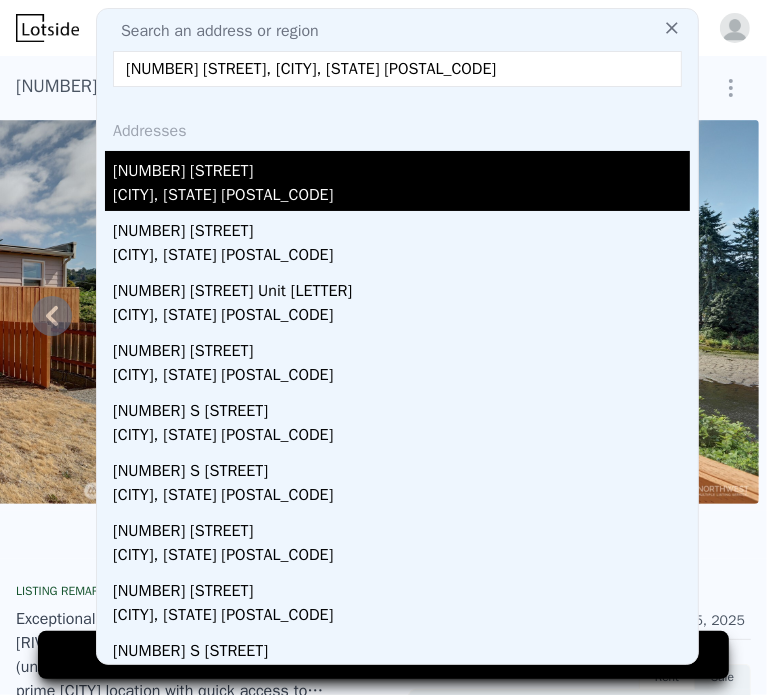 type on "809 S Orcas Street, Seattle, WA 98108" 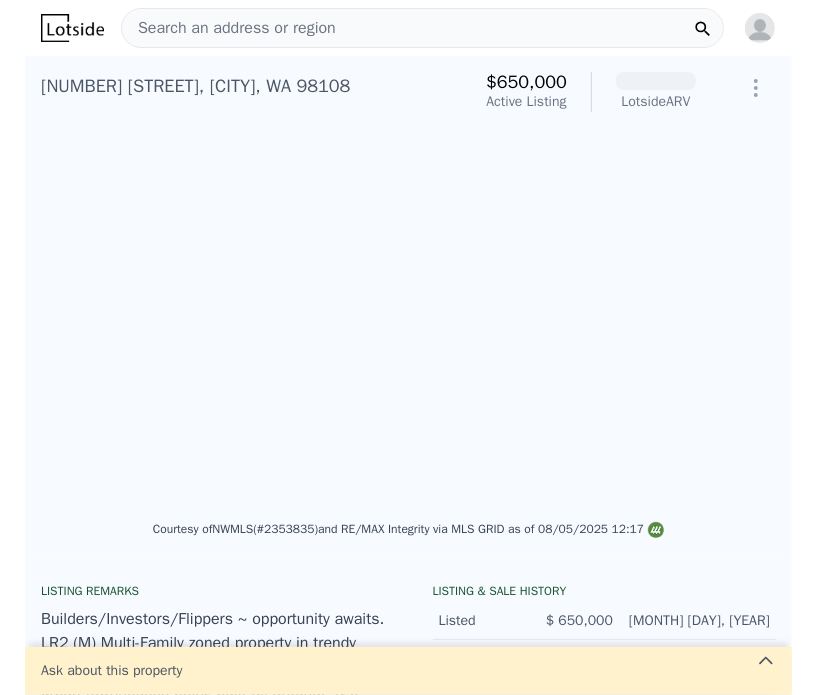 scroll, scrollTop: 0, scrollLeft: 7321, axis: horizontal 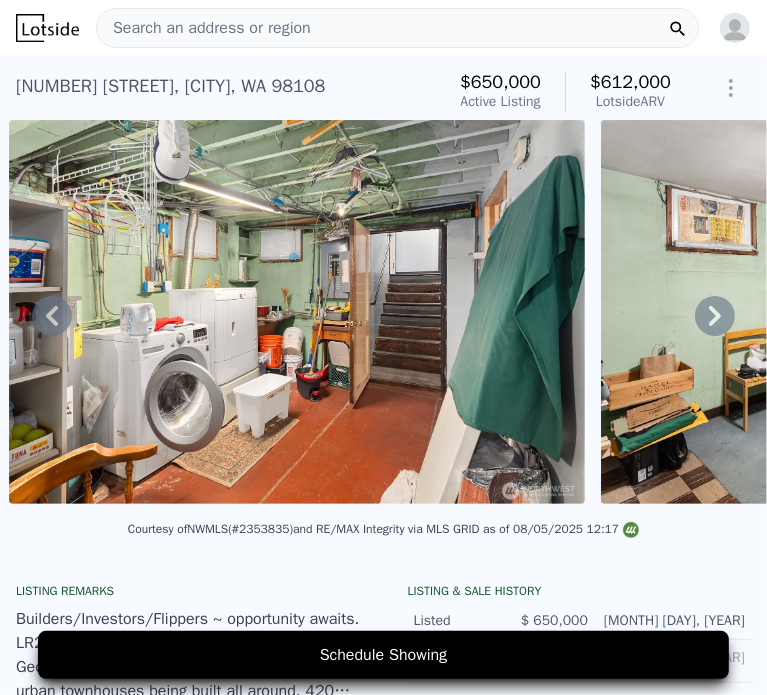 click on "Search an address or region" at bounding box center (204, 28) 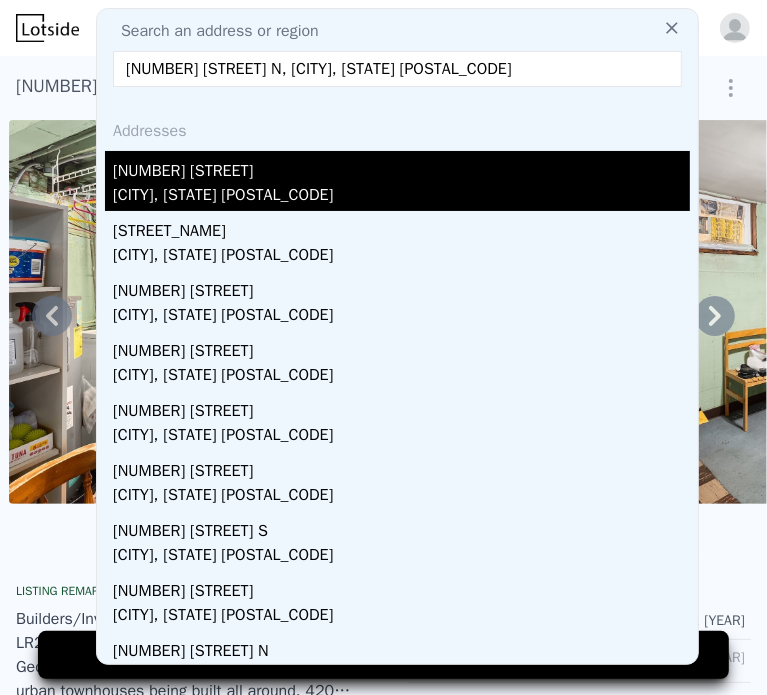 type on "442 Burnett Avenue N, Renton, WA 98057" 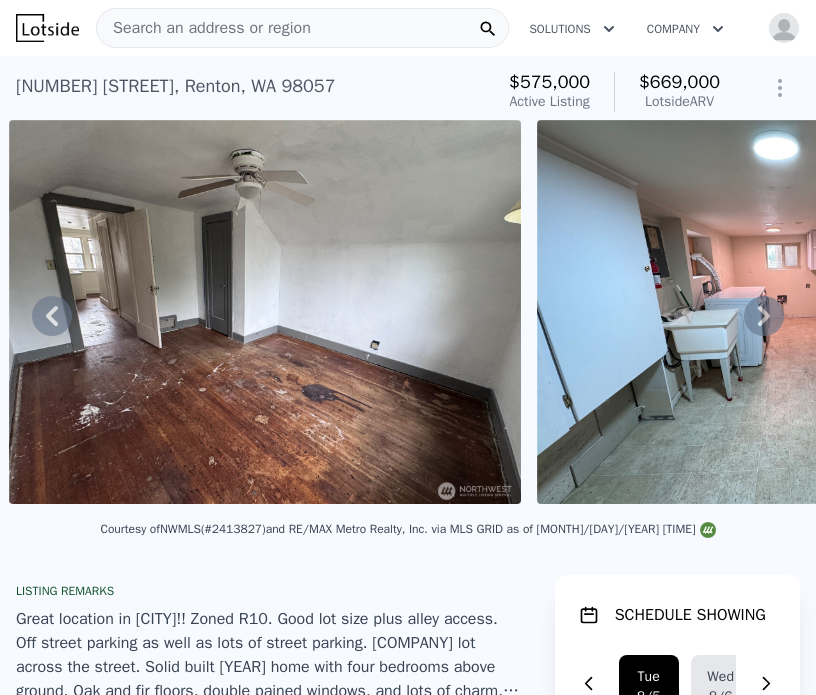 click on "Search an address or region" at bounding box center [204, 28] 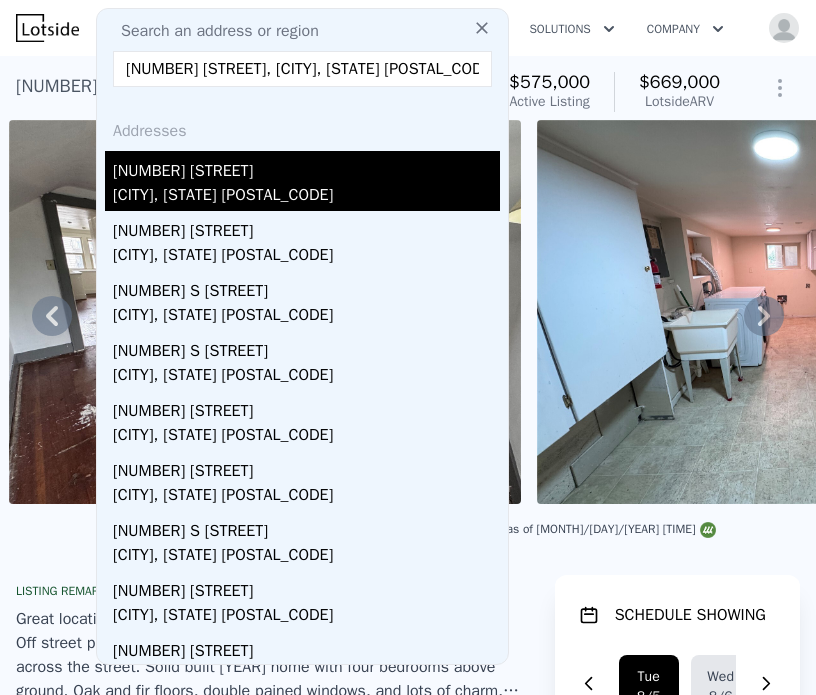 type on "3108 S Walden Street, Seattle, WA 98144" 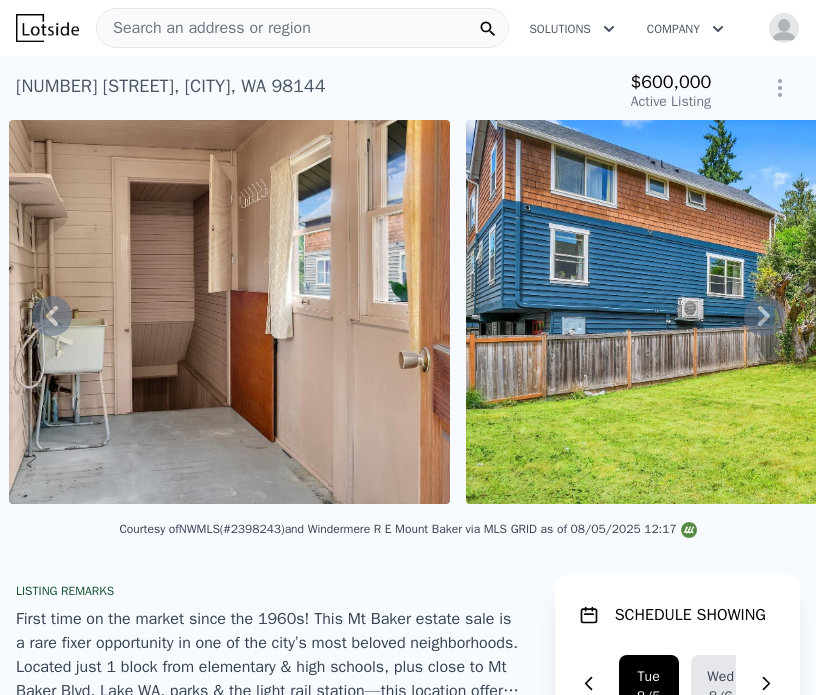 click 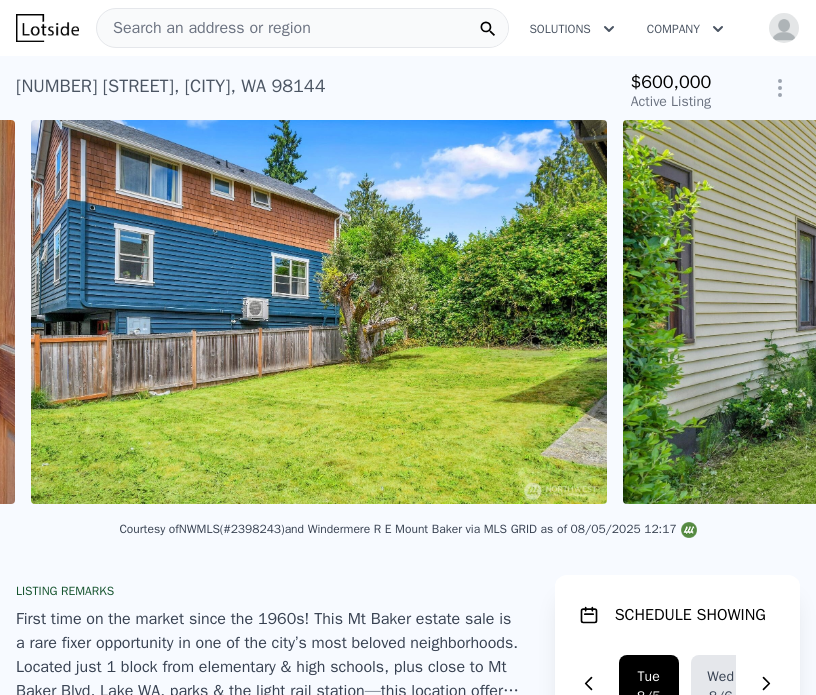 scroll, scrollTop: 0, scrollLeft: 7779, axis: horizontal 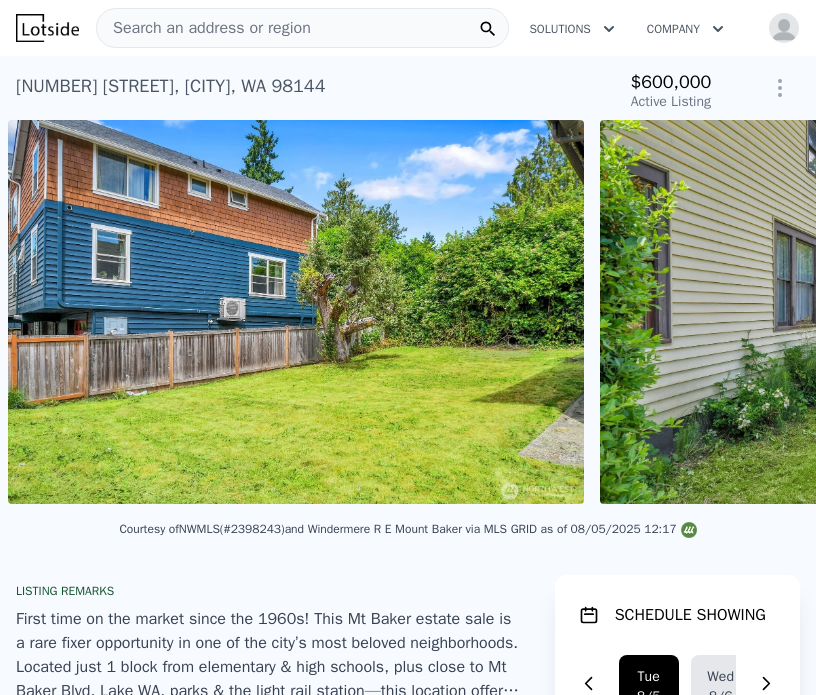 click at bounding box center (888, 312) 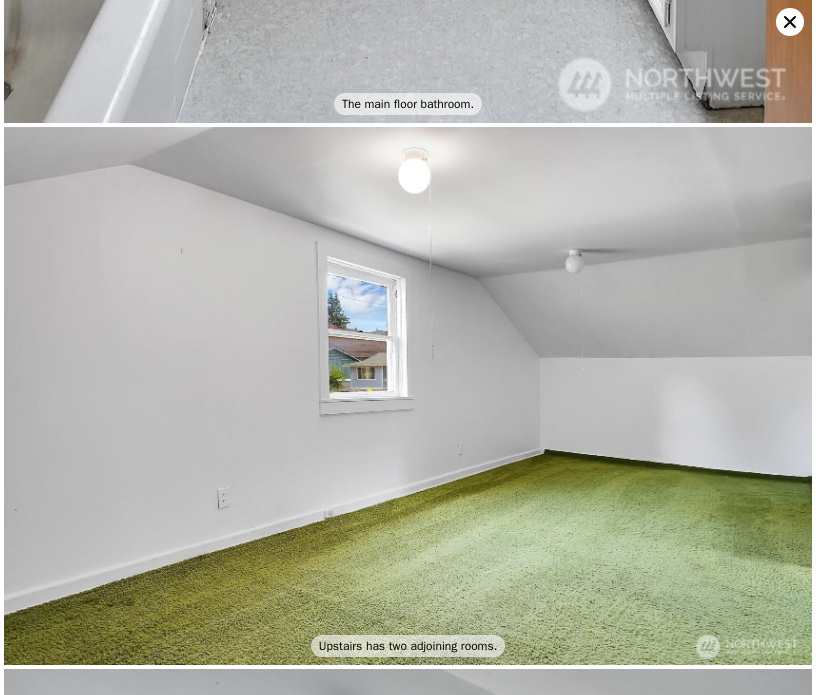 scroll, scrollTop: 5984, scrollLeft: 0, axis: vertical 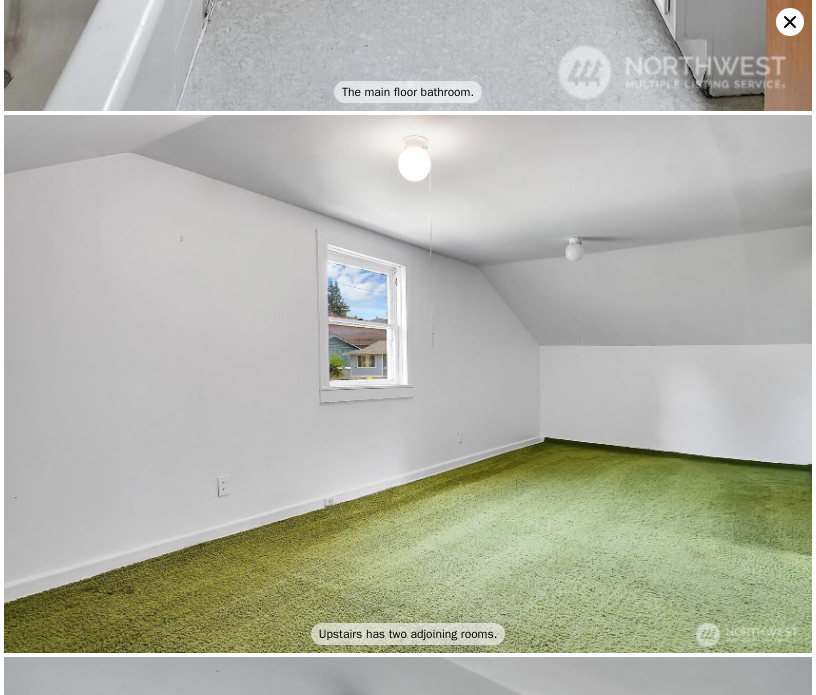 click 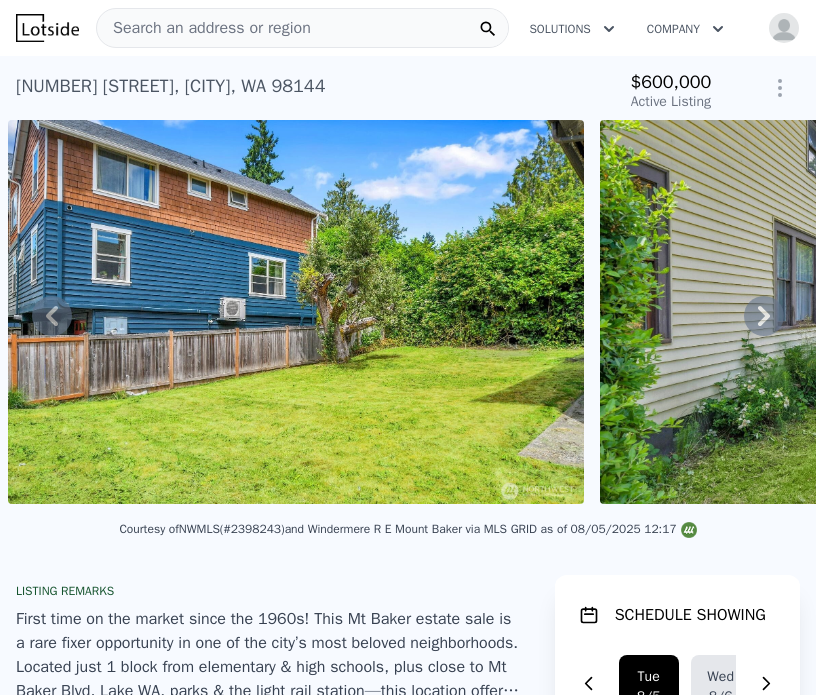 click on "$600,000  Active Listing" at bounding box center (661, 92) 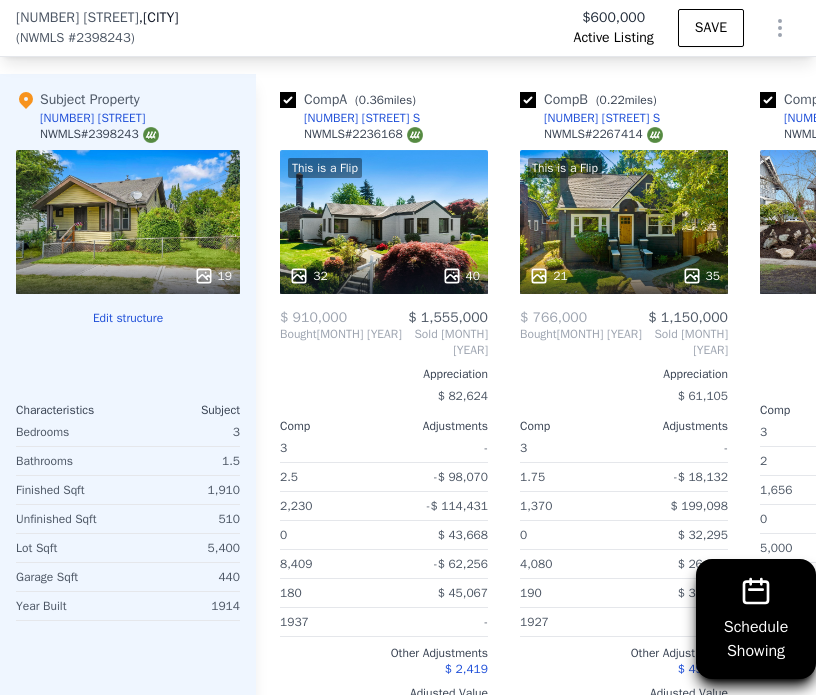 scroll, scrollTop: 3313, scrollLeft: 0, axis: vertical 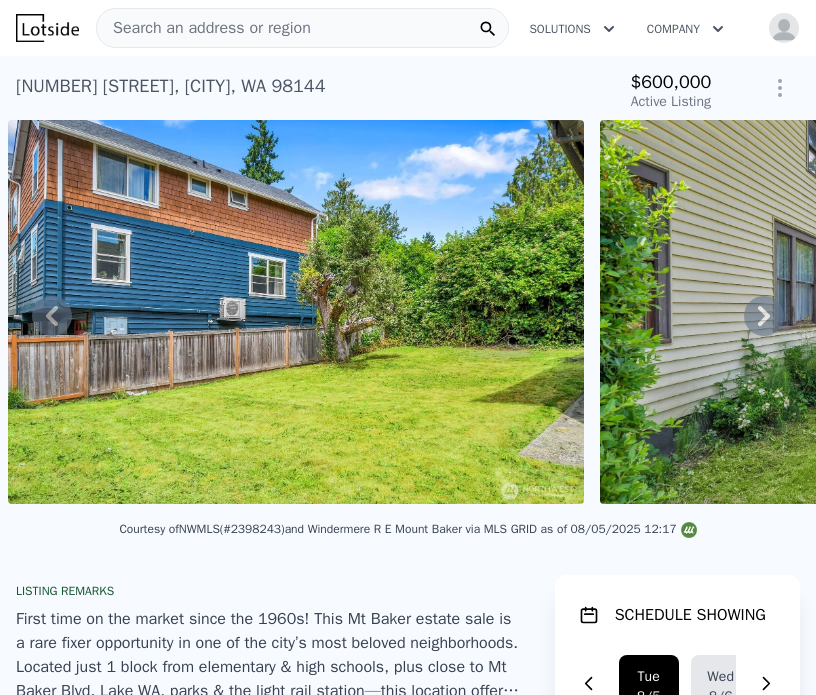 type on "$ 1,316,000" 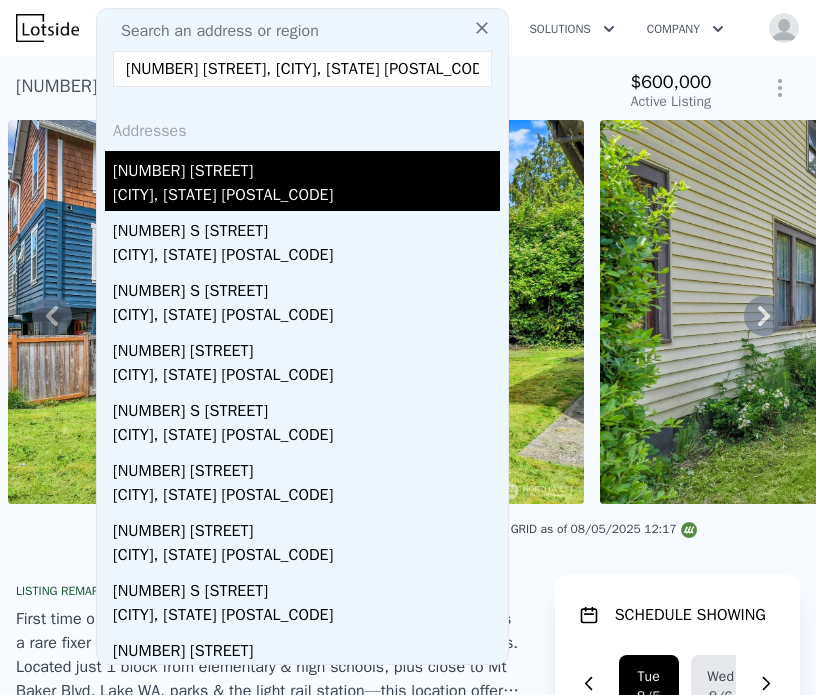 type on "3942 S Pilgrim Street, Seattle, WA 98118" 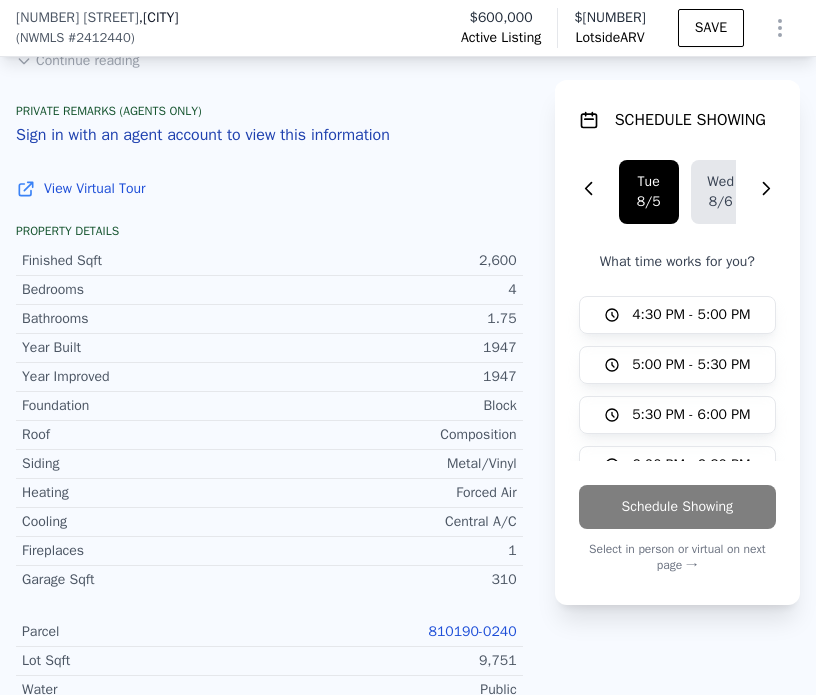 scroll, scrollTop: 672, scrollLeft: 0, axis: vertical 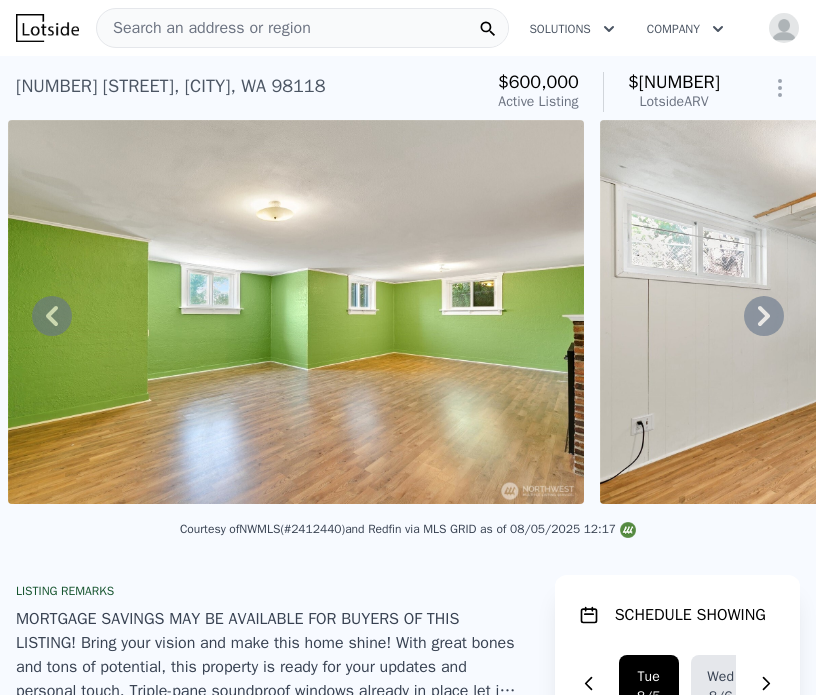 click on "Search an address or region" at bounding box center (204, 28) 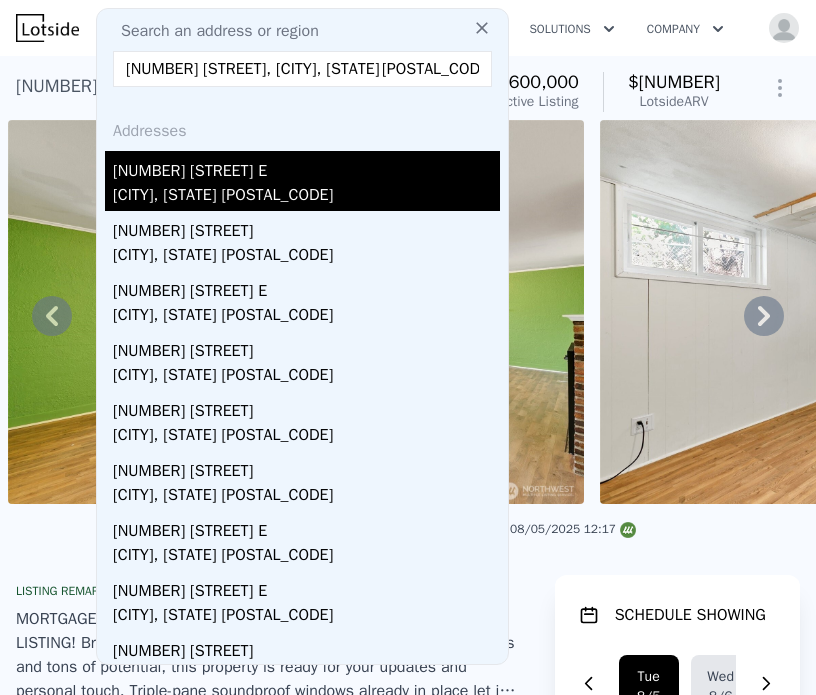 type on "1814 25th Avenue E, Seattle, WA 98112" 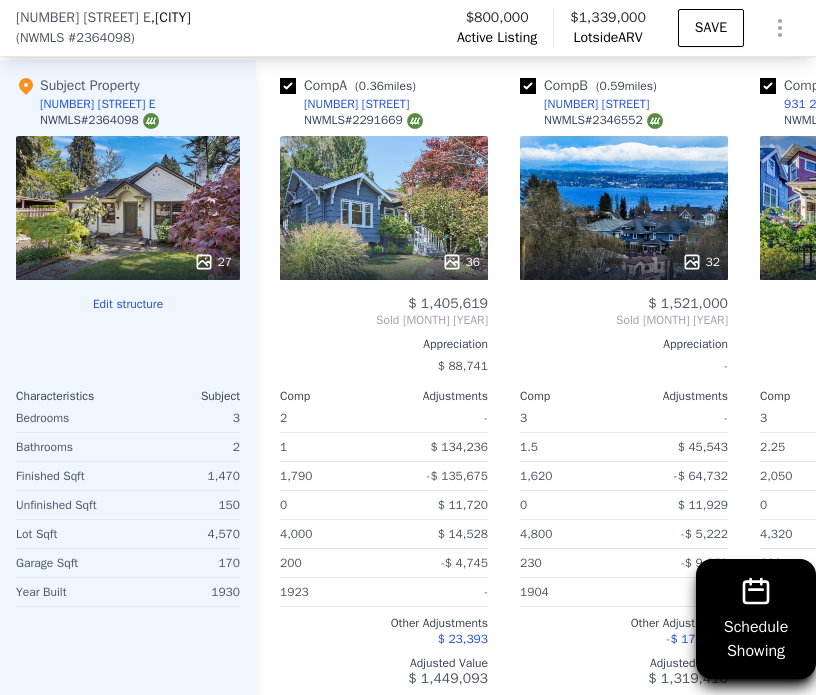 scroll, scrollTop: 3564, scrollLeft: 0, axis: vertical 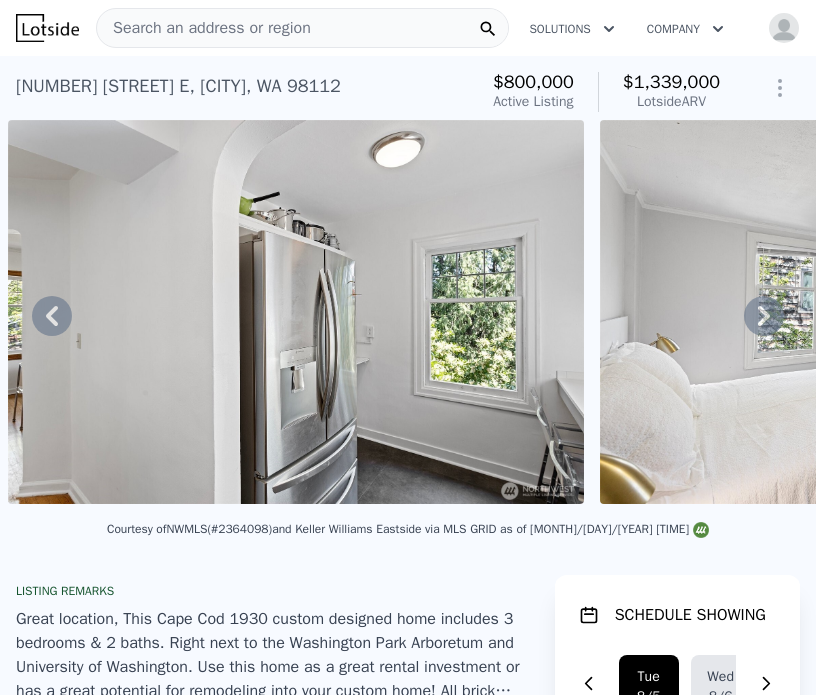 click on "Search an address or region" at bounding box center [204, 28] 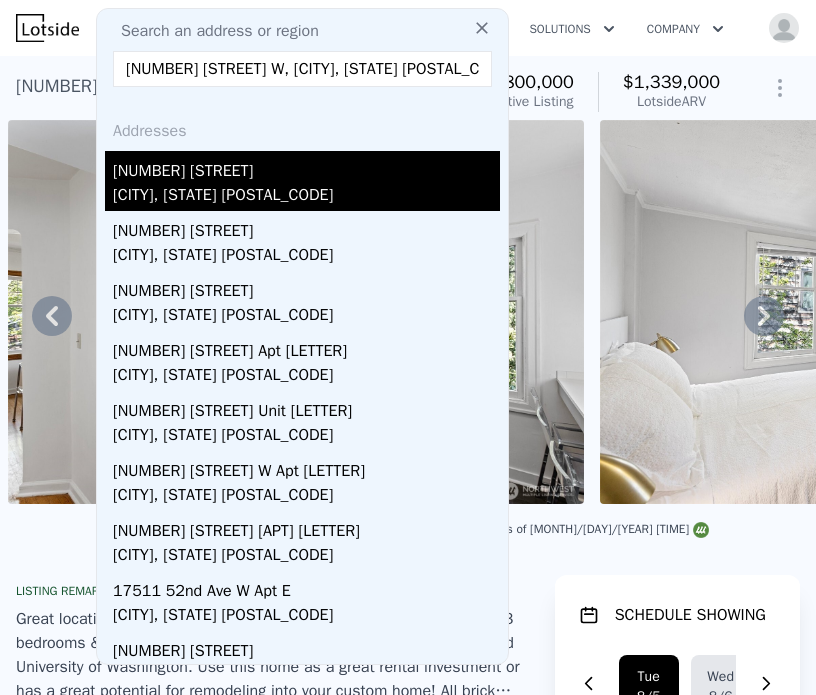 type on "17511 62nd Ave W, Lynnwood, WA 98037" 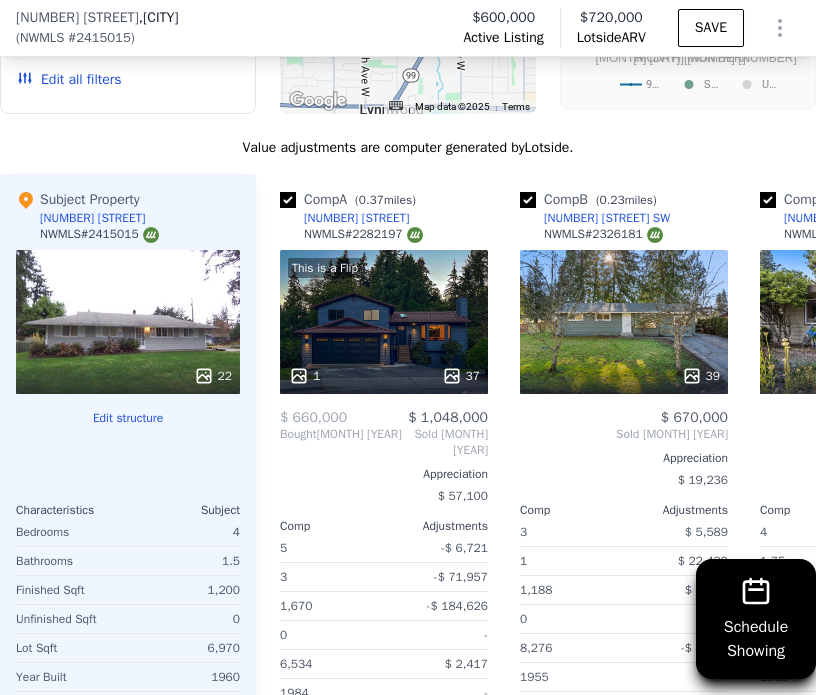 scroll, scrollTop: 3448, scrollLeft: 0, axis: vertical 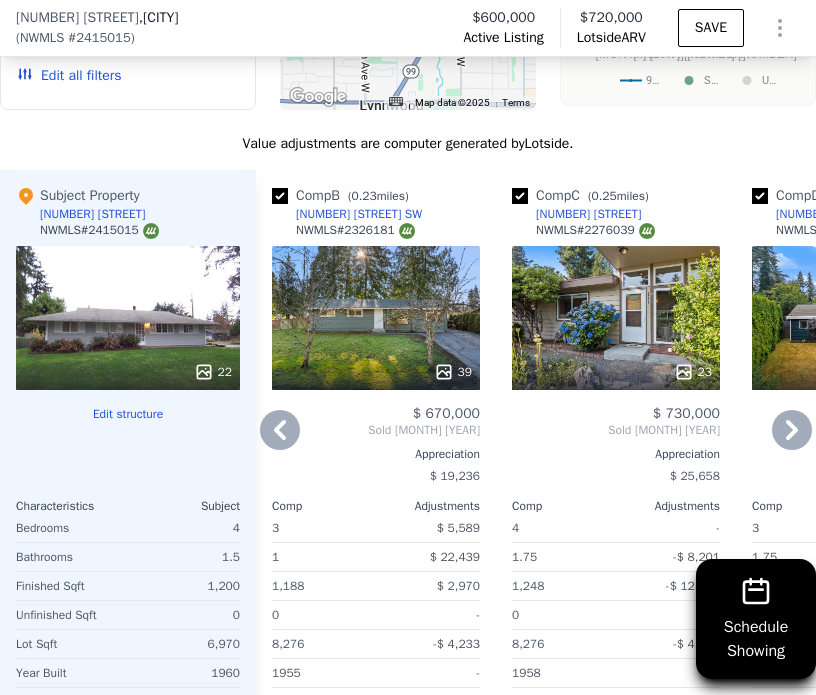 click on "39" at bounding box center [376, 318] 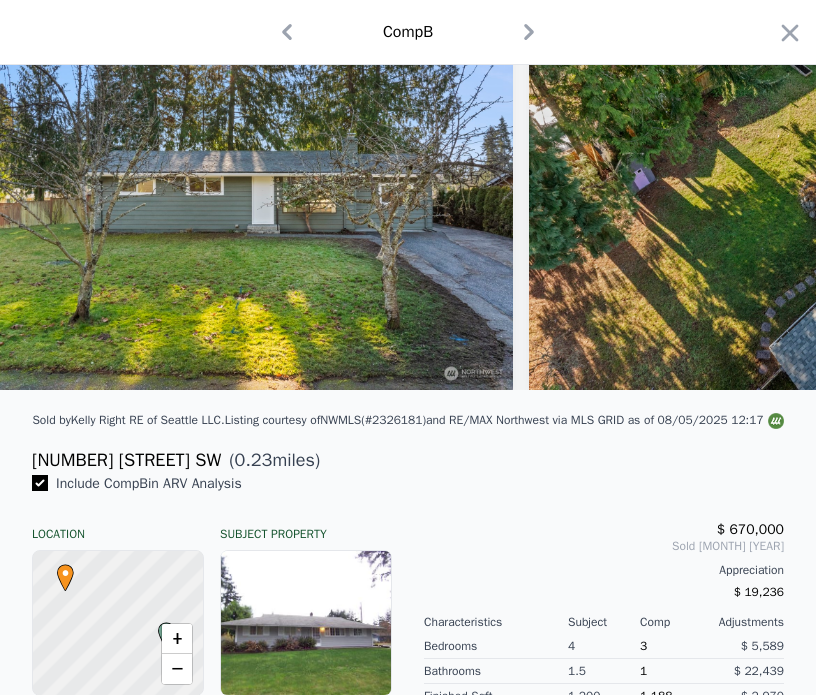 scroll, scrollTop: 0, scrollLeft: 0, axis: both 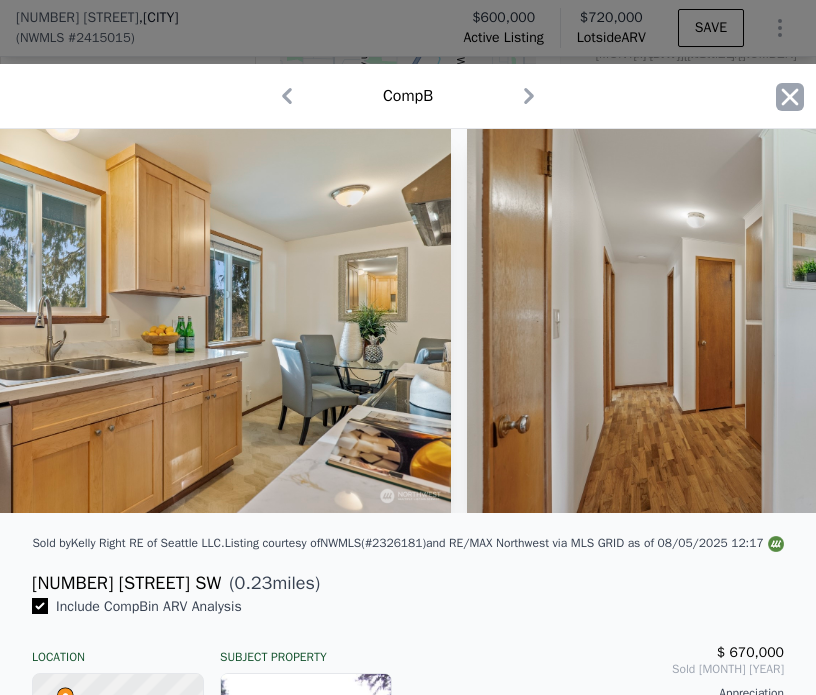 click 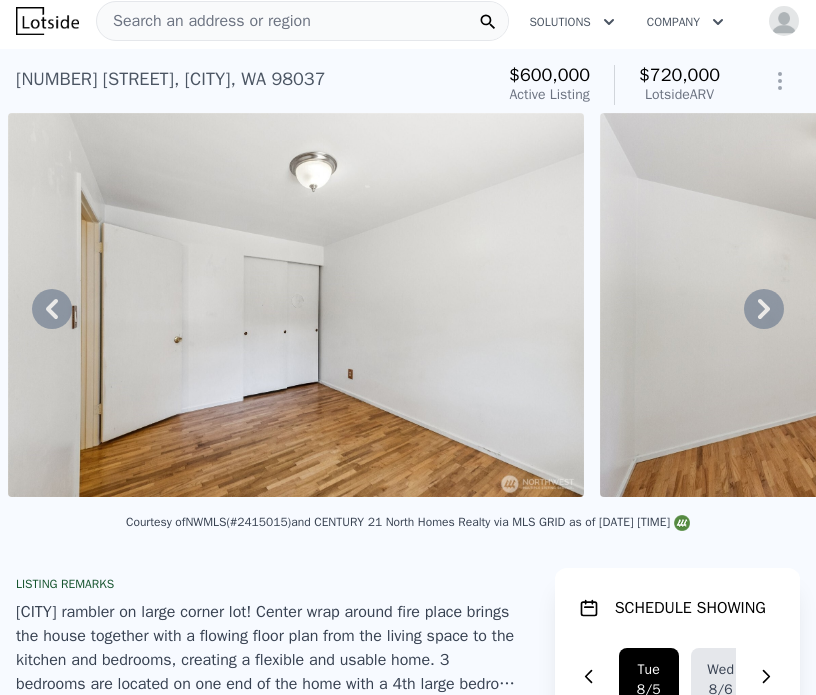 scroll, scrollTop: 0, scrollLeft: 0, axis: both 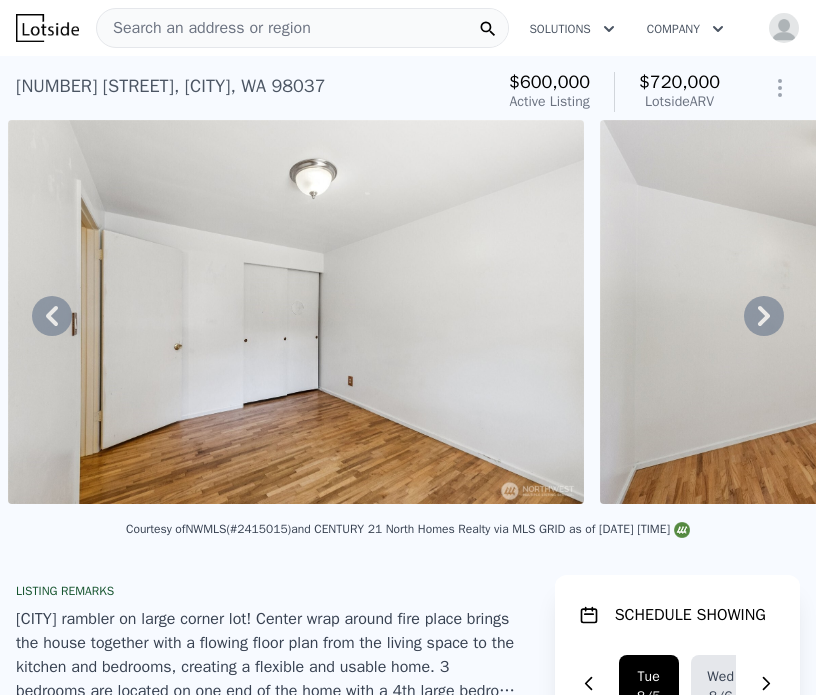 click on "Search an address or region" at bounding box center [204, 28] 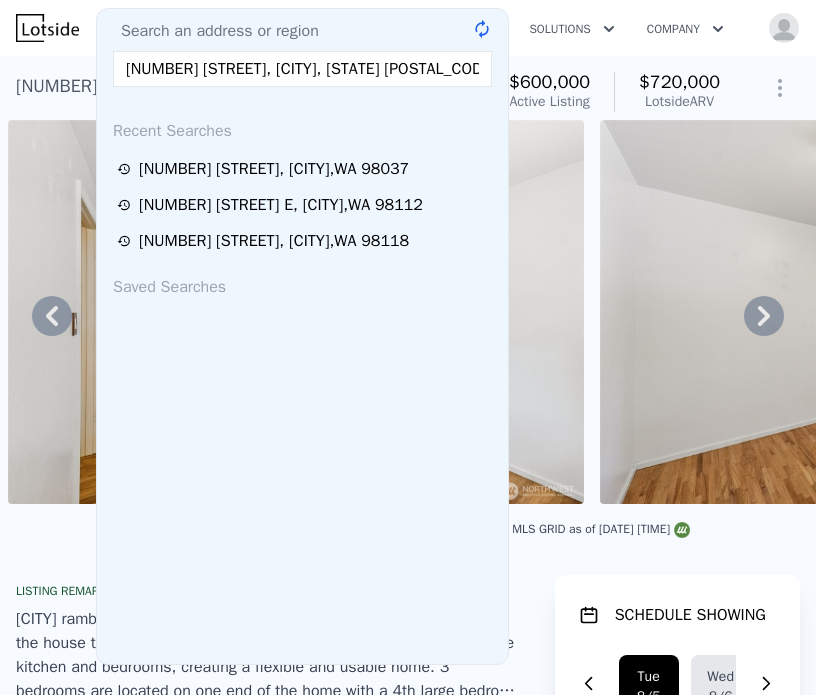 scroll, scrollTop: 0, scrollLeft: 12, axis: horizontal 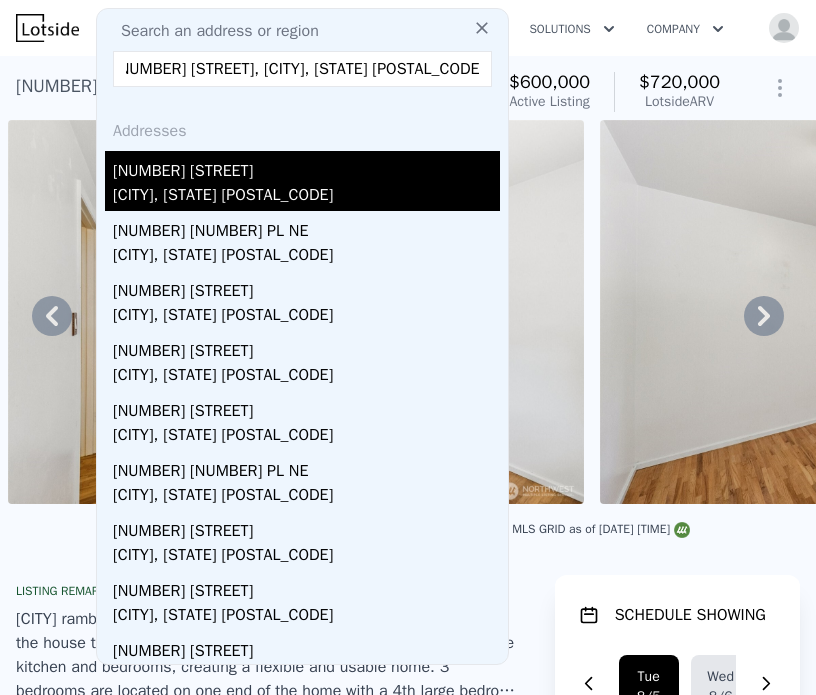 type on "17094 142nd Place NE, Woodinville, WA 98072" 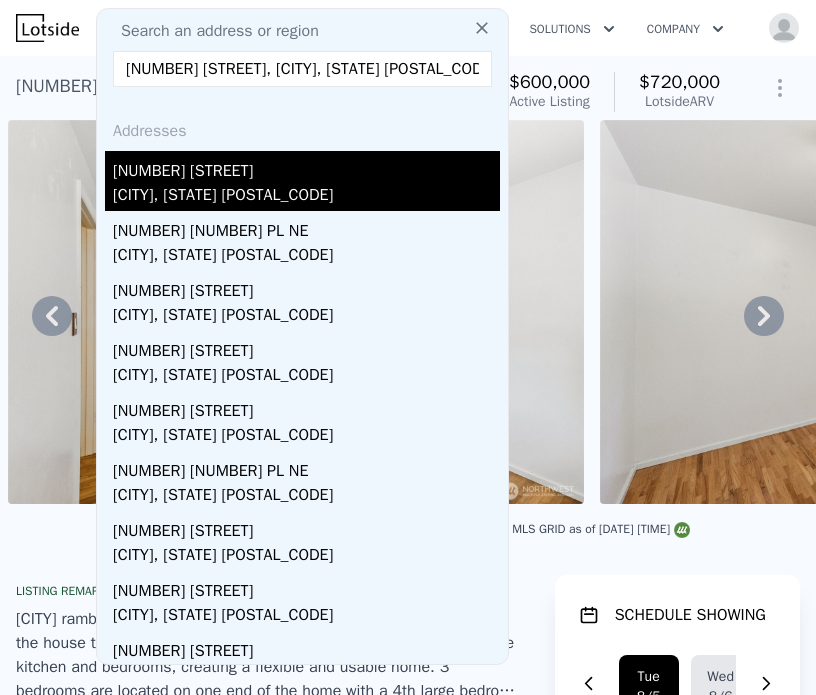 click on "17094 142nd Pl NE" at bounding box center [306, 167] 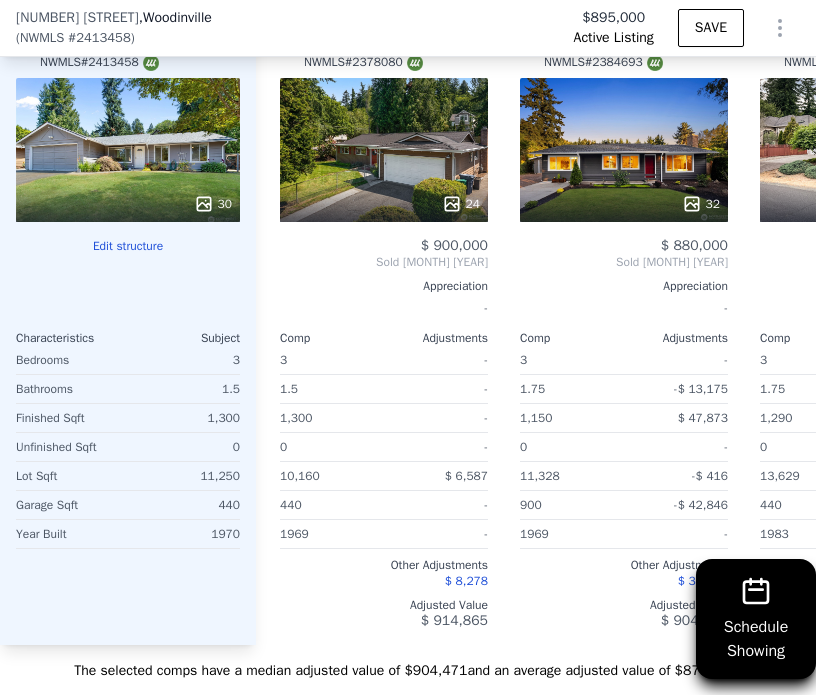 scroll, scrollTop: 3095, scrollLeft: 0, axis: vertical 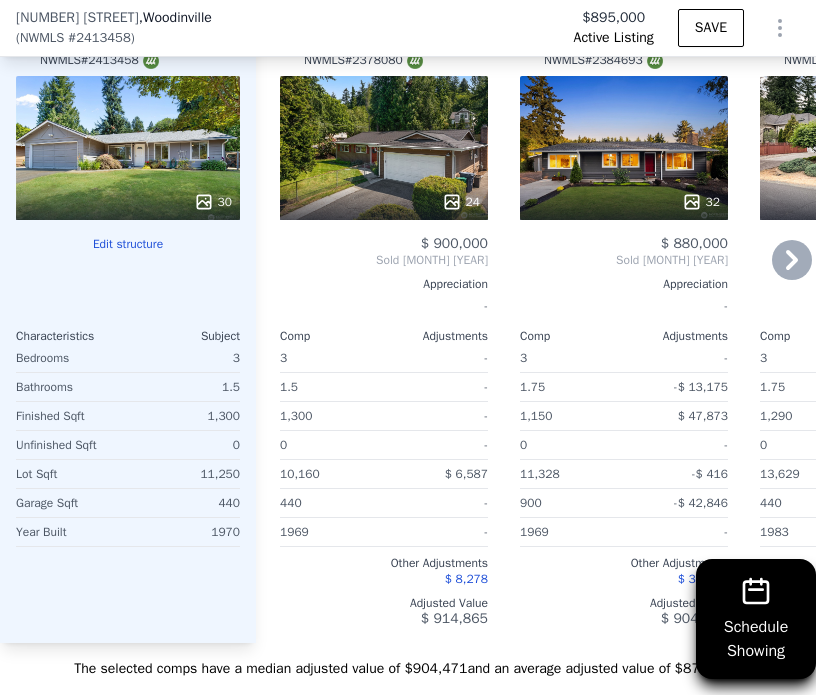 click on "24" at bounding box center (384, 148) 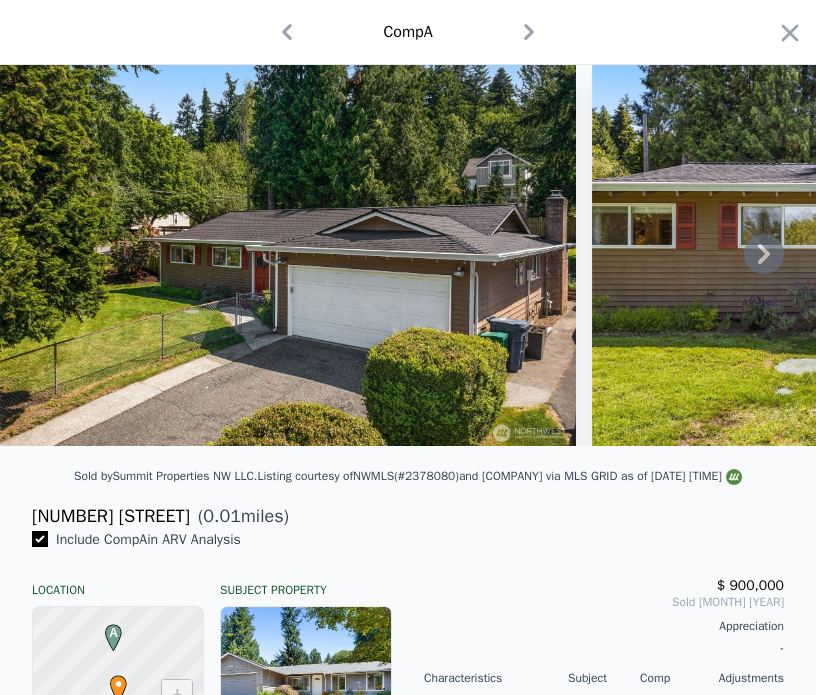 scroll, scrollTop: 68, scrollLeft: 0, axis: vertical 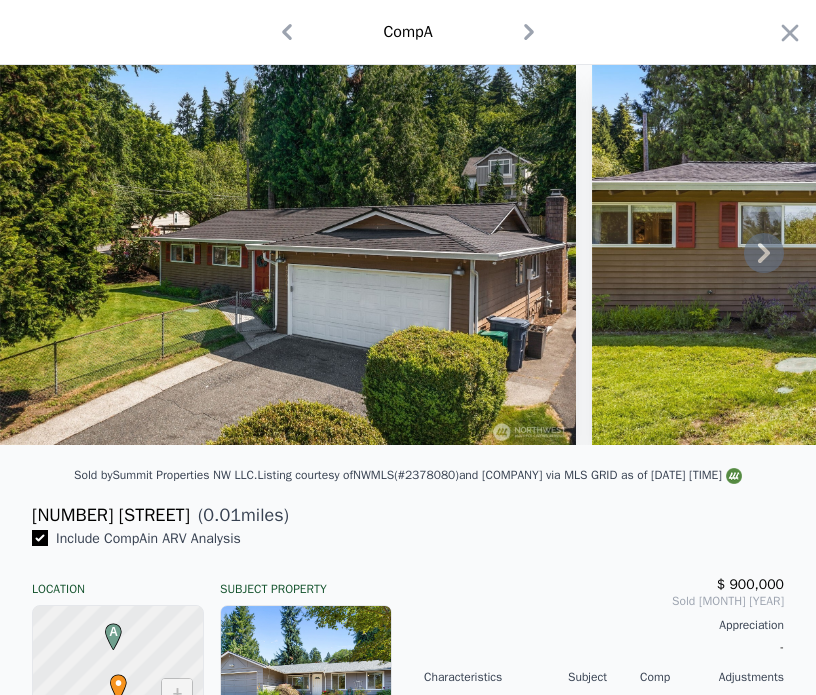 click 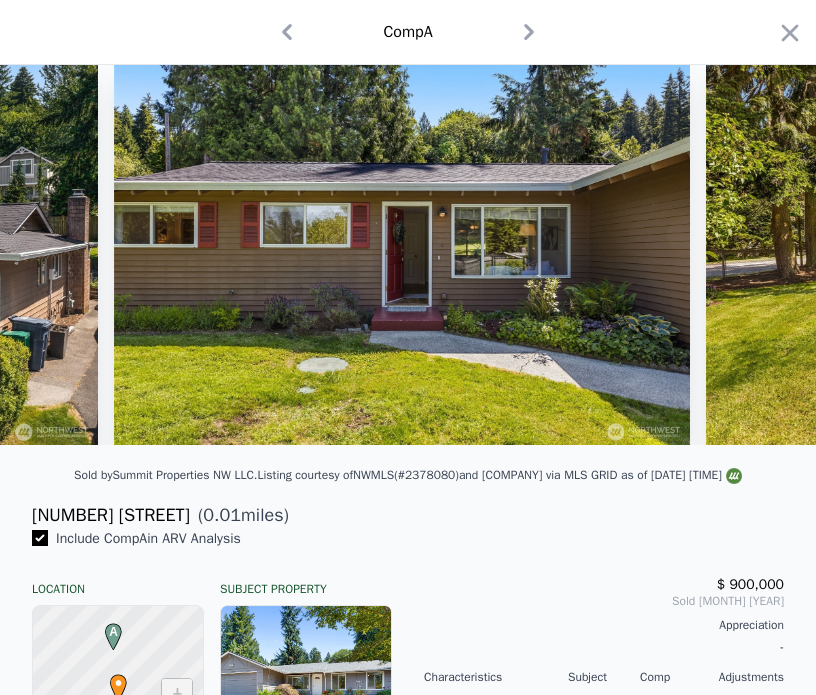 click at bounding box center [994, 253] 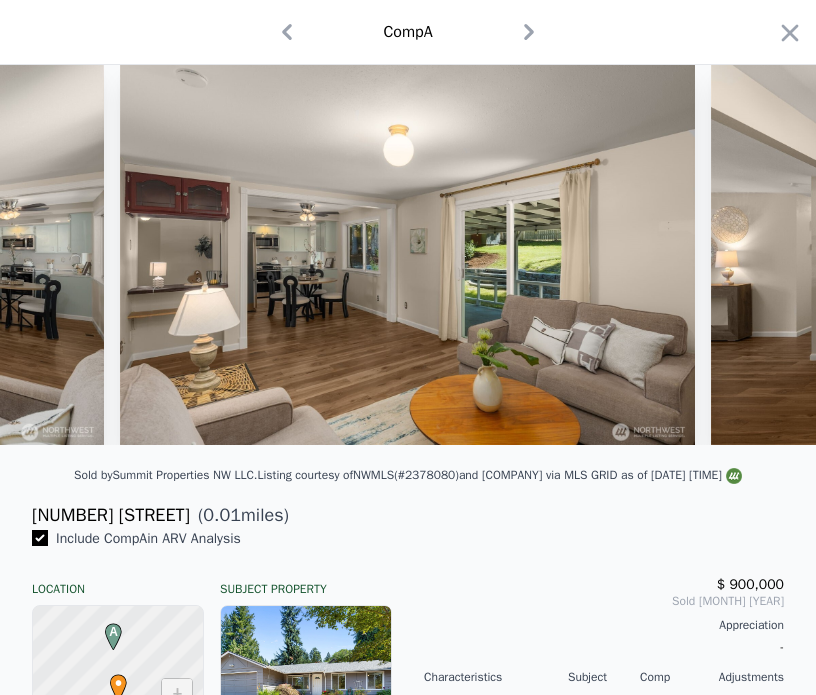 scroll, scrollTop: 0, scrollLeft: 4618, axis: horizontal 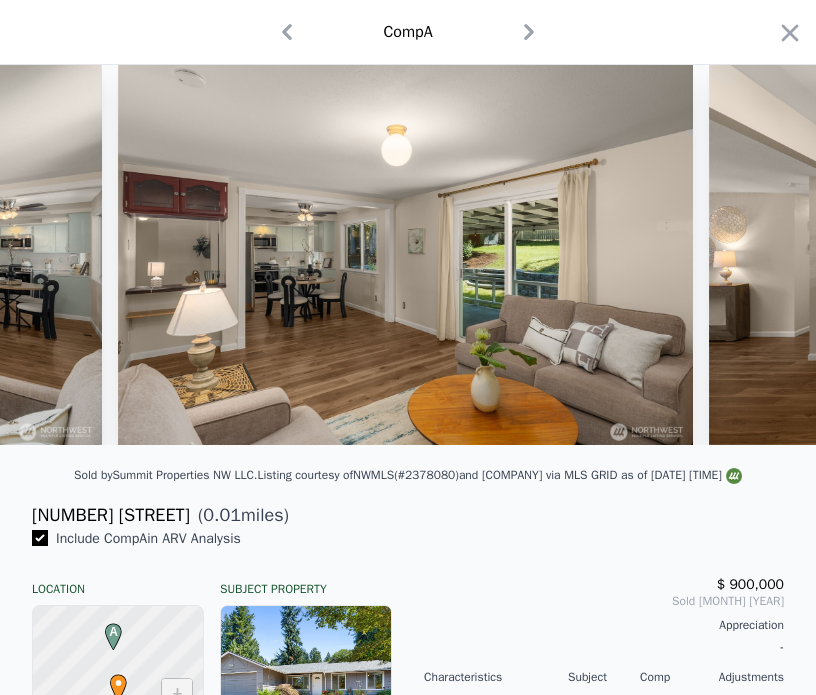 drag, startPoint x: 780, startPoint y: 33, endPoint x: 365, endPoint y: 197, distance: 446.22977 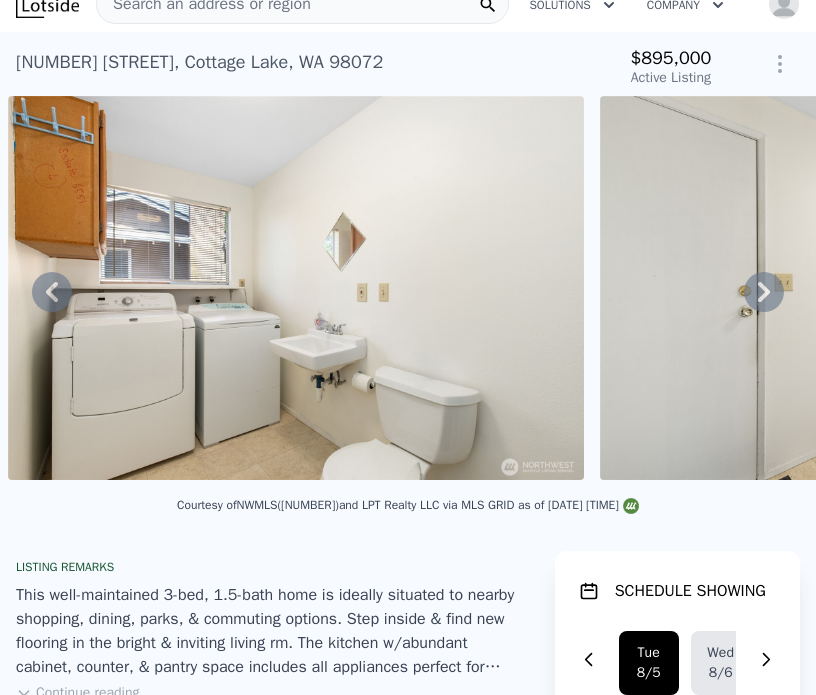 scroll, scrollTop: 0, scrollLeft: 0, axis: both 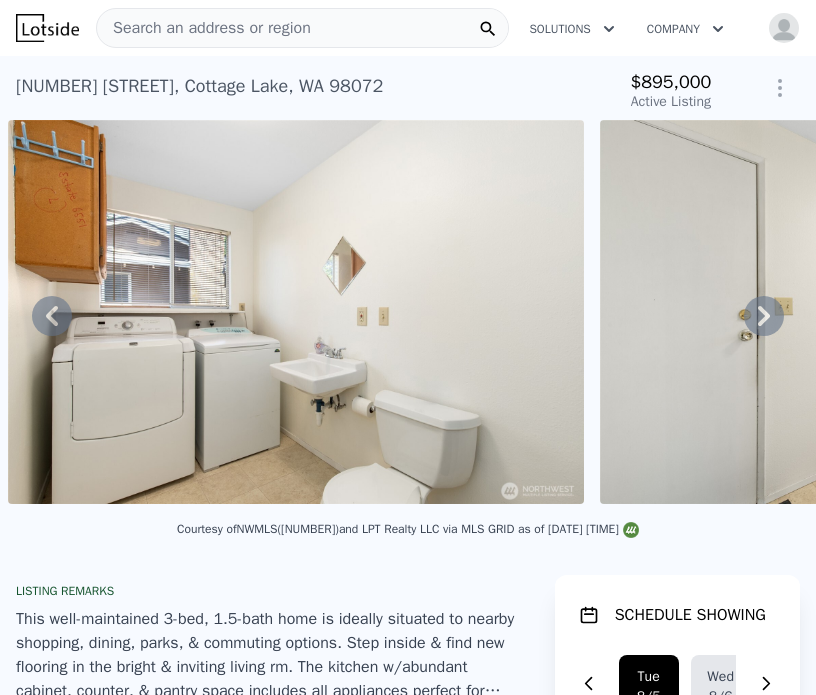 type on "$ 906,000" 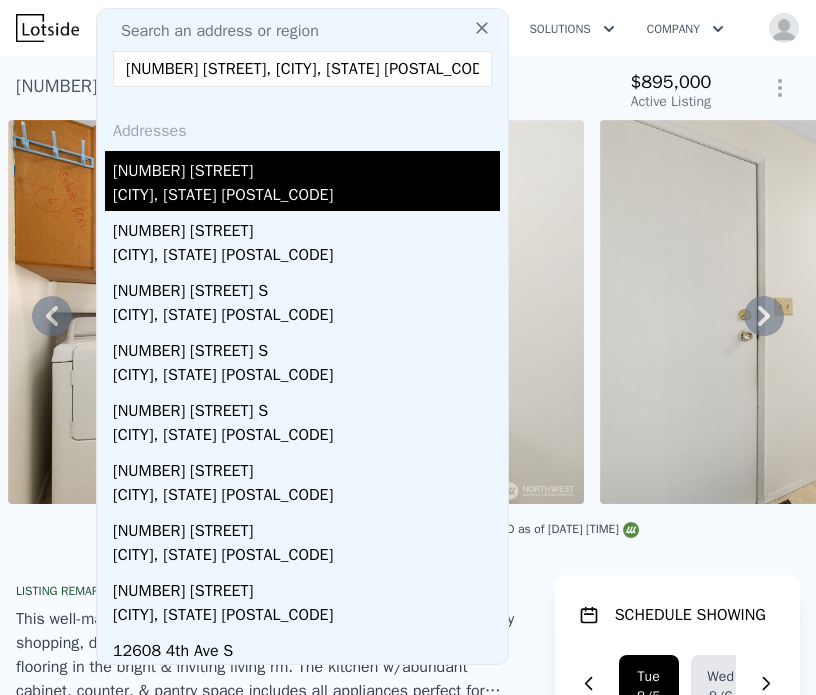 type on "10852 4th Avenue S, Seattle, WA 98168" 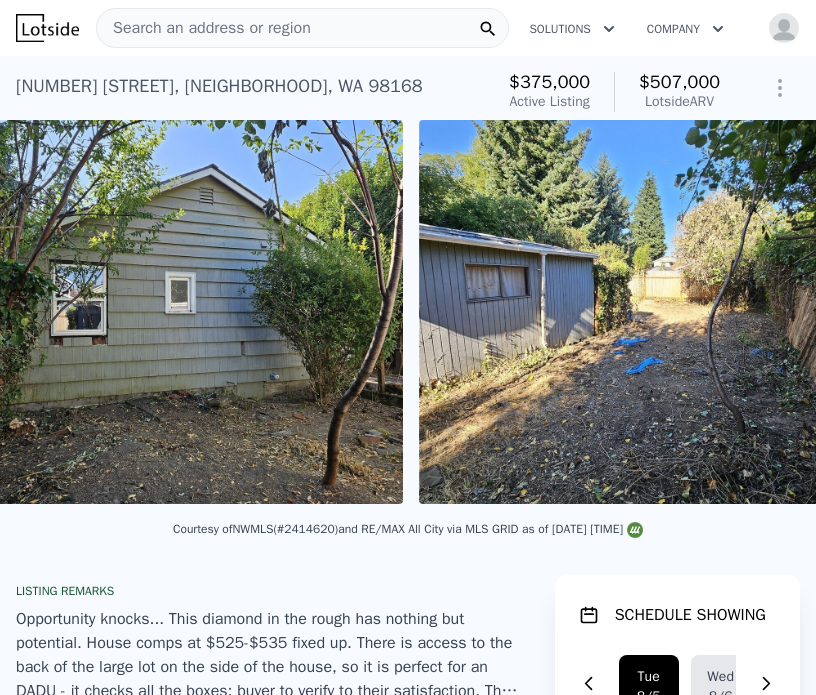 scroll, scrollTop: 0, scrollLeft: 1372, axis: horizontal 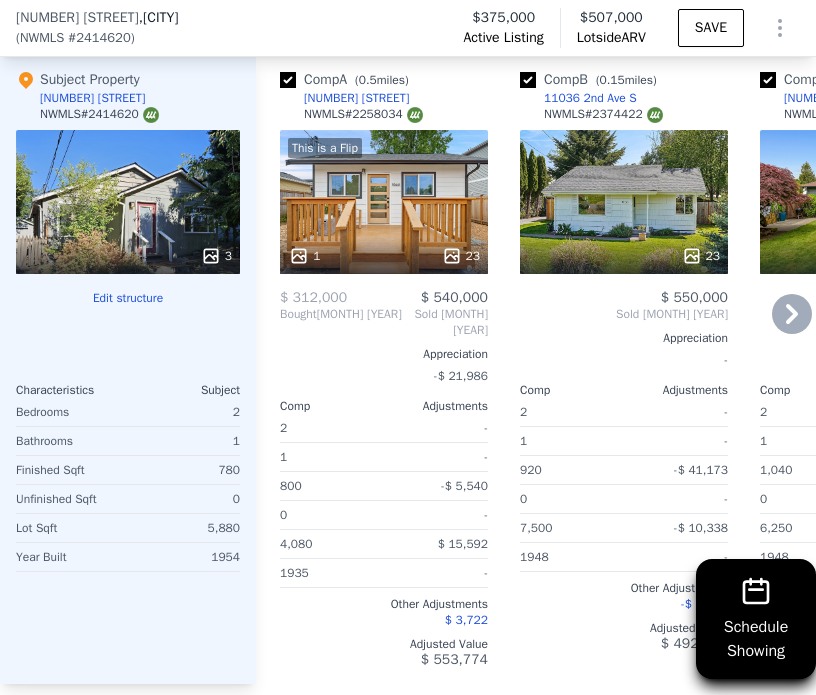 click on "23" at bounding box center (624, 202) 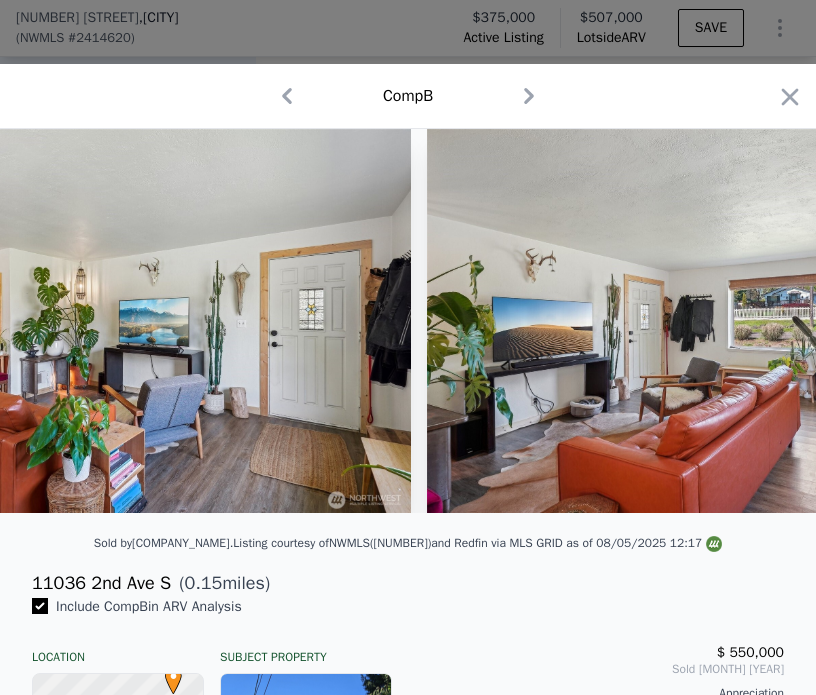 scroll, scrollTop: 0, scrollLeft: 1943, axis: horizontal 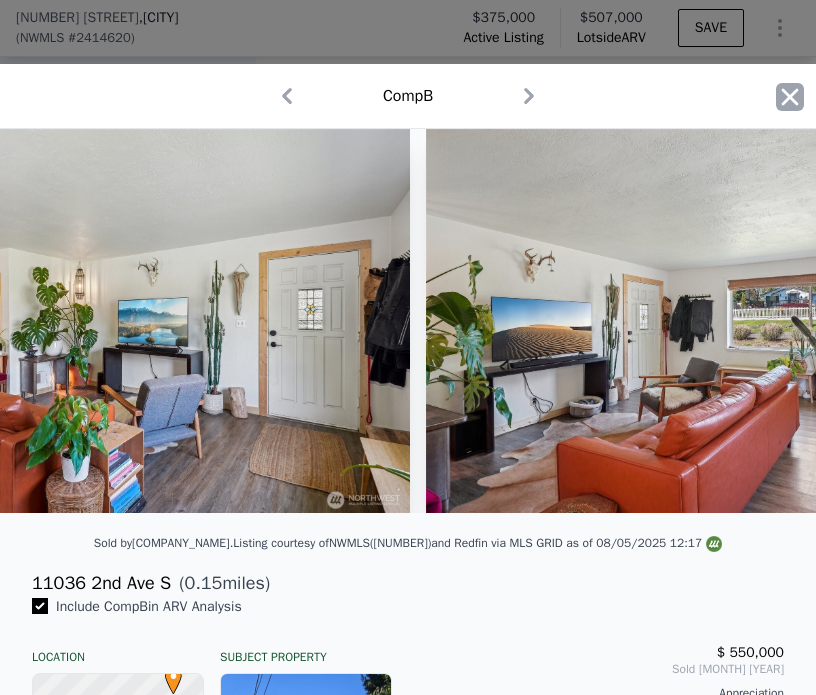 click 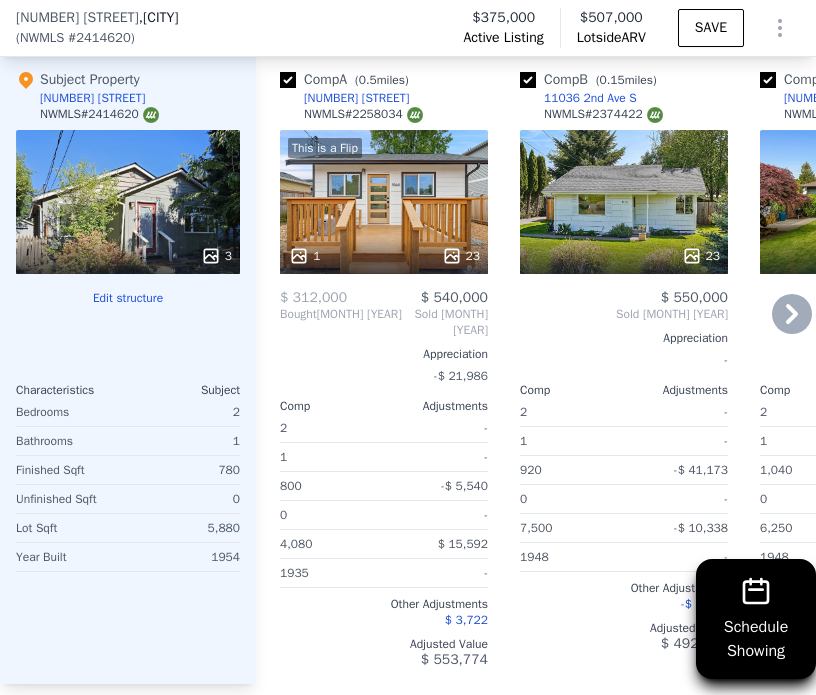 click on "23" at bounding box center [624, 202] 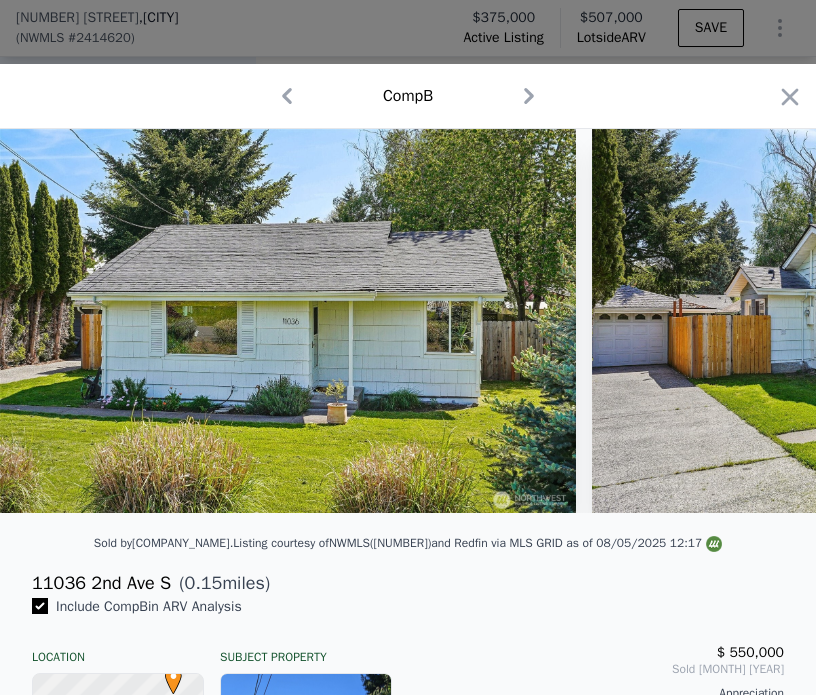 click 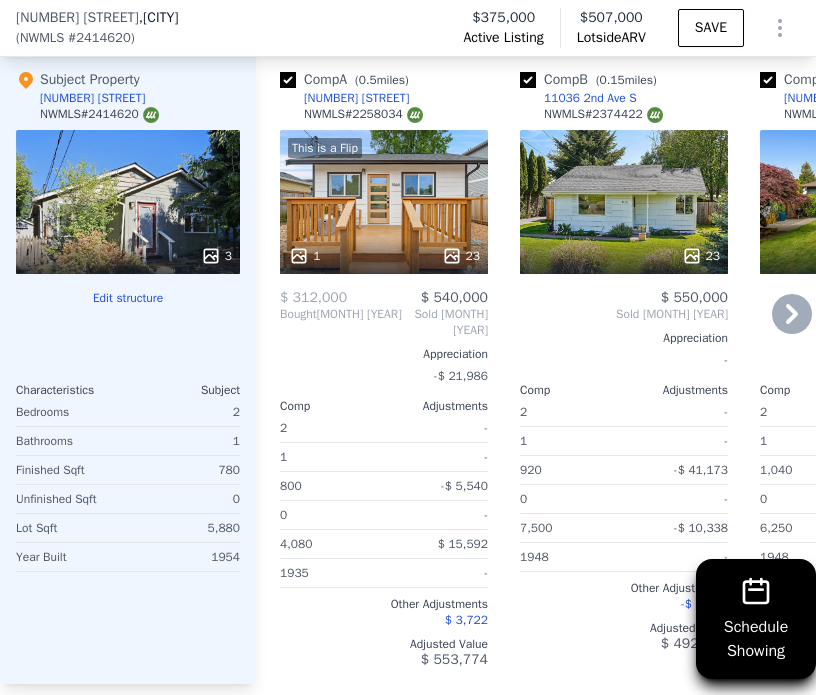click on "This is a Flip 1 23" at bounding box center (384, 202) 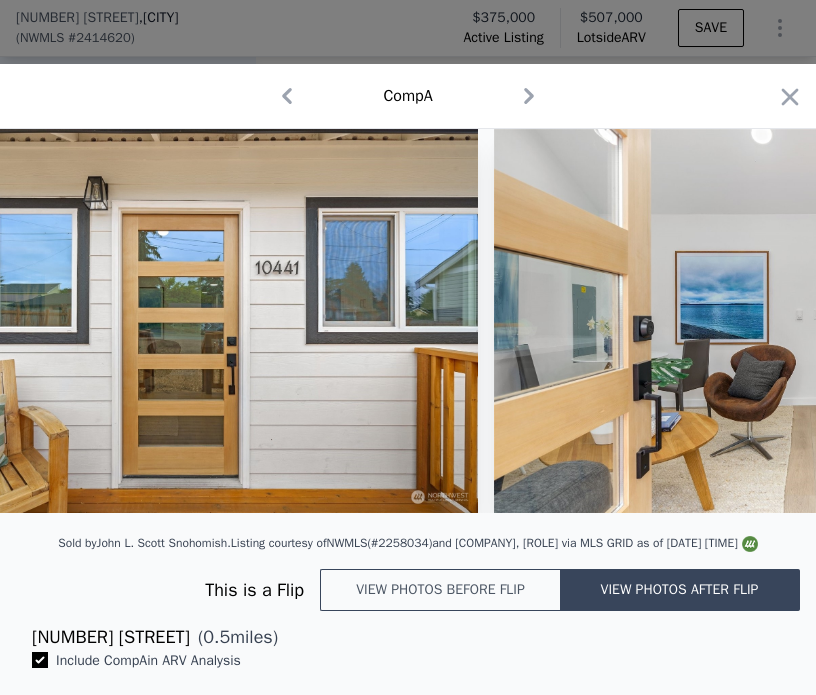 scroll, scrollTop: 0, scrollLeft: 1880, axis: horizontal 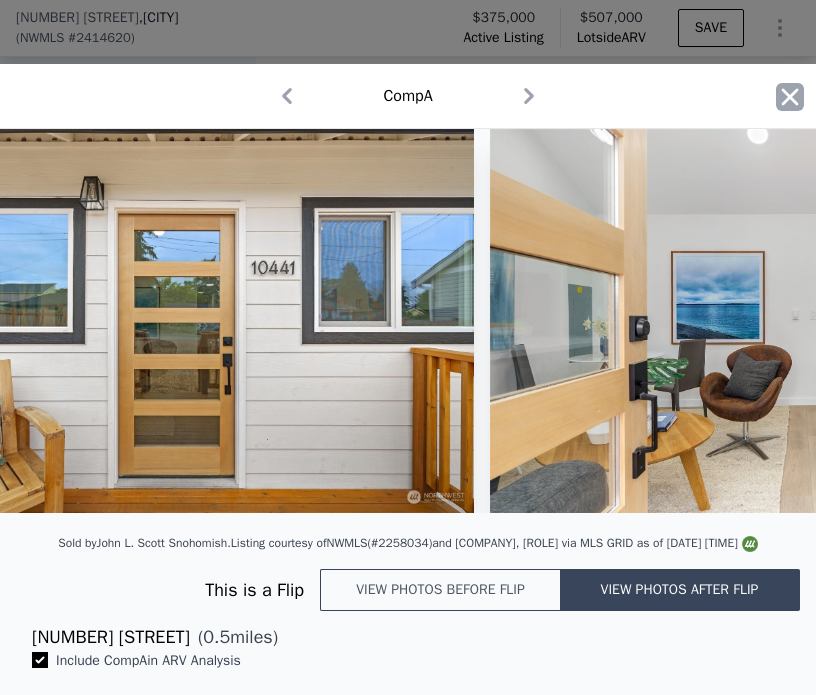 click 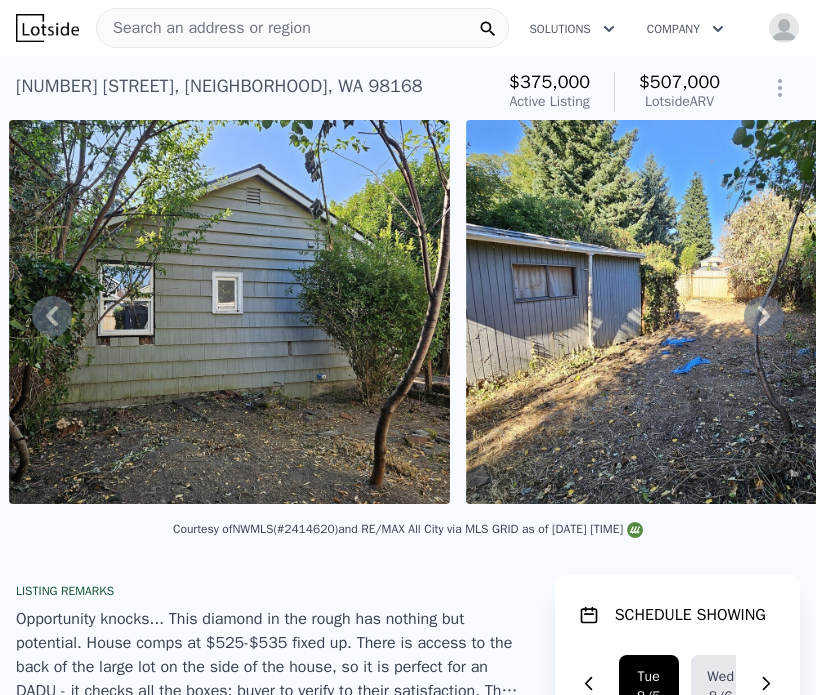 scroll, scrollTop: 72, scrollLeft: 0, axis: vertical 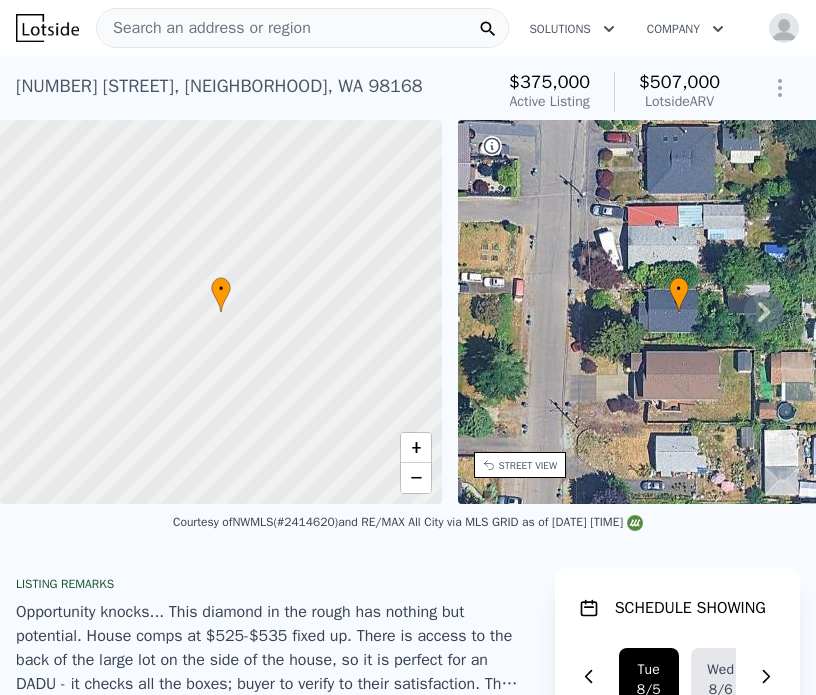 click on "Search an address or region" at bounding box center (204, 28) 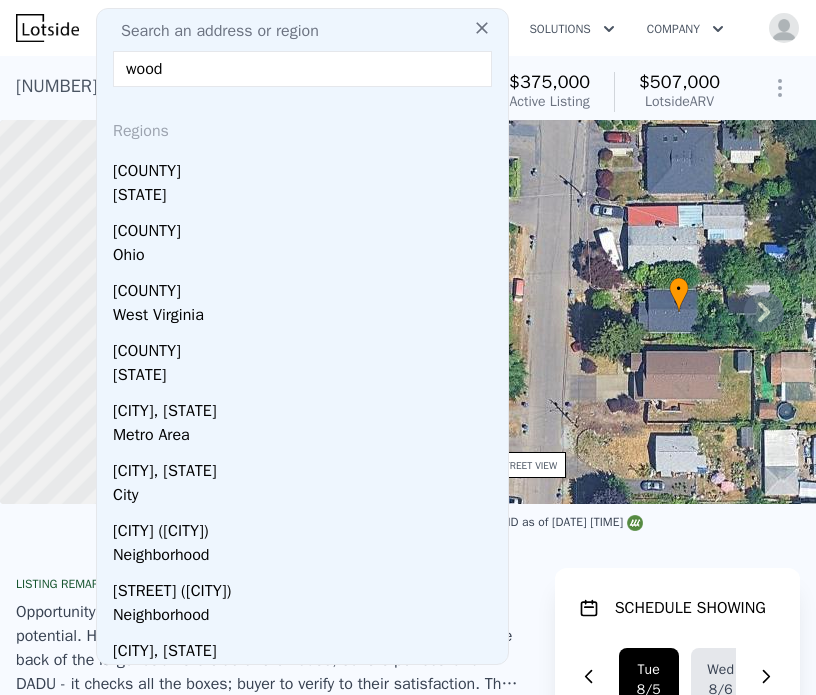 type on "wood" 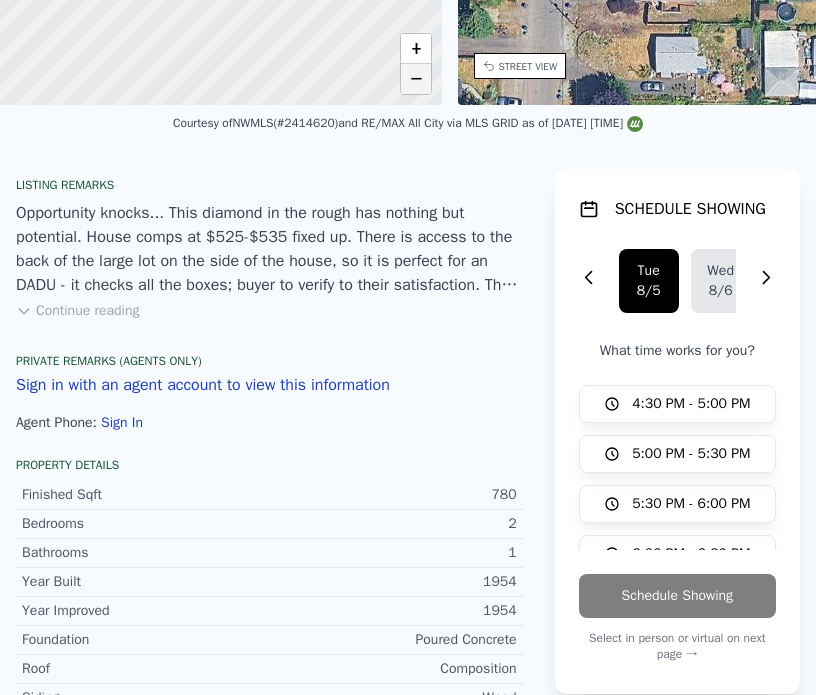 scroll, scrollTop: 0, scrollLeft: 0, axis: both 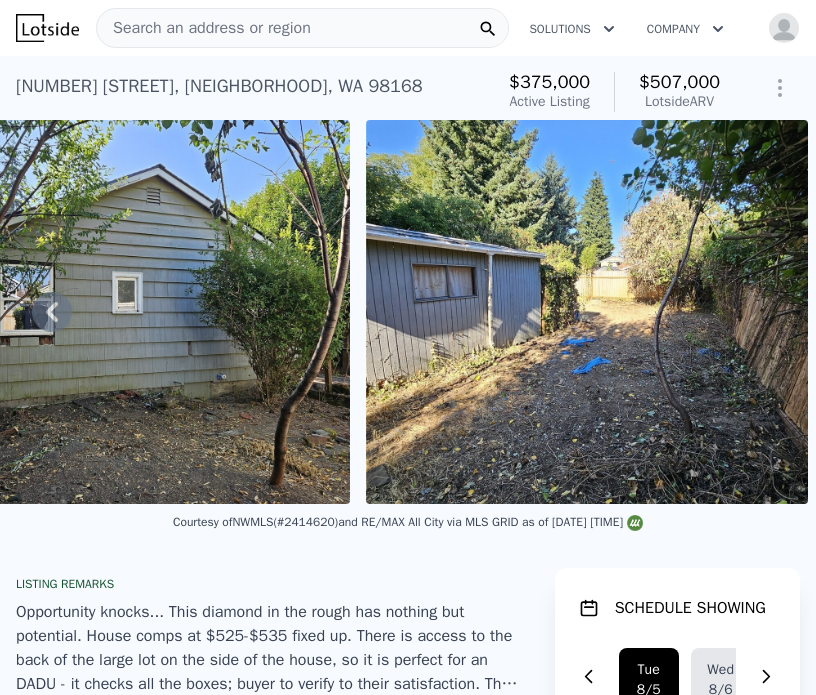 click on "10852 4th Ave S ,   White Center ,   WA   98168" at bounding box center (219, 86) 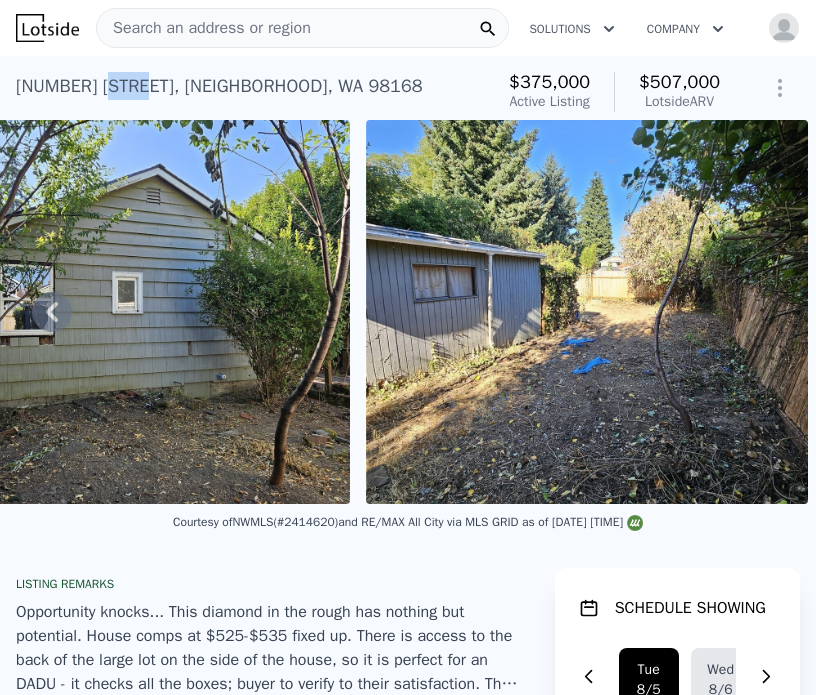 click on "10852 4th Ave S ,   White Center ,   WA   98168" at bounding box center [219, 86] 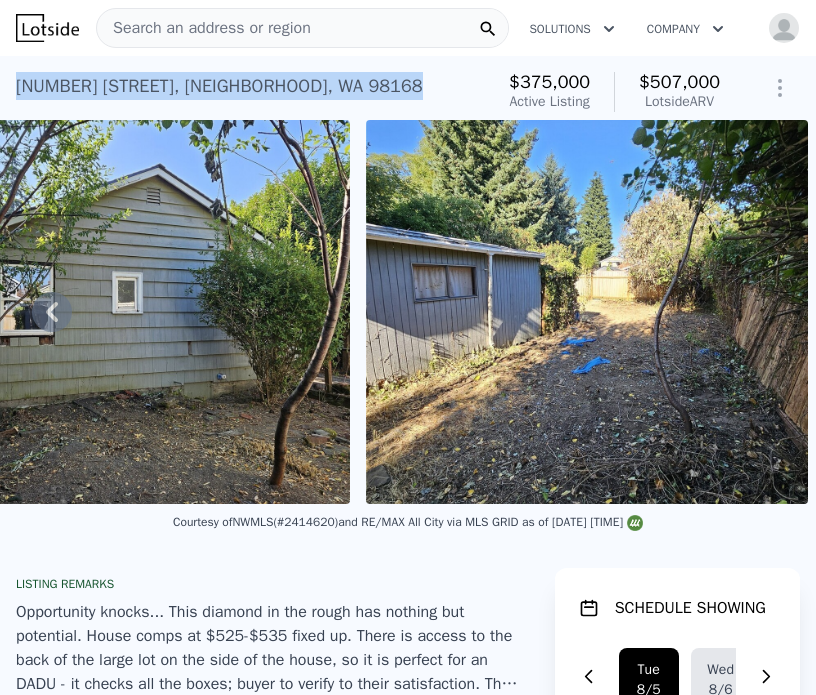click on "10852 4th Ave S ,   White Center ,   WA   98168" at bounding box center (219, 86) 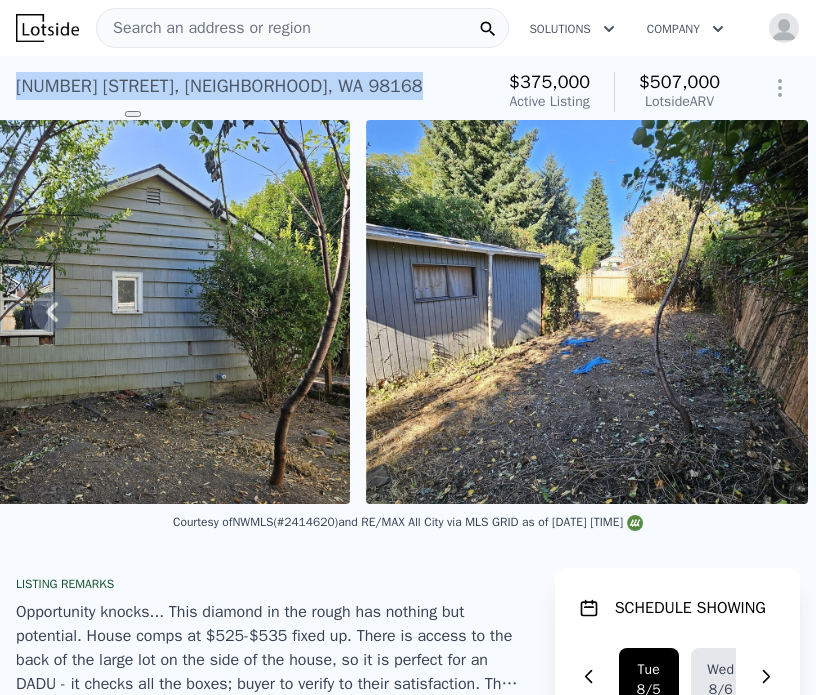 copy on "10852 4th Ave S ,   White Center ,   WA   98168 Active at  $375k (~ARV  $507k )" 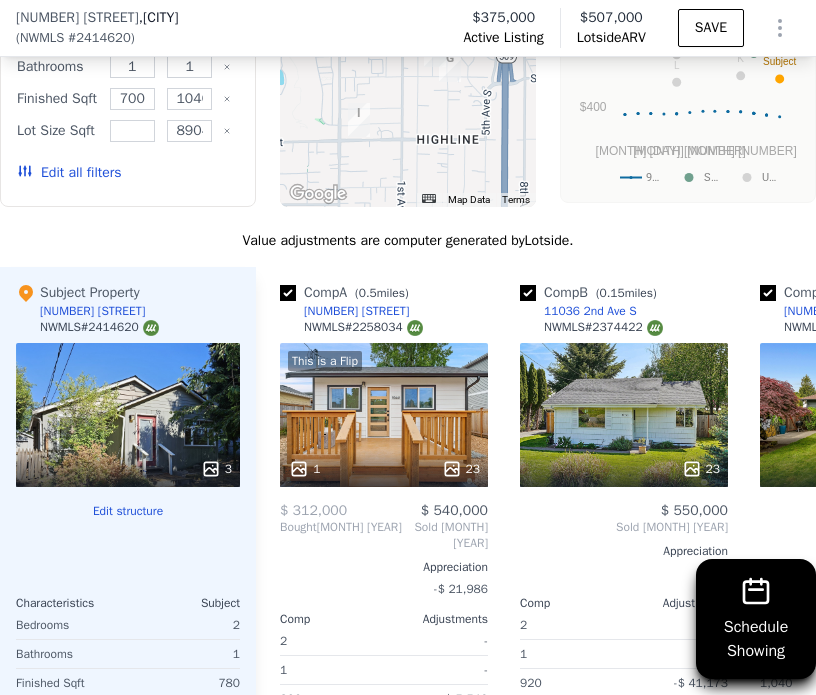 scroll, scrollTop: 3052, scrollLeft: 0, axis: vertical 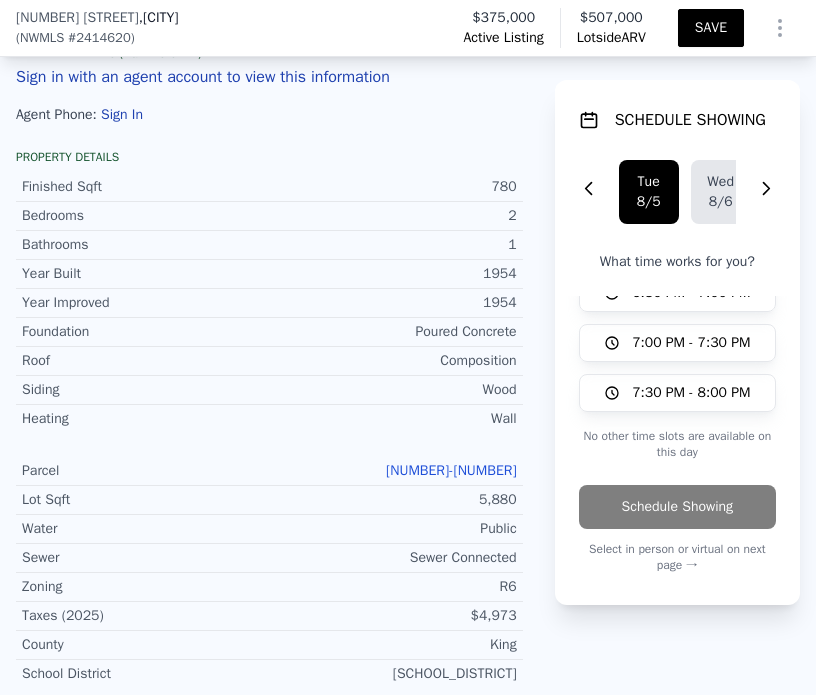 click on "SAVE" at bounding box center [711, 28] 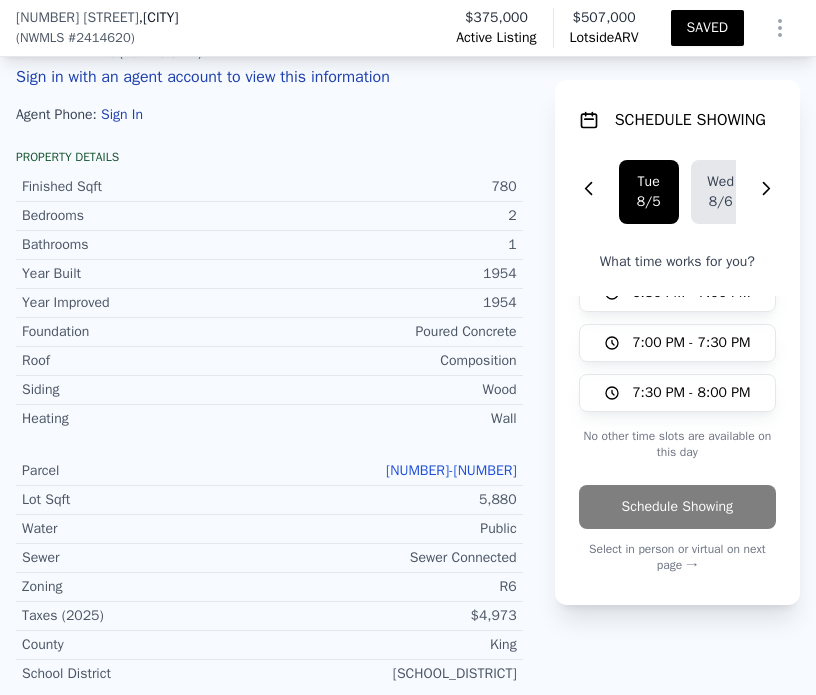 scroll, scrollTop: 0, scrollLeft: 0, axis: both 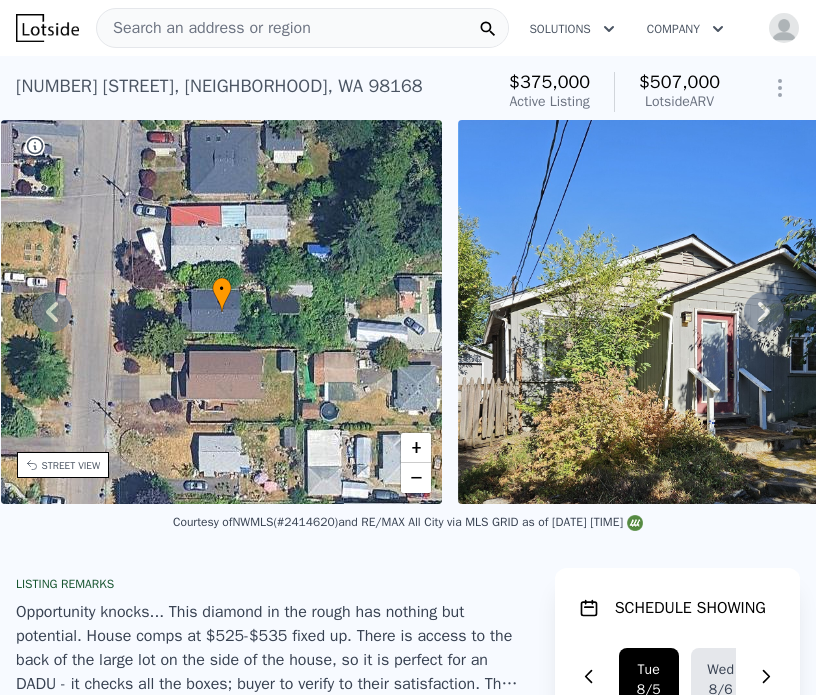 click on "Search an address or region" at bounding box center [204, 28] 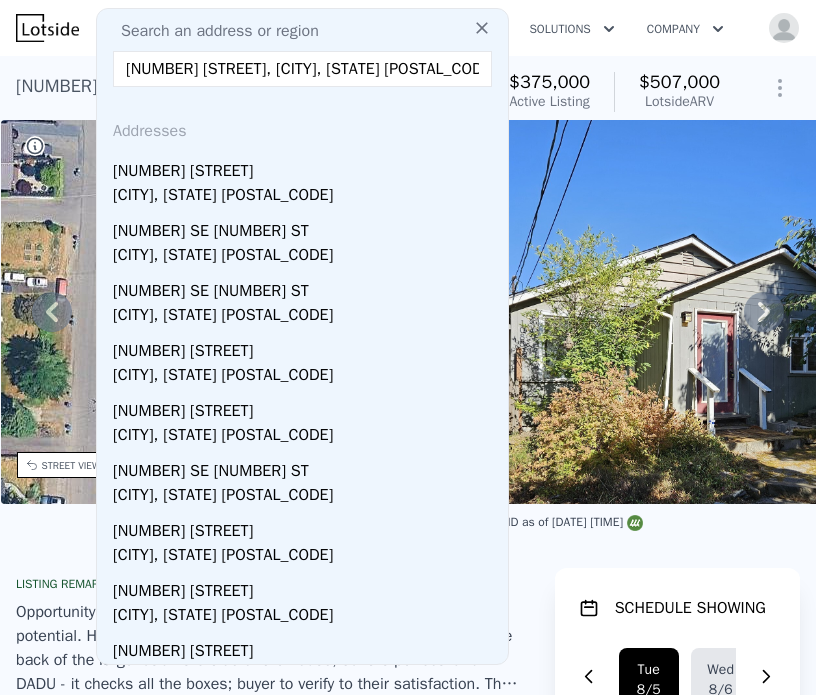 type on "[NUMBER] [STREET], [CITY], [STATE] [POSTAL_CODE]" 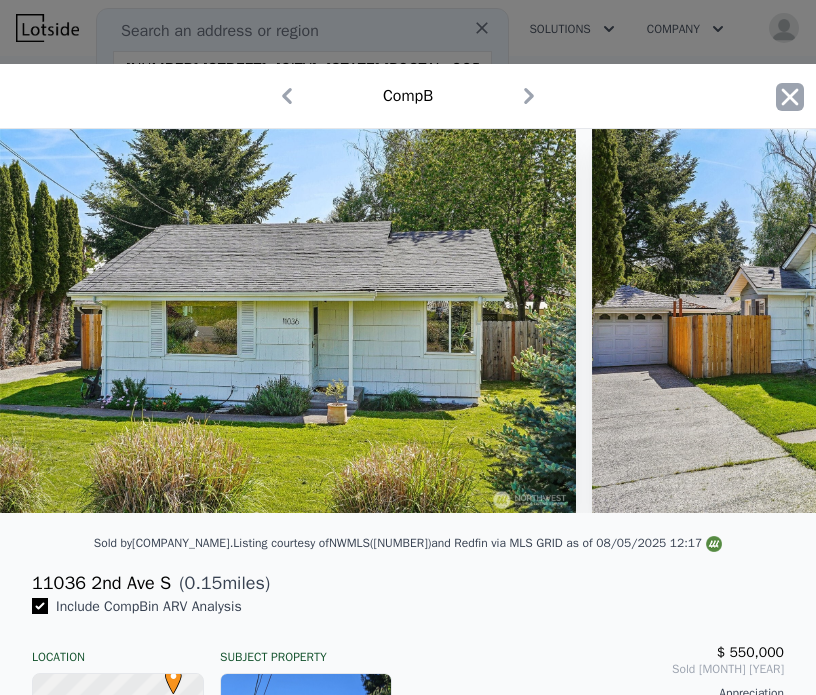 click 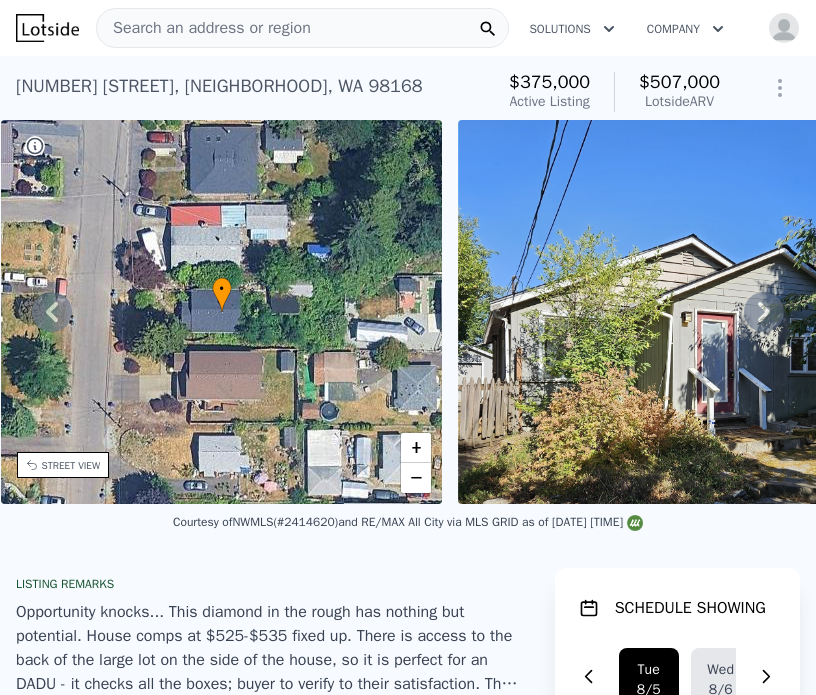 click on "Search an address or region" at bounding box center (302, 28) 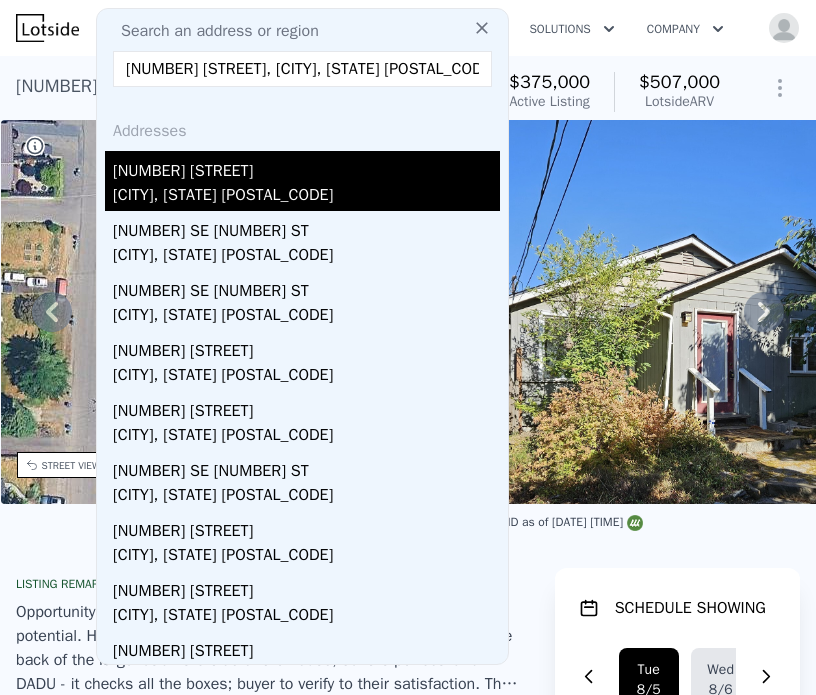 type on "[NUMBER] [STREET], [CITY], [STATE] [POSTAL_CODE]" 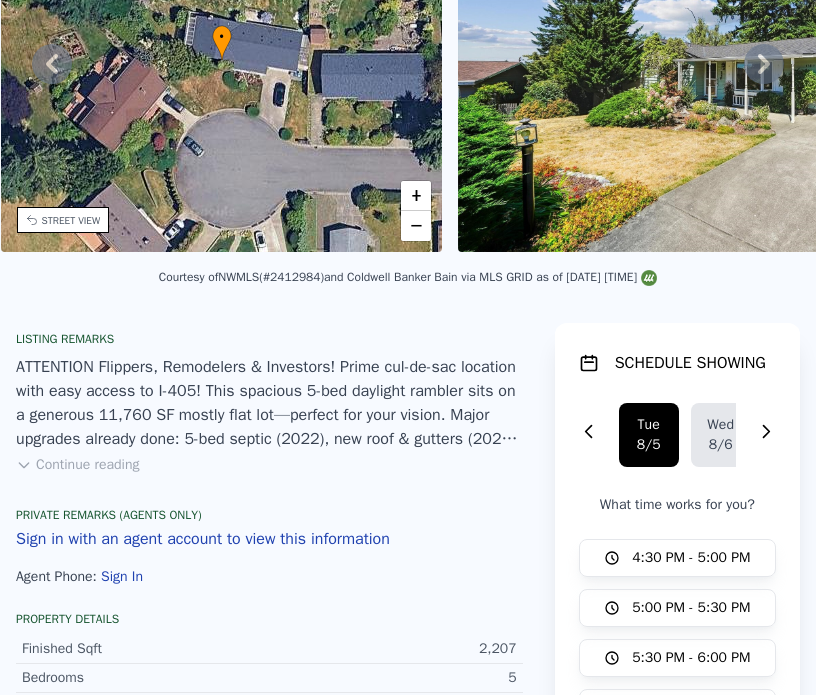 scroll, scrollTop: 0, scrollLeft: 0, axis: both 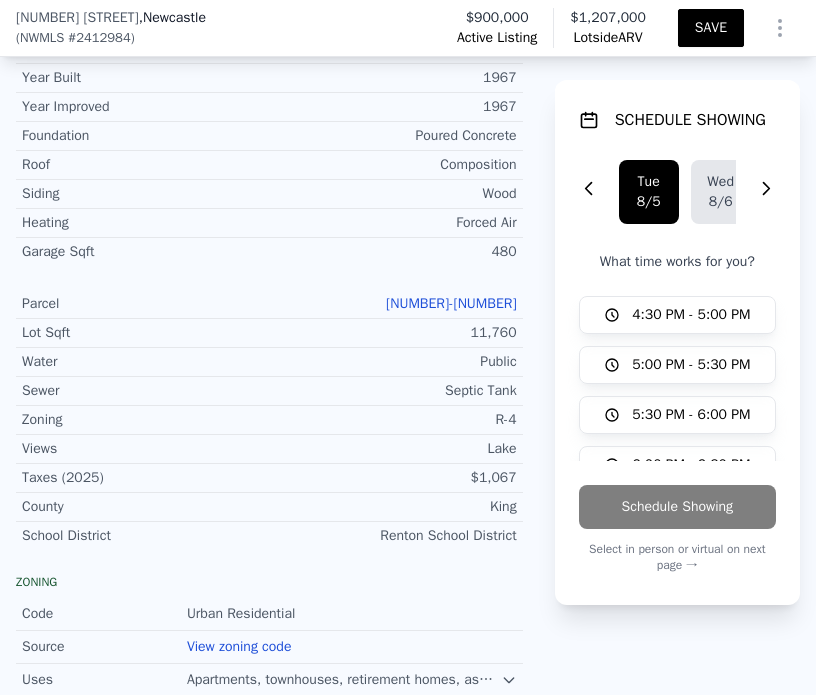 click on "SAVE" at bounding box center [711, 28] 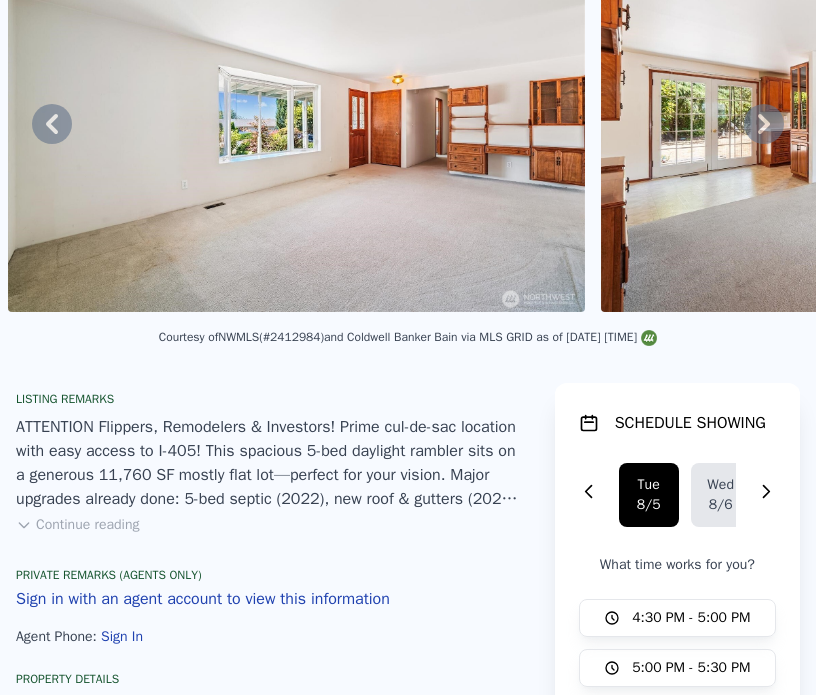 scroll, scrollTop: 0, scrollLeft: 0, axis: both 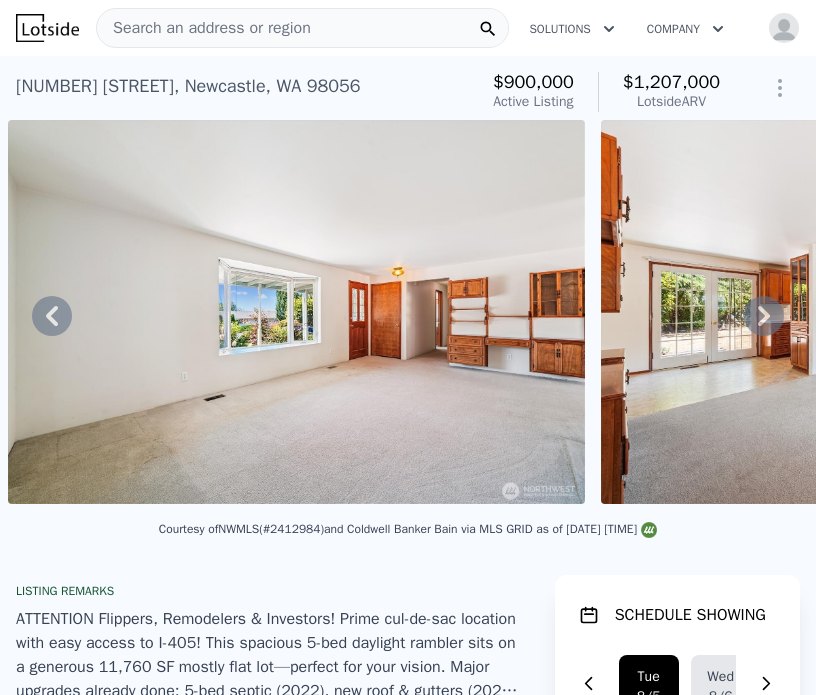 click on "Search an address or region" at bounding box center [204, 28] 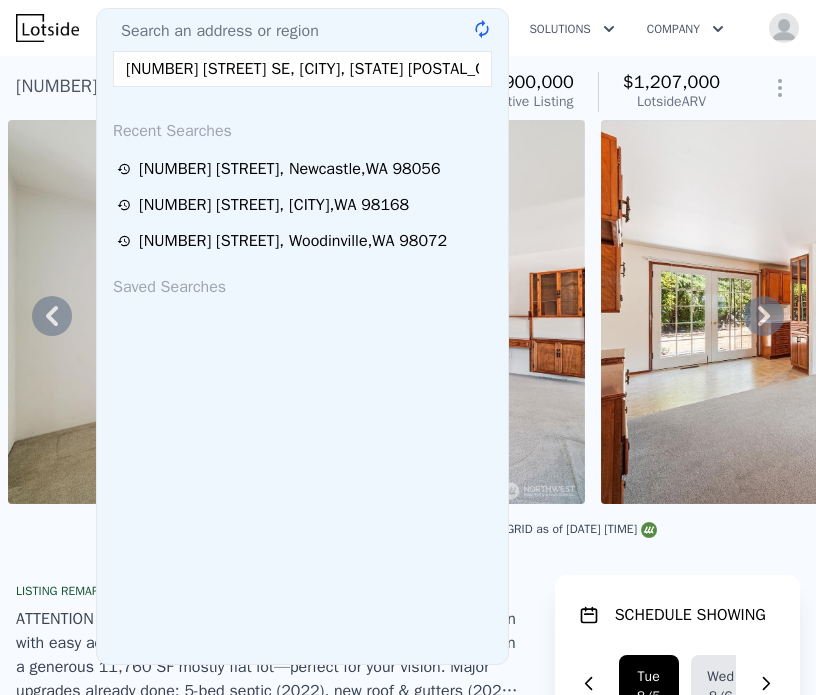 scroll, scrollTop: 0, scrollLeft: 0, axis: both 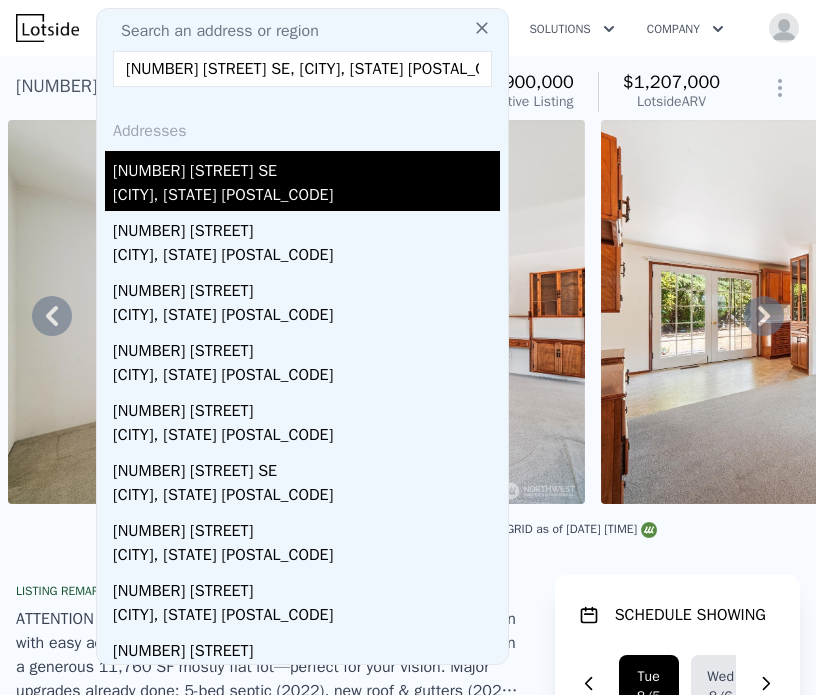 type on "9112 120th Avenue SE, Newcastle, WA 98056" 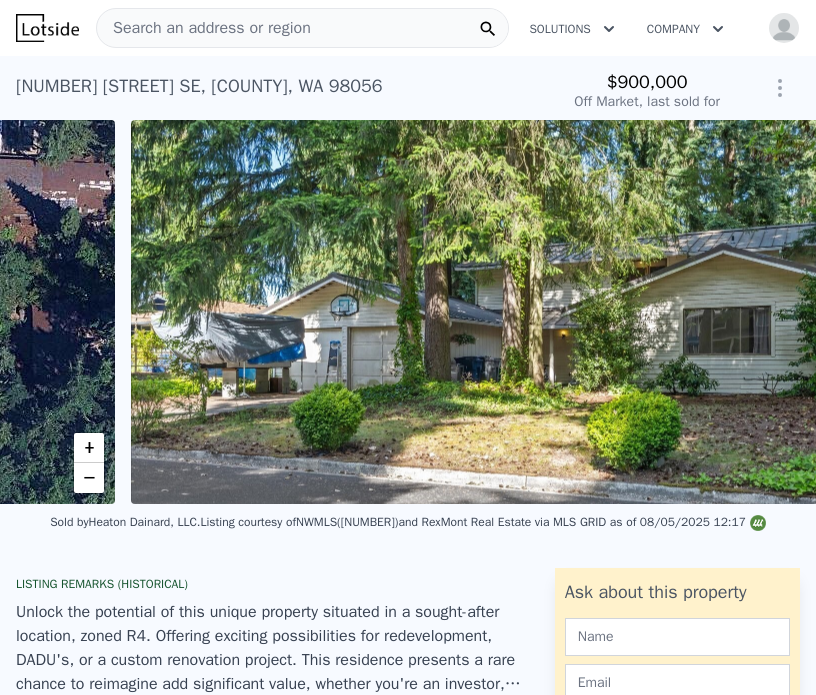 scroll, scrollTop: 0, scrollLeft: 915, axis: horizontal 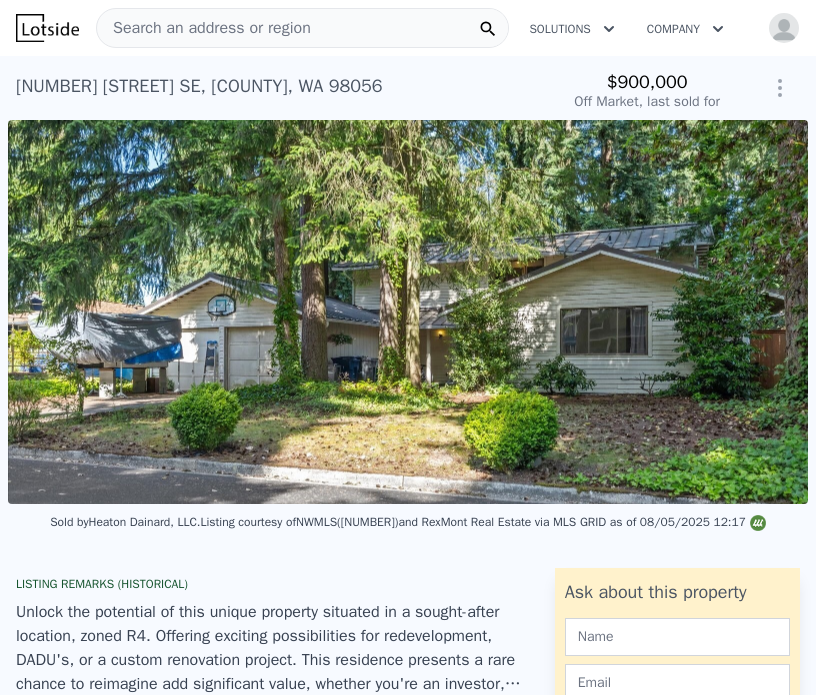 type on "1.5" 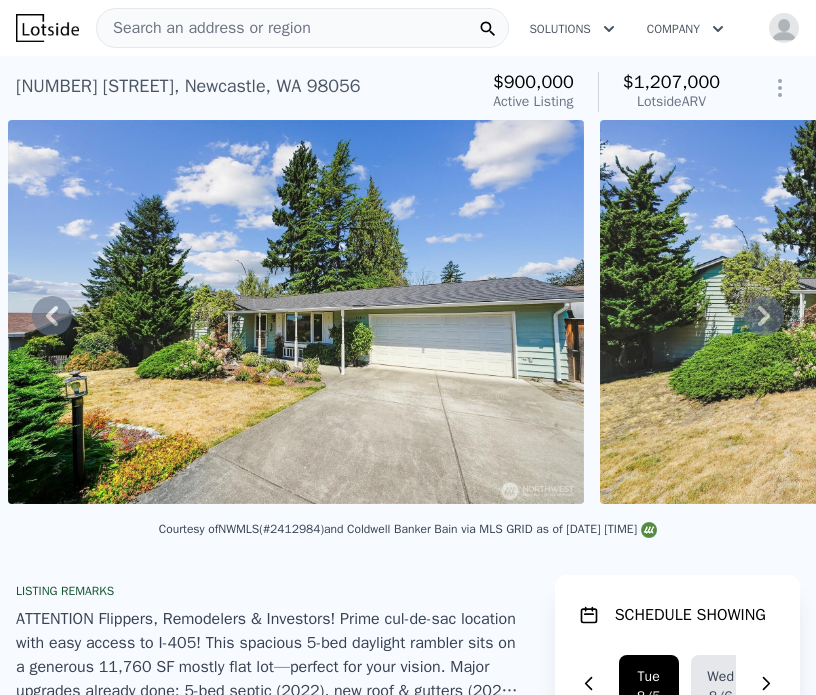 click on "Search an address or region" at bounding box center [204, 28] 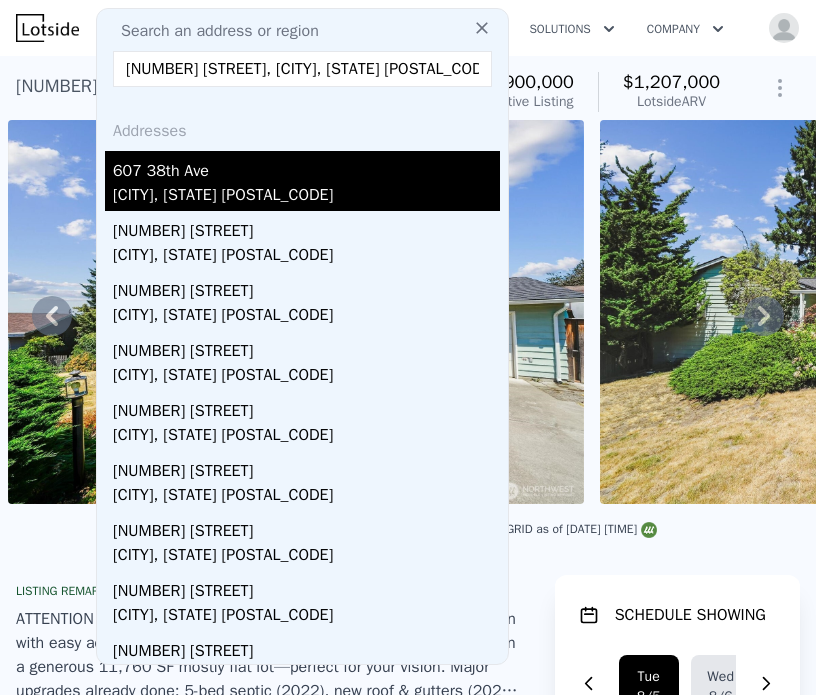 type on "607 38th Avenue, Seattle, WA 98122" 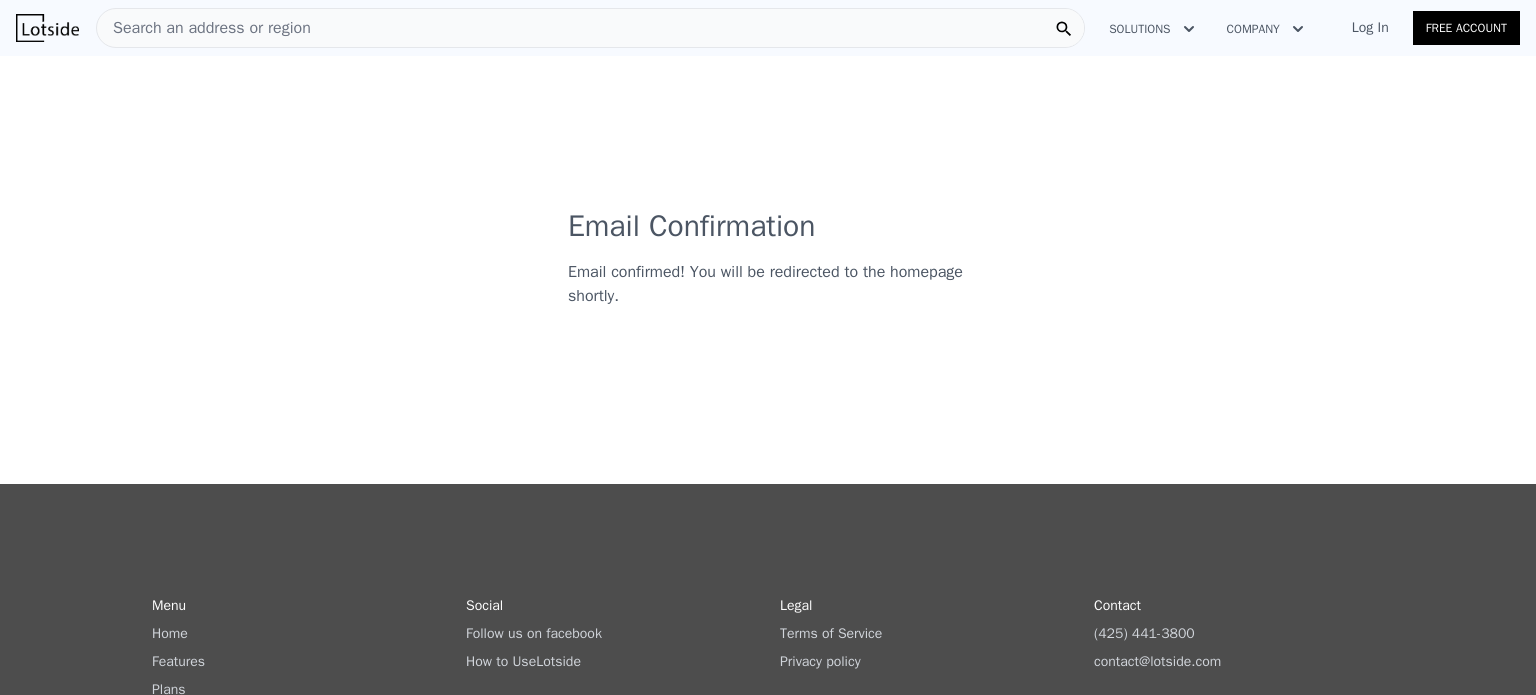 scroll, scrollTop: 0, scrollLeft: 0, axis: both 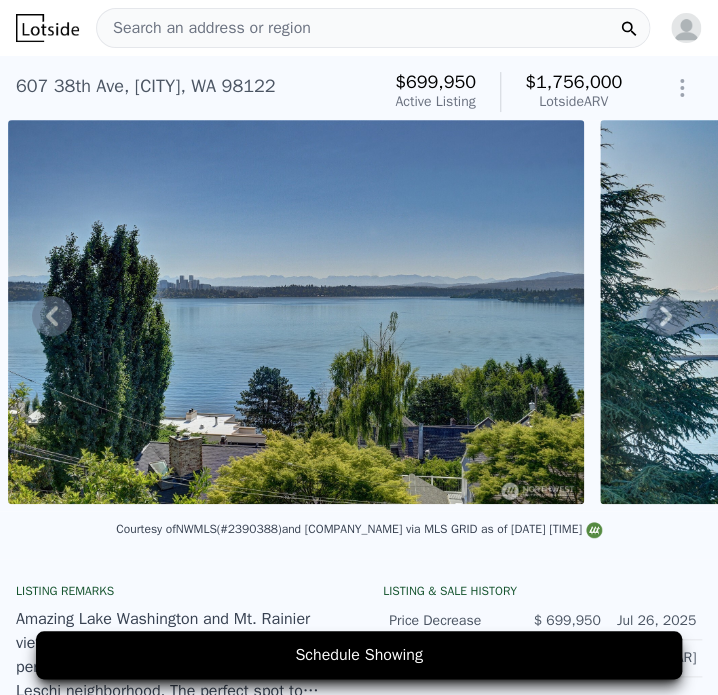 click on "Search an address or region" at bounding box center [204, 28] 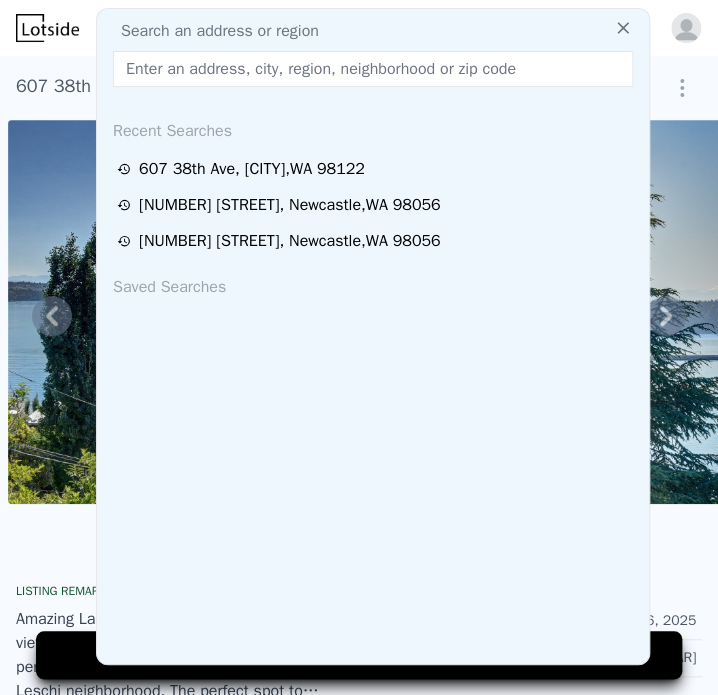 type on "[NUMBER] [STREET]" 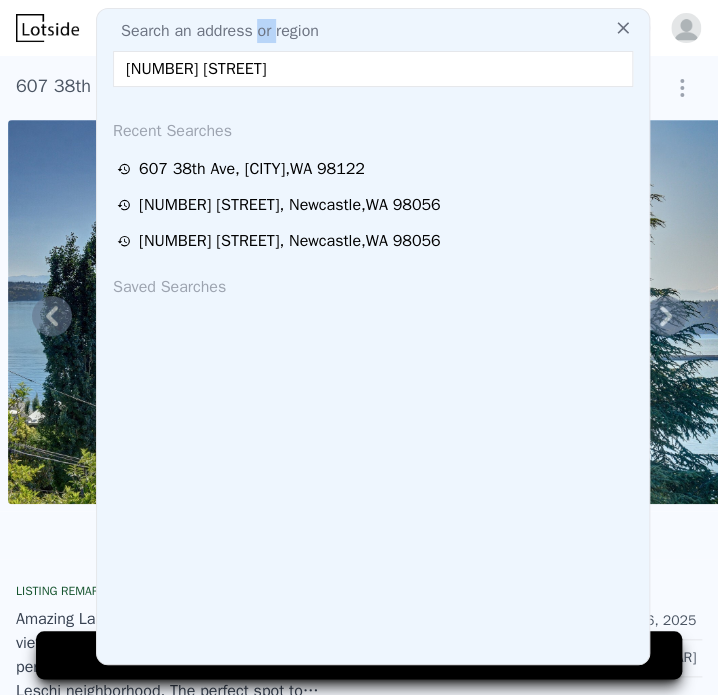 click on "Search an address or region" at bounding box center (212, 31) 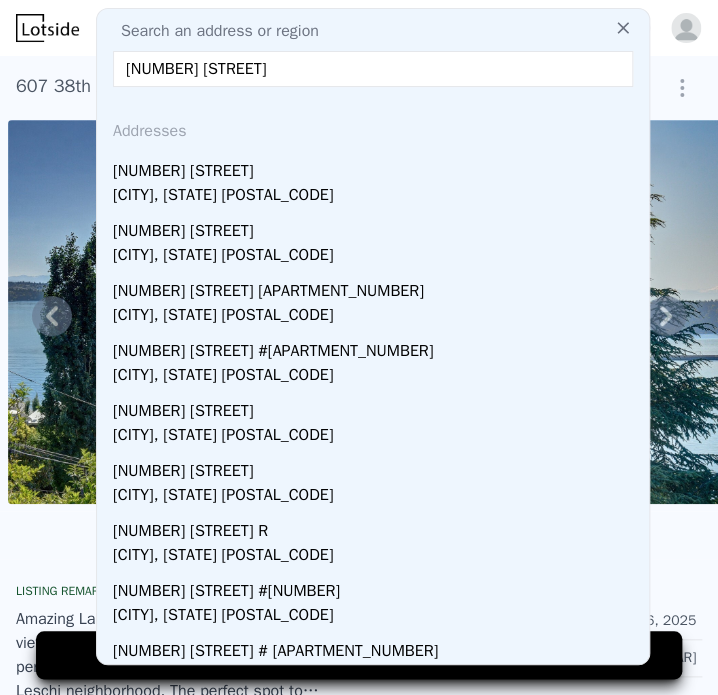 click on "[NUMBER] [STREET]" at bounding box center [373, 69] 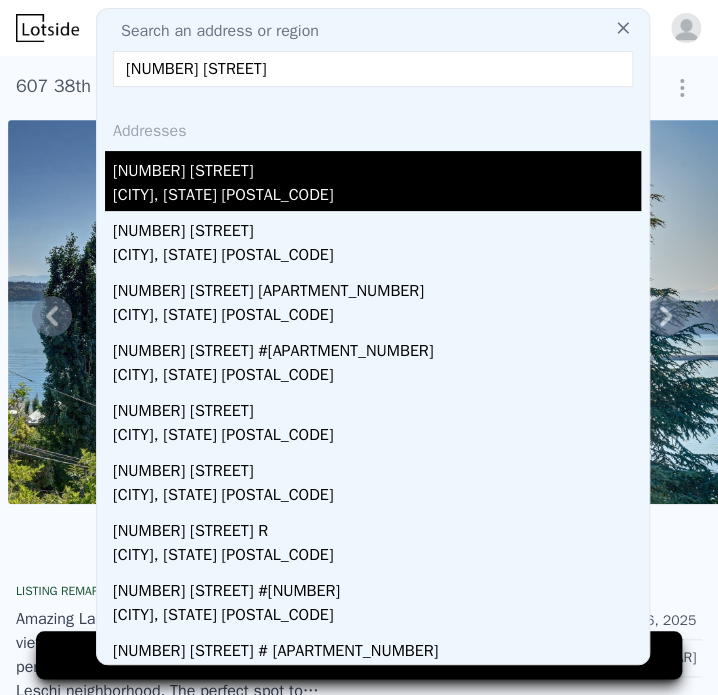 click on "[NUMBER] [STREET]" at bounding box center [377, 167] 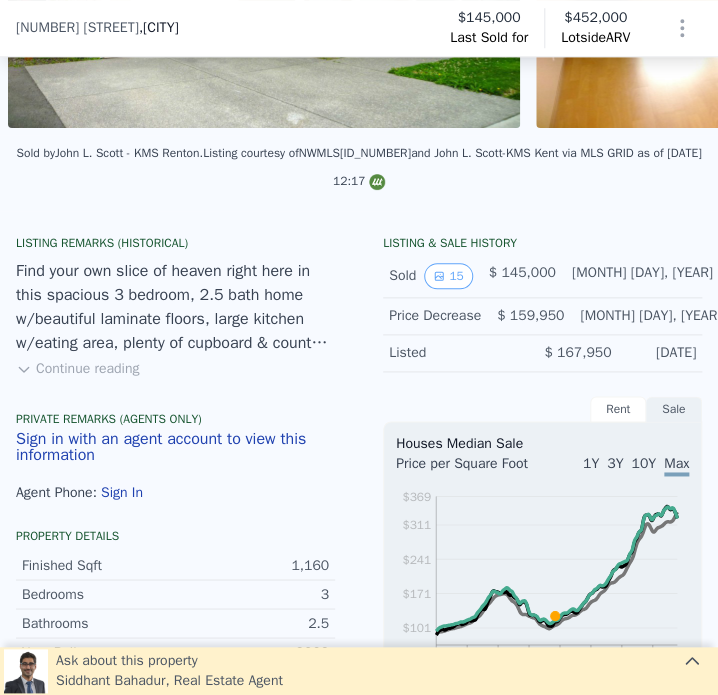 scroll, scrollTop: 0, scrollLeft: 0, axis: both 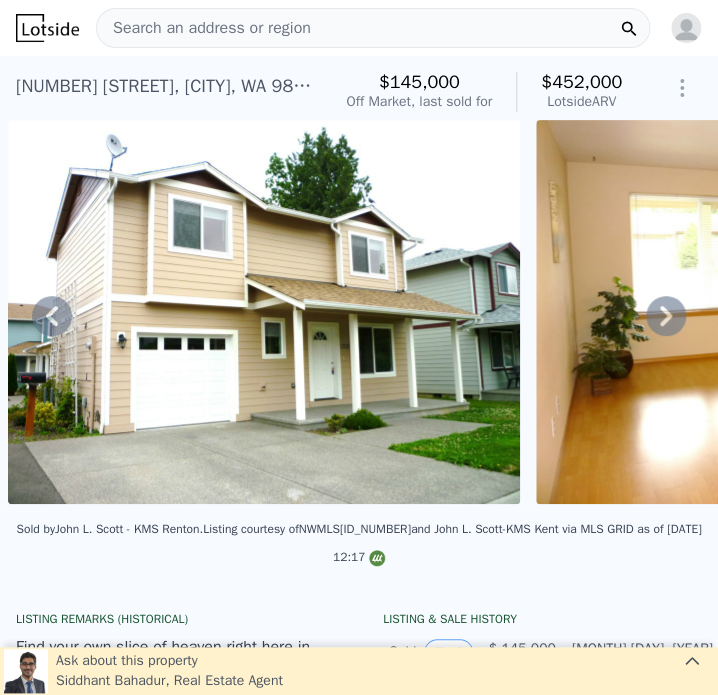 click on "Search an address or region" at bounding box center [373, 28] 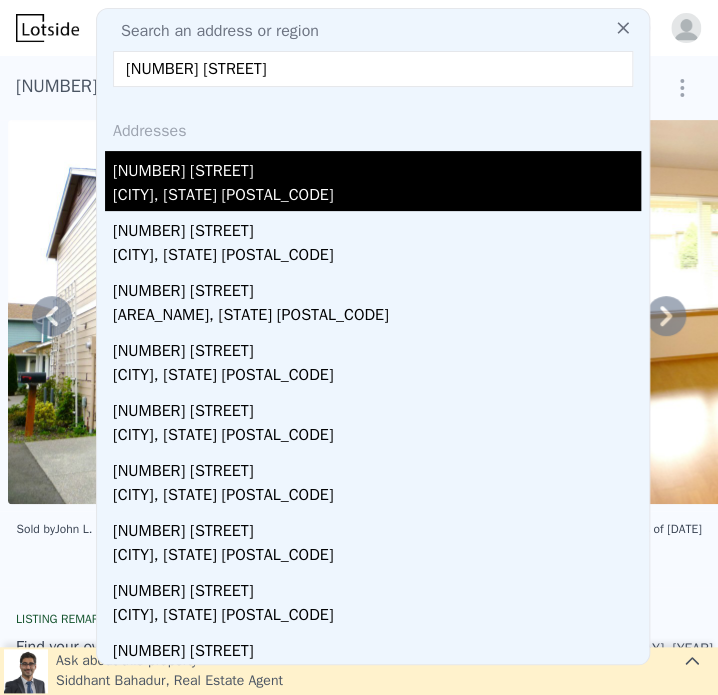 type on "[NUMBER] [STREET]" 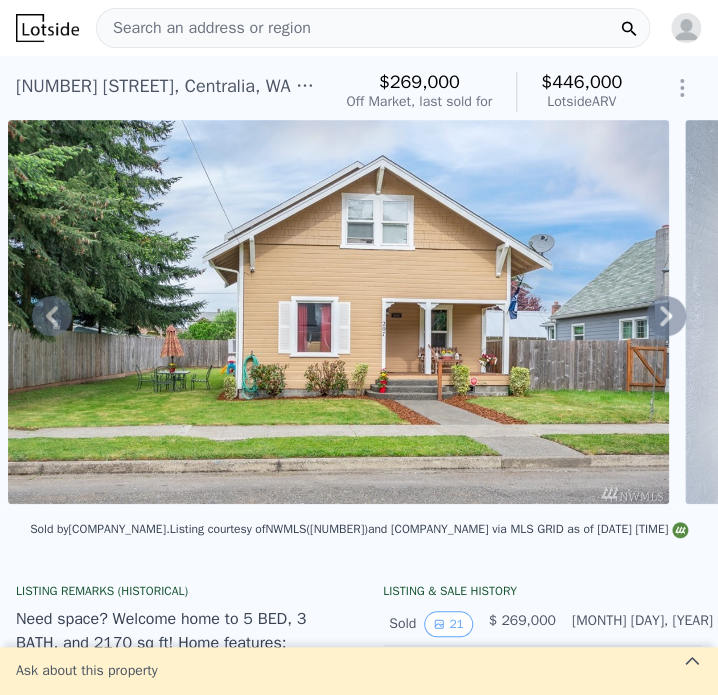 click on "Search an address or region" at bounding box center (373, 28) 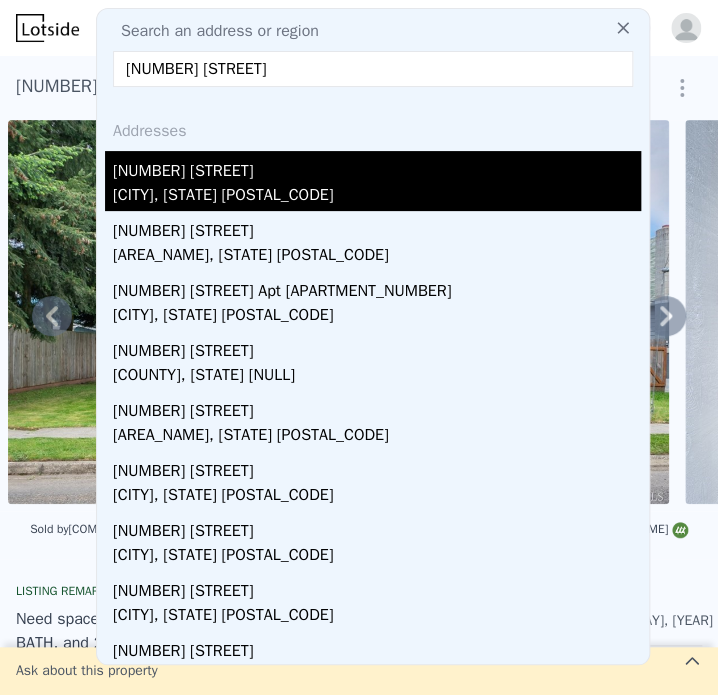type on "[NUMBER] [STREET]" 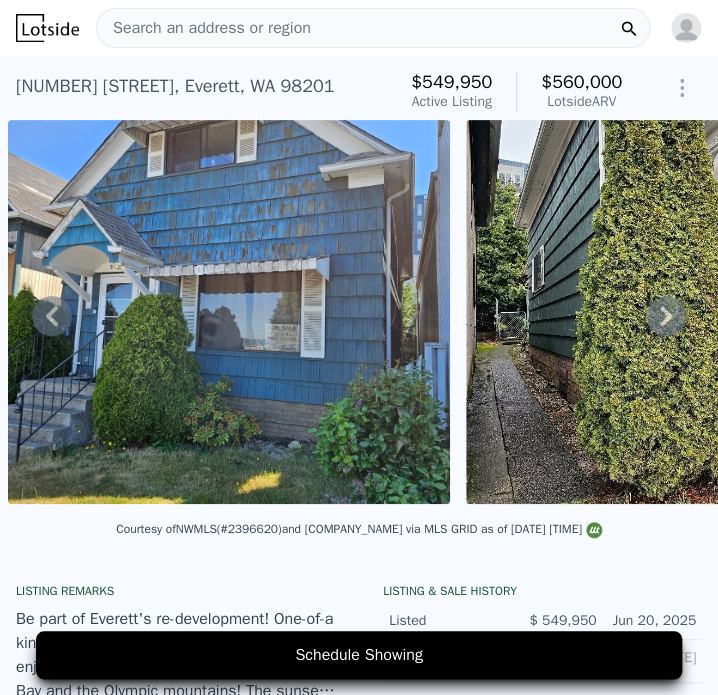 click 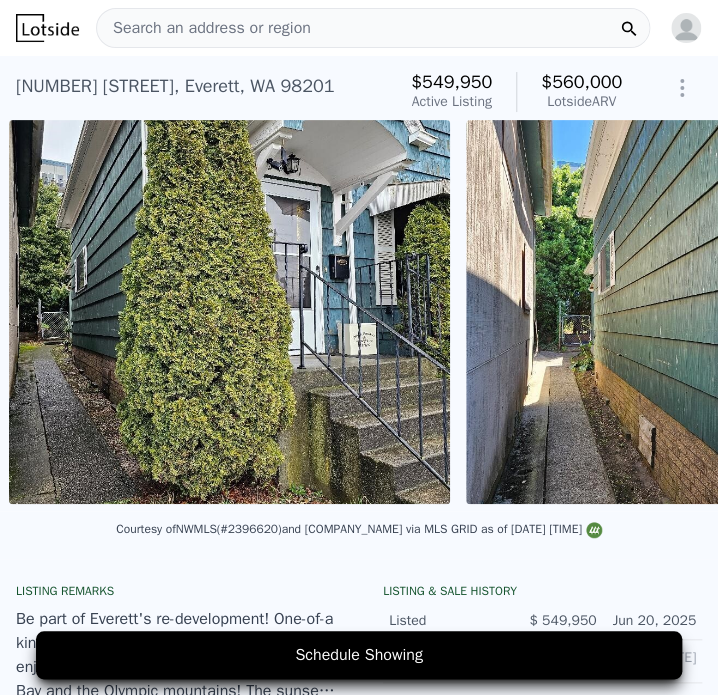 click on "•
+ −
•
+ − STREET VIEW Loading...   SATELLITE VIEW" at bounding box center (359, 315) 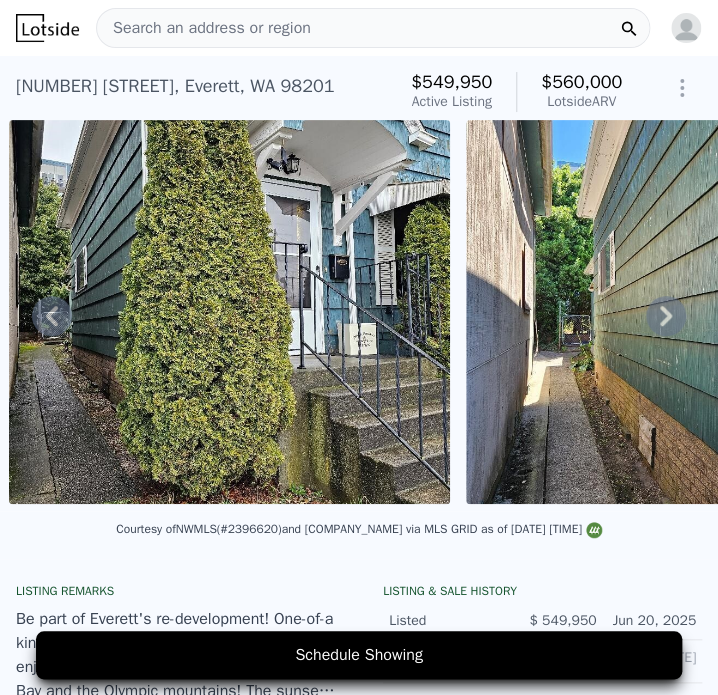 click 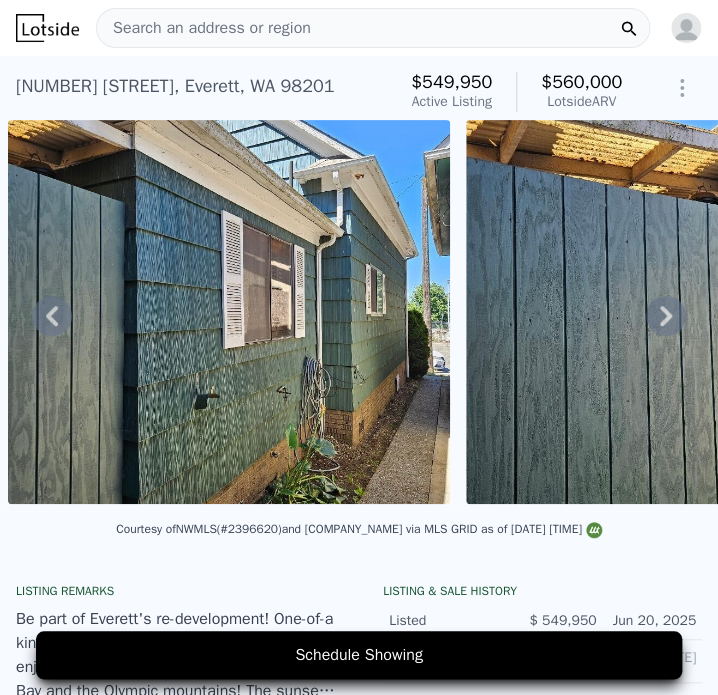 click 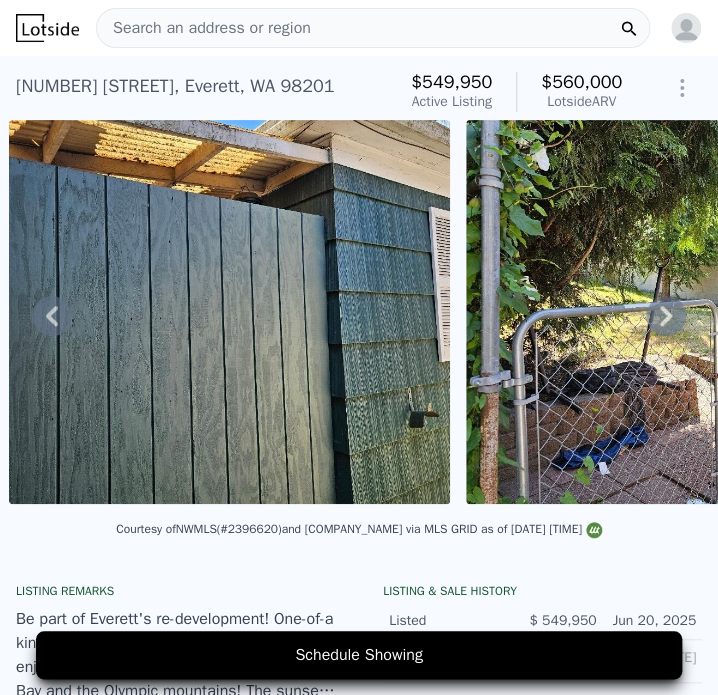 click 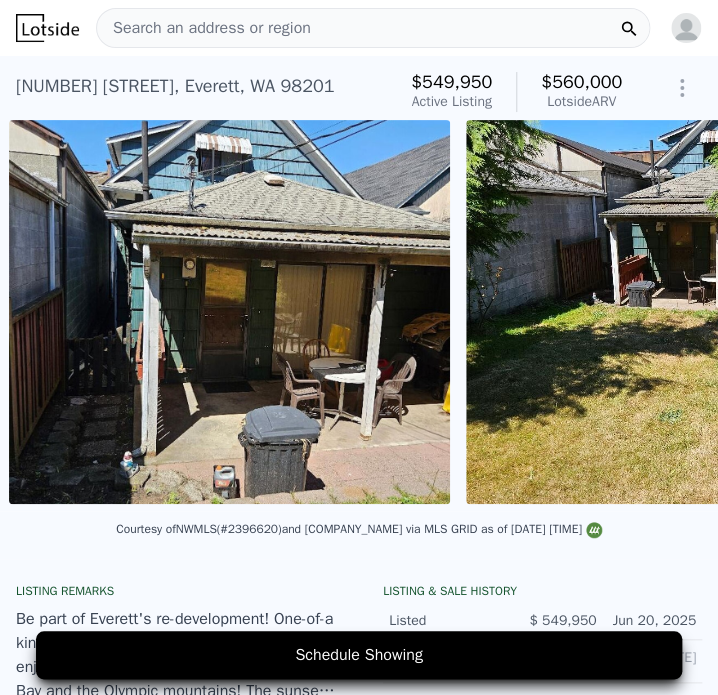 click on "•
+ −
•
+ − STREET VIEW Loading...   SATELLITE VIEW" at bounding box center (359, 315) 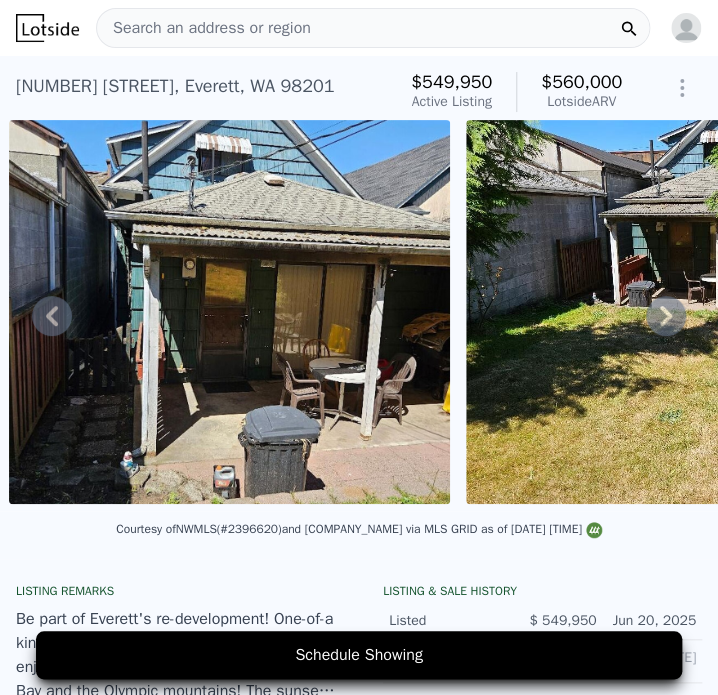 click 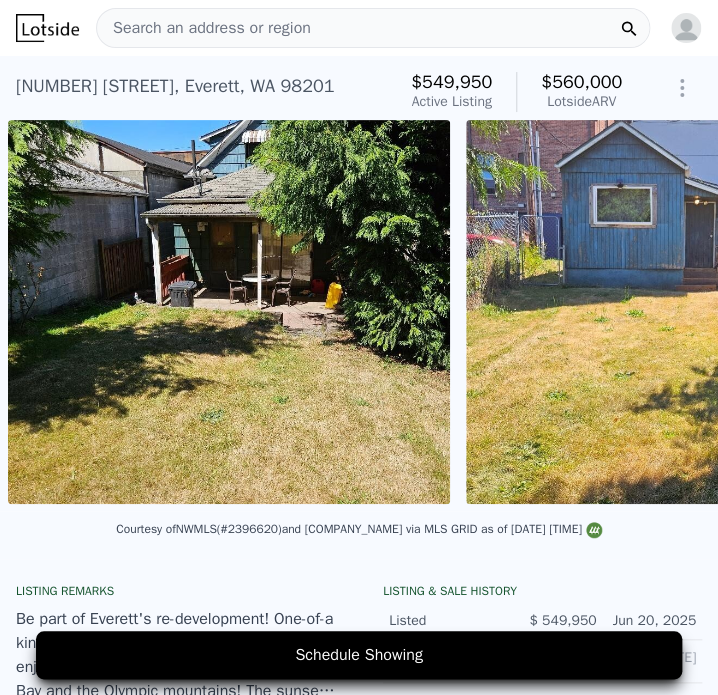 click on "•
+ −
•
+ − STREET VIEW Loading...   SATELLITE VIEW" at bounding box center [359, 315] 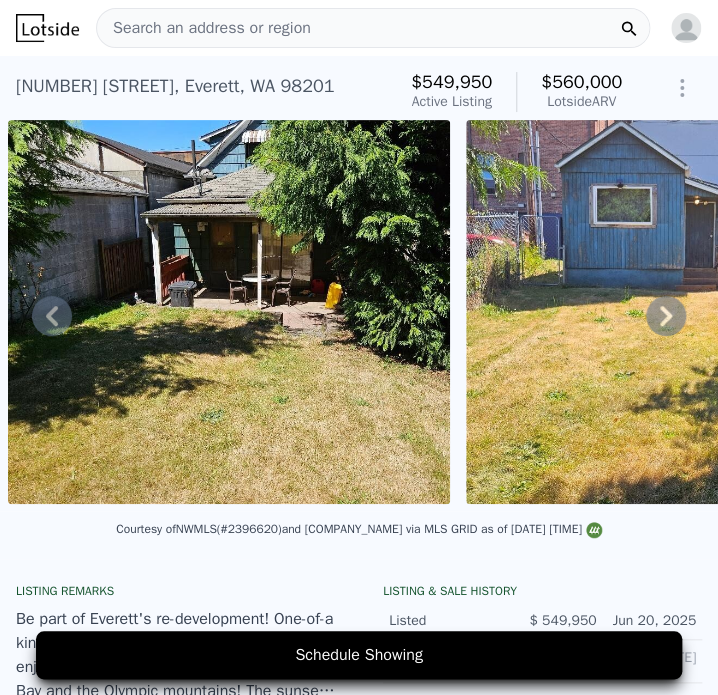 click 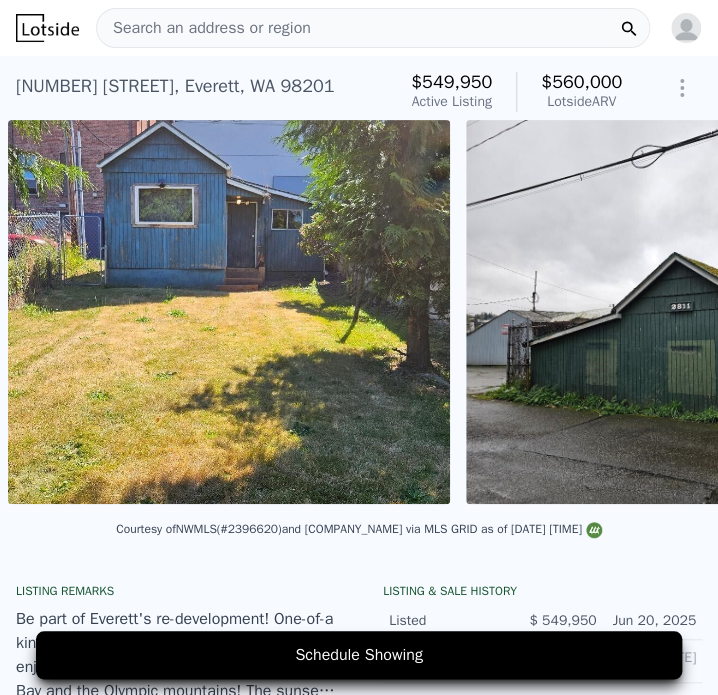 click on "•
+ −
•
+ − STREET VIEW Loading...   SATELLITE VIEW" at bounding box center [359, 315] 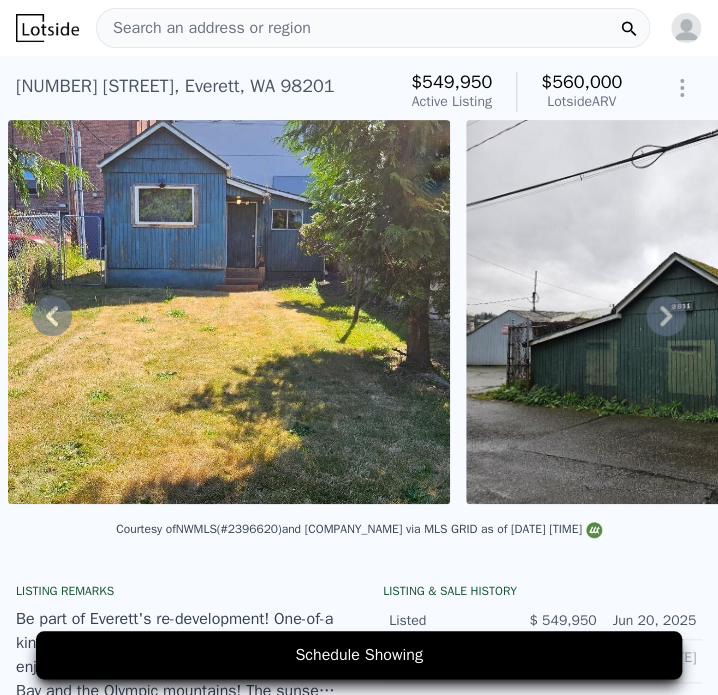 click 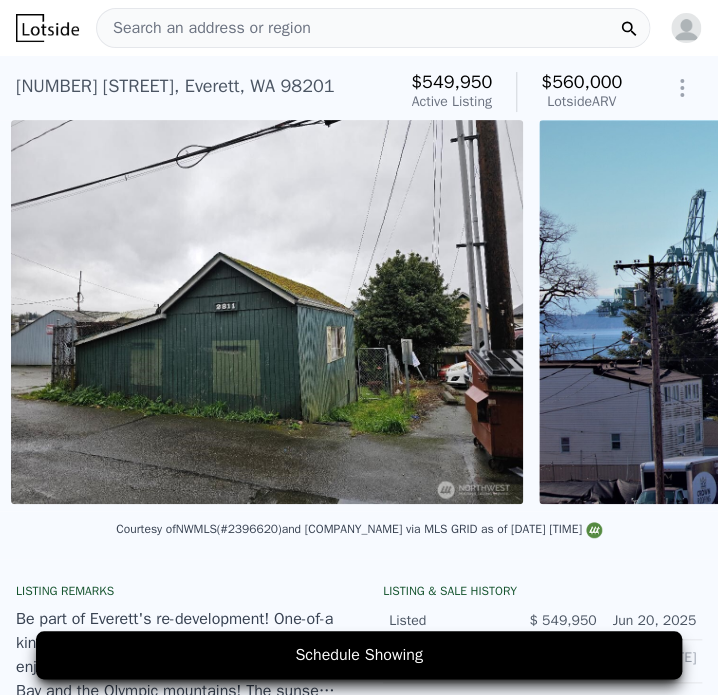 scroll, scrollTop: 0, scrollLeft: 5033, axis: horizontal 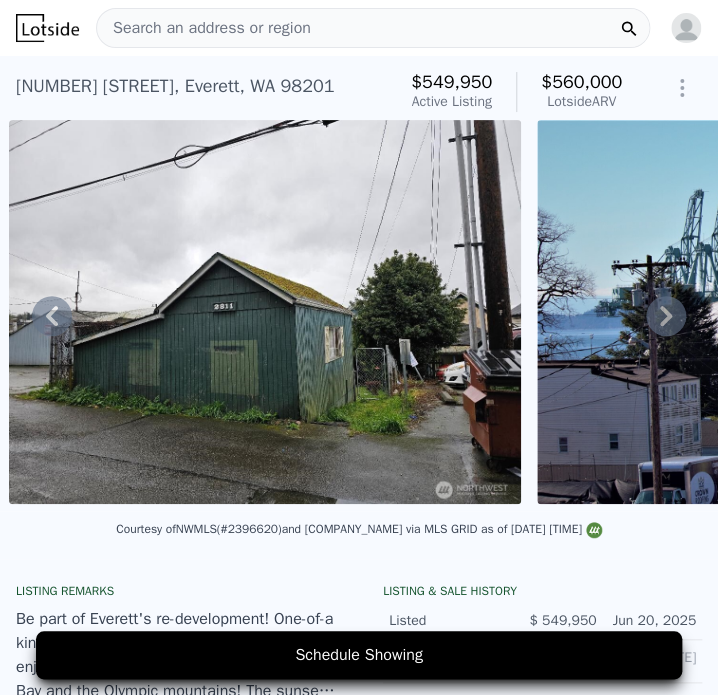click 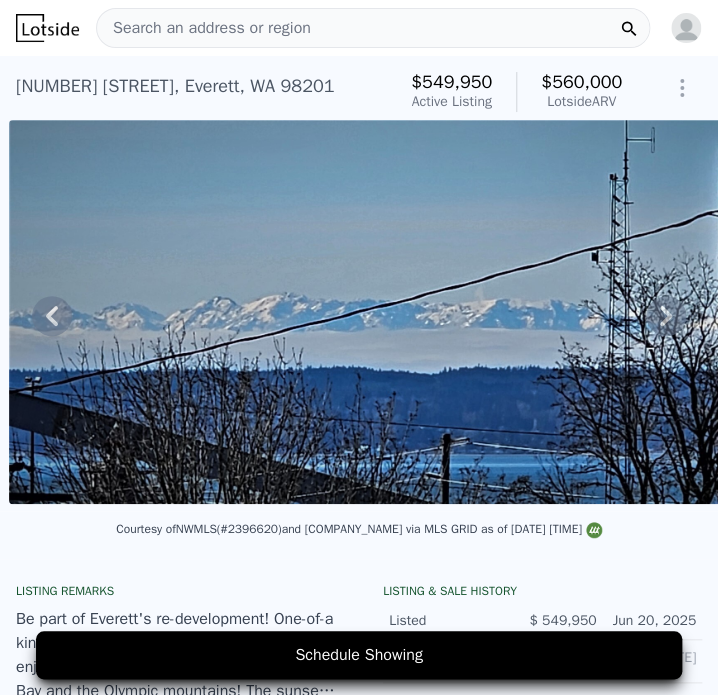 click 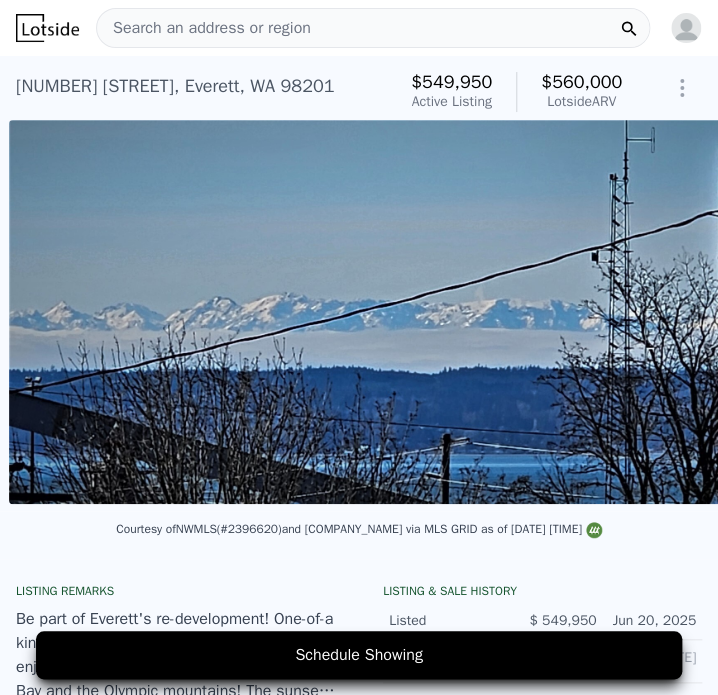 scroll, scrollTop: 0, scrollLeft: 6533, axis: horizontal 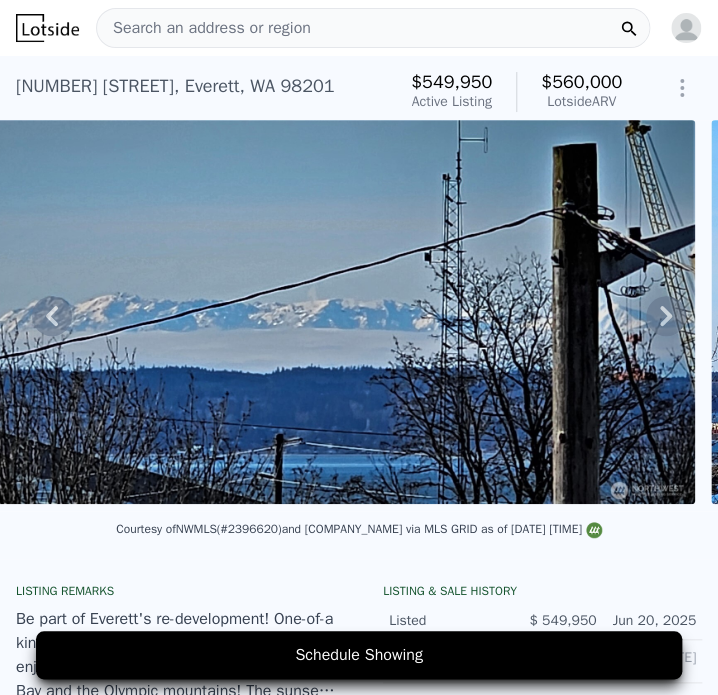 click on "•
+ −
•
+ − STREET VIEW Loading...   SATELLITE VIEW" at bounding box center [359, 315] 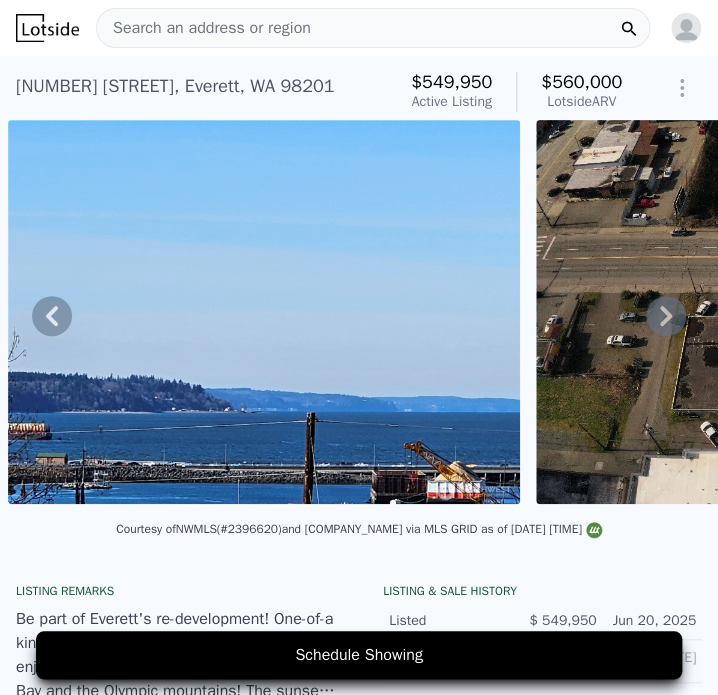 click 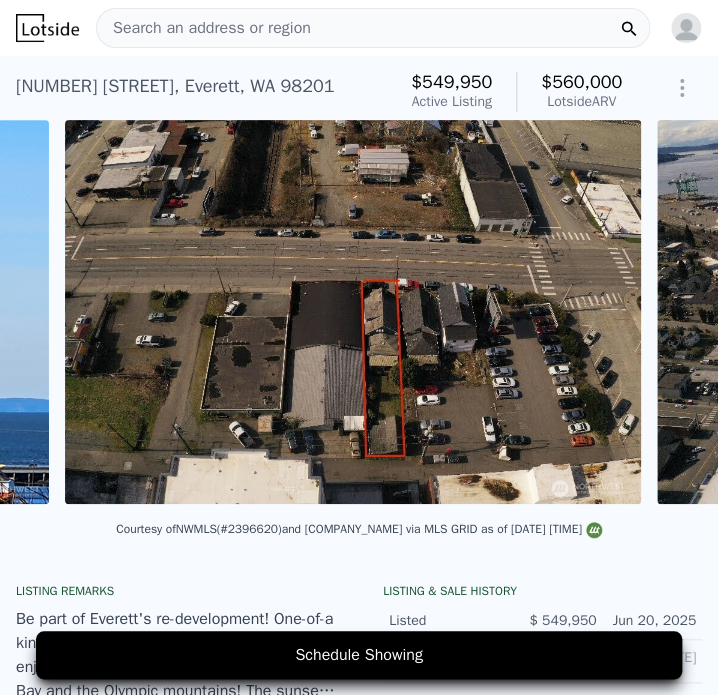 scroll, scrollTop: 0, scrollLeft: 7764, axis: horizontal 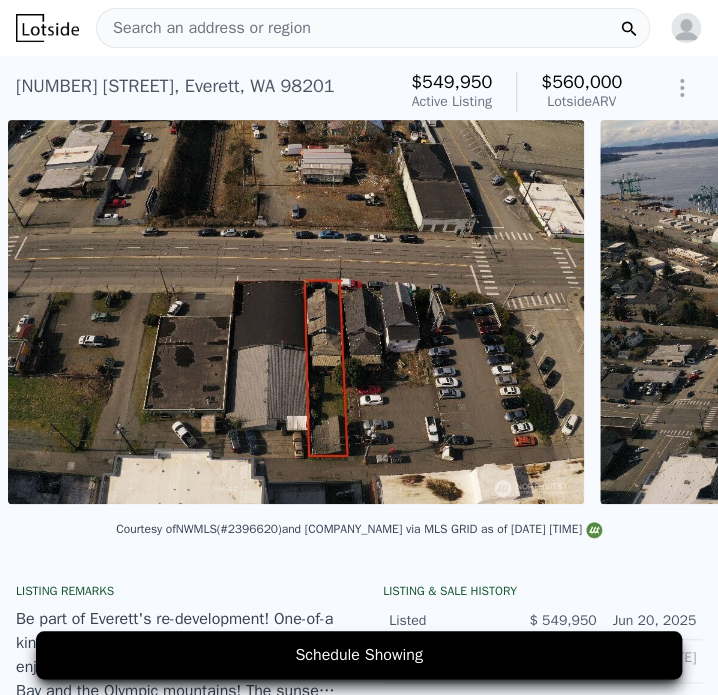 click at bounding box center (888, 312) 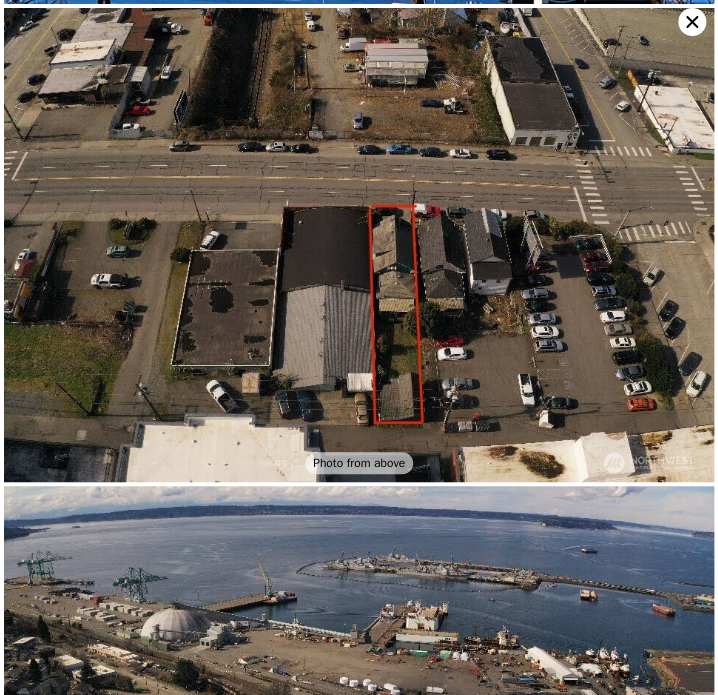 scroll, scrollTop: 10316, scrollLeft: 0, axis: vertical 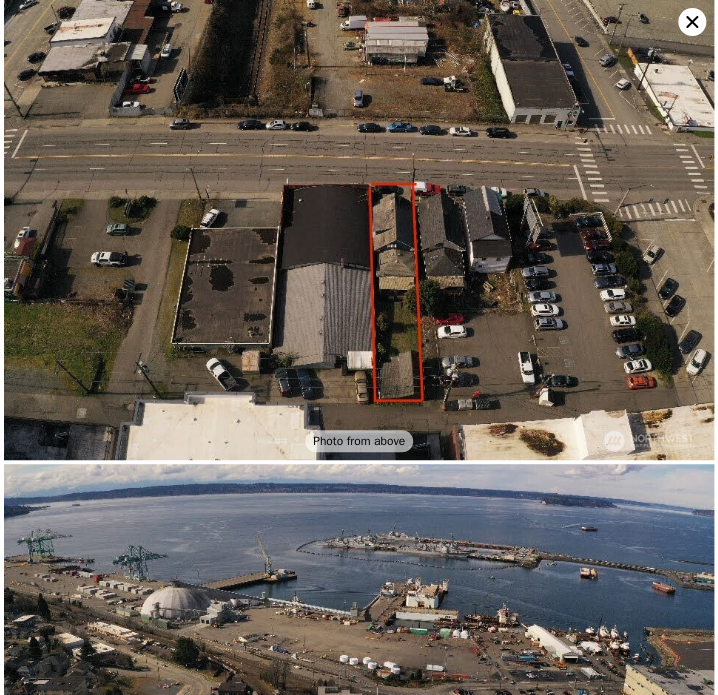click 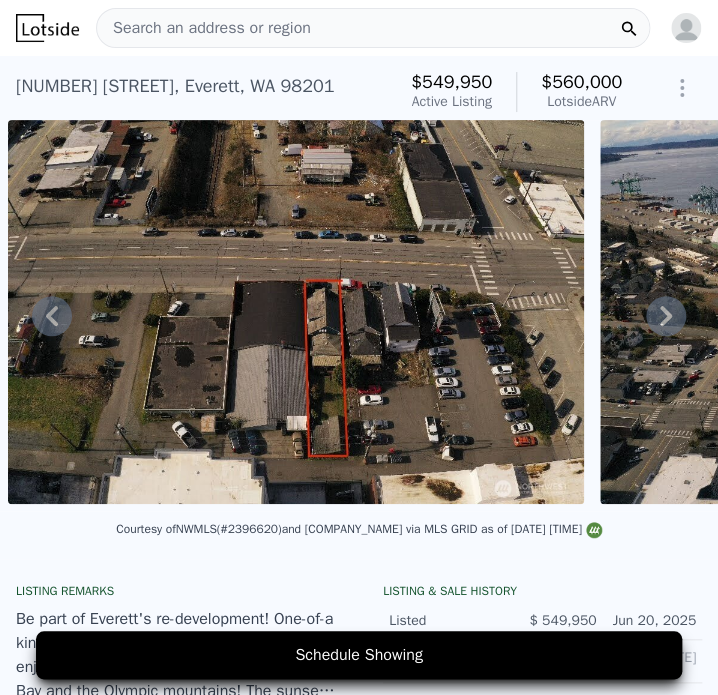 click at bounding box center [296, 312] 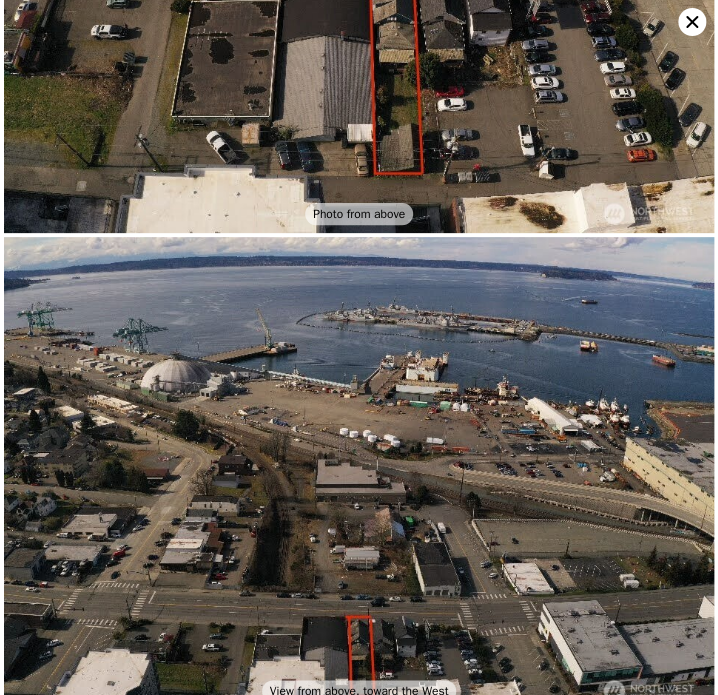 scroll, scrollTop: 10544, scrollLeft: 0, axis: vertical 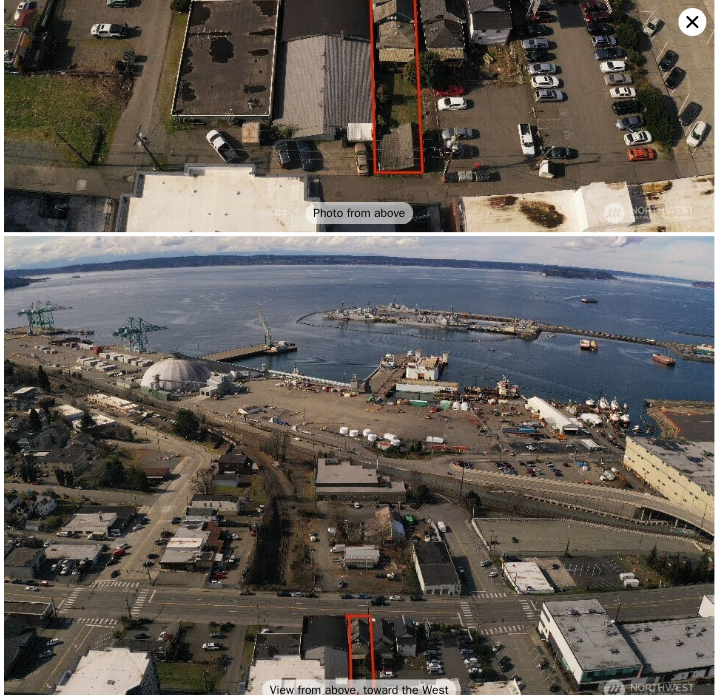 click 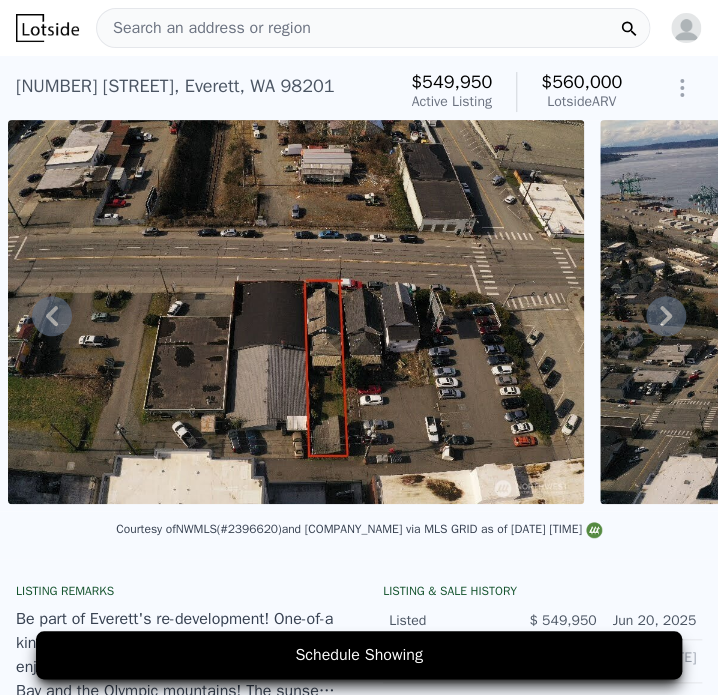 click on "Search an address or region" at bounding box center (204, 28) 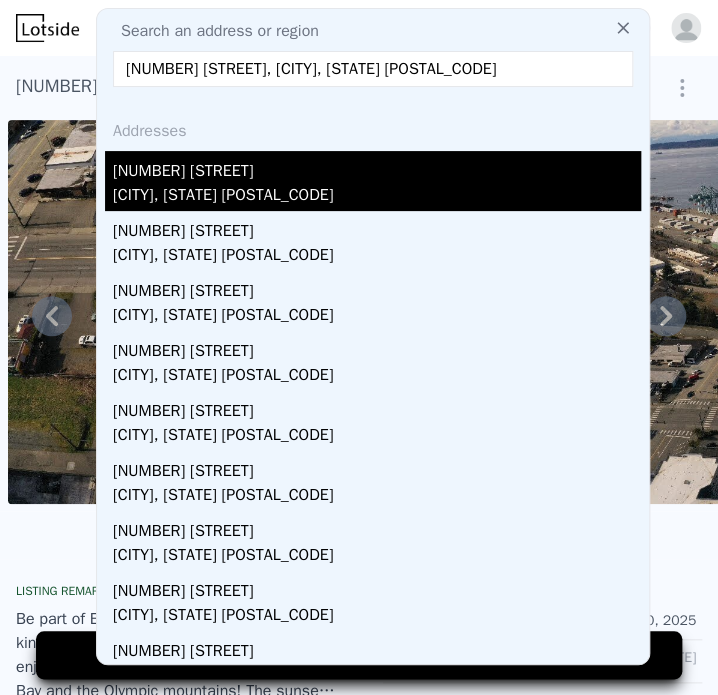 type on "[NUMBER] [STREET], [CITY], [STATE] [POSTAL_CODE]" 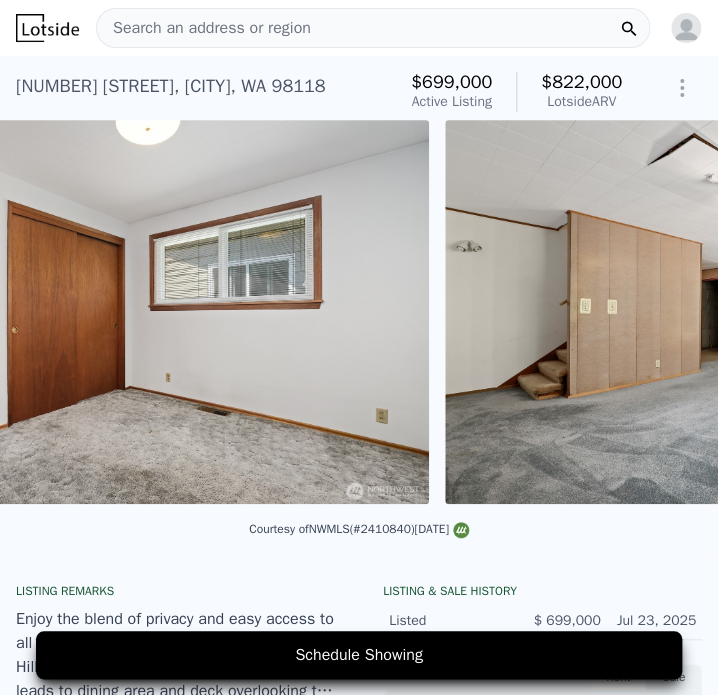 scroll, scrollTop: 0, scrollLeft: 9052, axis: horizontal 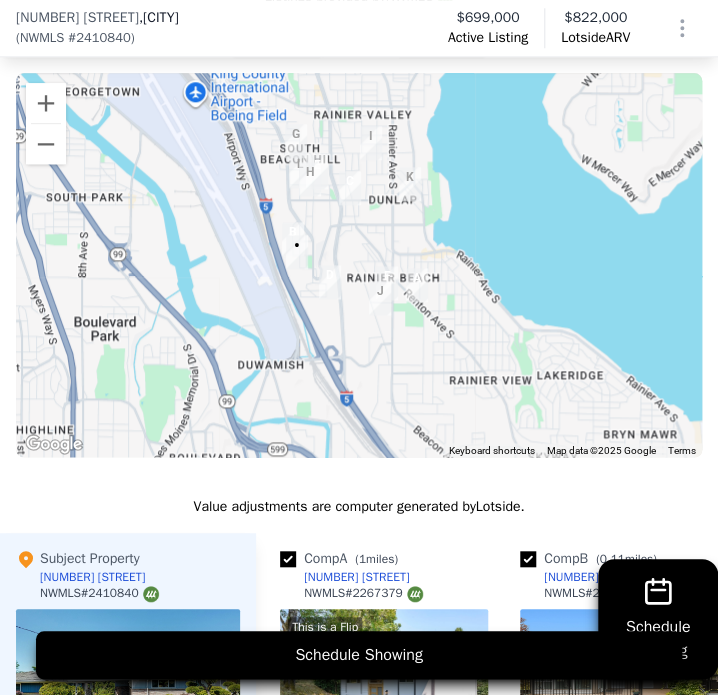 drag, startPoint x: 465, startPoint y: 314, endPoint x: 407, endPoint y: 459, distance: 156.16978 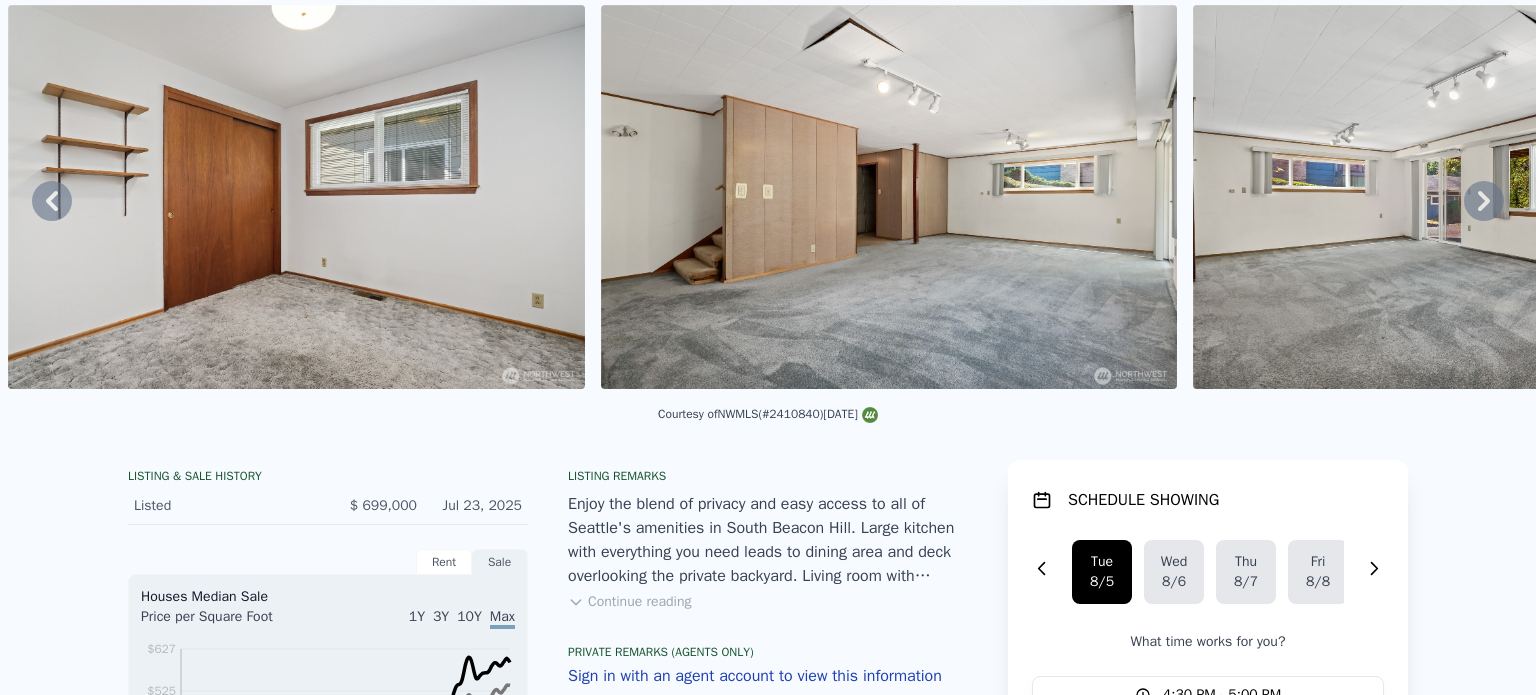 scroll, scrollTop: 0, scrollLeft: 0, axis: both 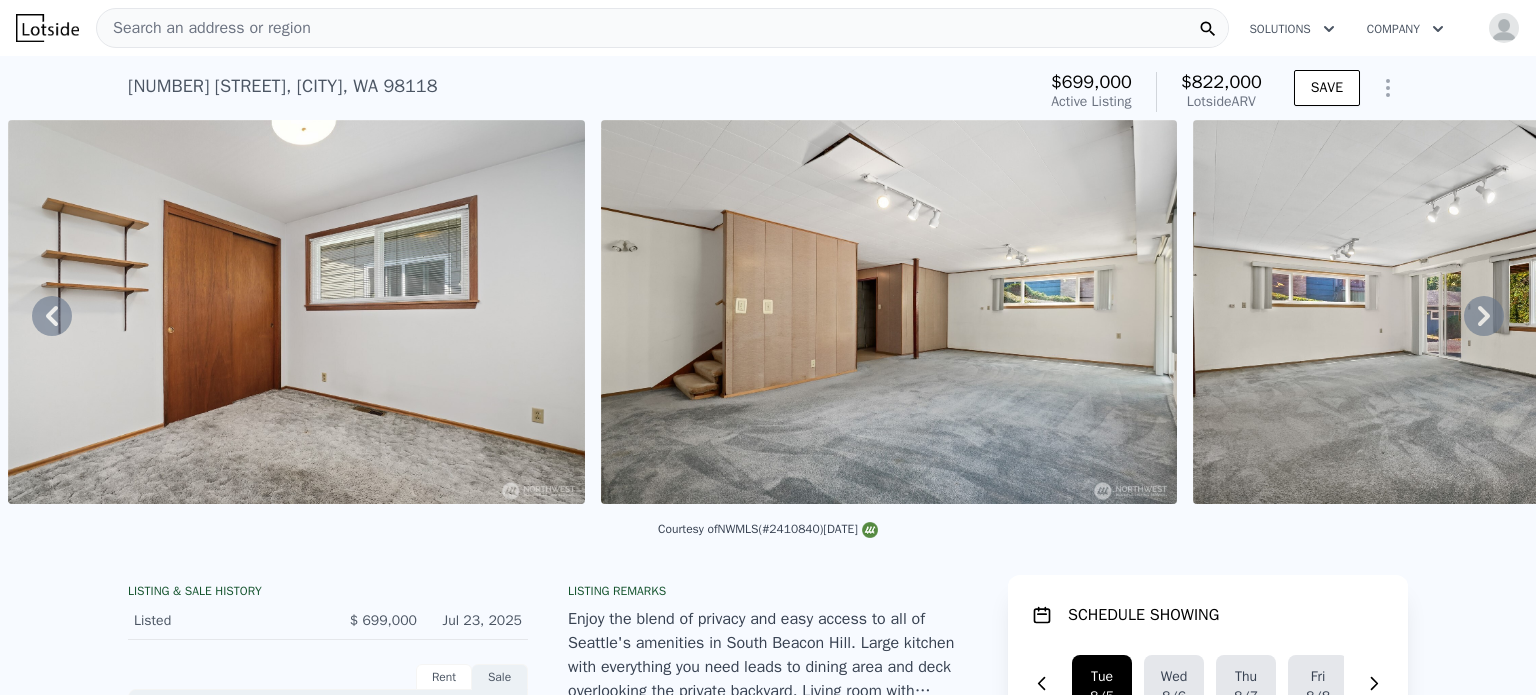 click on "Search an address or region" at bounding box center [662, 28] 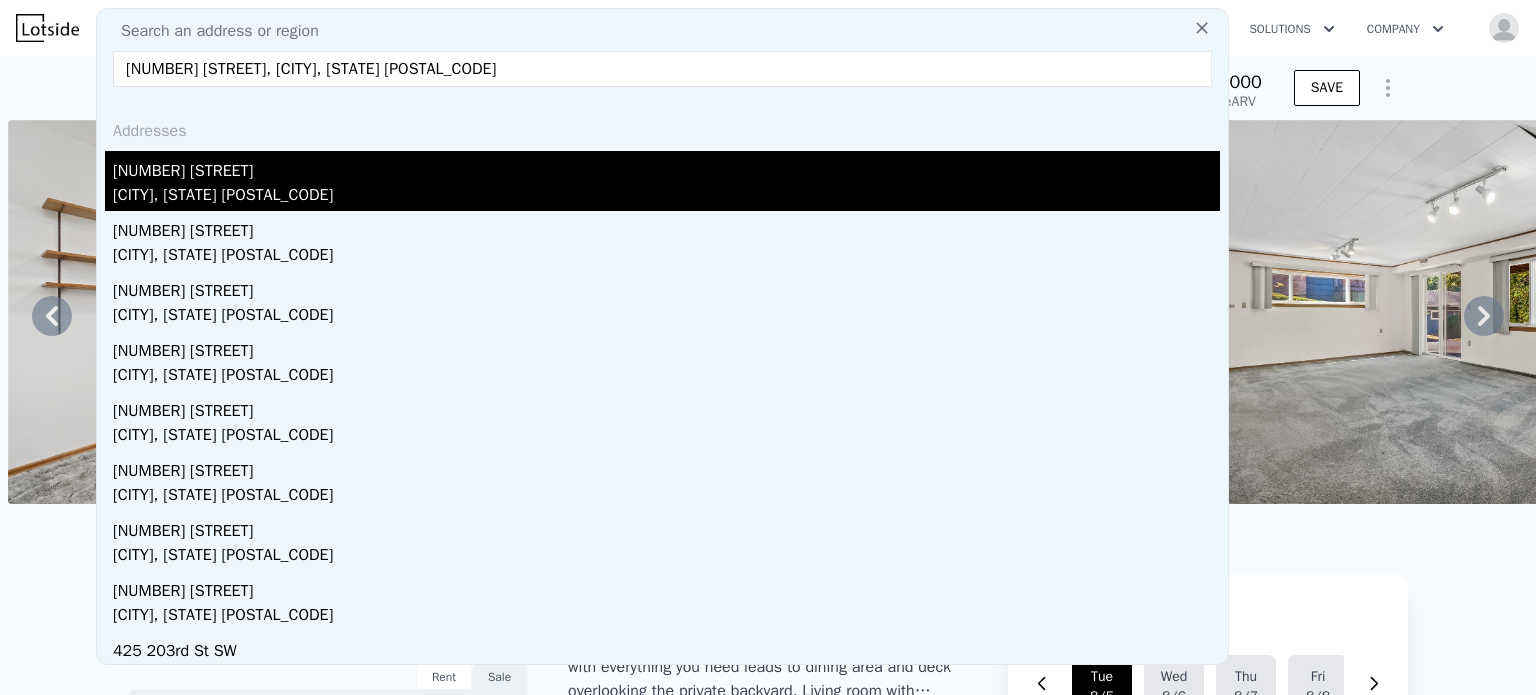 type on "[NUMBER] [STREET], [CITY], [STATE] [POSTAL_CODE]" 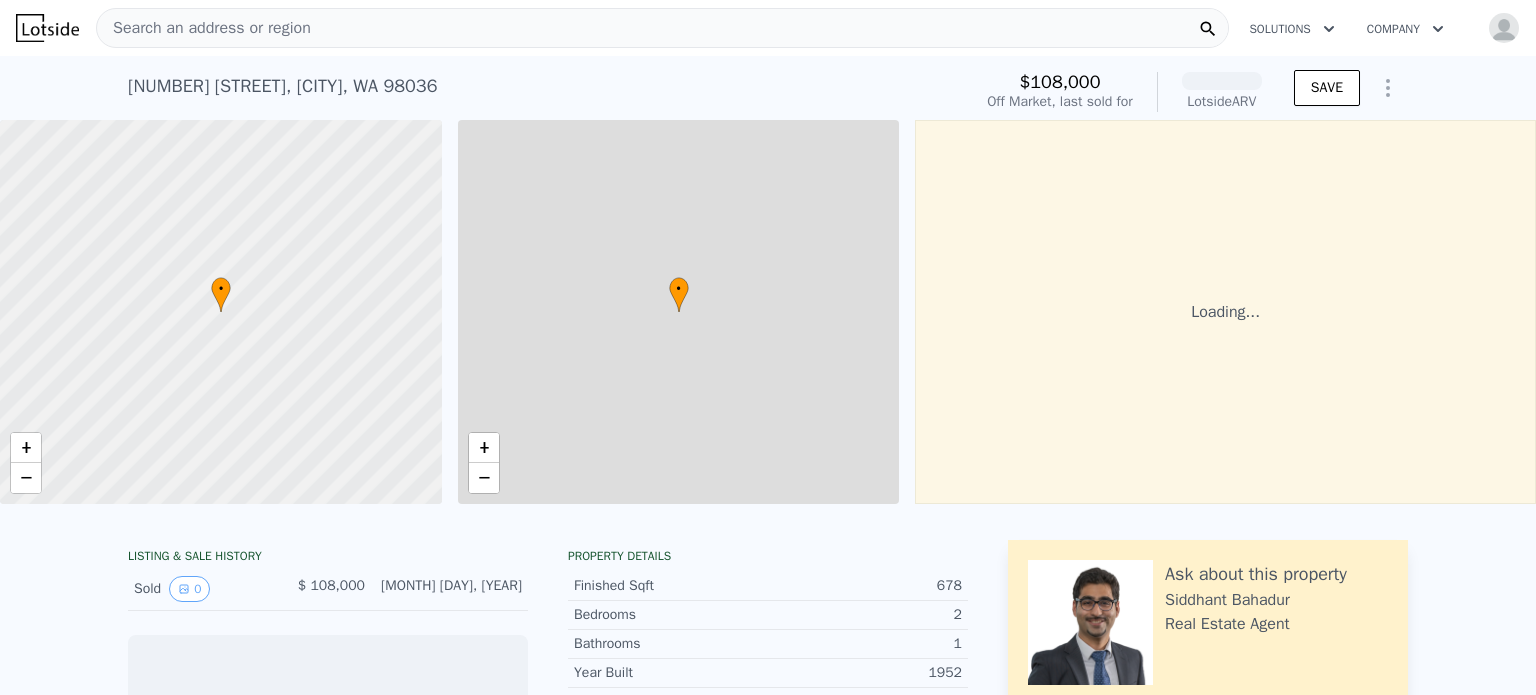 scroll, scrollTop: 0, scrollLeft: 8, axis: horizontal 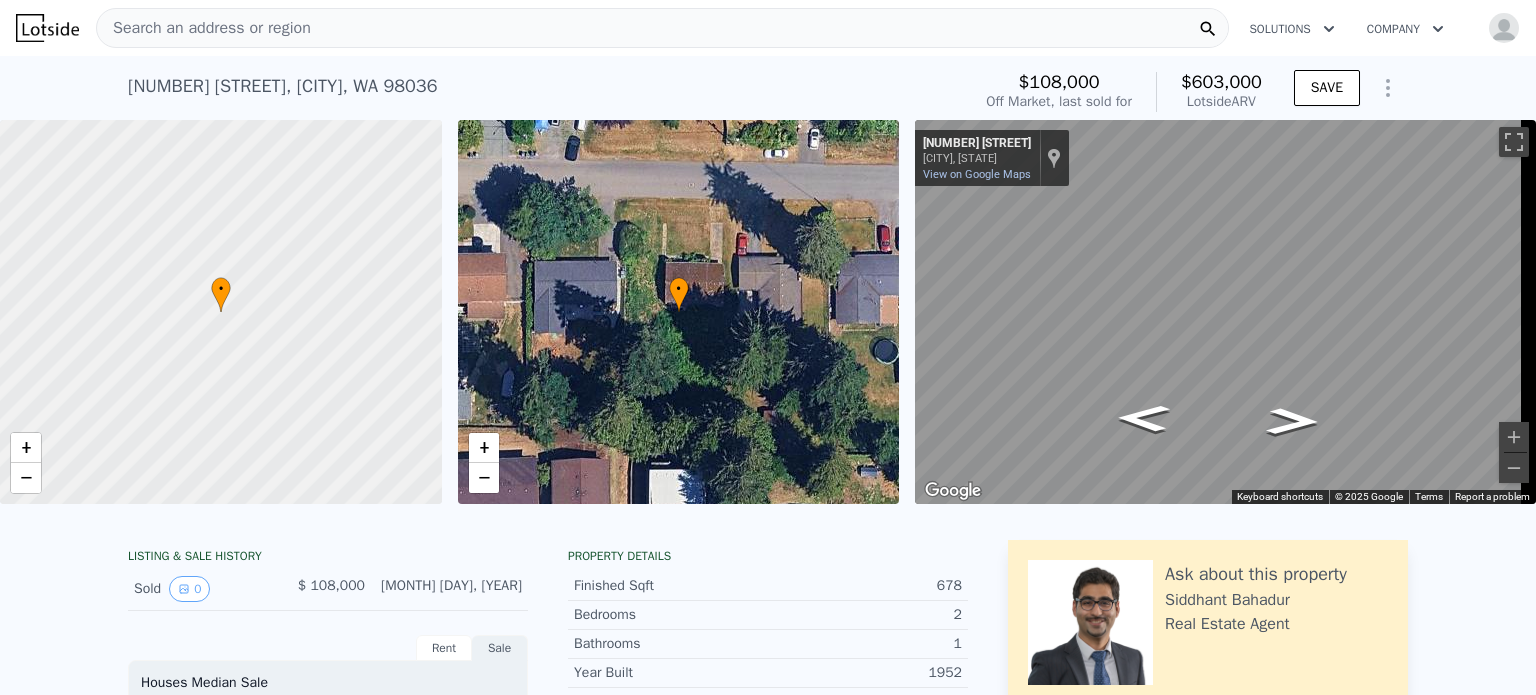click on "Search an address or region" at bounding box center (662, 28) 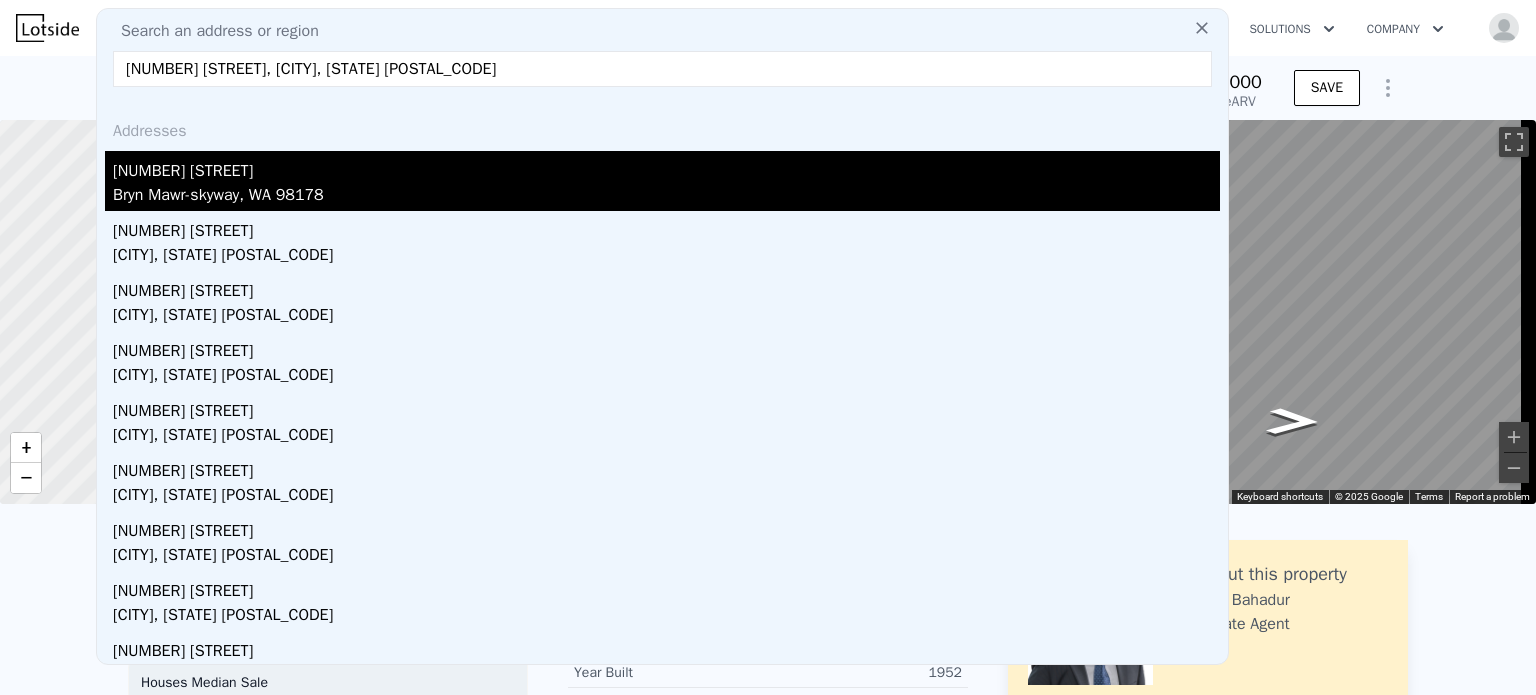 type on "[NUMBER] [STREET], [CITY], [STATE] [POSTAL_CODE]" 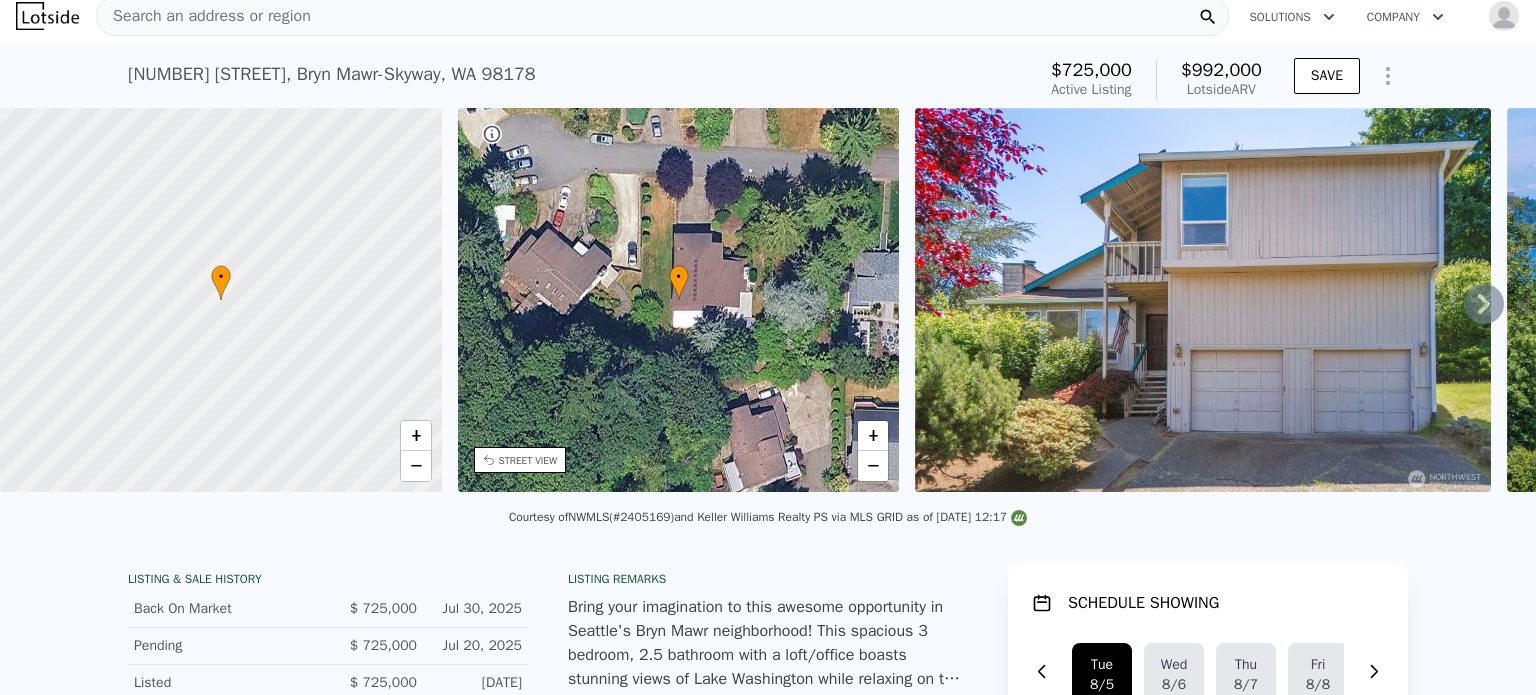scroll, scrollTop: 15, scrollLeft: 0, axis: vertical 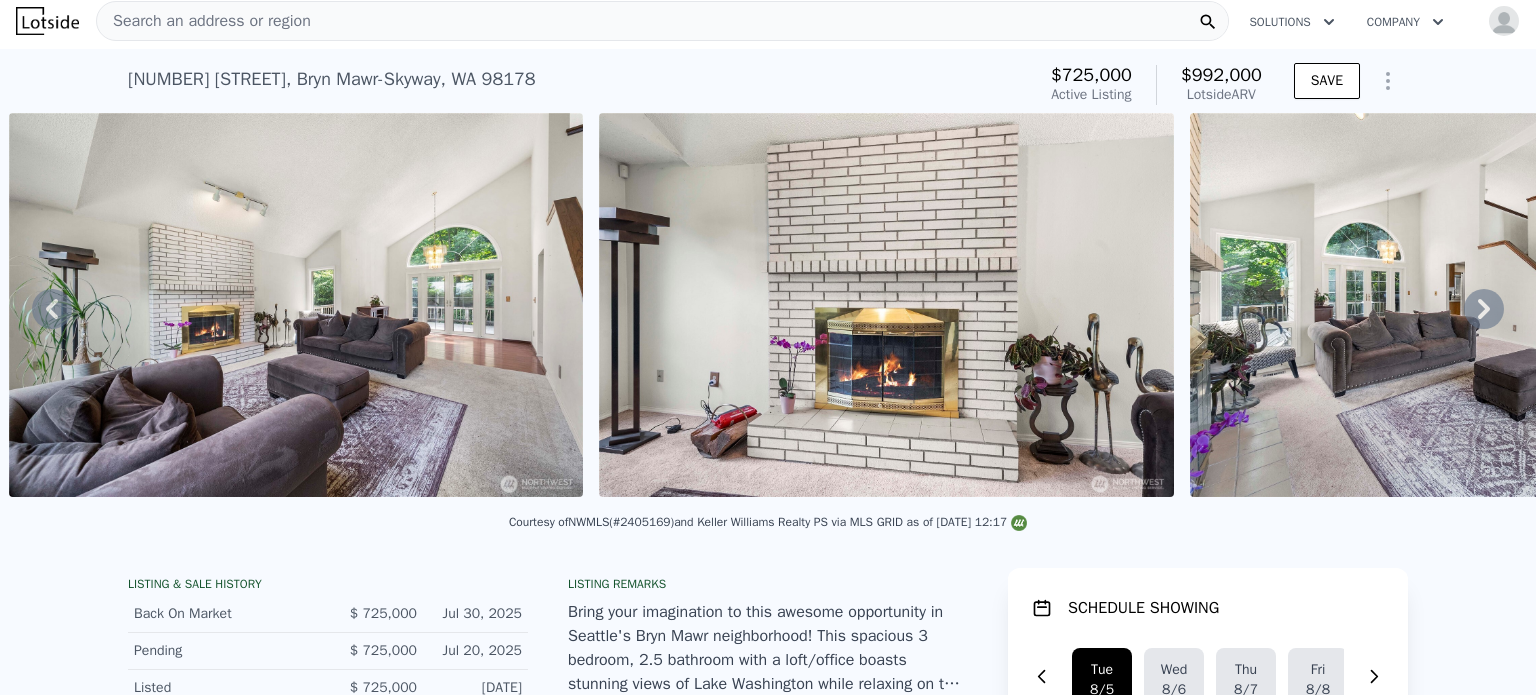 click at bounding box center [296, 305] 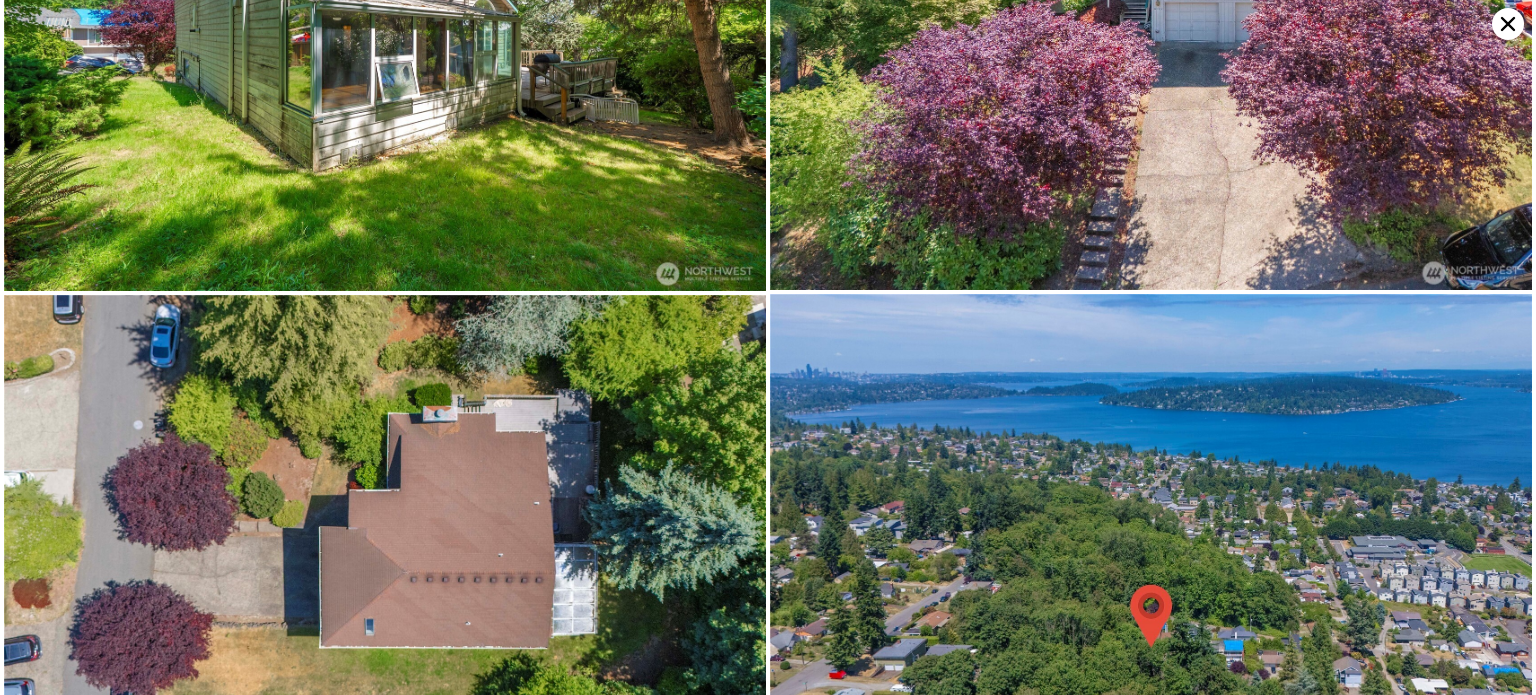 scroll, scrollTop: 8437, scrollLeft: 0, axis: vertical 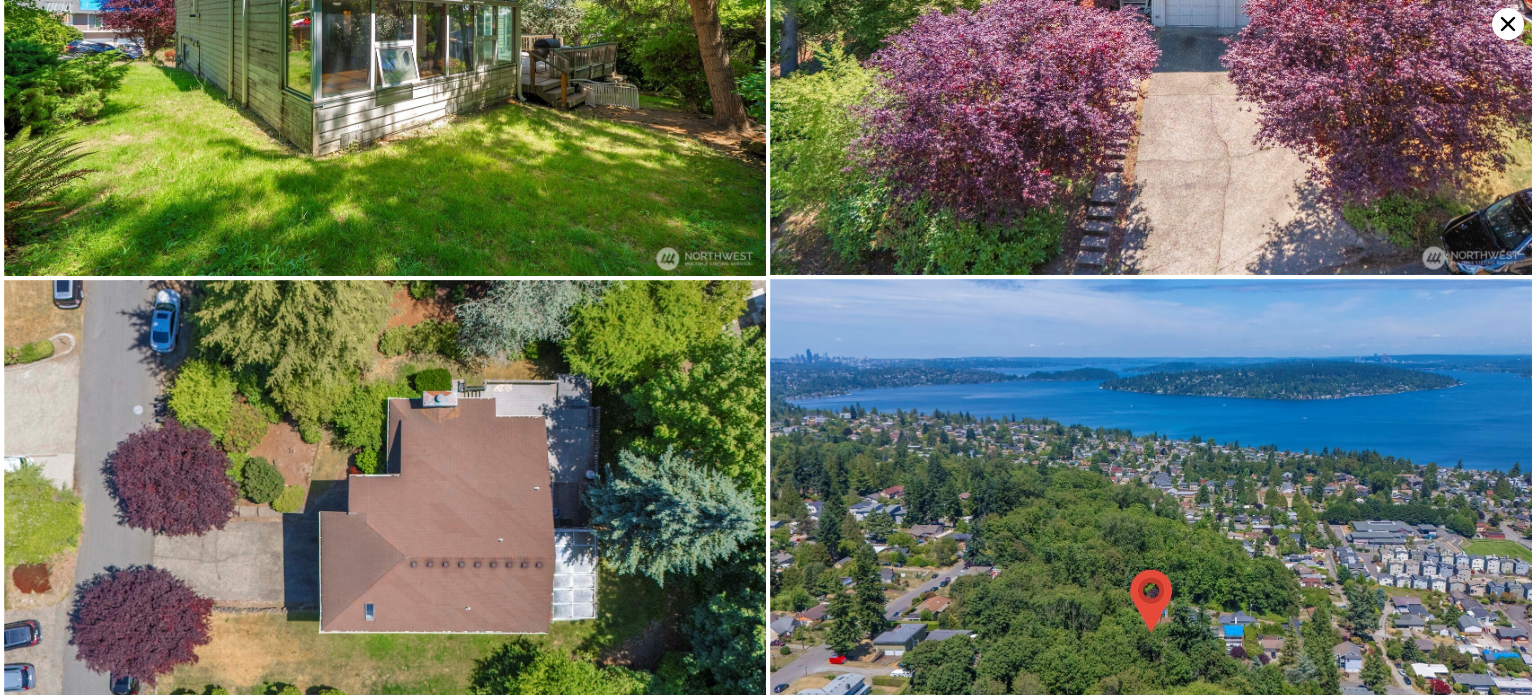 click at bounding box center [1151, 22] 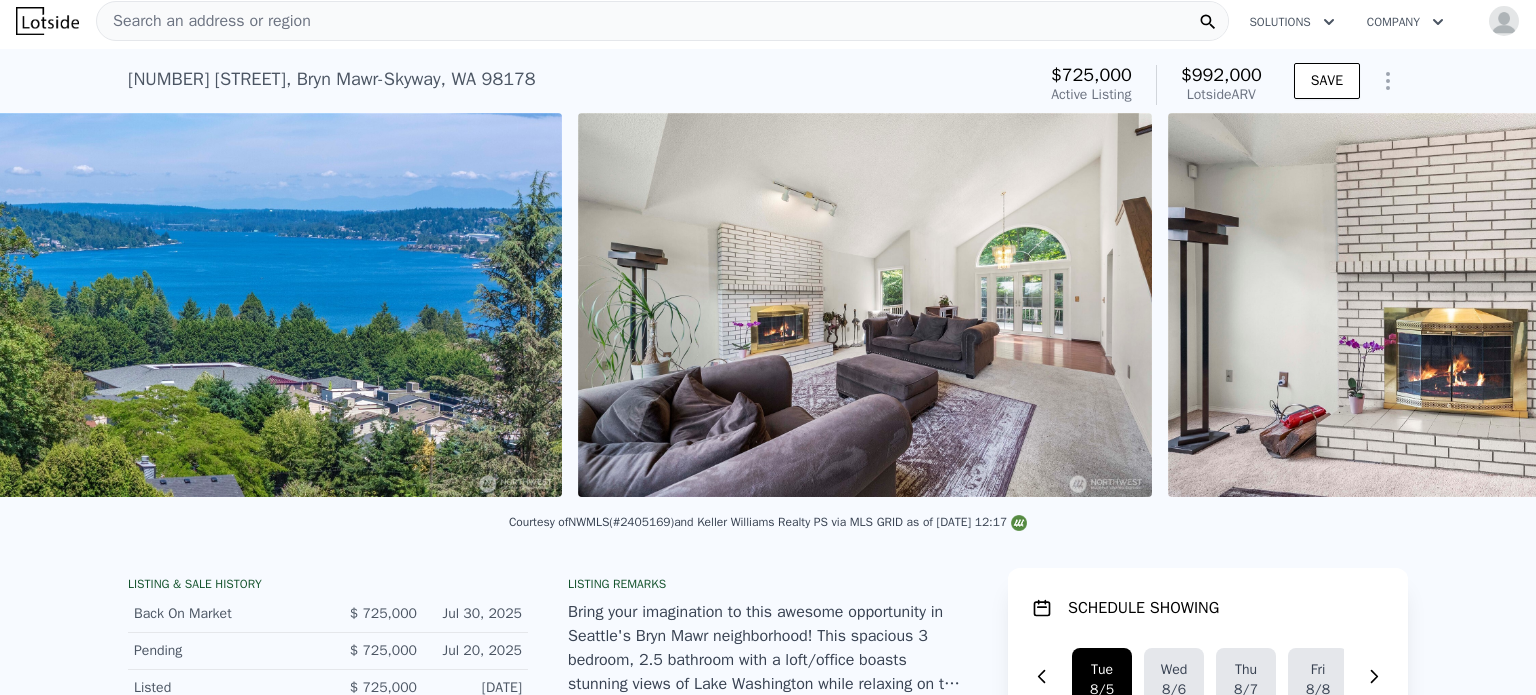 scroll, scrollTop: 0, scrollLeft: 1515, axis: horizontal 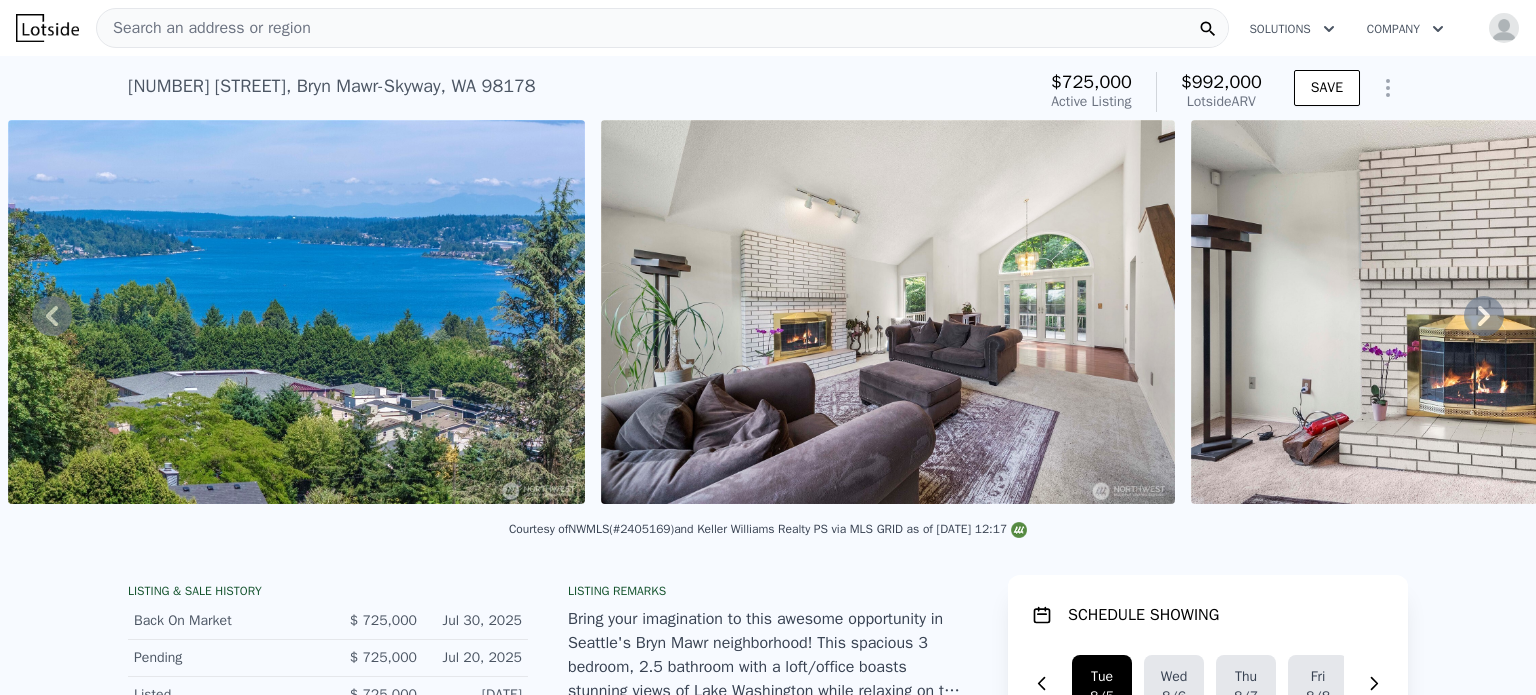 click on "Search an address or region" at bounding box center [662, 28] 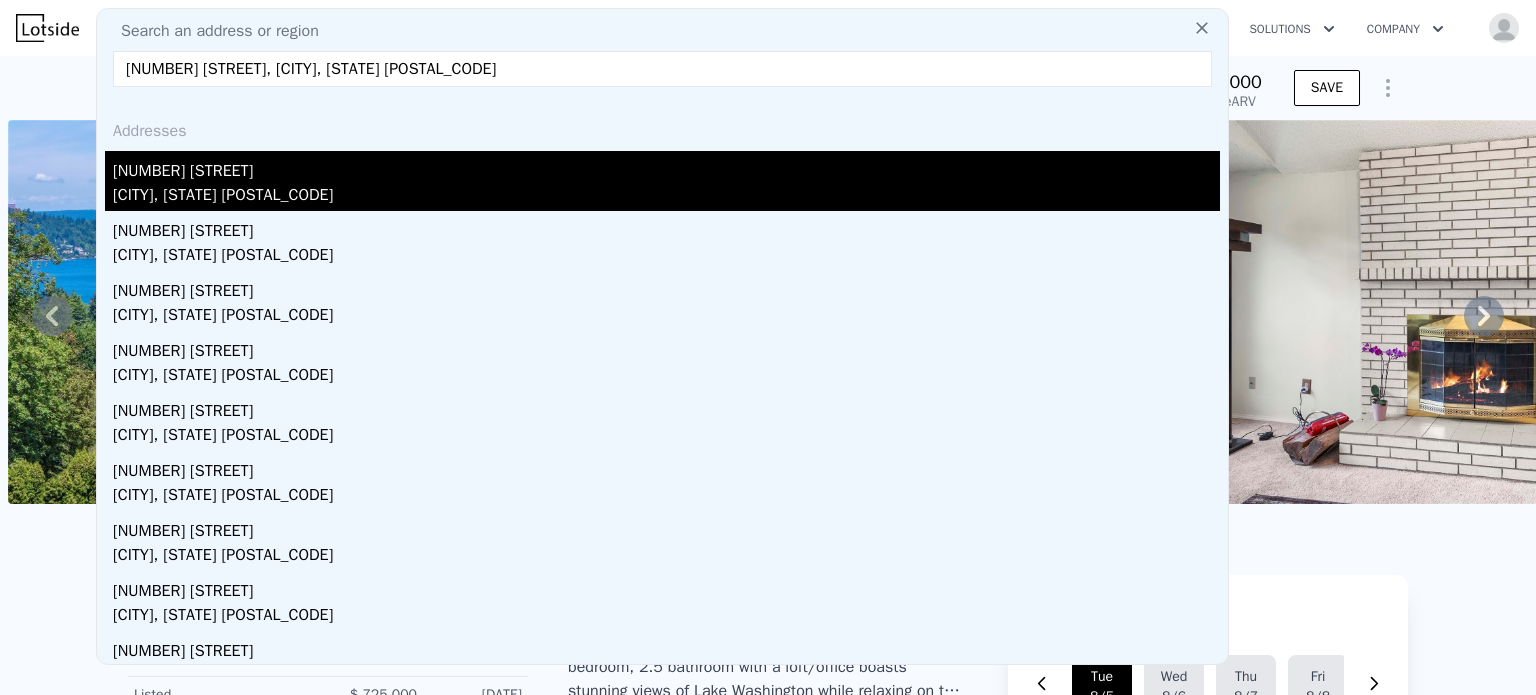 type on "[NUMBER] [STREET], [CITY], [STATE] [POSTAL_CODE]" 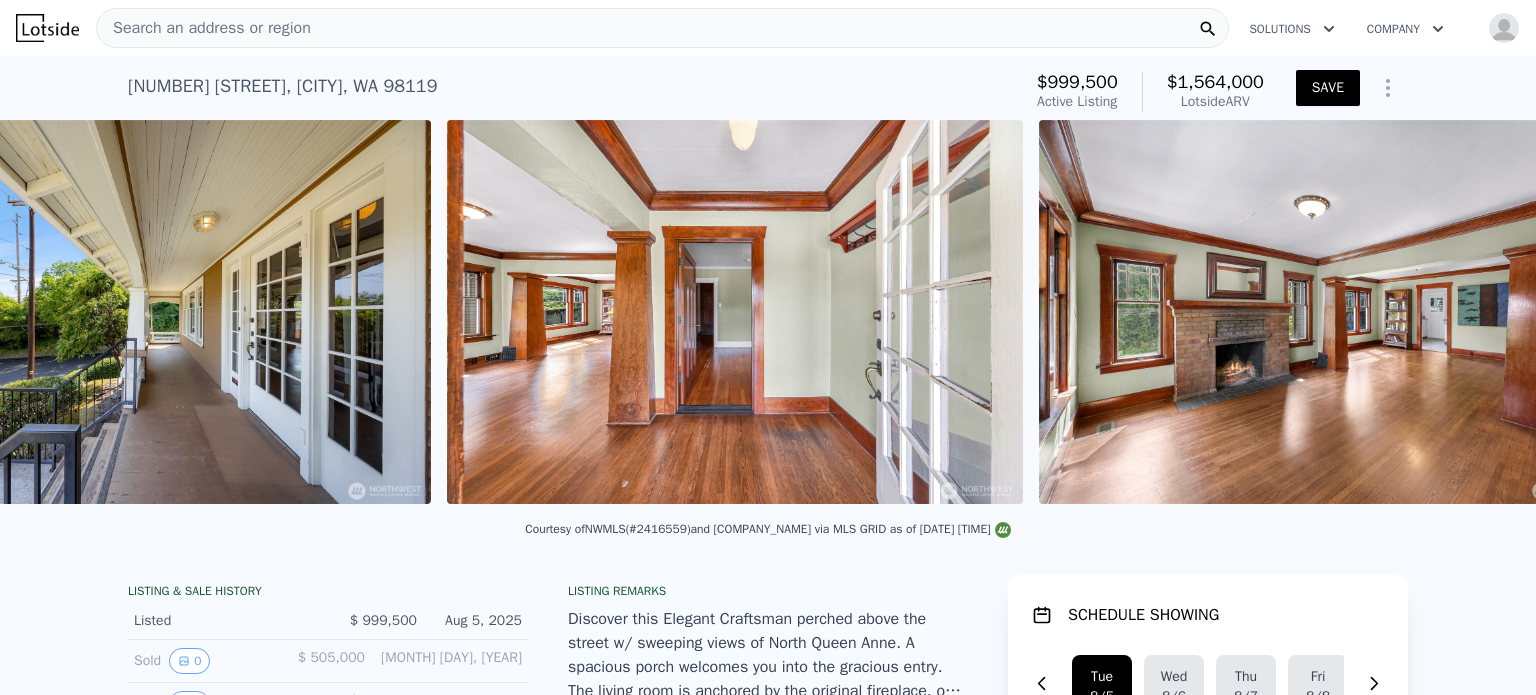 scroll, scrollTop: 0, scrollLeft: 1372, axis: horizontal 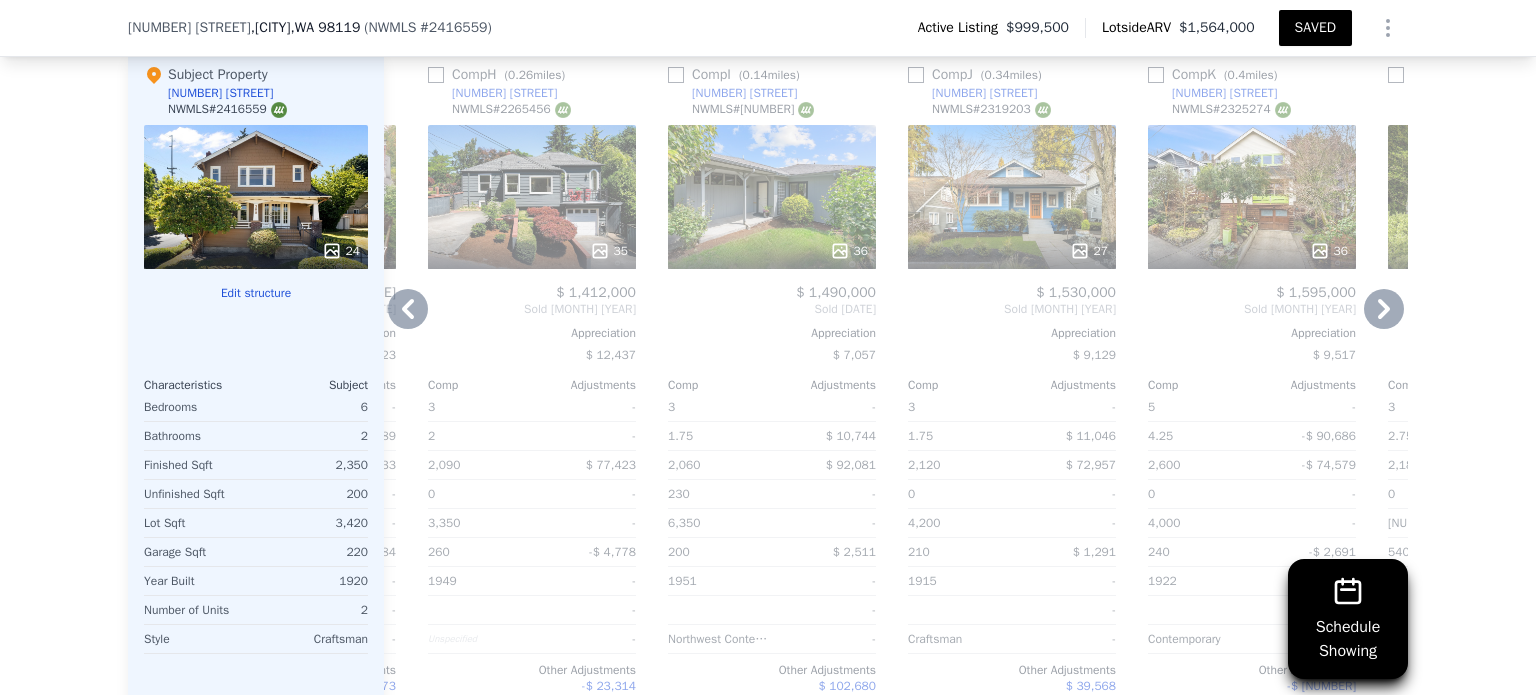 click at bounding box center [772, 251] 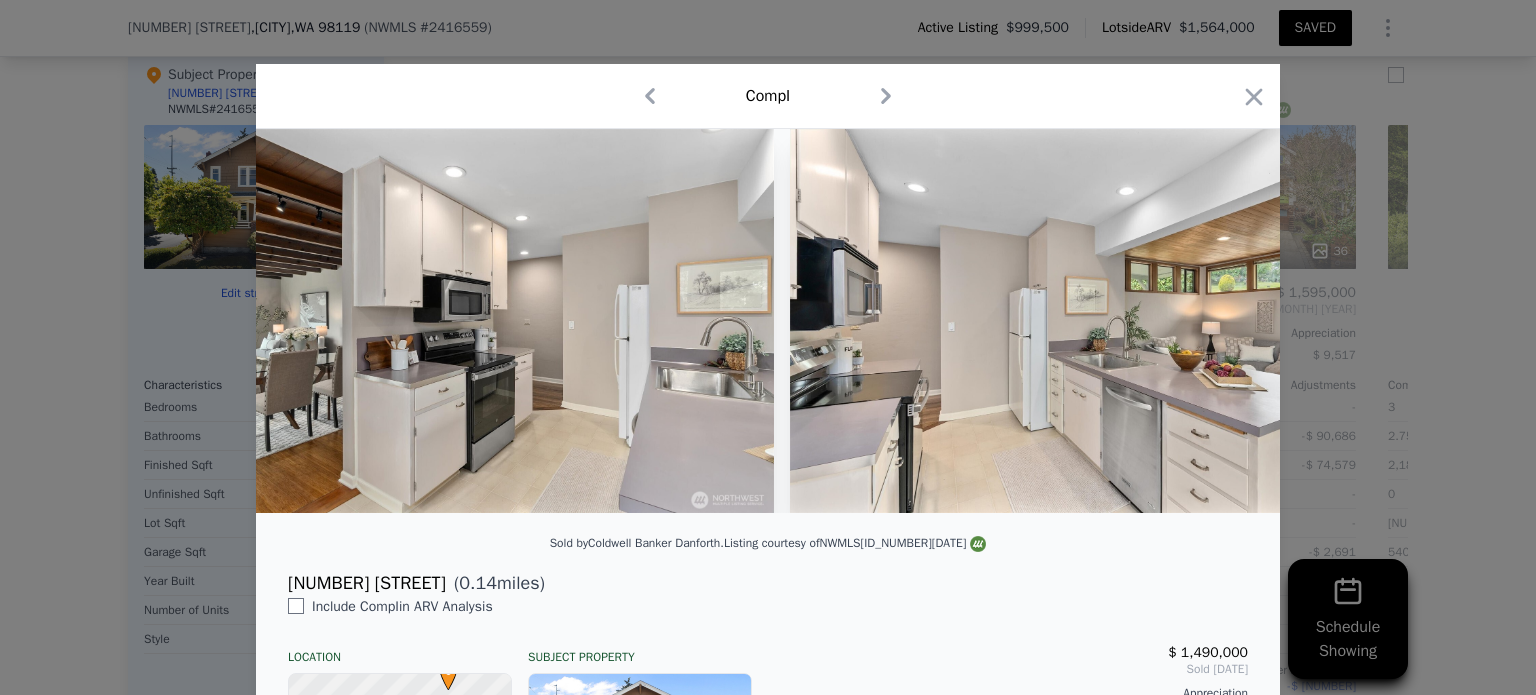 scroll, scrollTop: 0, scrollLeft: 8416, axis: horizontal 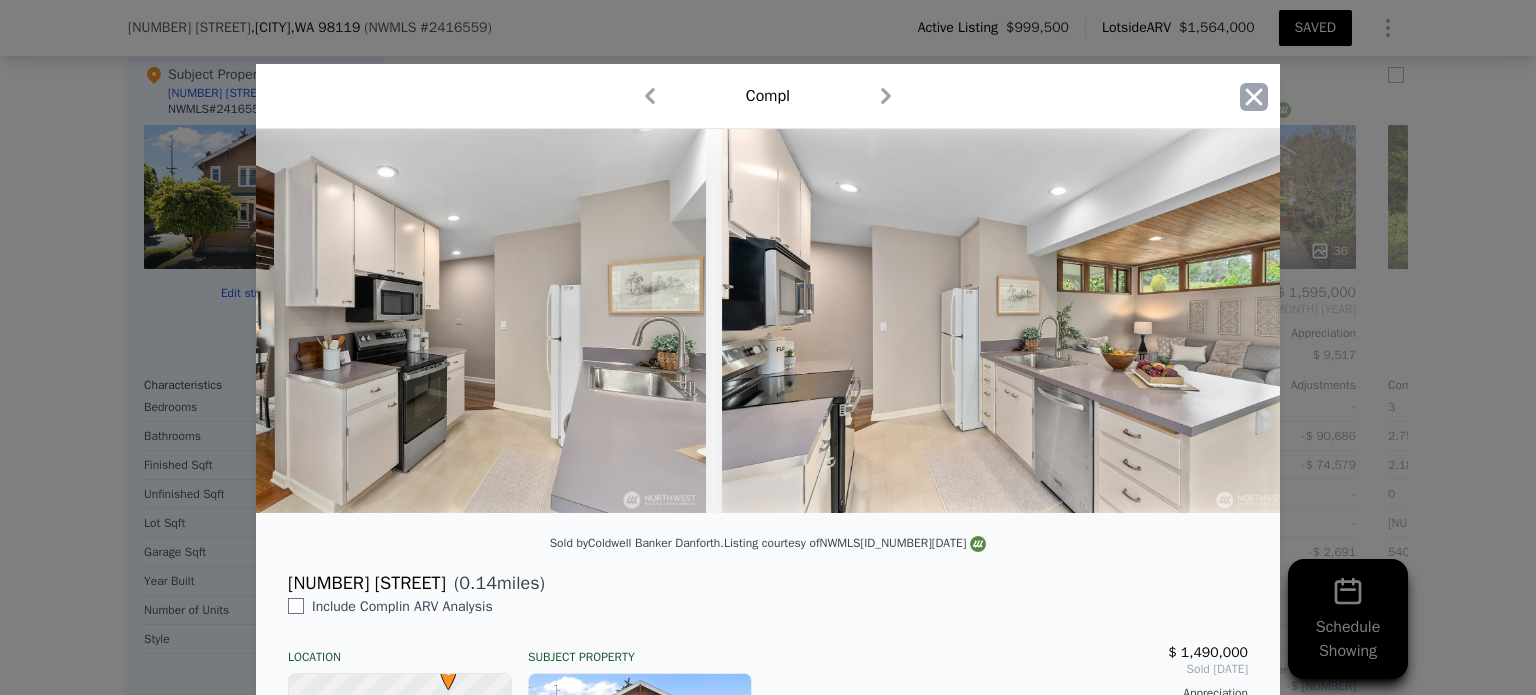 click 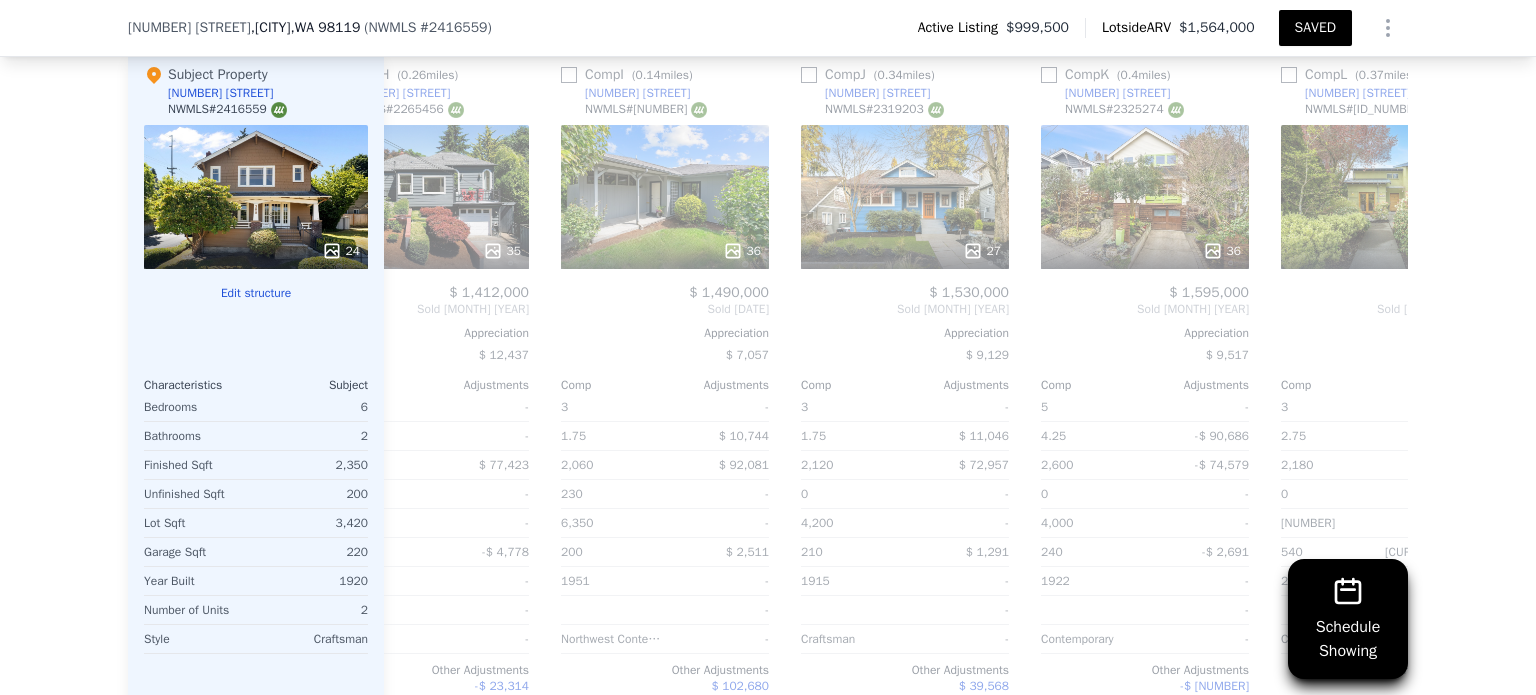 scroll, scrollTop: 0, scrollLeft: 1768, axis: horizontal 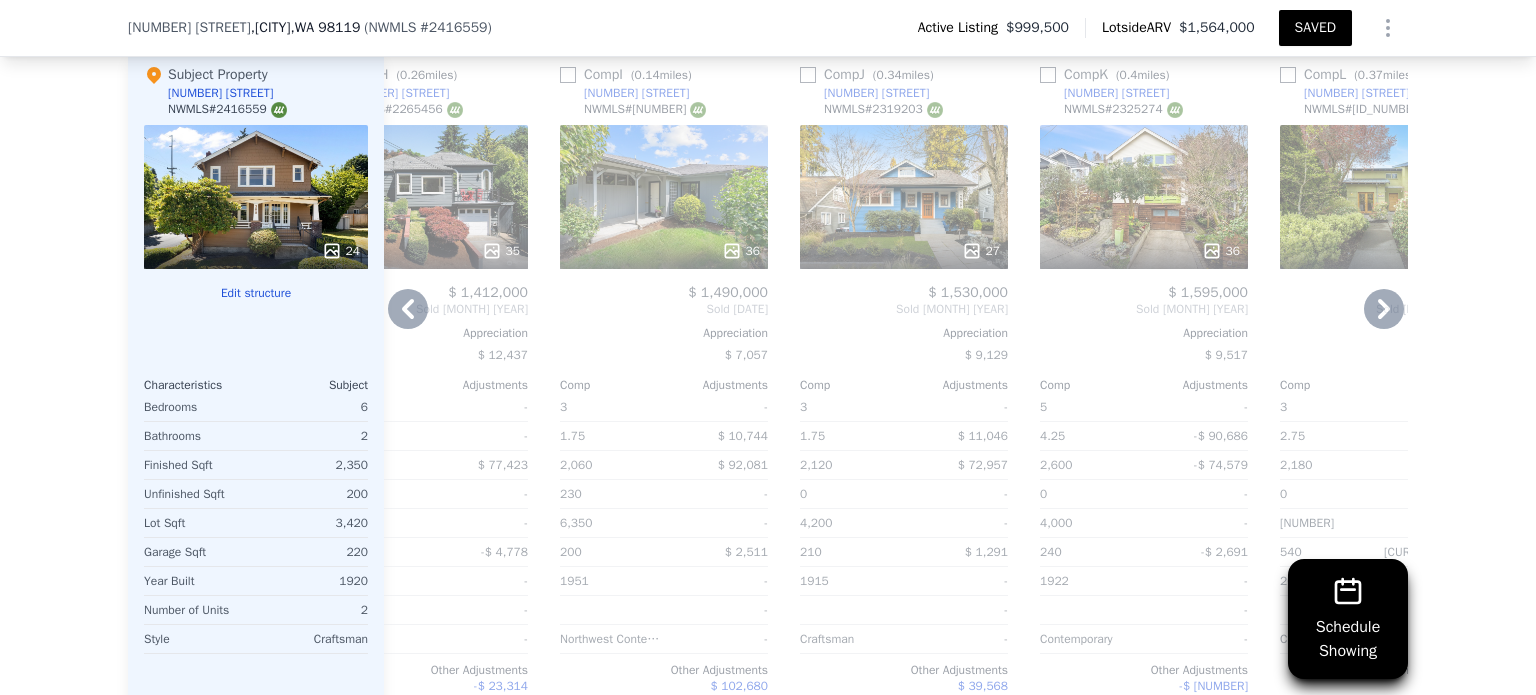 click on "27" at bounding box center (904, 197) 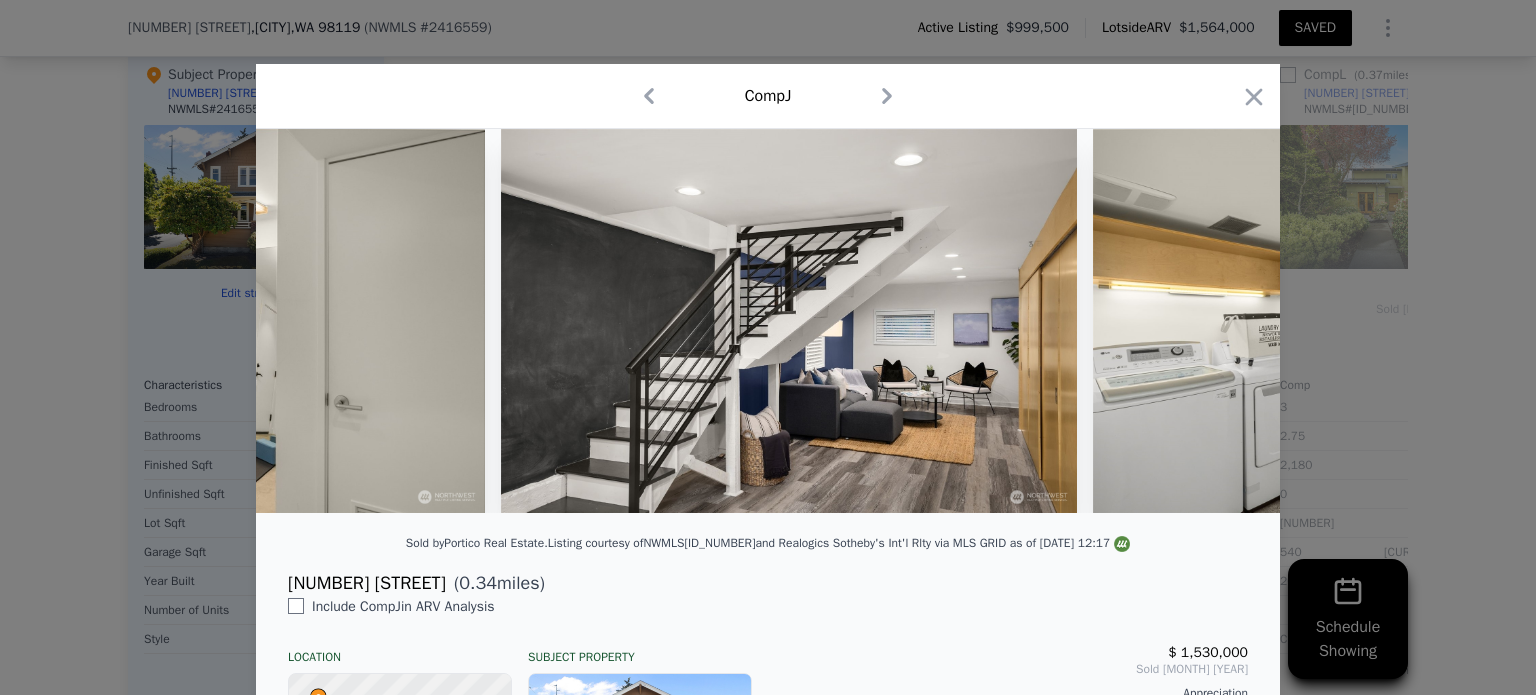 scroll, scrollTop: 0, scrollLeft: 12488, axis: horizontal 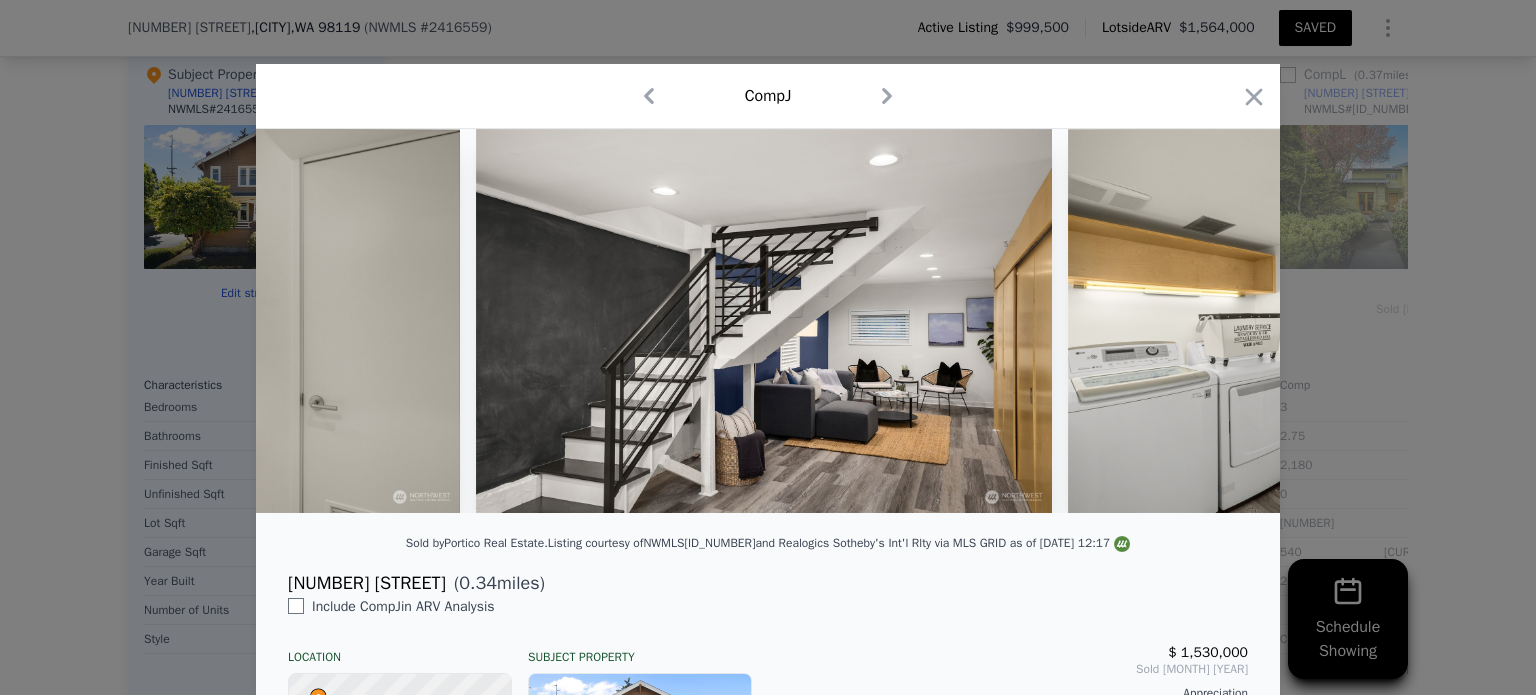 click at bounding box center (768, 347) 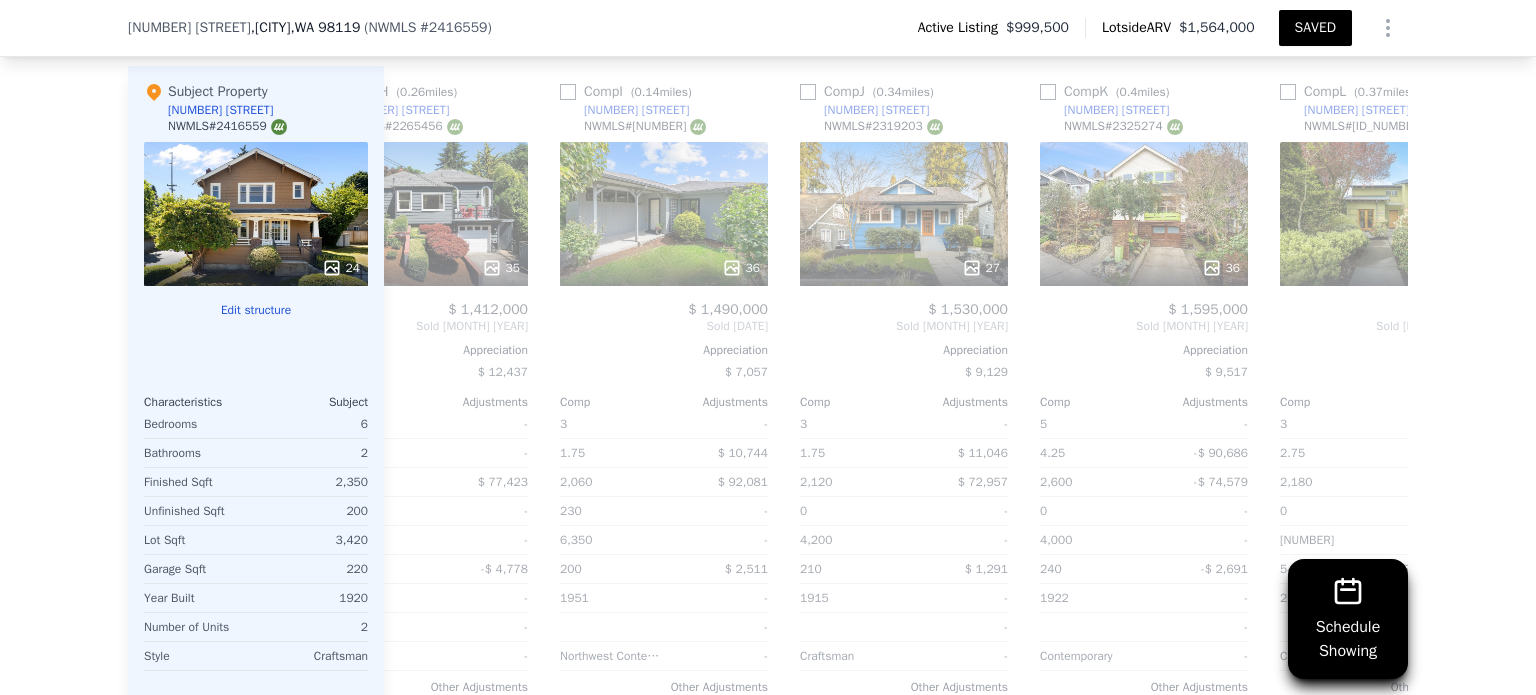 scroll, scrollTop: 2165, scrollLeft: 0, axis: vertical 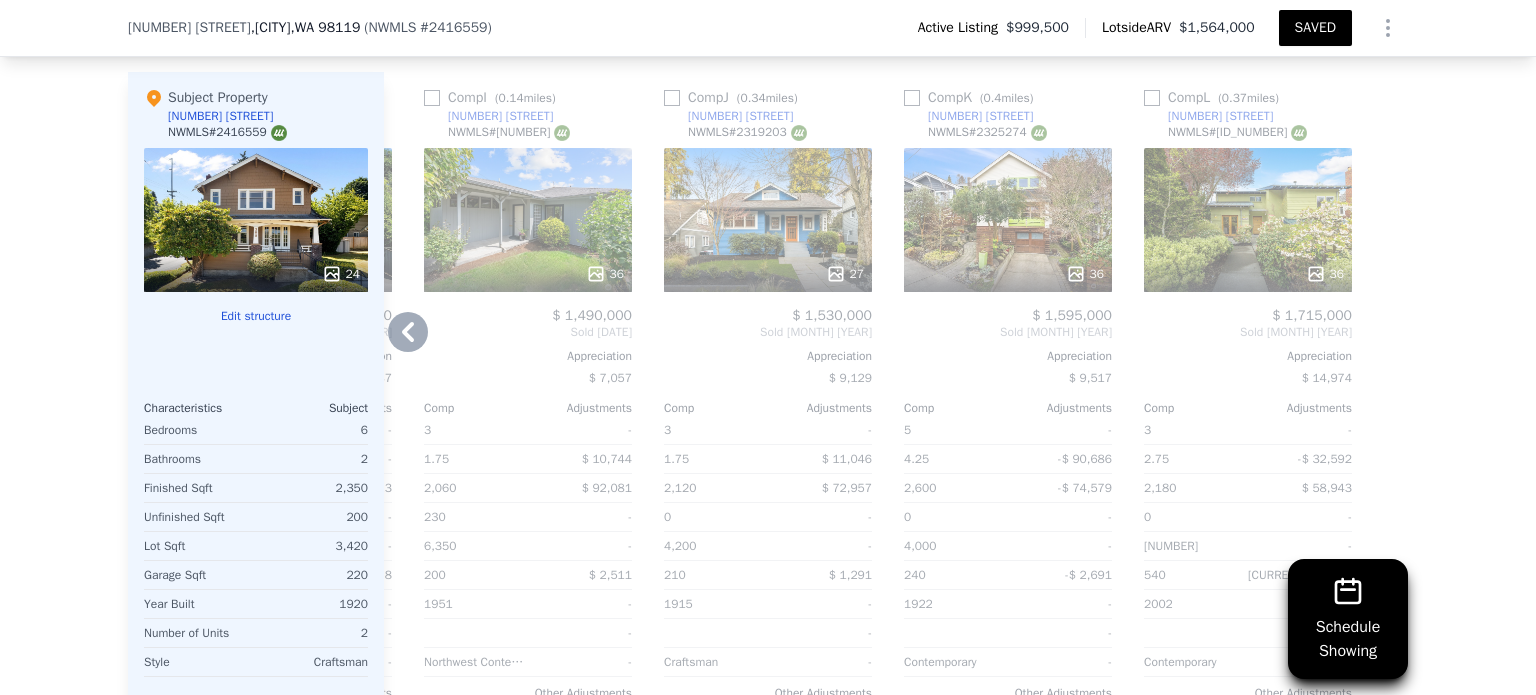 click on "36" at bounding box center (1008, 220) 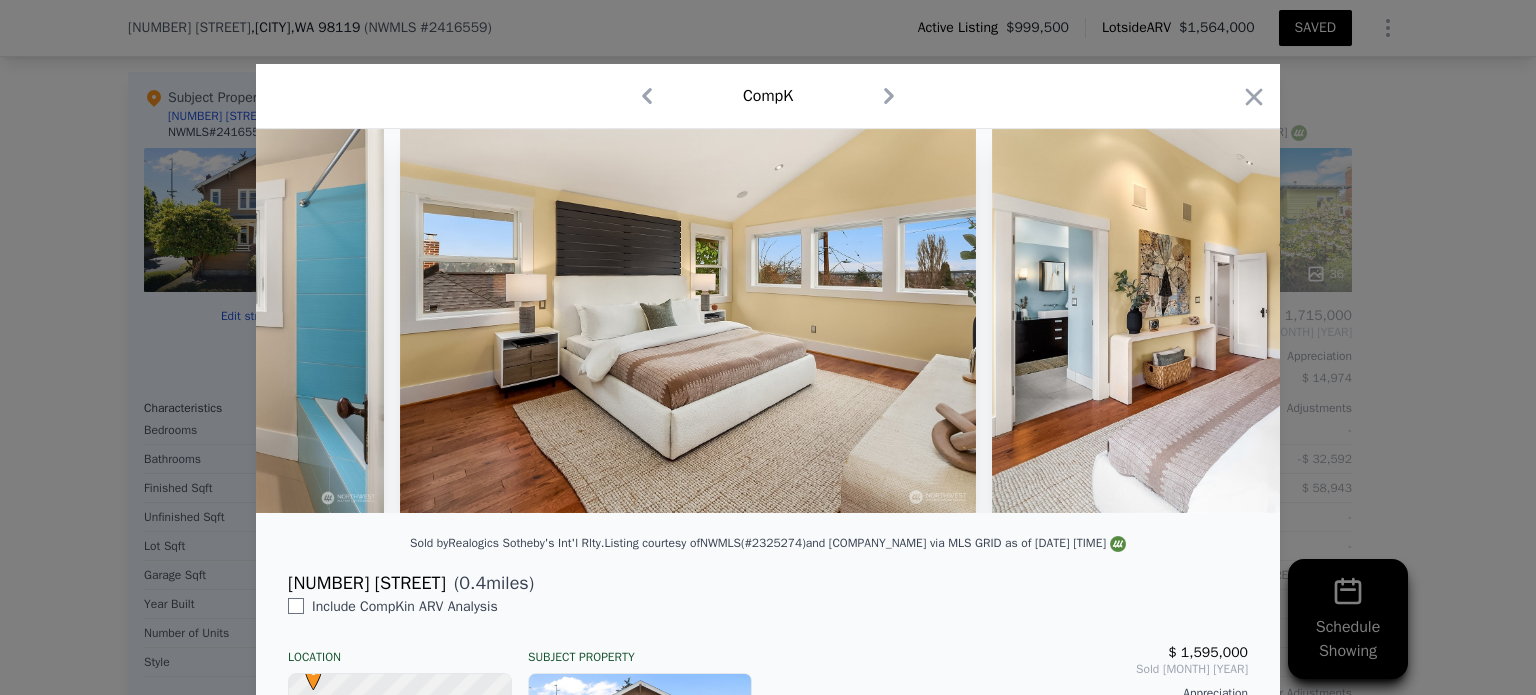 scroll, scrollTop: 0, scrollLeft: 10447, axis: horizontal 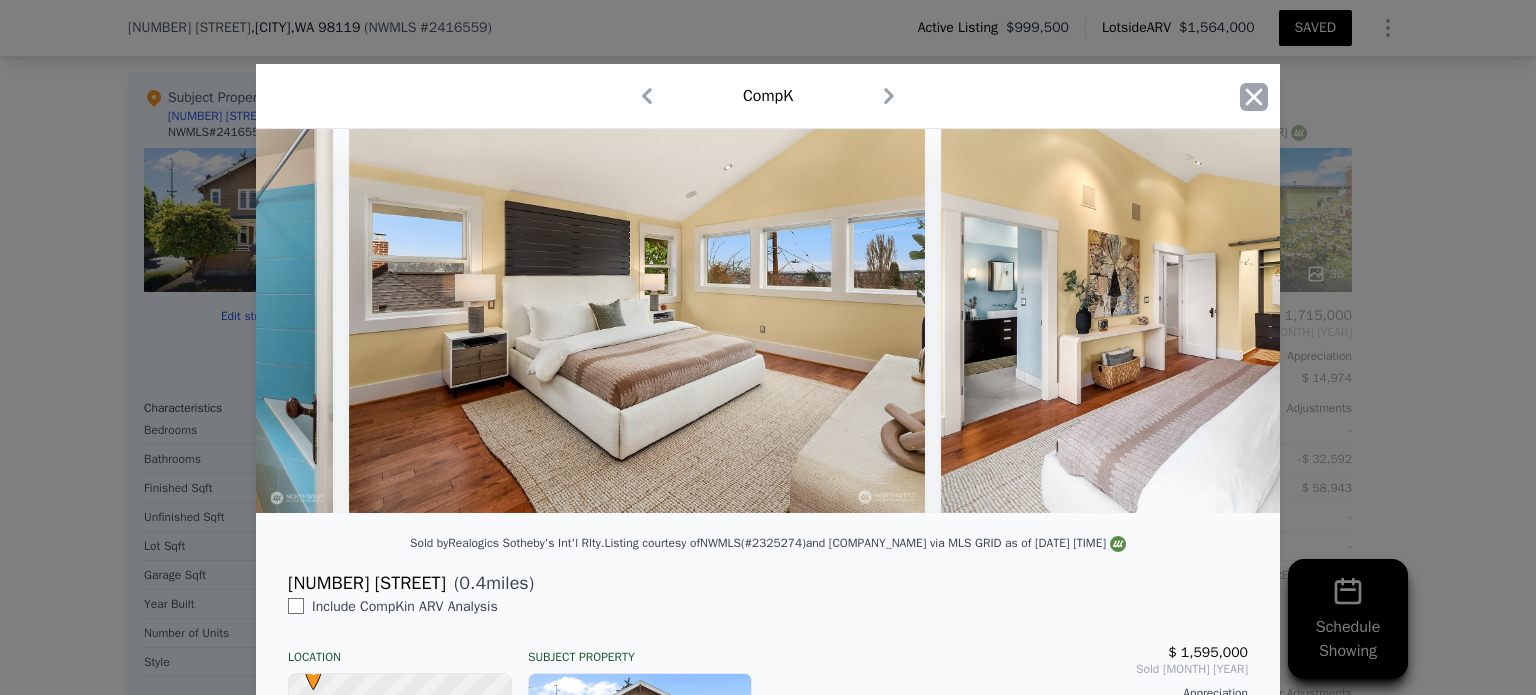 click 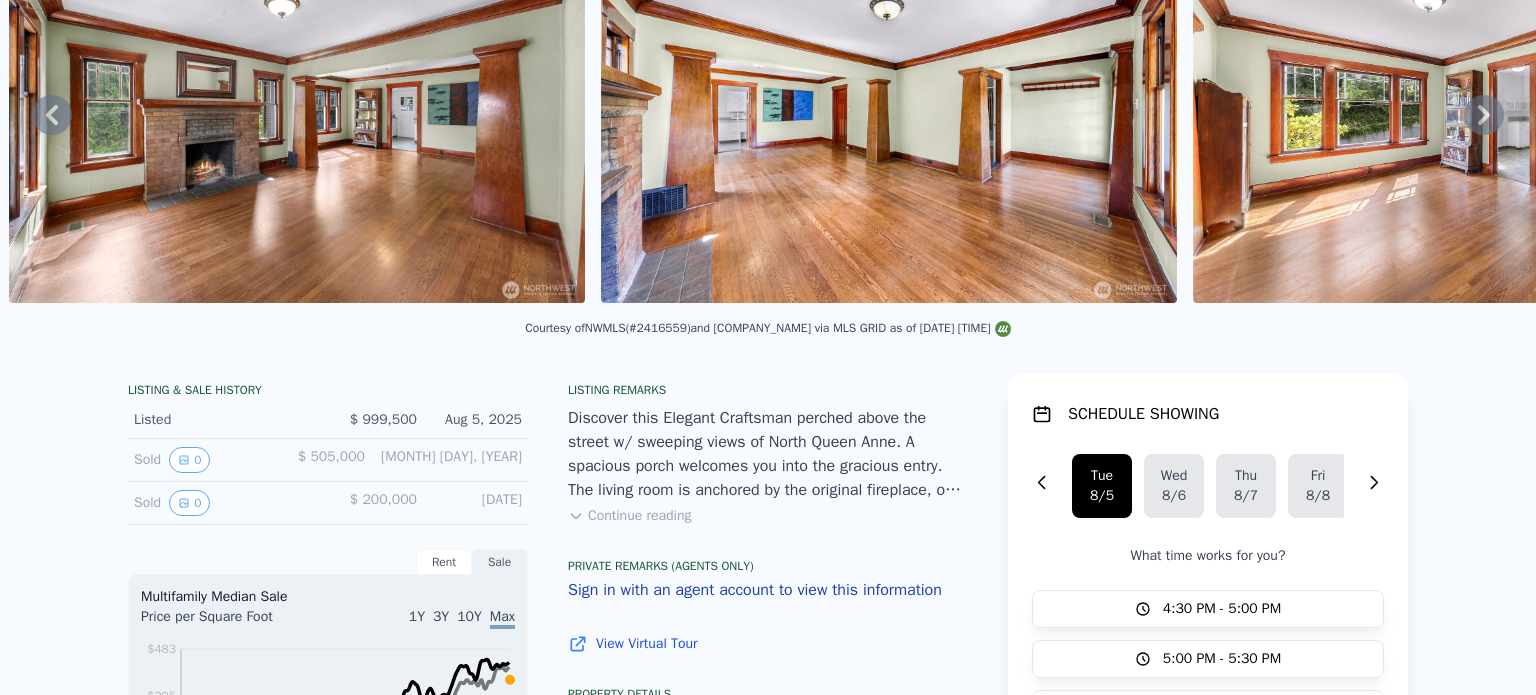 scroll, scrollTop: 0, scrollLeft: 0, axis: both 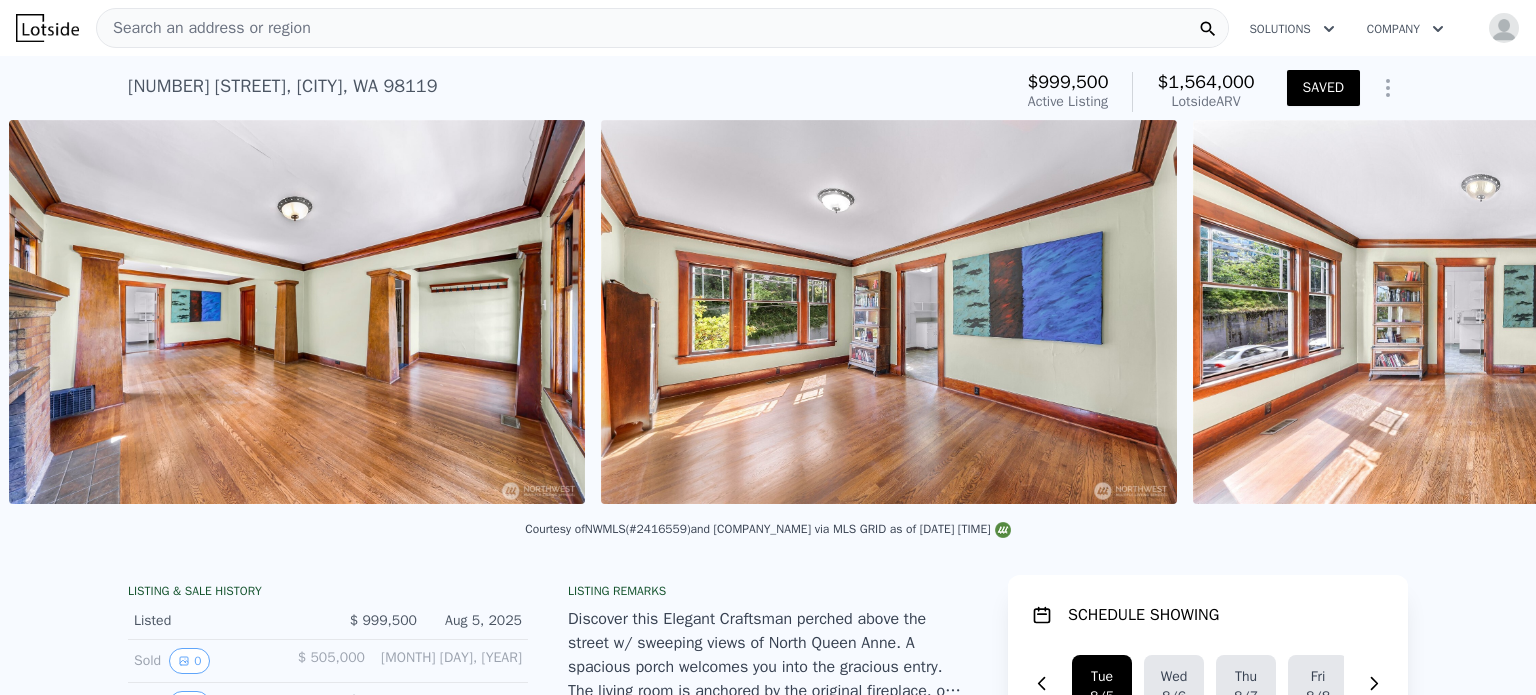 click on "Search an address or region" at bounding box center (662, 28) 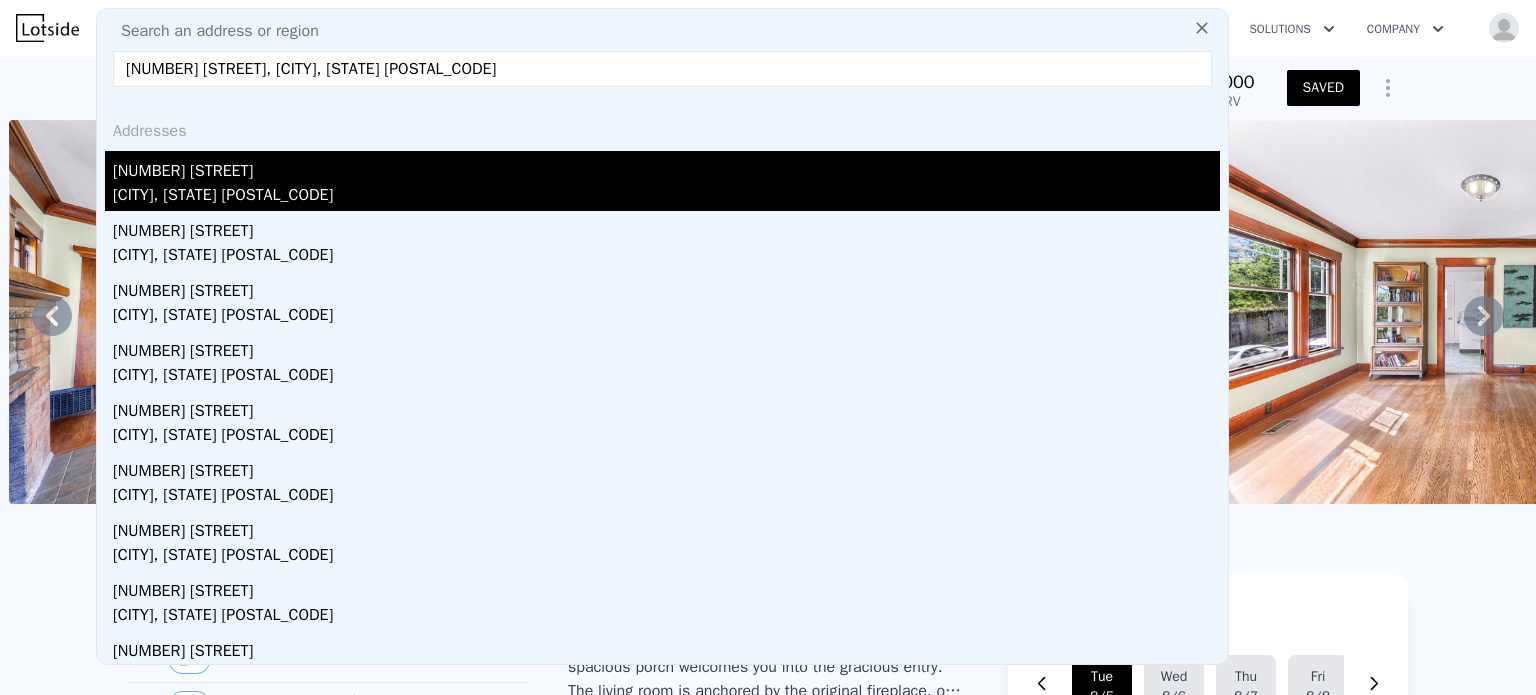 type on "[NUMBER] [STREET], [CITY], [STATE] [POSTAL_CODE]" 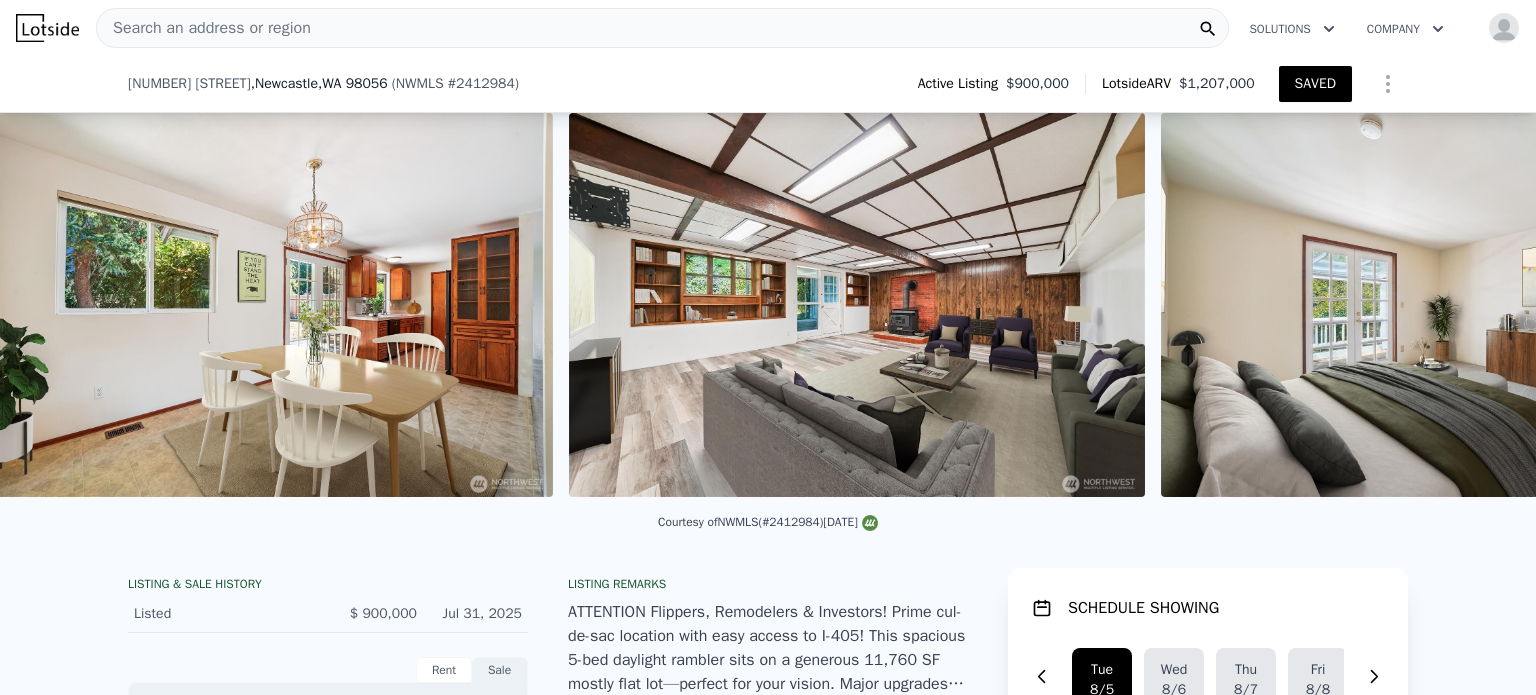 scroll, scrollTop: 0, scrollLeft: 2288, axis: horizontal 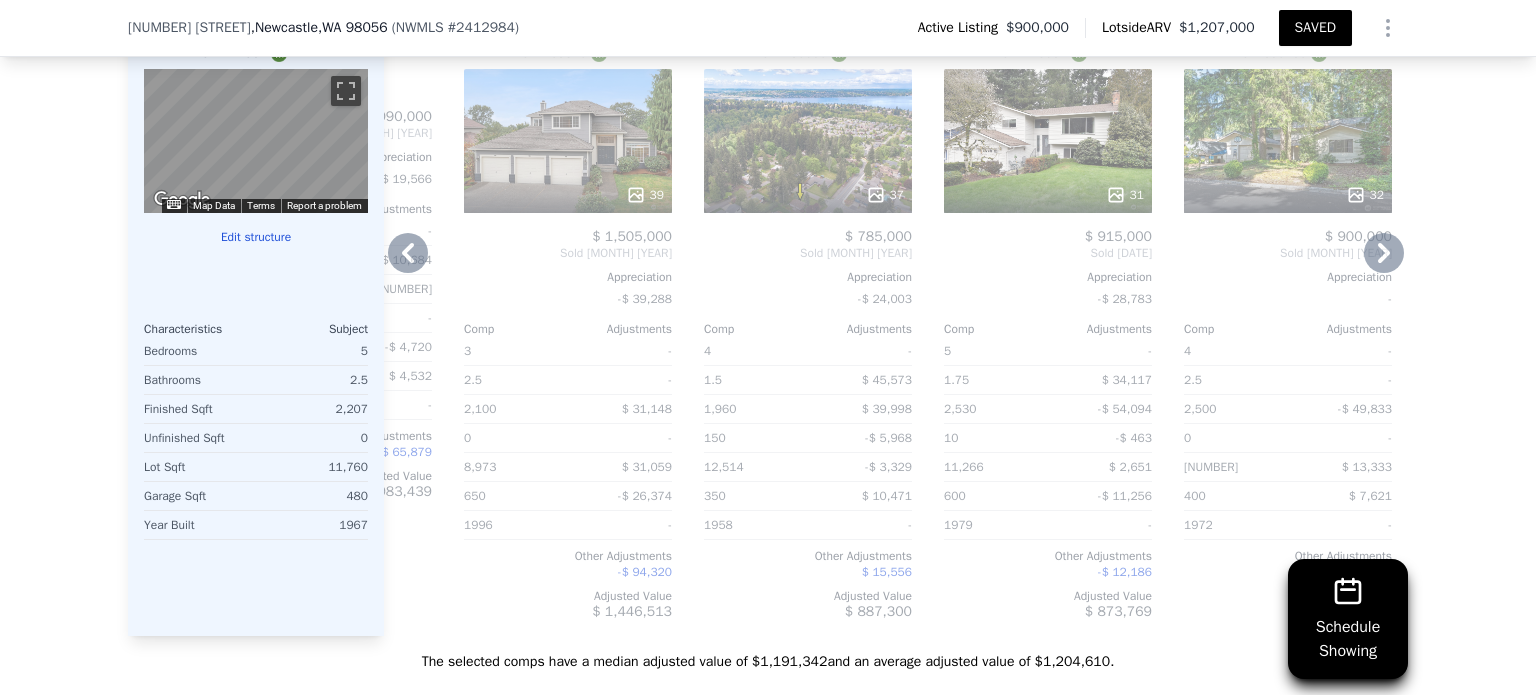 click on "39" at bounding box center (568, 195) 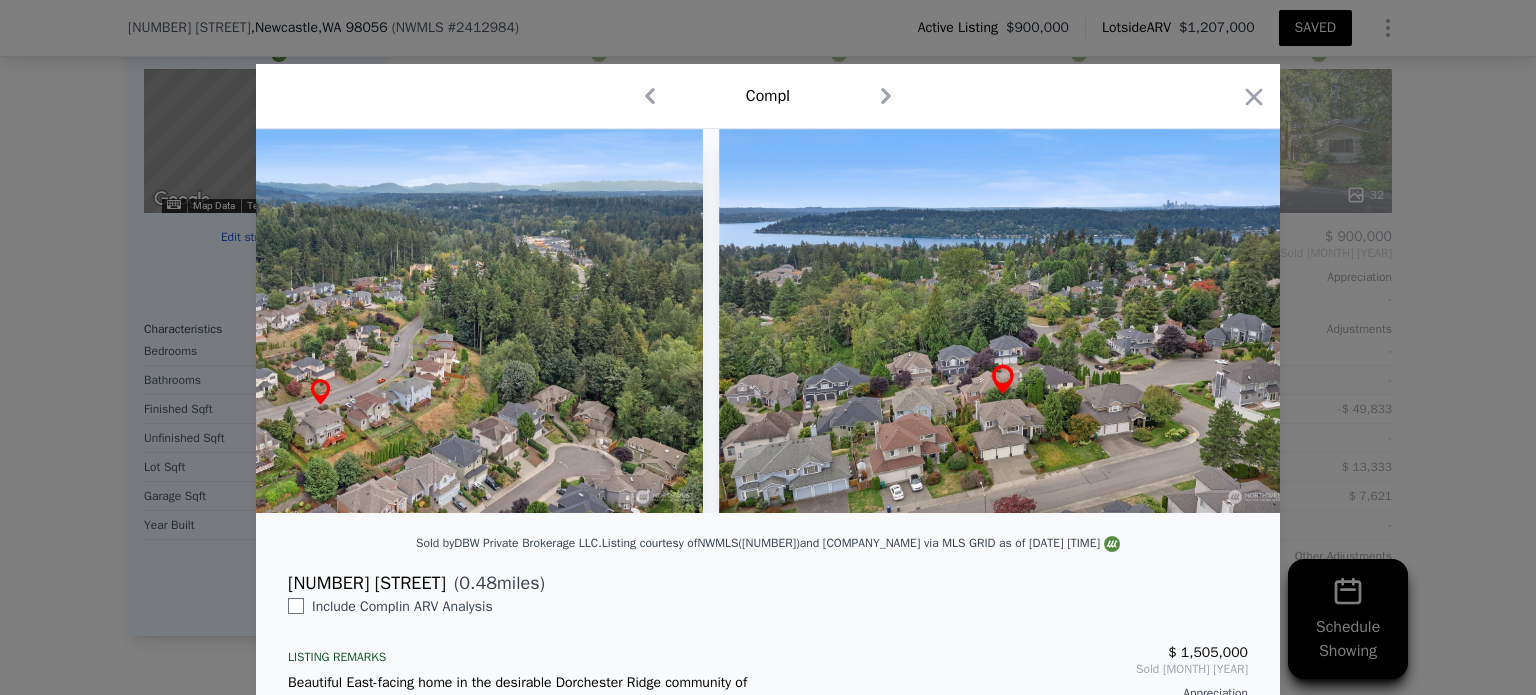 scroll, scrollTop: 0, scrollLeft: 22055, axis: horizontal 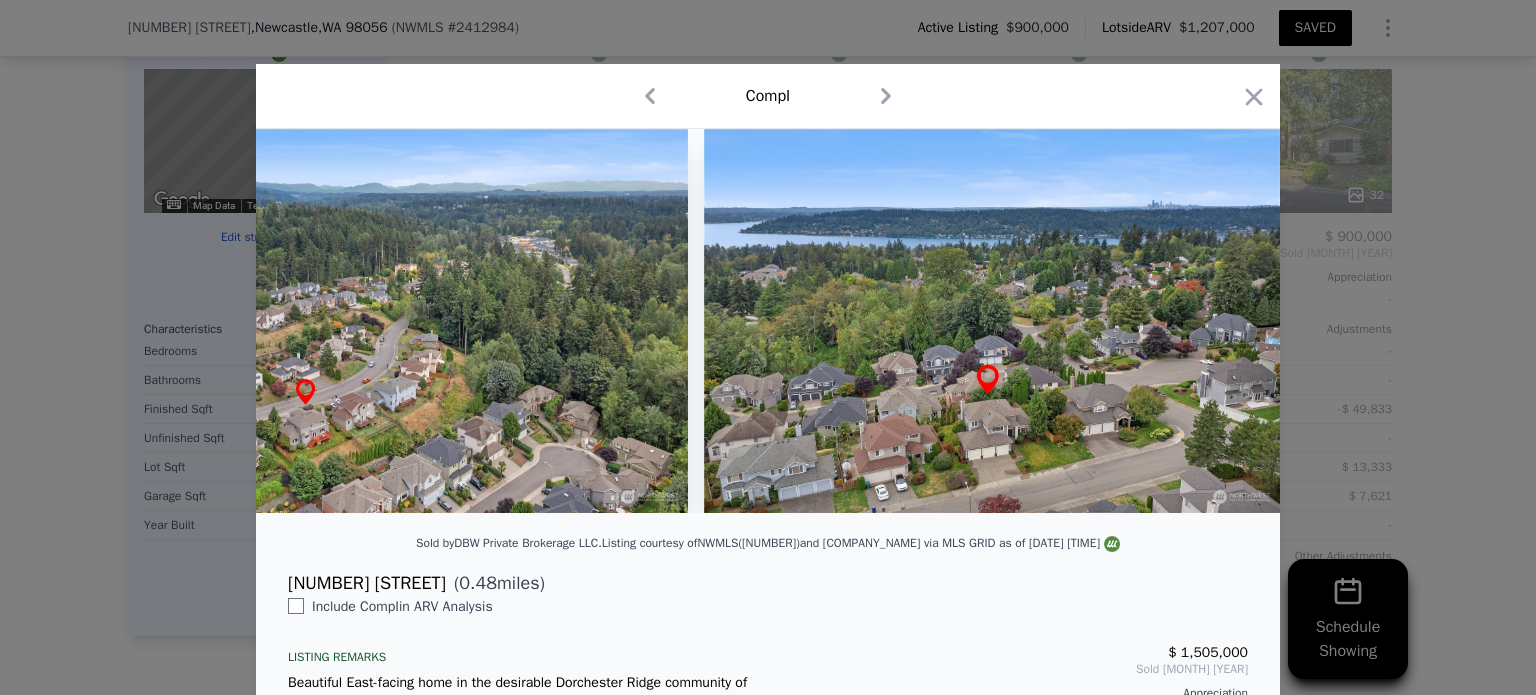 click at bounding box center (768, 347) 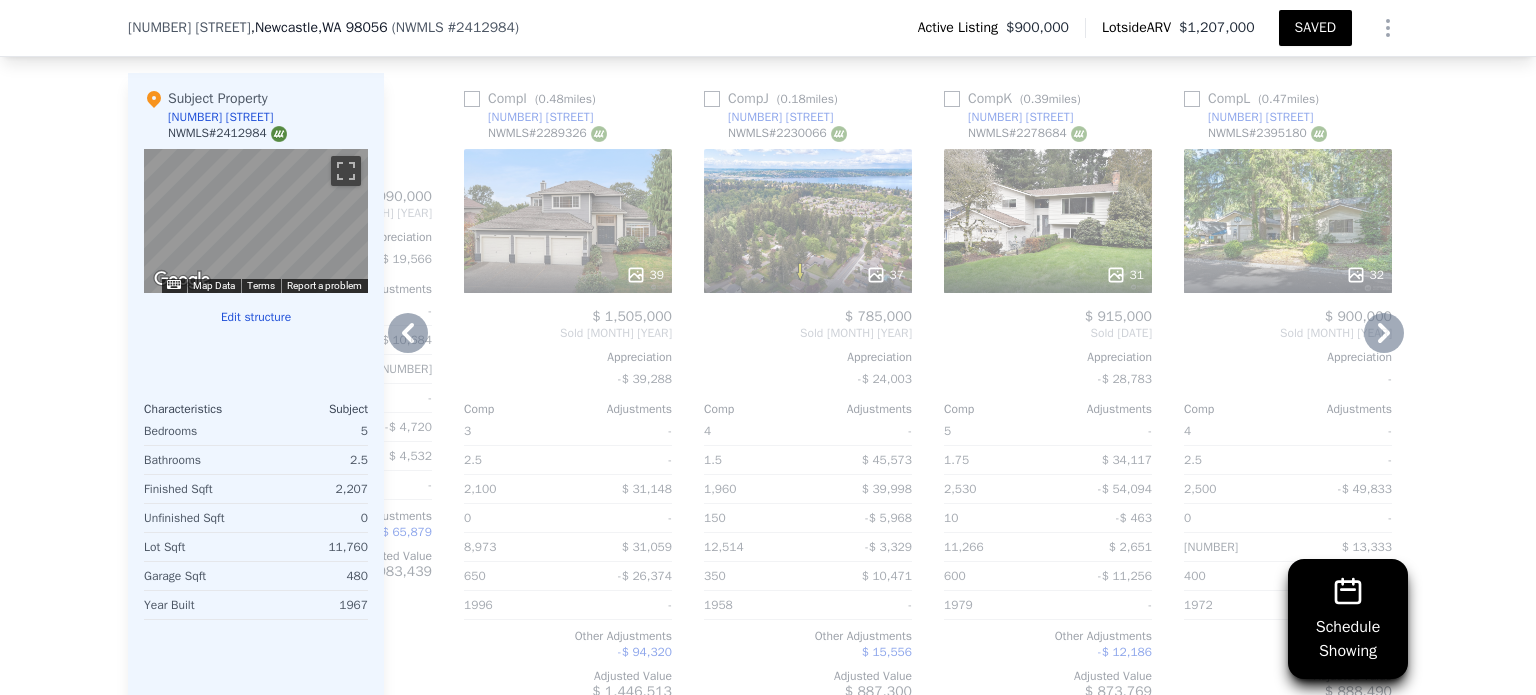 scroll, scrollTop: 2473, scrollLeft: 0, axis: vertical 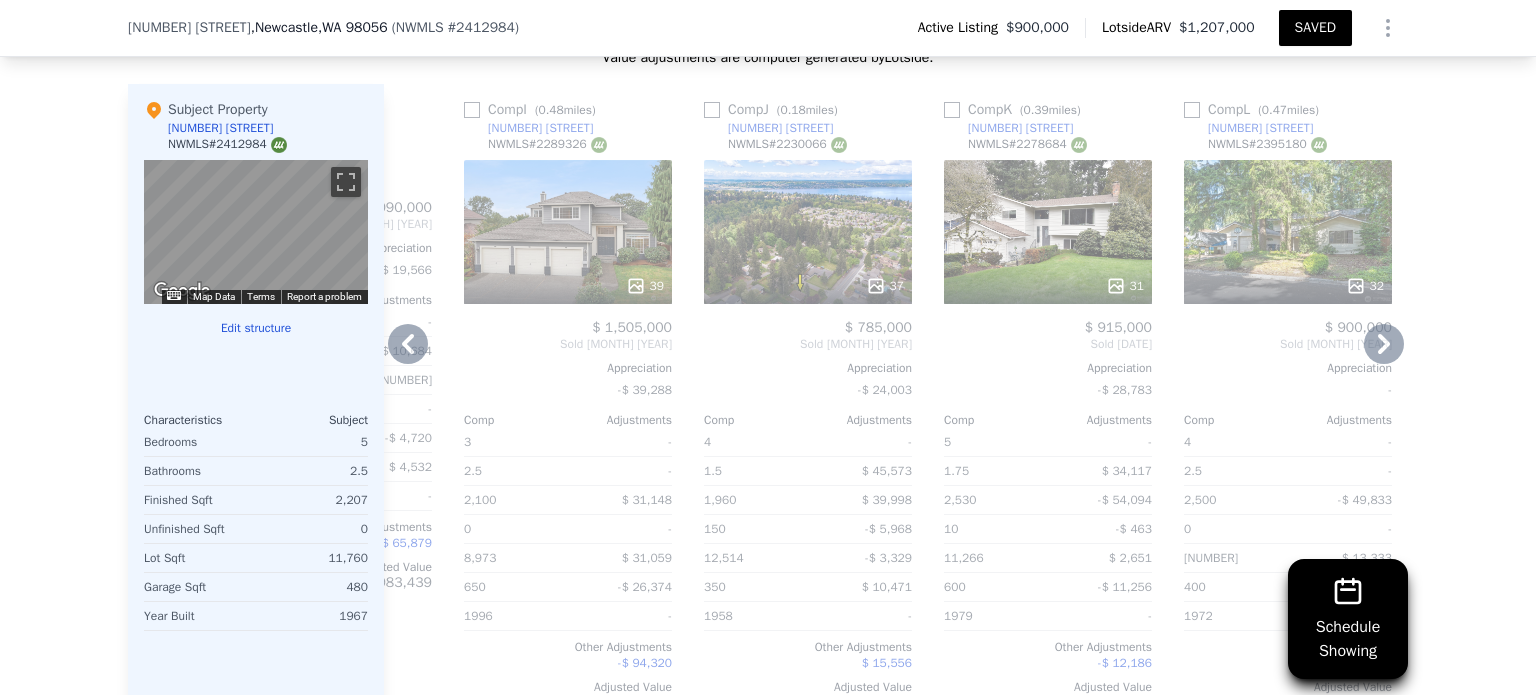 click on "37" at bounding box center (808, 232) 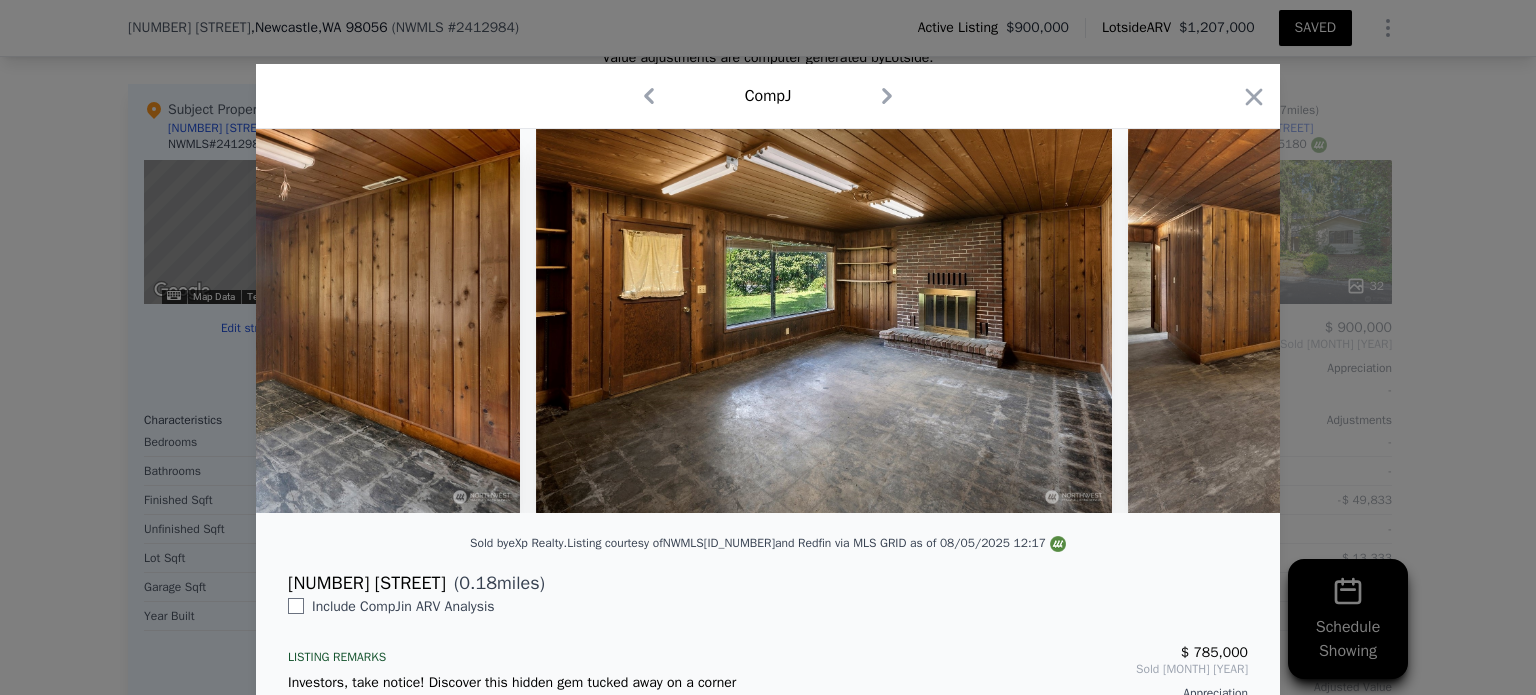 scroll, scrollTop: 0, scrollLeft: 13342, axis: horizontal 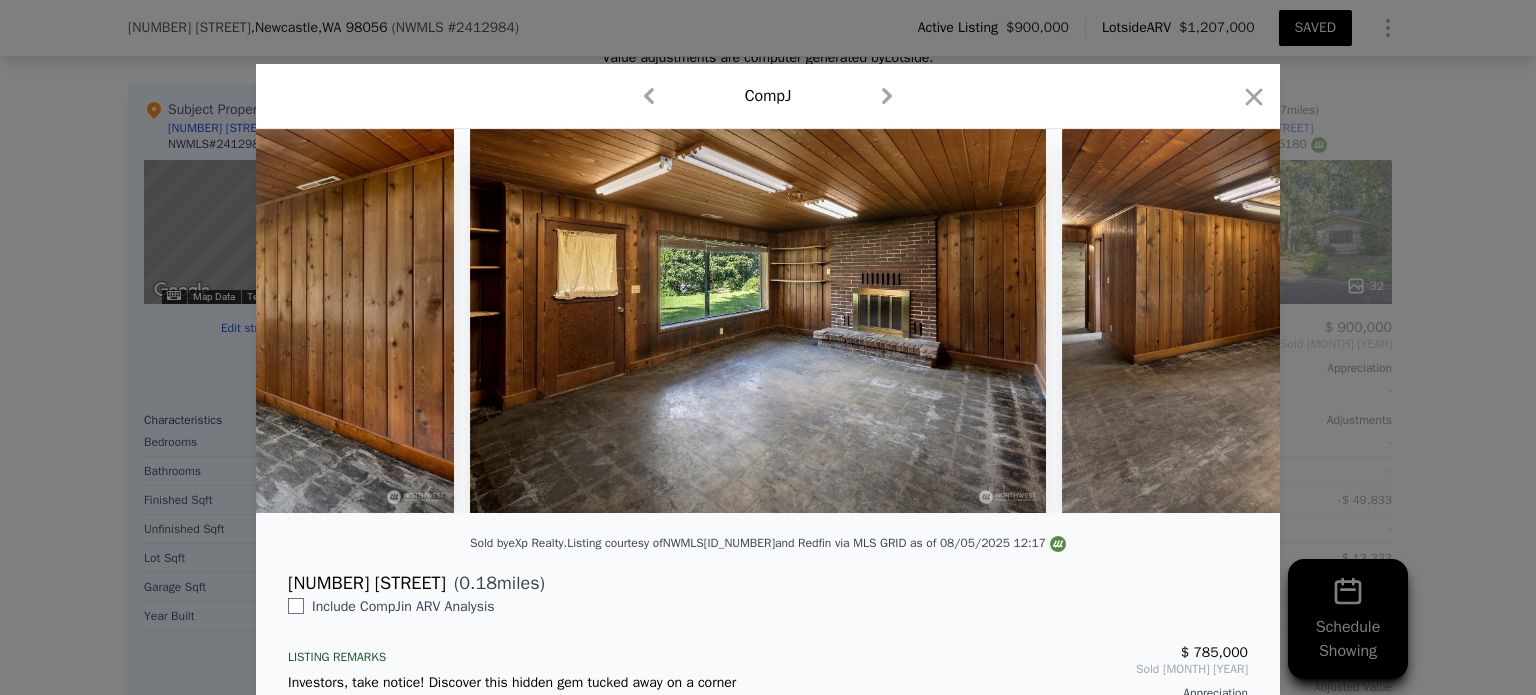click at bounding box center [768, 347] 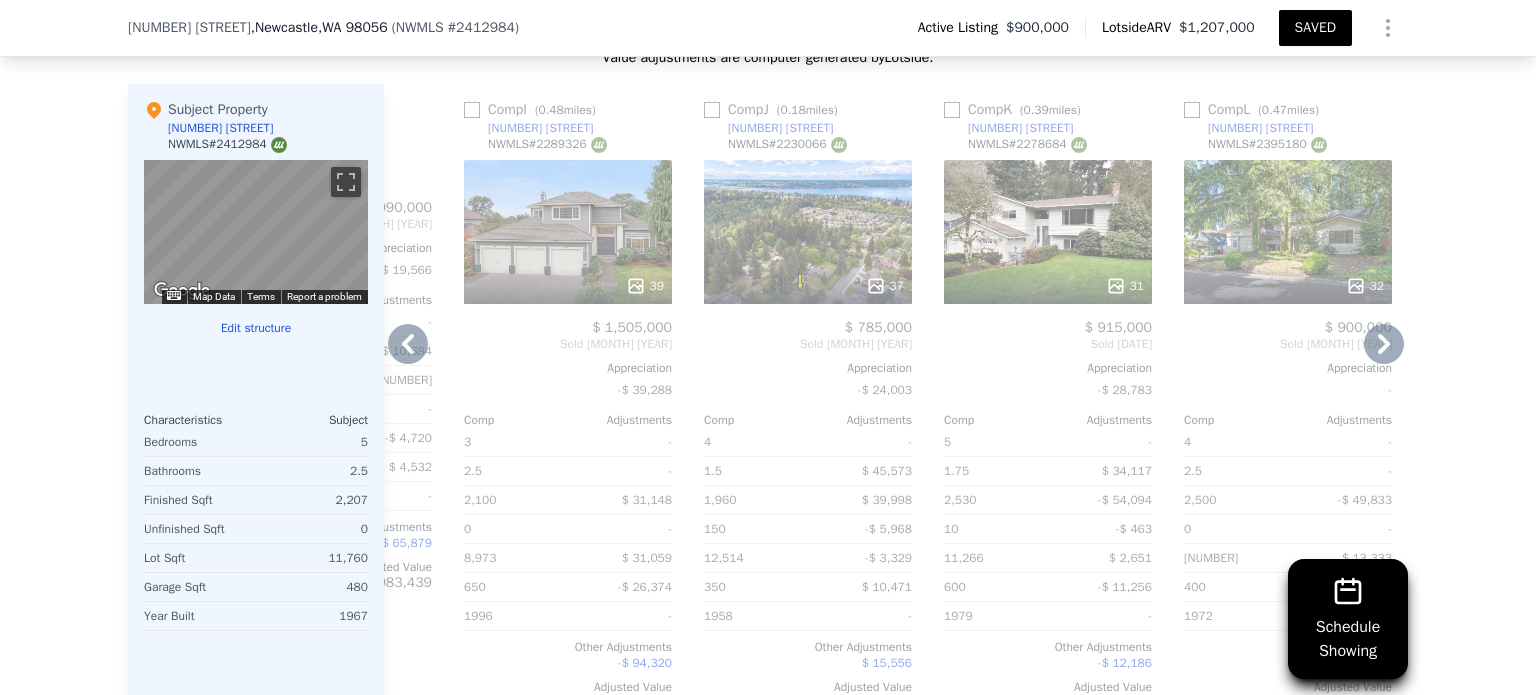 click on "31" at bounding box center (1048, 286) 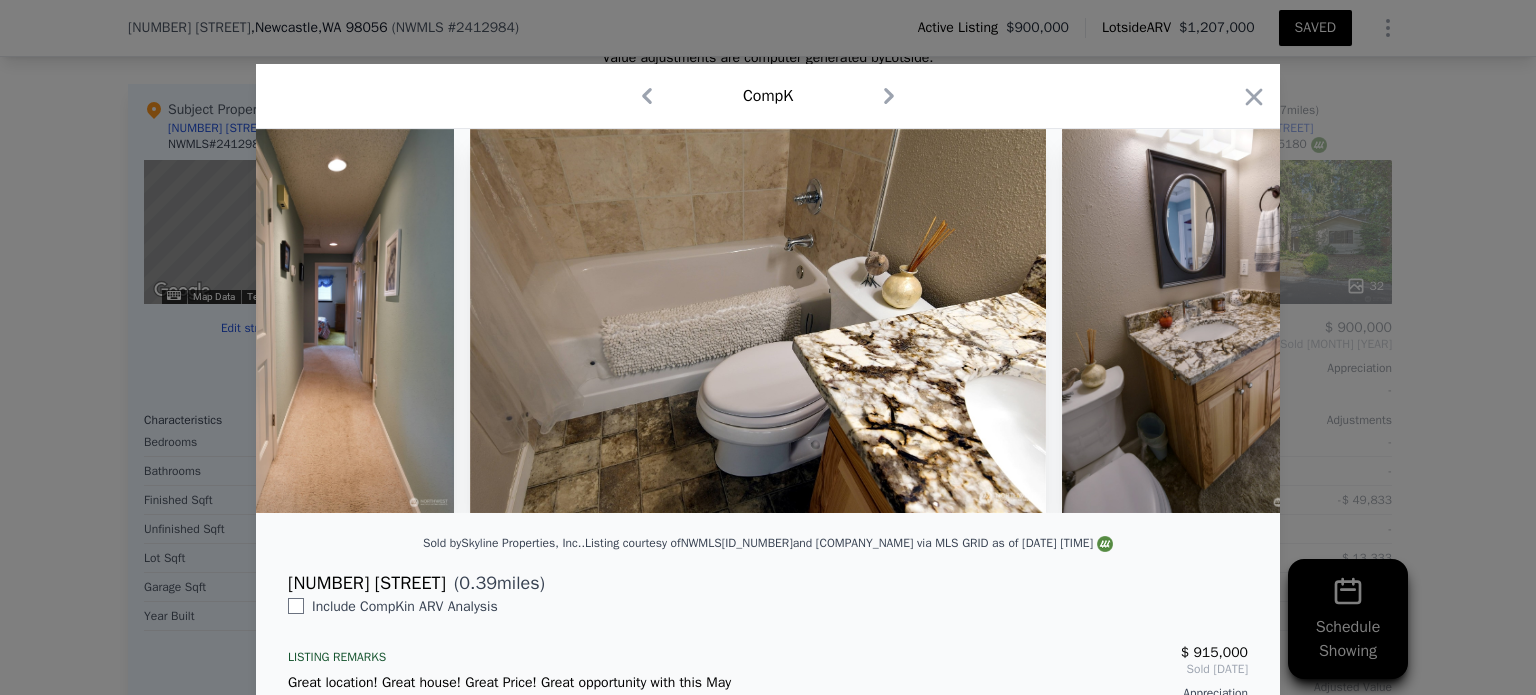 scroll, scrollTop: 0, scrollLeft: 3926, axis: horizontal 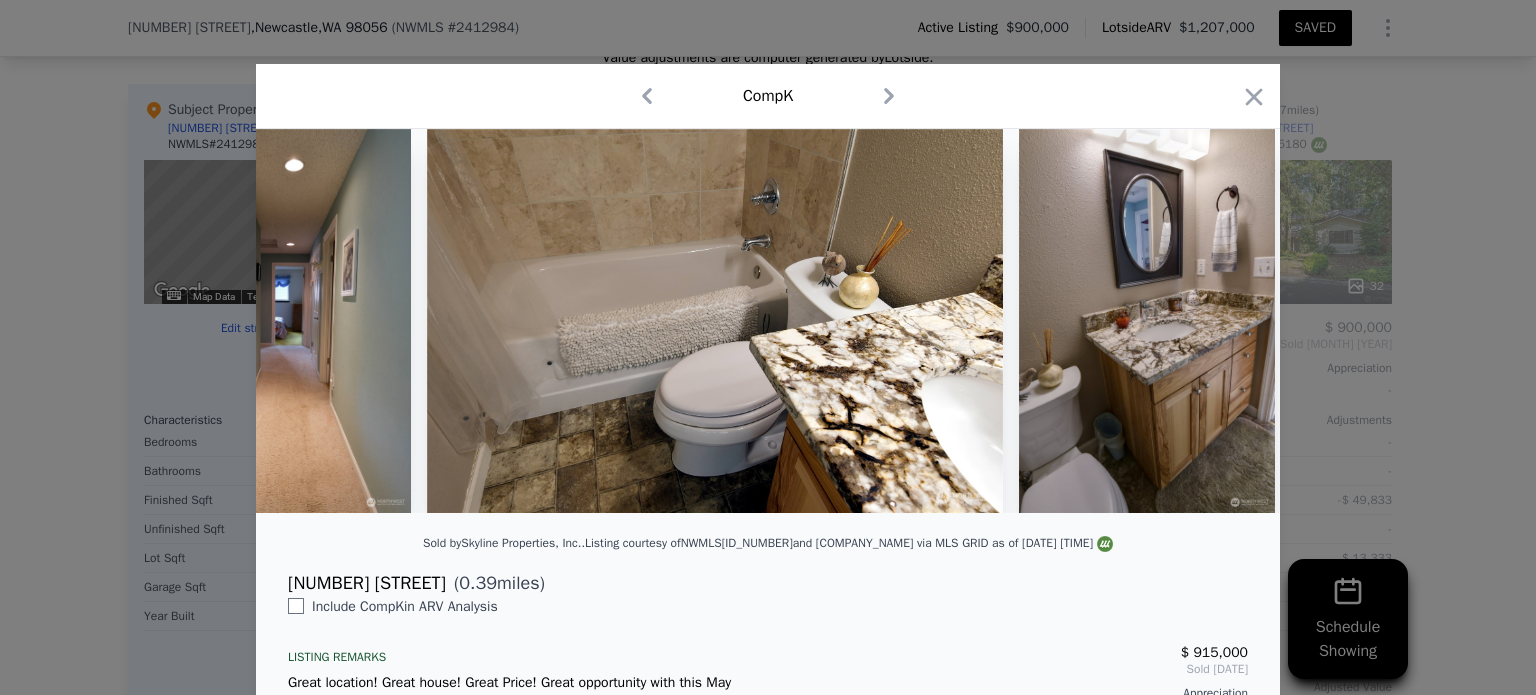 click at bounding box center [768, 347] 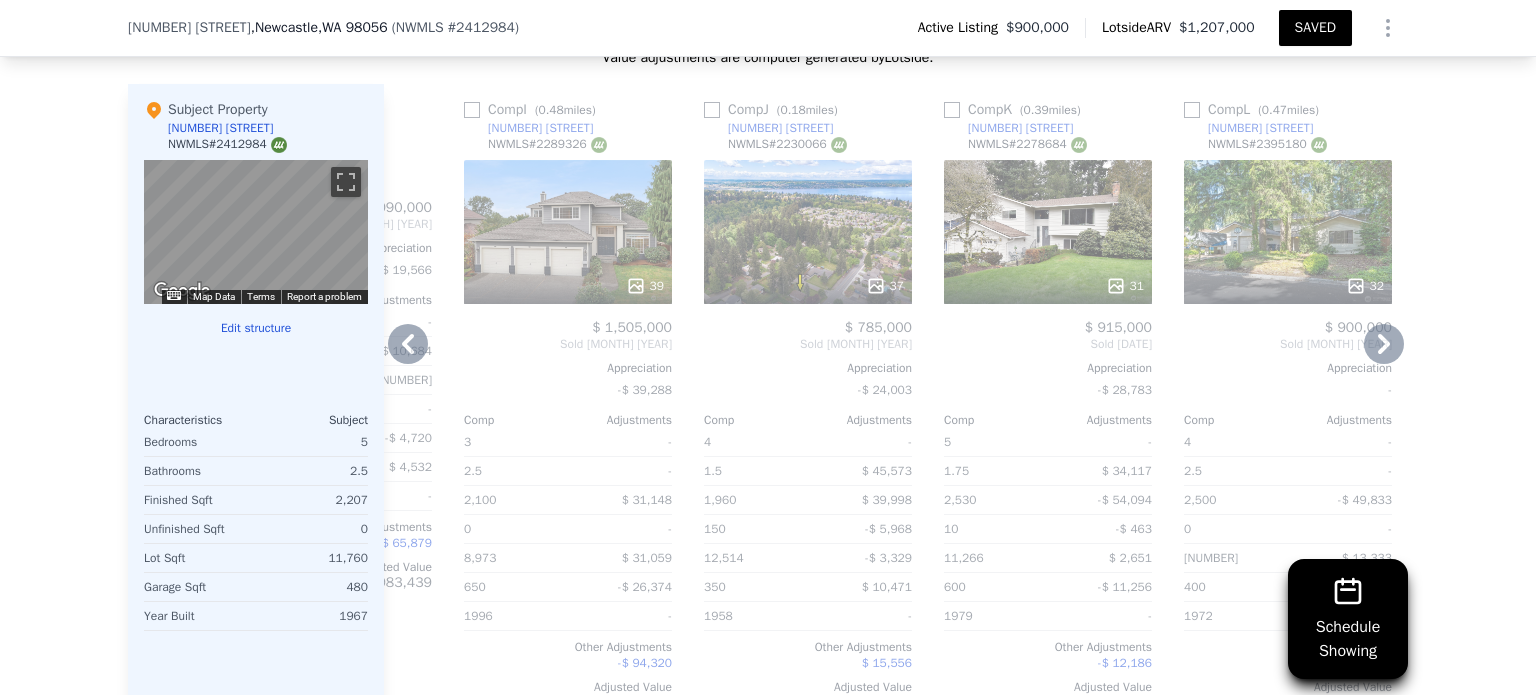 click on "31" at bounding box center [1048, 232] 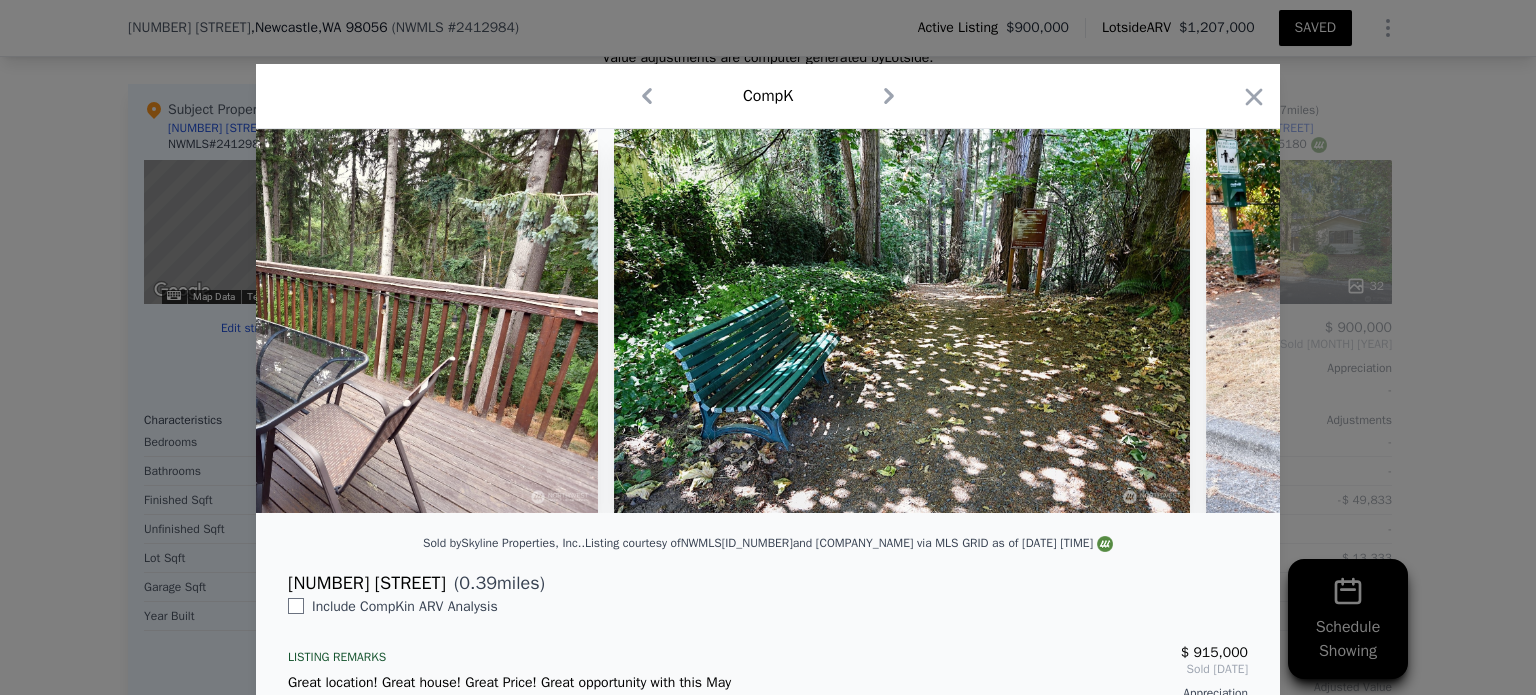 scroll, scrollTop: 0, scrollLeft: 15570, axis: horizontal 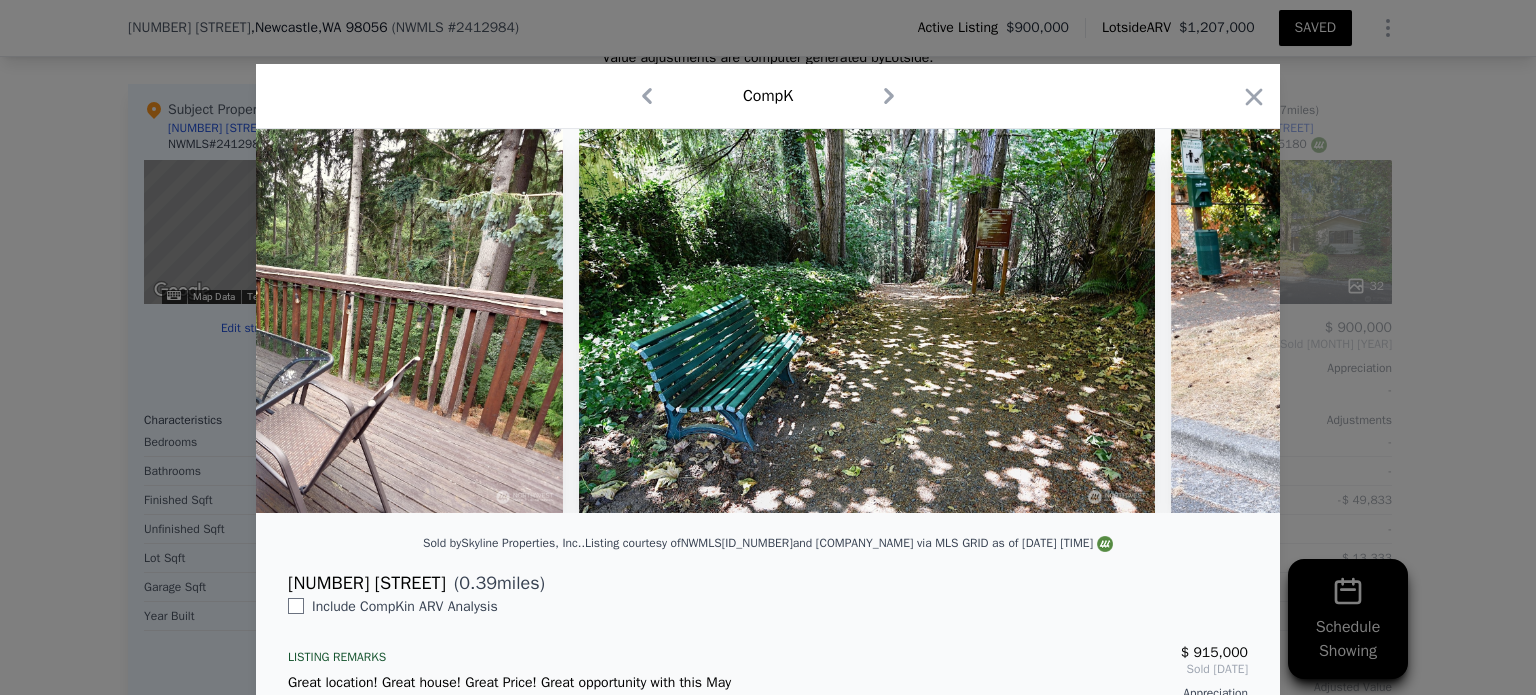 click at bounding box center (768, 347) 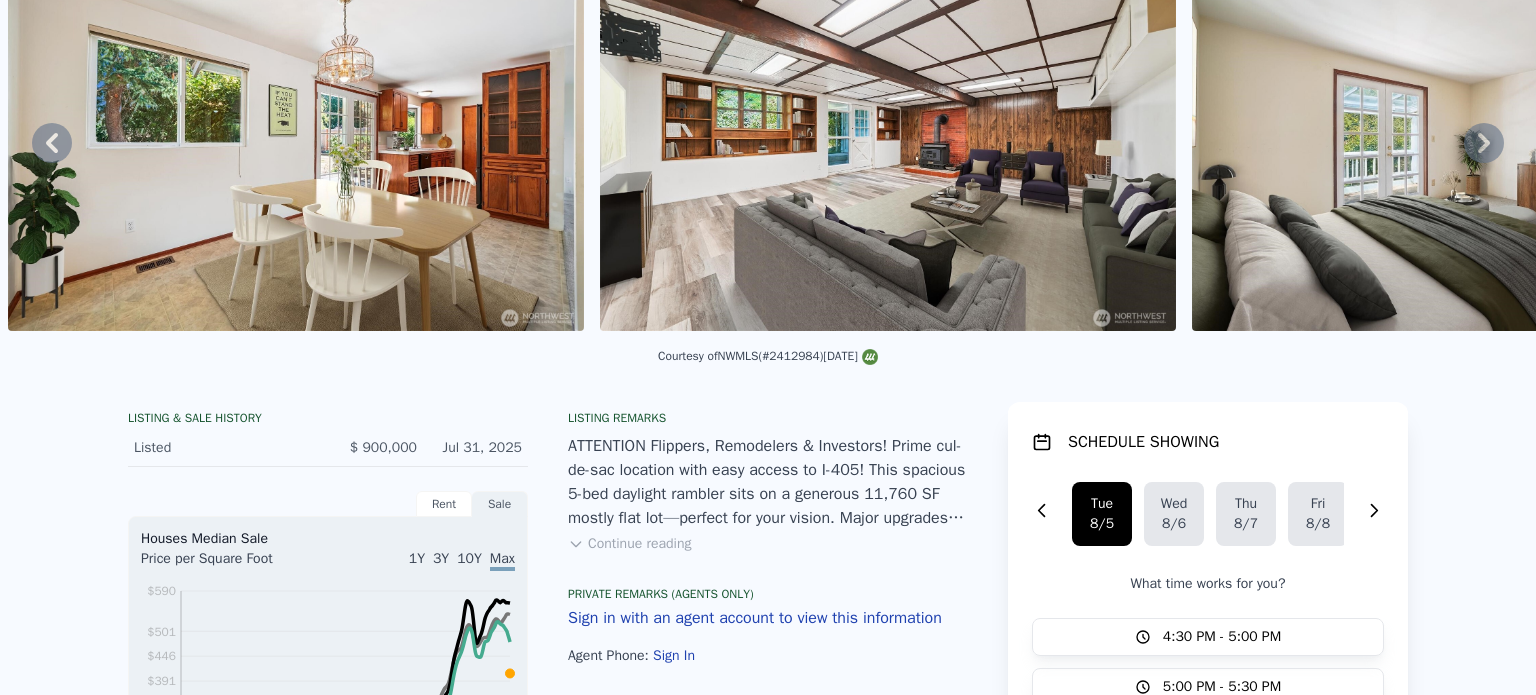 scroll, scrollTop: 0, scrollLeft: 0, axis: both 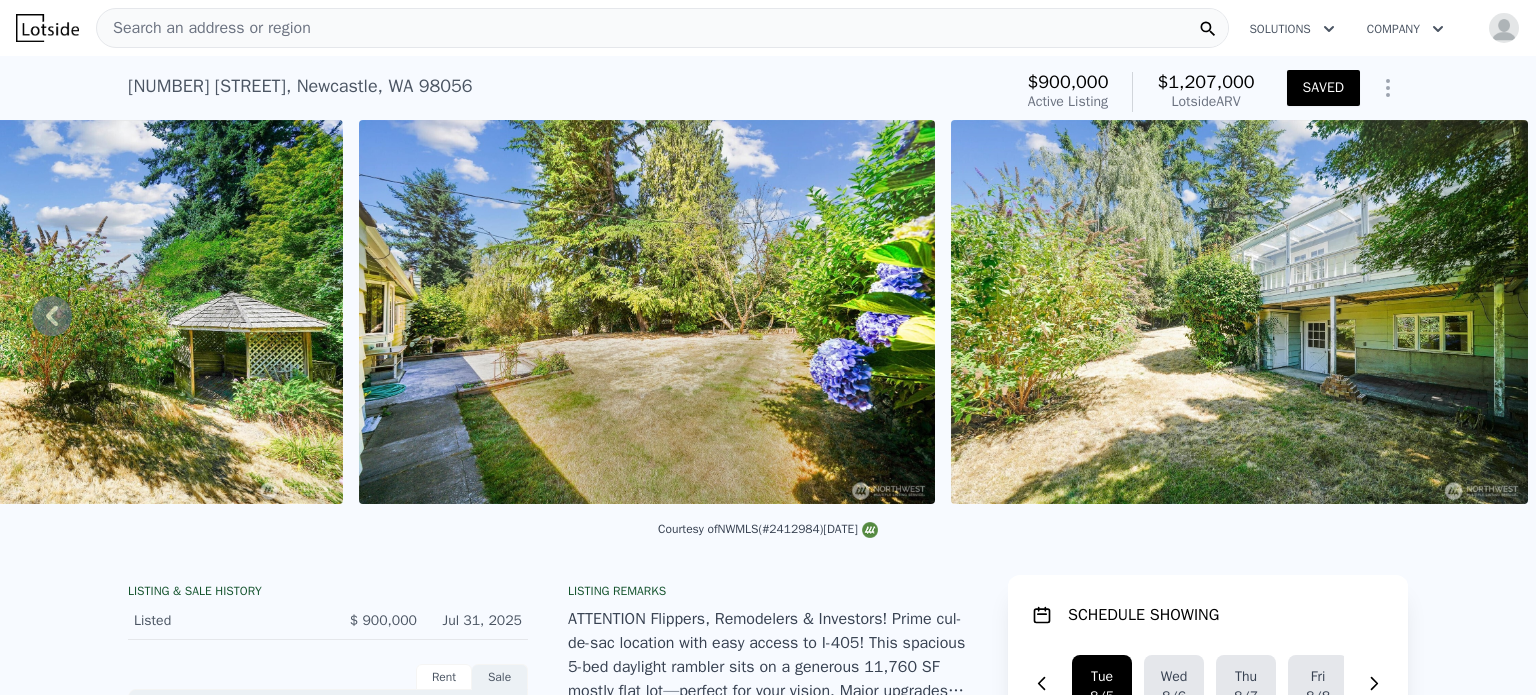 click on "Search an address or region" at bounding box center [662, 28] 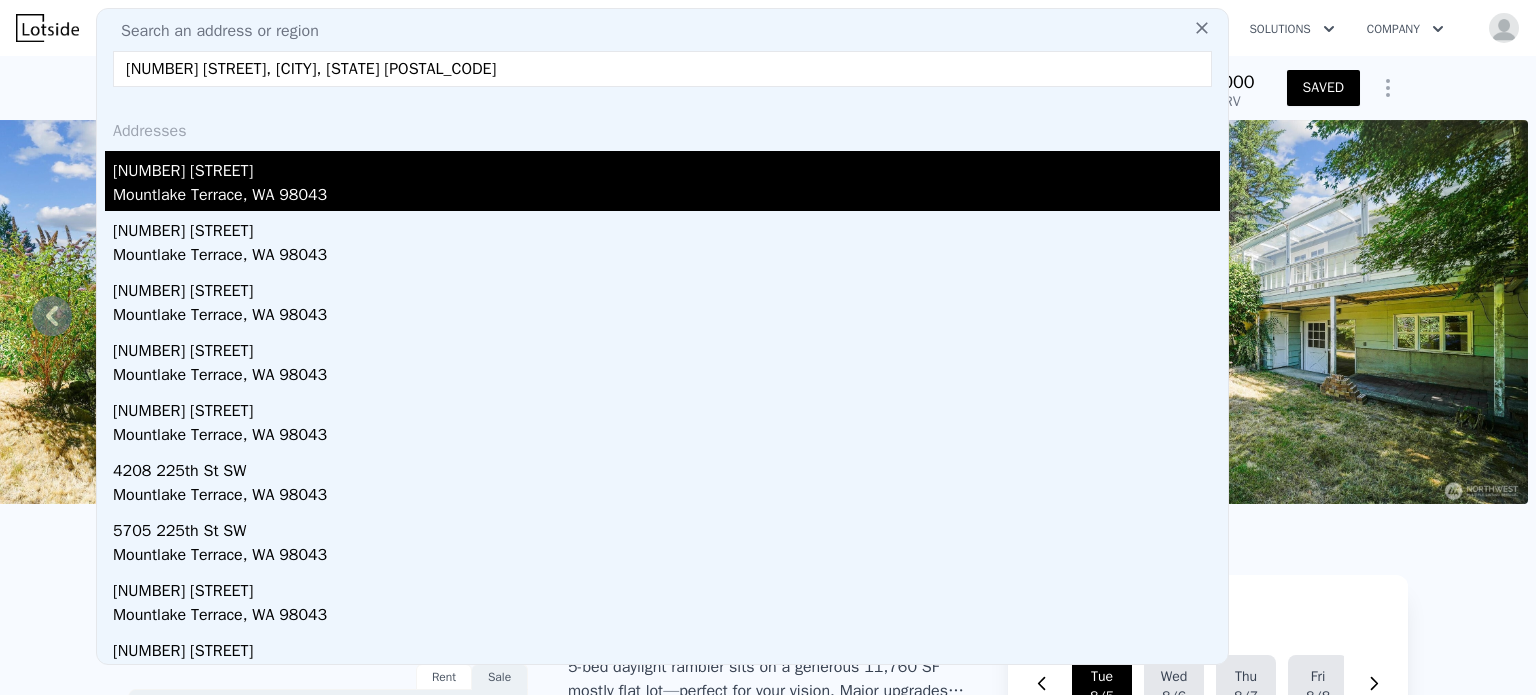 type on "[NUMBER] [STREET], [CITY], [STATE] [POSTAL_CODE]" 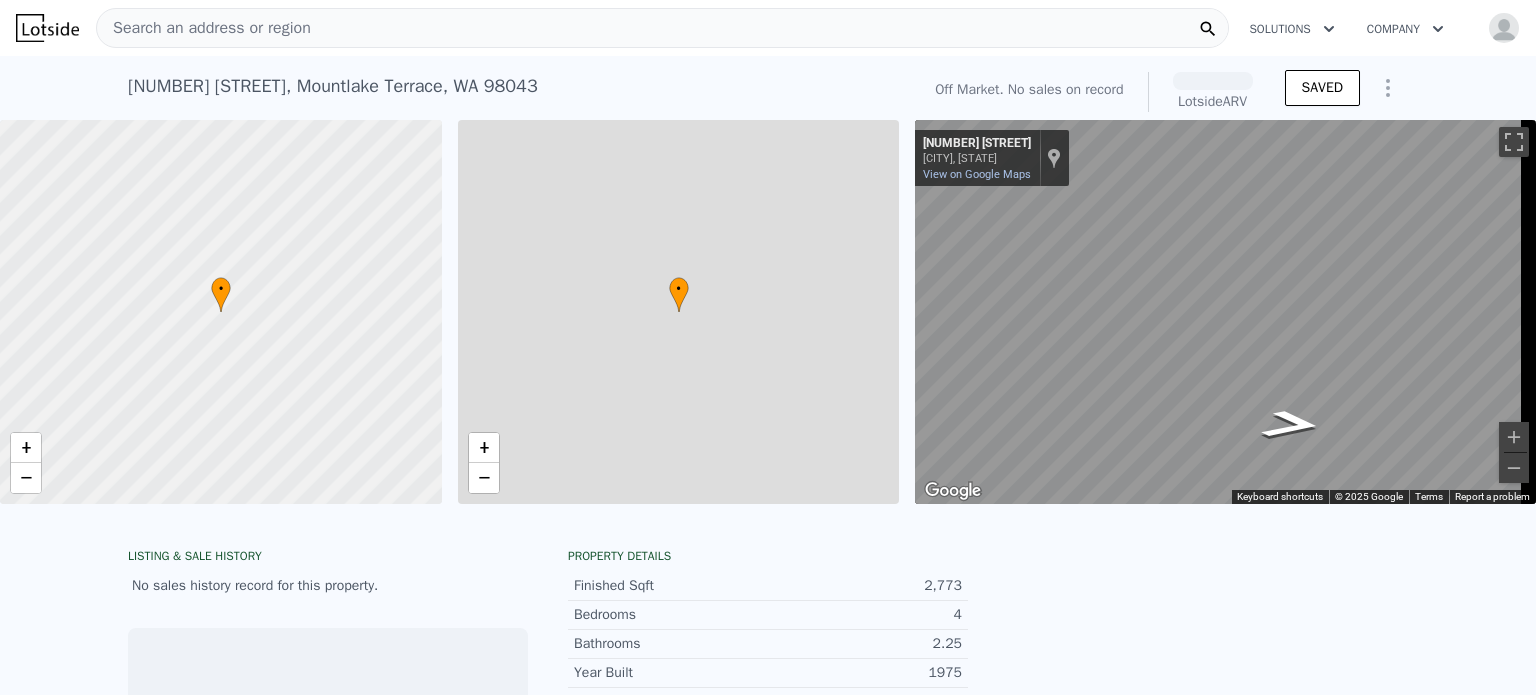 scroll, scrollTop: 0, scrollLeft: 8, axis: horizontal 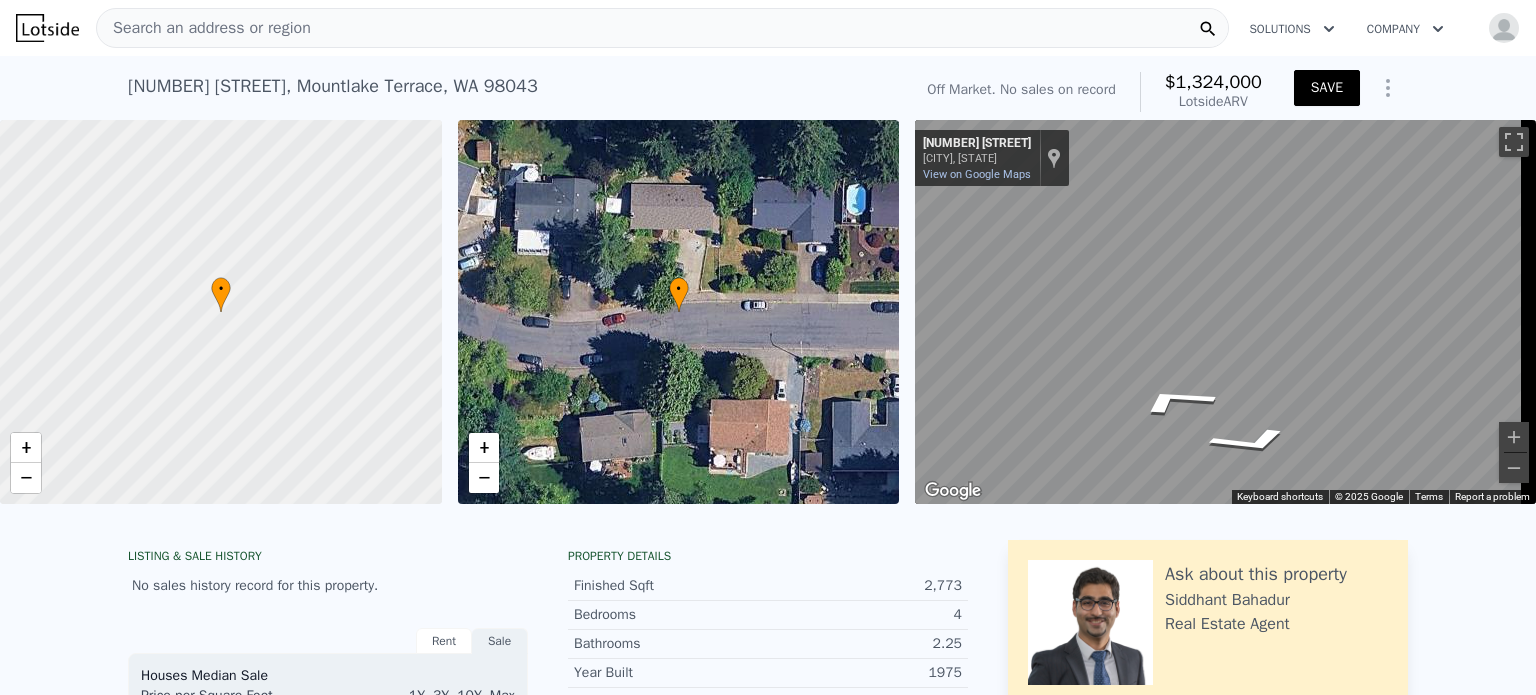 click on "SAVE" at bounding box center (1327, 88) 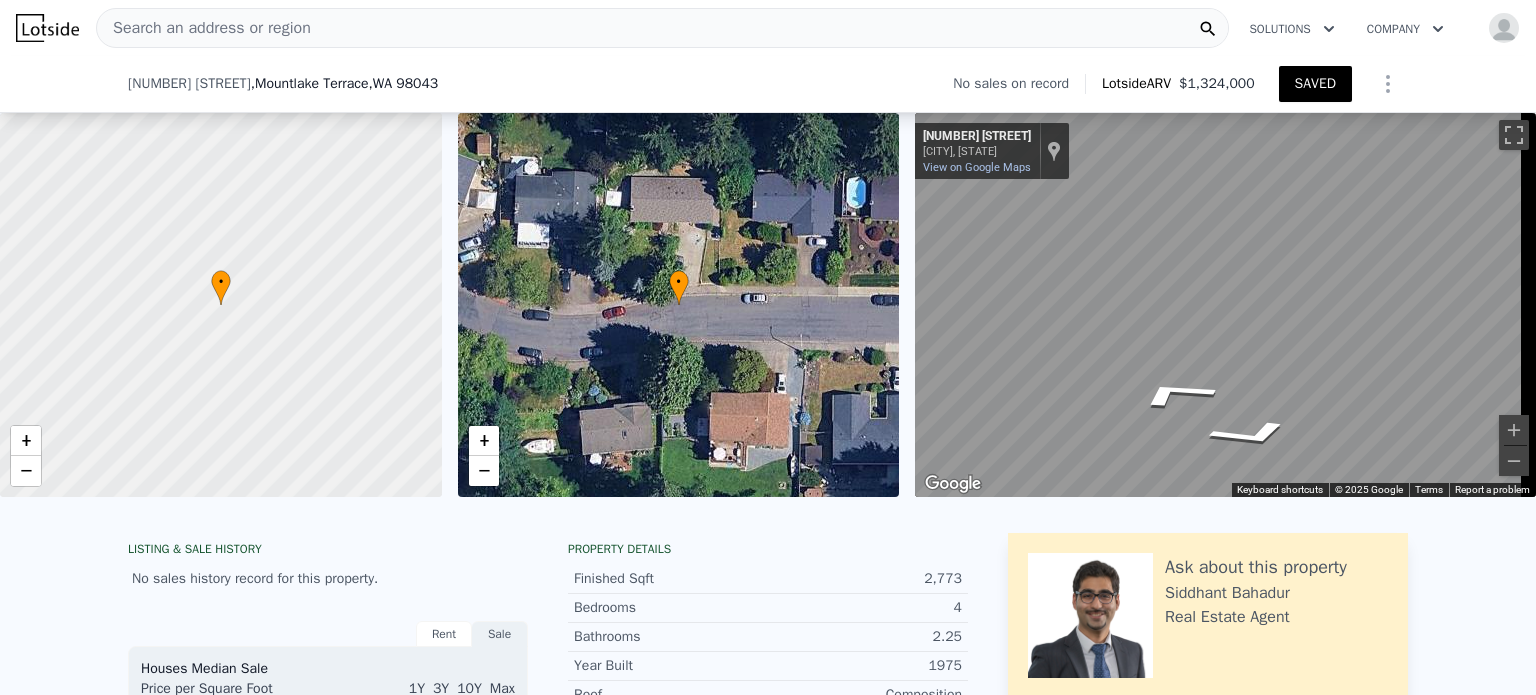scroll, scrollTop: 211, scrollLeft: 0, axis: vertical 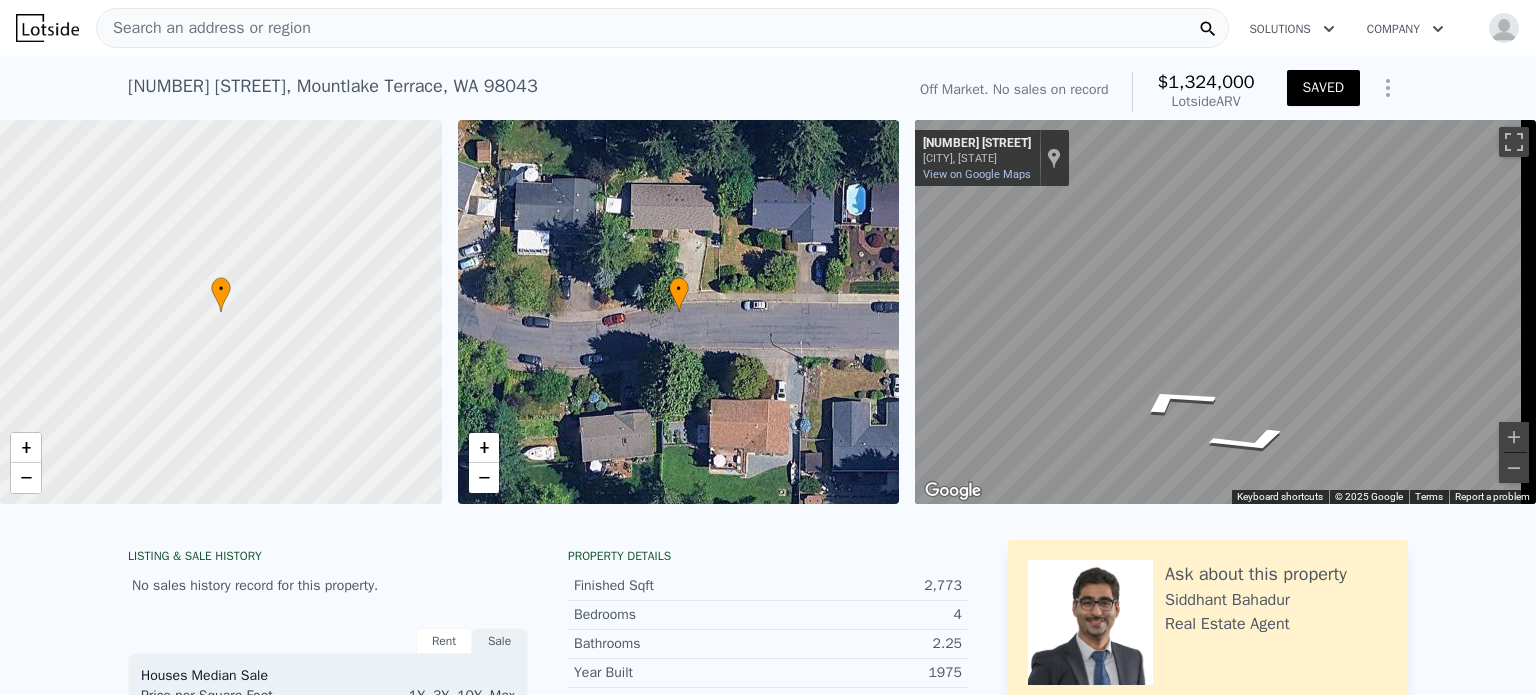 click on "Search an address or region" at bounding box center (662, 28) 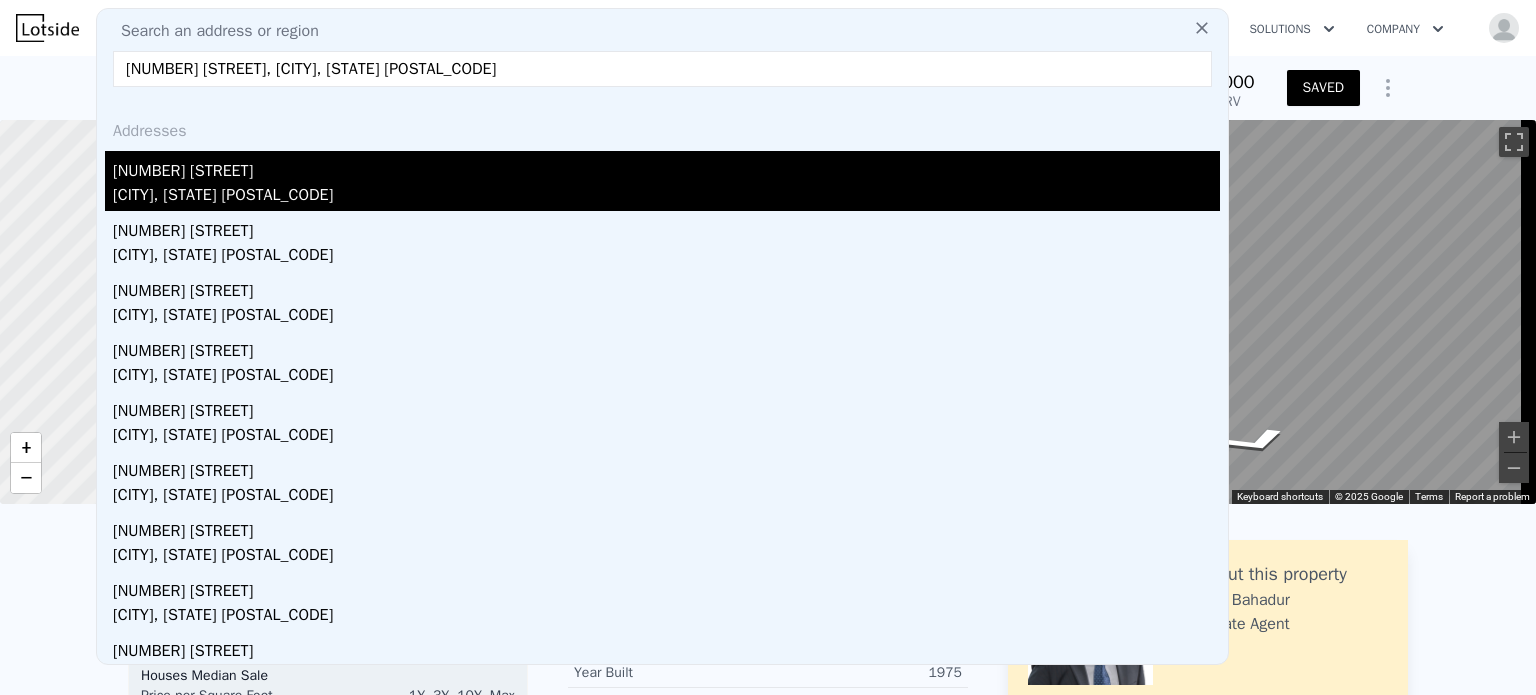 type on "[NUMBER] [STREET], [CITY], [STATE] [POSTAL_CODE]" 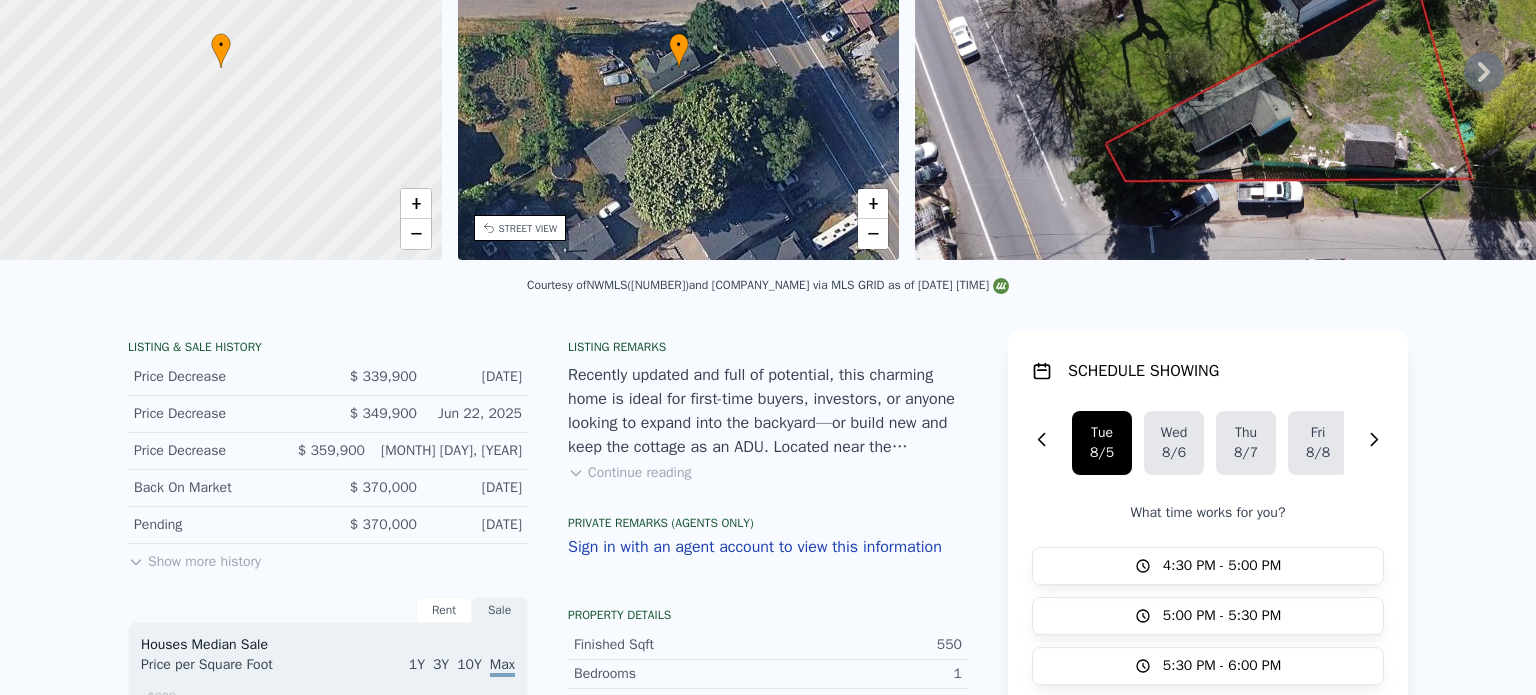 scroll, scrollTop: 0, scrollLeft: 0, axis: both 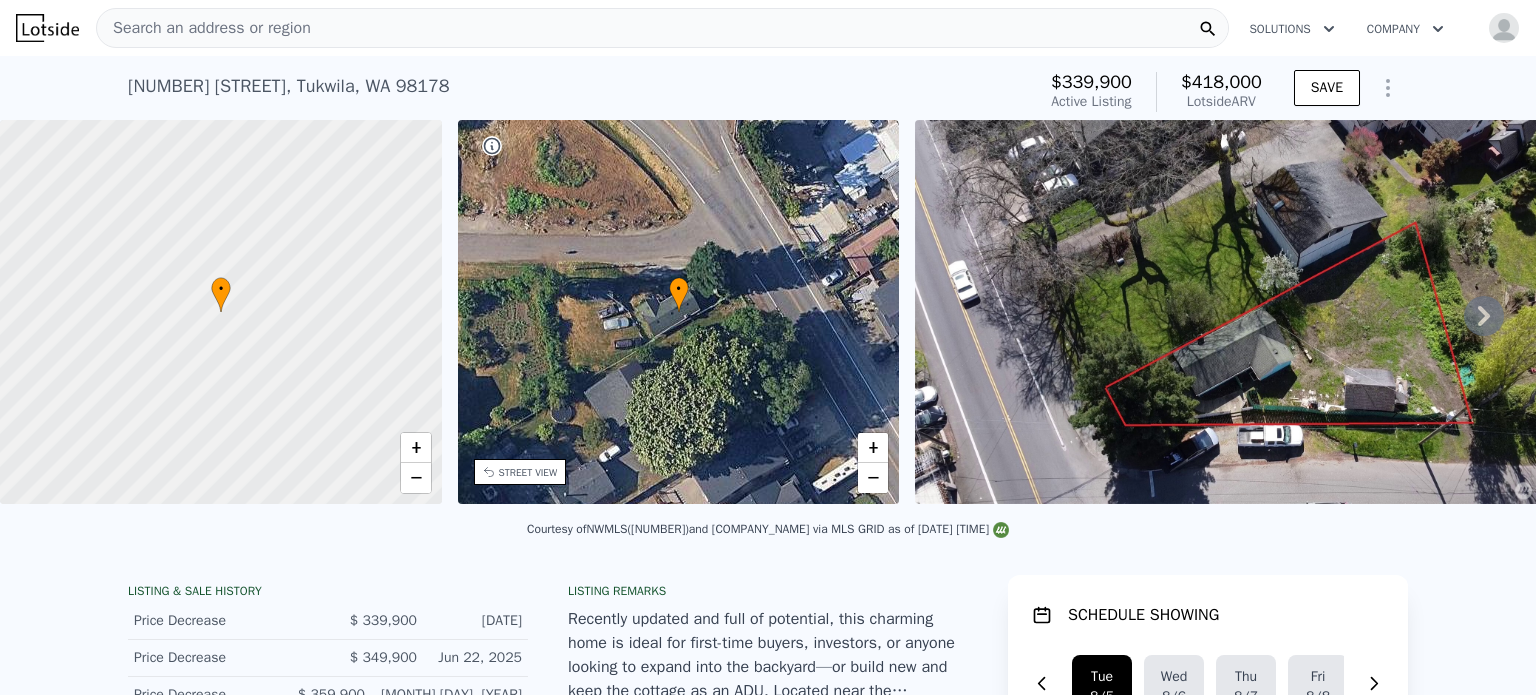 click on "Search an address or region" at bounding box center (662, 28) 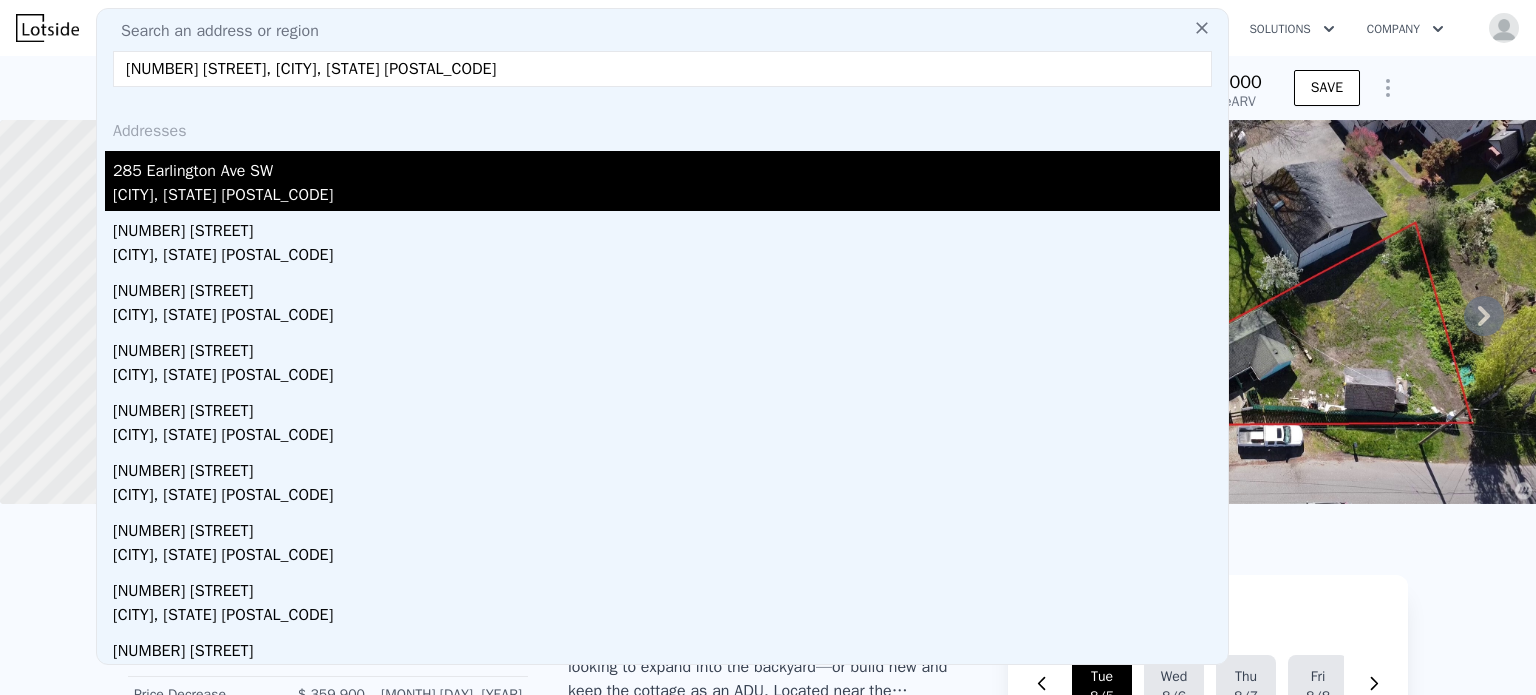 type on "[NUMBER] [STREET], [CITY], [STATE] [POSTAL_CODE]" 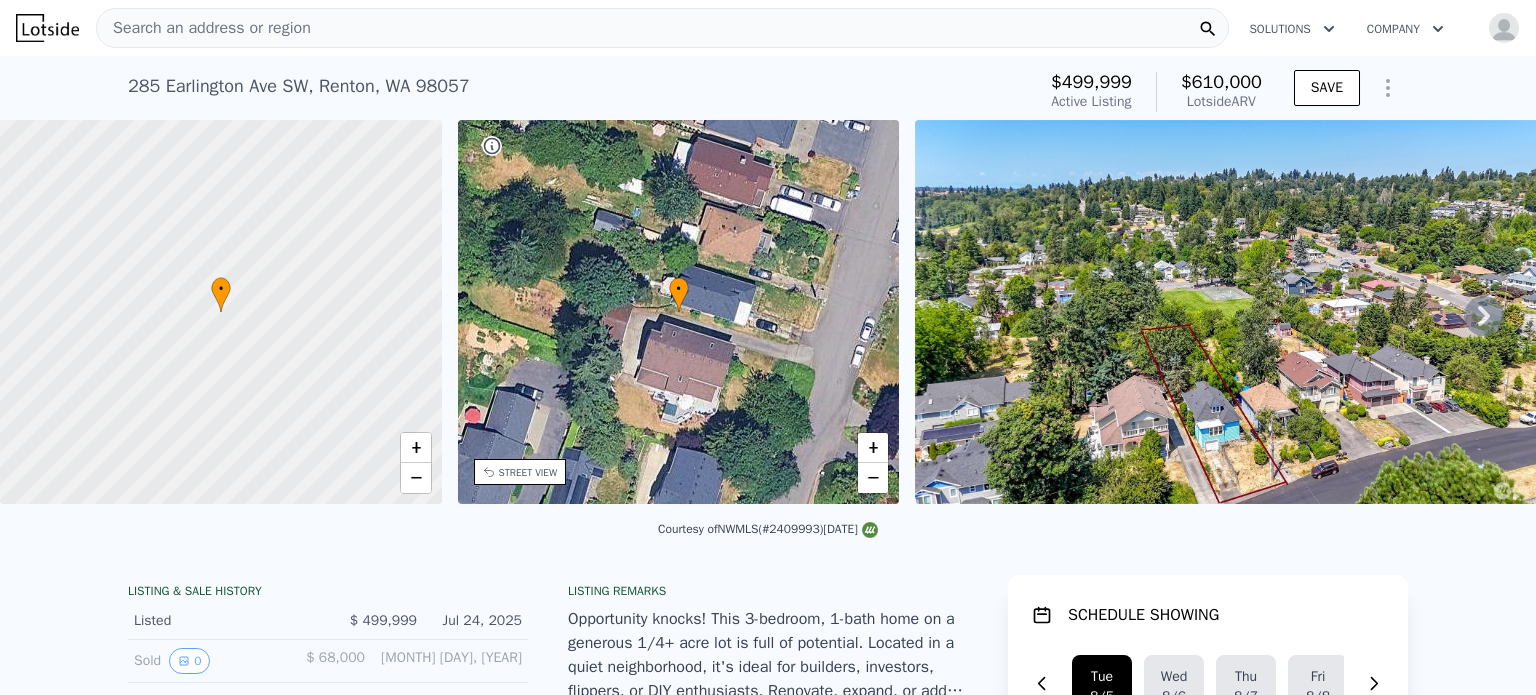 click on "Search an address or region" at bounding box center [662, 28] 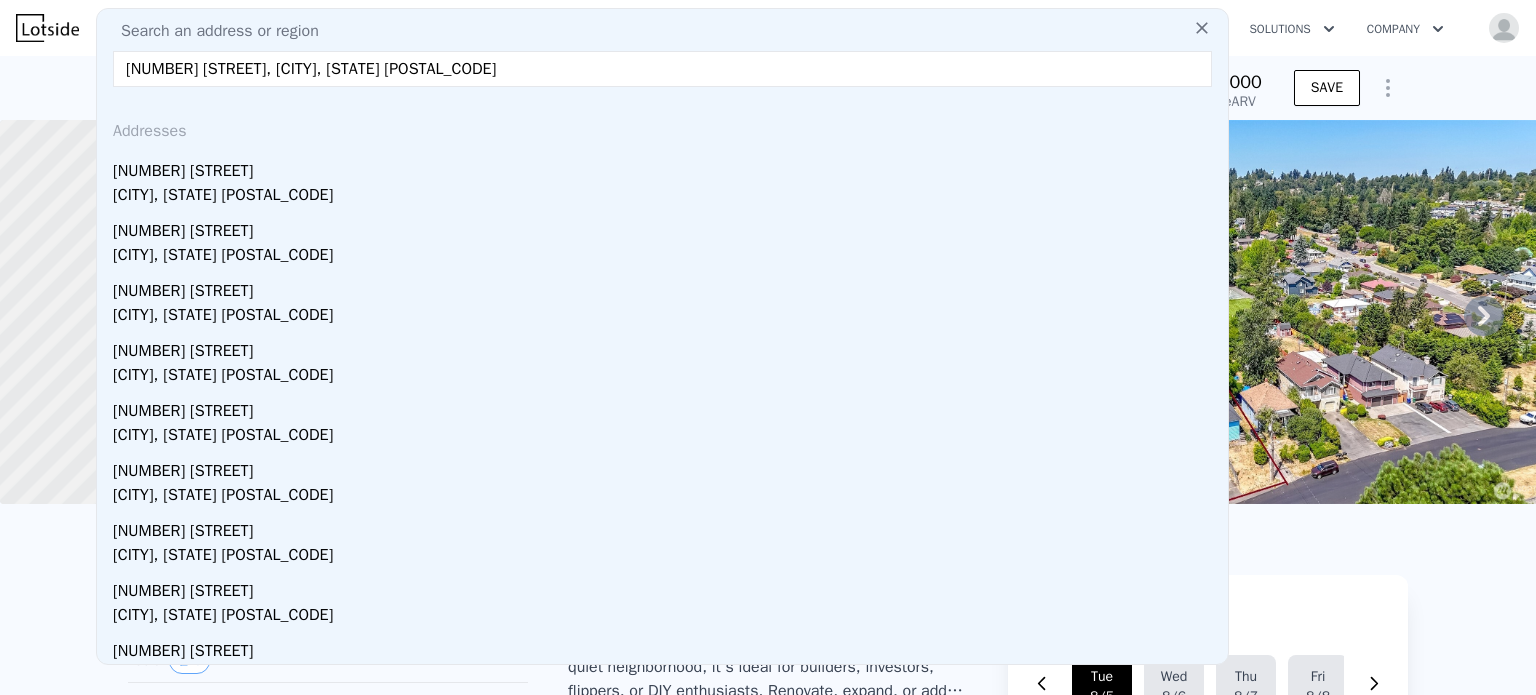 type on "[NUMBER] [STREET], [CITY], [STATE] [POSTAL_CODE]" 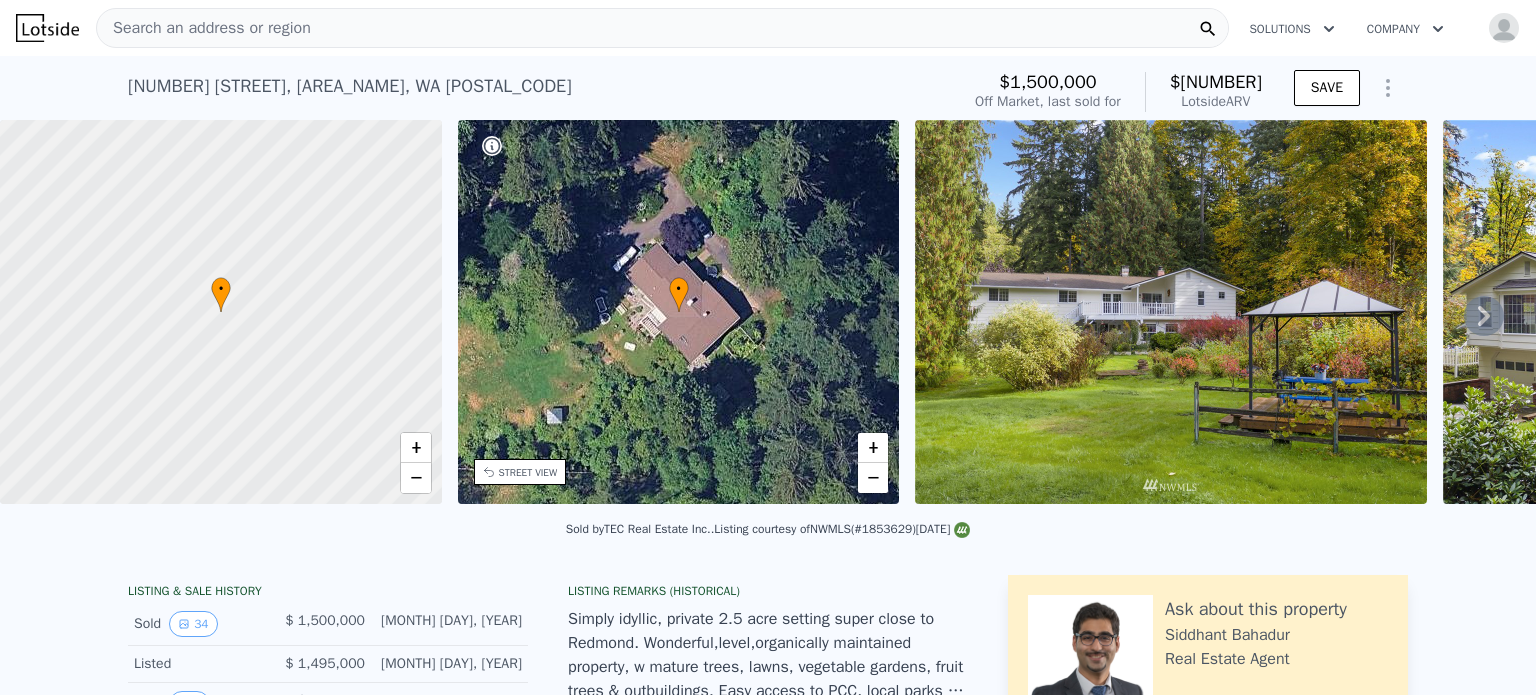 click on "Search an address or region" at bounding box center (204, 28) 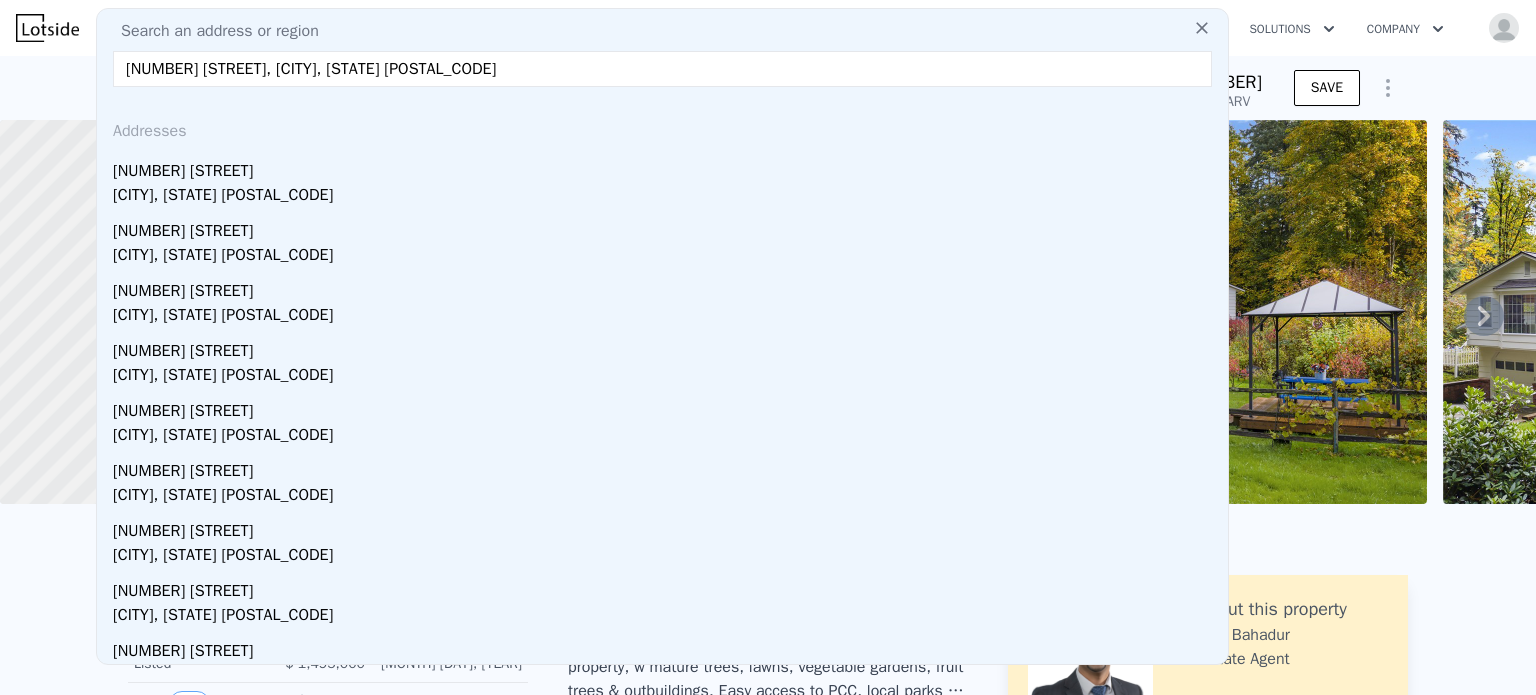 click on "[NUMBER] [STREET], [CITY], [STATE] [POSTAL_CODE]" at bounding box center (662, 69) 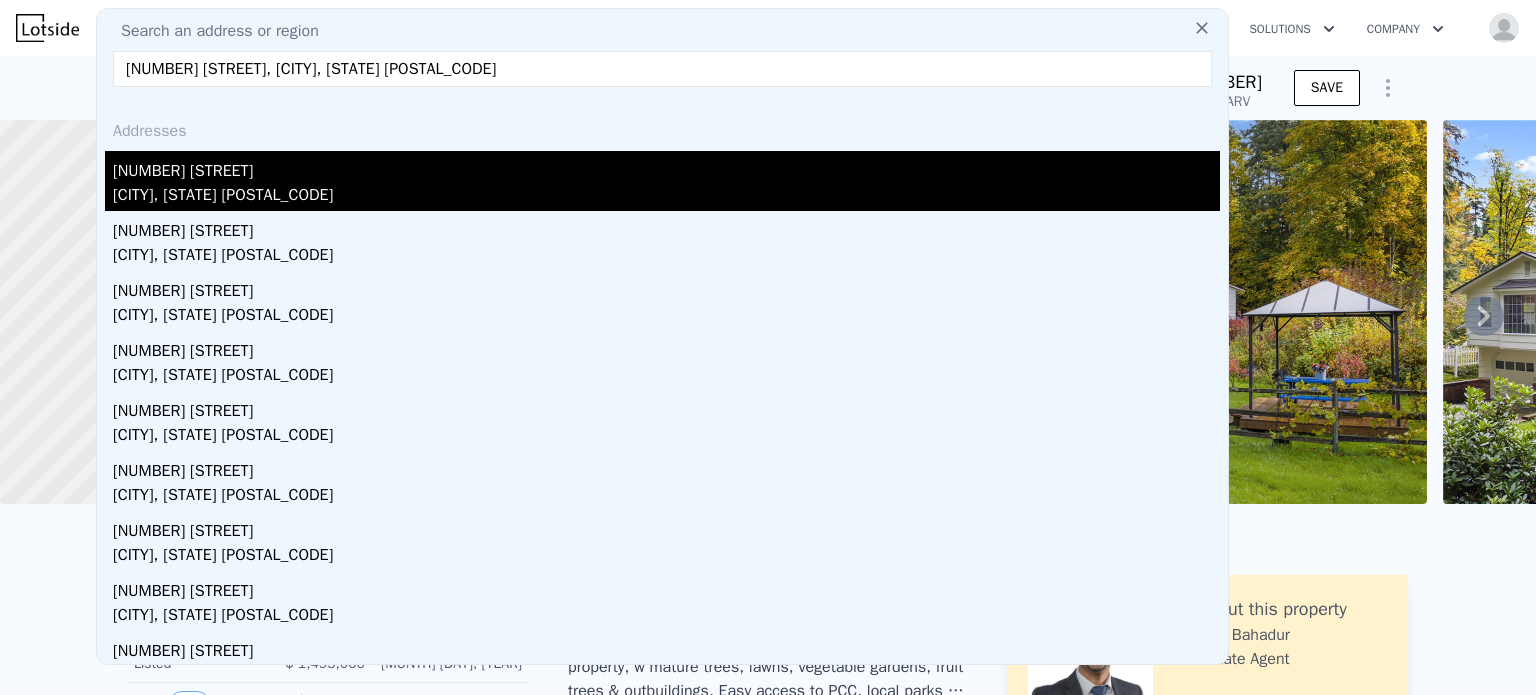 type on "[NUMBER] [STREET], [CITY], [STATE] [POSTAL_CODE]" 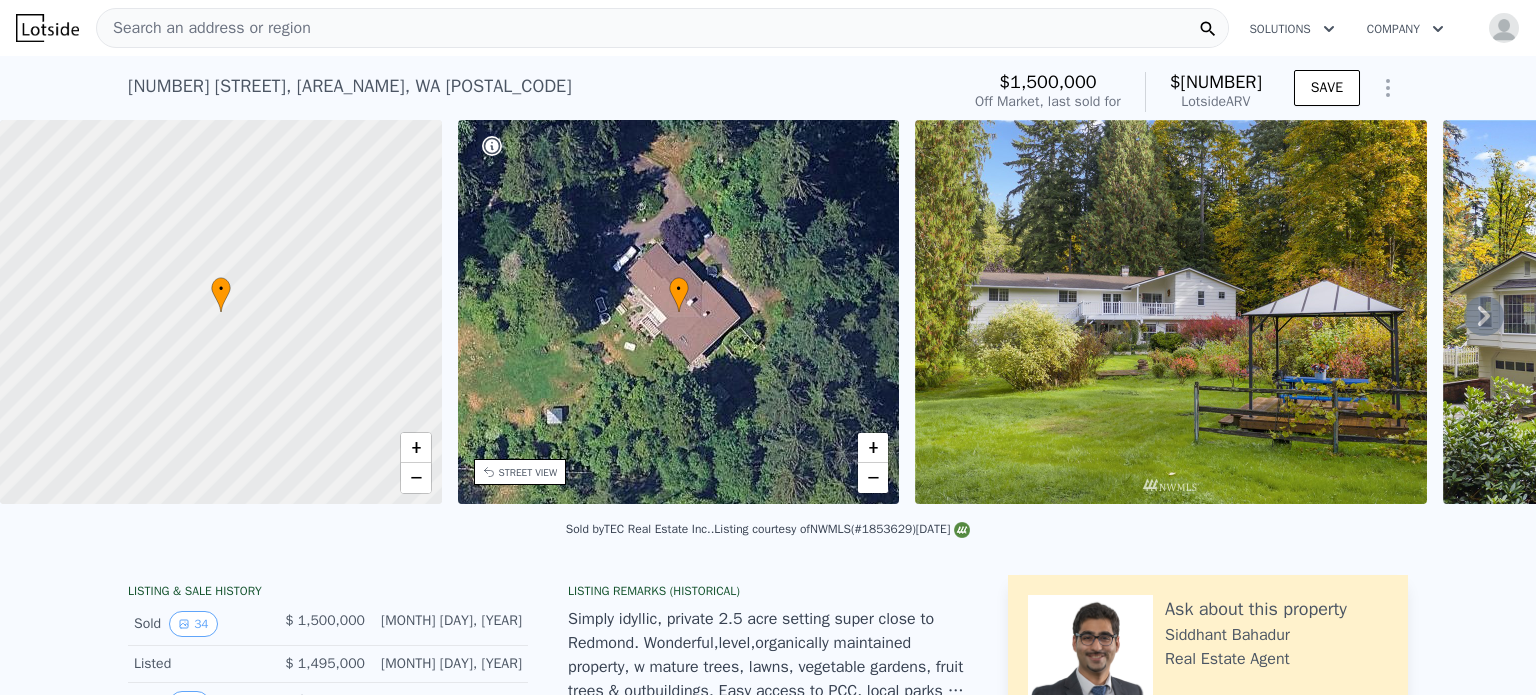 click on "Search an address or region" at bounding box center [204, 28] 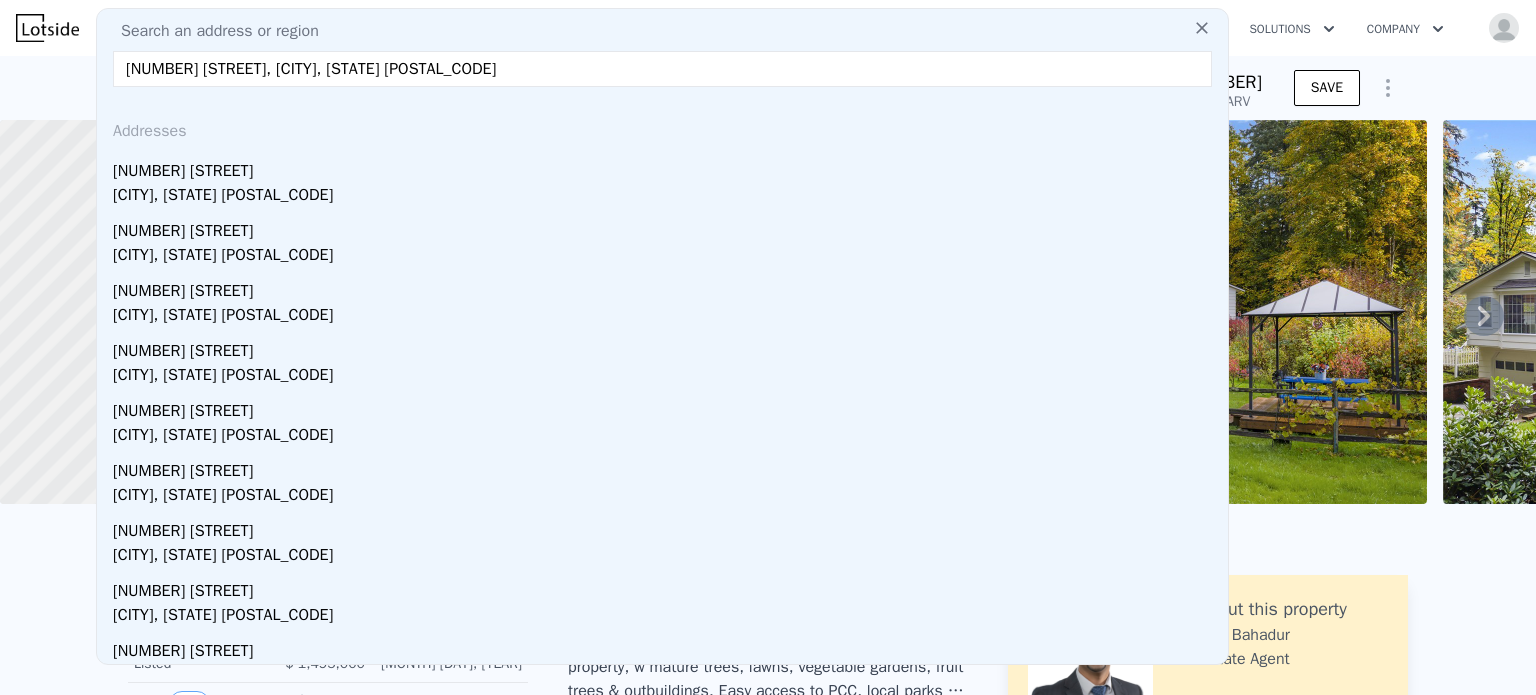 click on "[NUMBER] [STREET], [CITY], [STATE] [POSTAL_CODE]" at bounding box center [662, 69] 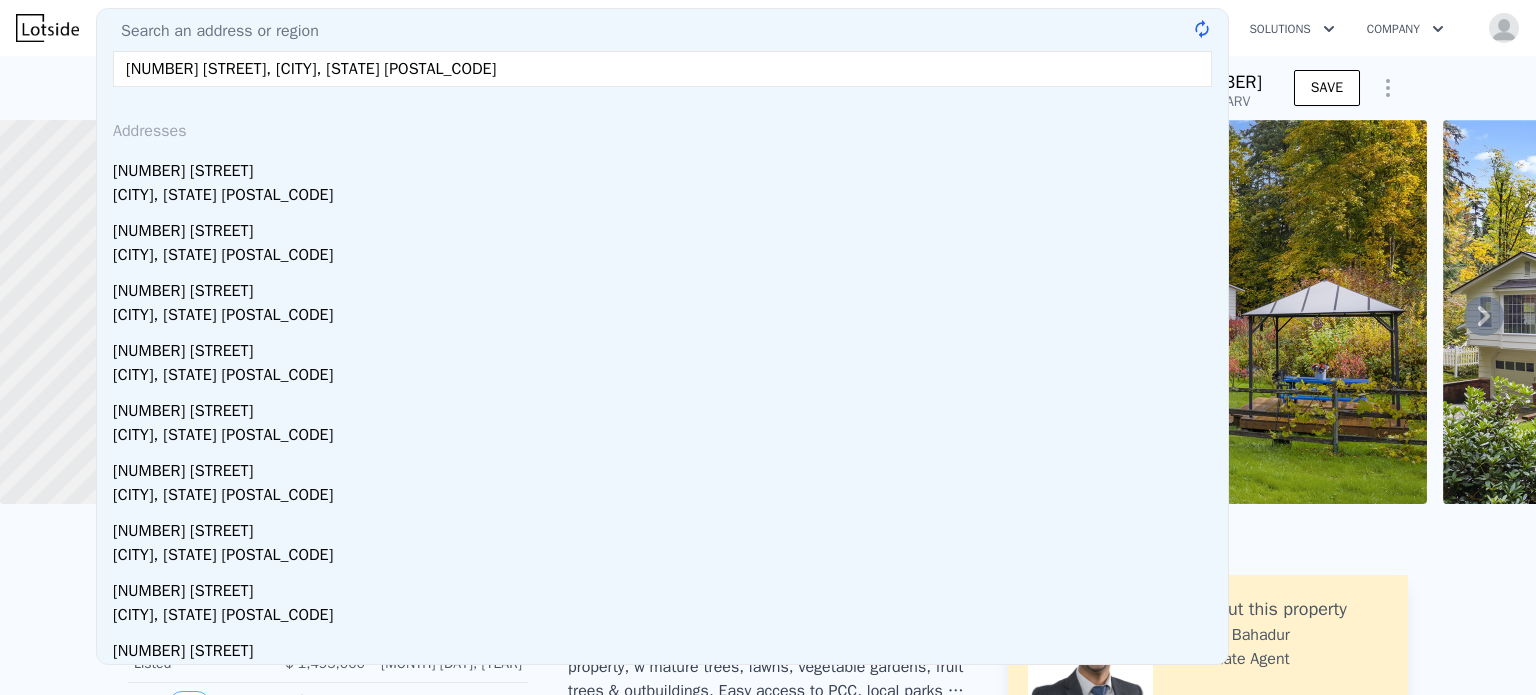 type on "[NUMBER] [STREET], [CITY], [STATE] [POSTAL_CODE]" 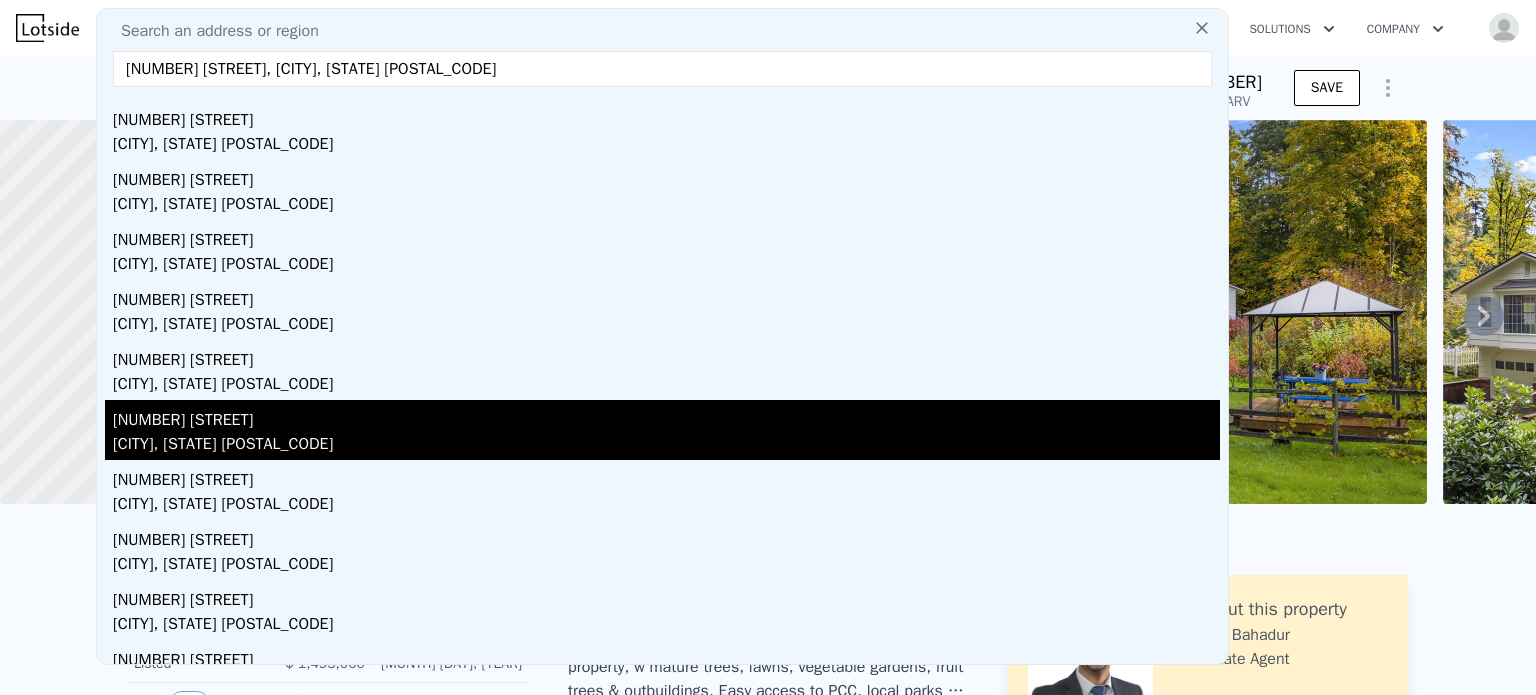scroll, scrollTop: 86, scrollLeft: 0, axis: vertical 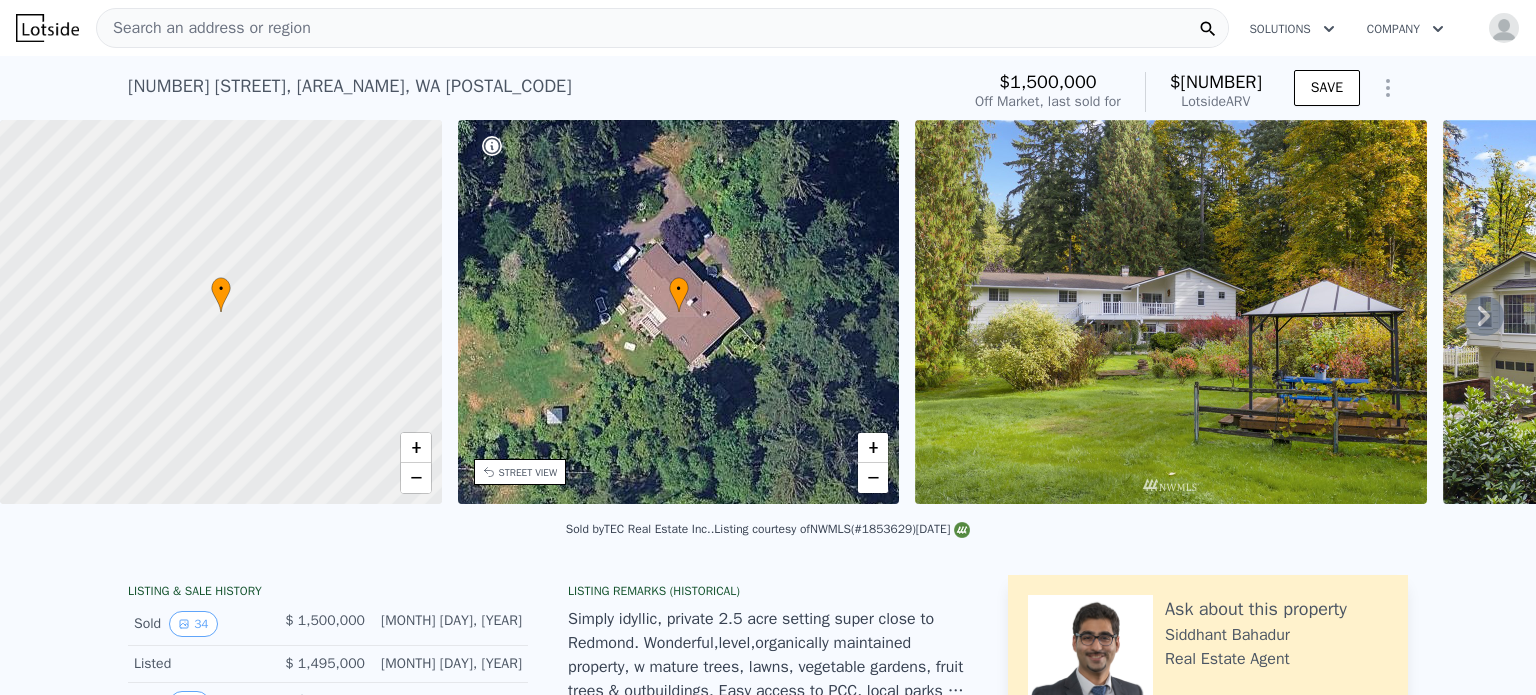 click on "LISTING & SALE HISTORY Sold 34 $ 1,500,000 Nov 22, 2021 Listed $ 1,495,000 Oct 20, 2021 Sold 1 $ 735,000 Aug 3, 2006 Listed $ 749,900 Jun 27, 2006 Rent Sale Rent over time Price per Square Foot 1Y 3Y 10Y Max 1998 2000 2003 2005 2008 2010 2013 2016 2018 2021 2023 $0.72 $0.92 $1.12 $1.32 $1.52 $1.72 $1.92 $2.12 $2.48 King Co. Metro Jan 15, 1998 Houses Median Sale Price per Square Foot 1Y 3Y 10Y Max 2000 2002 2004 2007 2009 2012 2014 2017 2019 2021 2024 $119 $184 $249 $314 $379 $444 $509 $574 $675 King Co. Union Hill-Novelty Hill Zip Sale Feb 15, 2000 Loan history from public records Seller Financing 6.69% $400,000 8/3/2006 Estimated Equity 100% equity $1,617,031 Value $1,500,000 Last Sale $117,031 Appreciation $1,617,031 Equity Listing Remarks (Historical)  Continue reading   Private Remarks (Agents Only) Sign in with an agent account to view this information Agent Phone:   Sign In Property details Finished Sqft 3,270 Unfinished Sqft 140 Bedrooms 4 Bathrooms 2.5 Year Built 1977 Year Improved 1977 Roof Siding 3" at bounding box center [768, 1080] 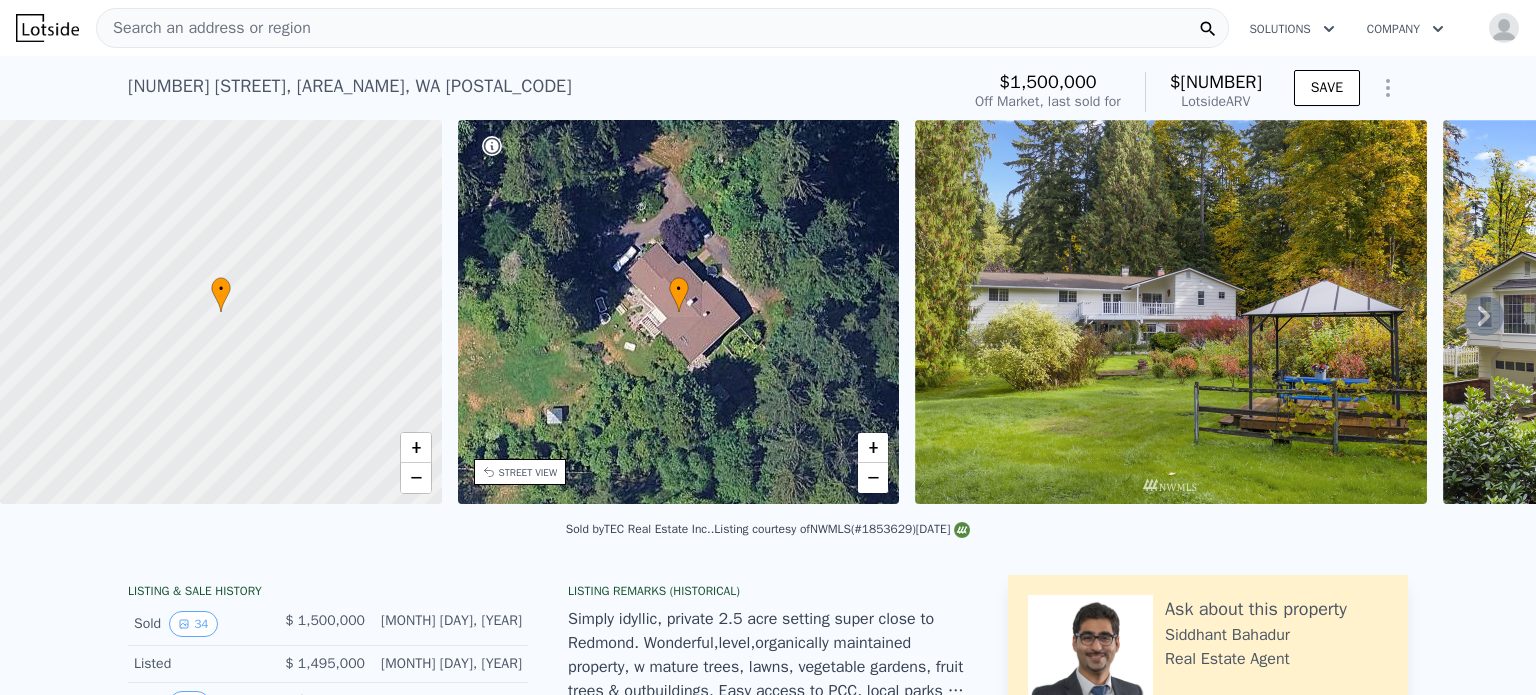 click on "Search an address or region" at bounding box center (662, 28) 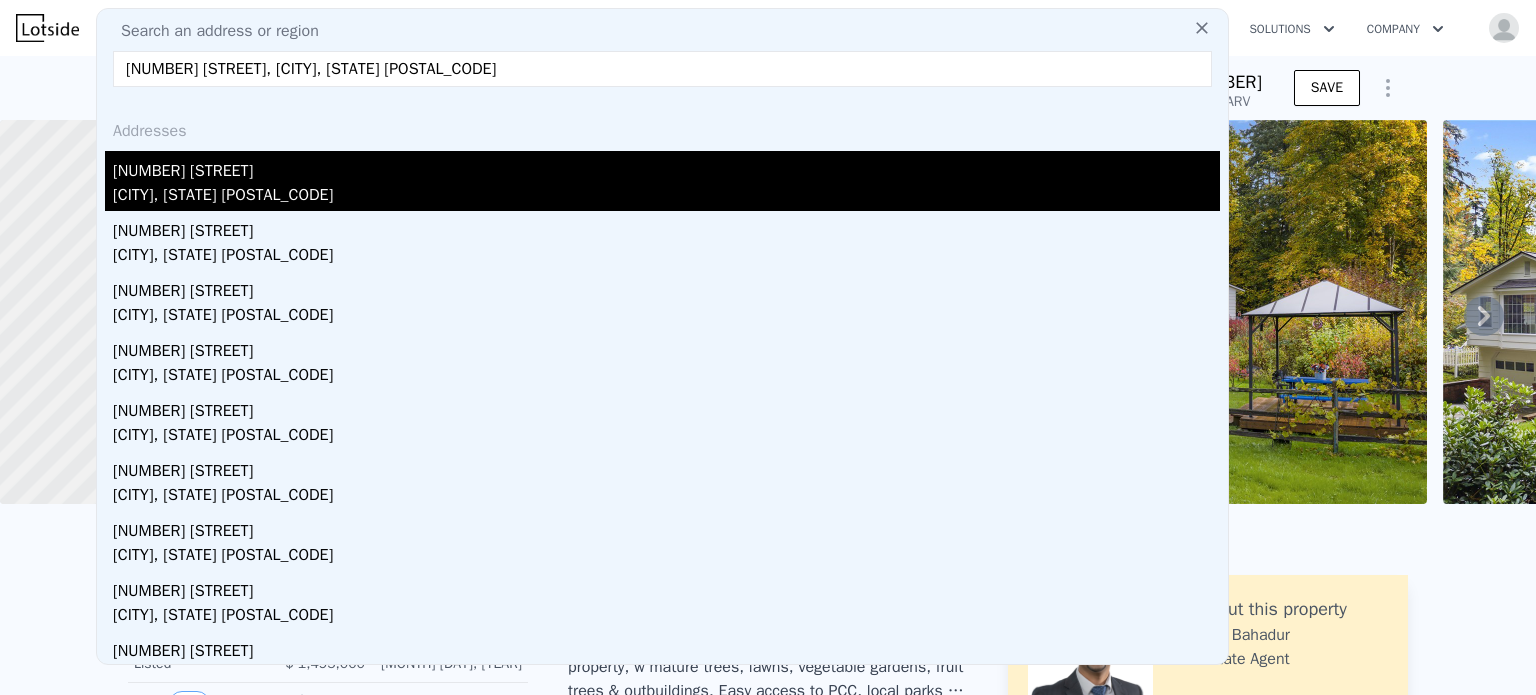 type on "[NUMBER] [STREET], [CITY], [STATE] [POSTAL_CODE]" 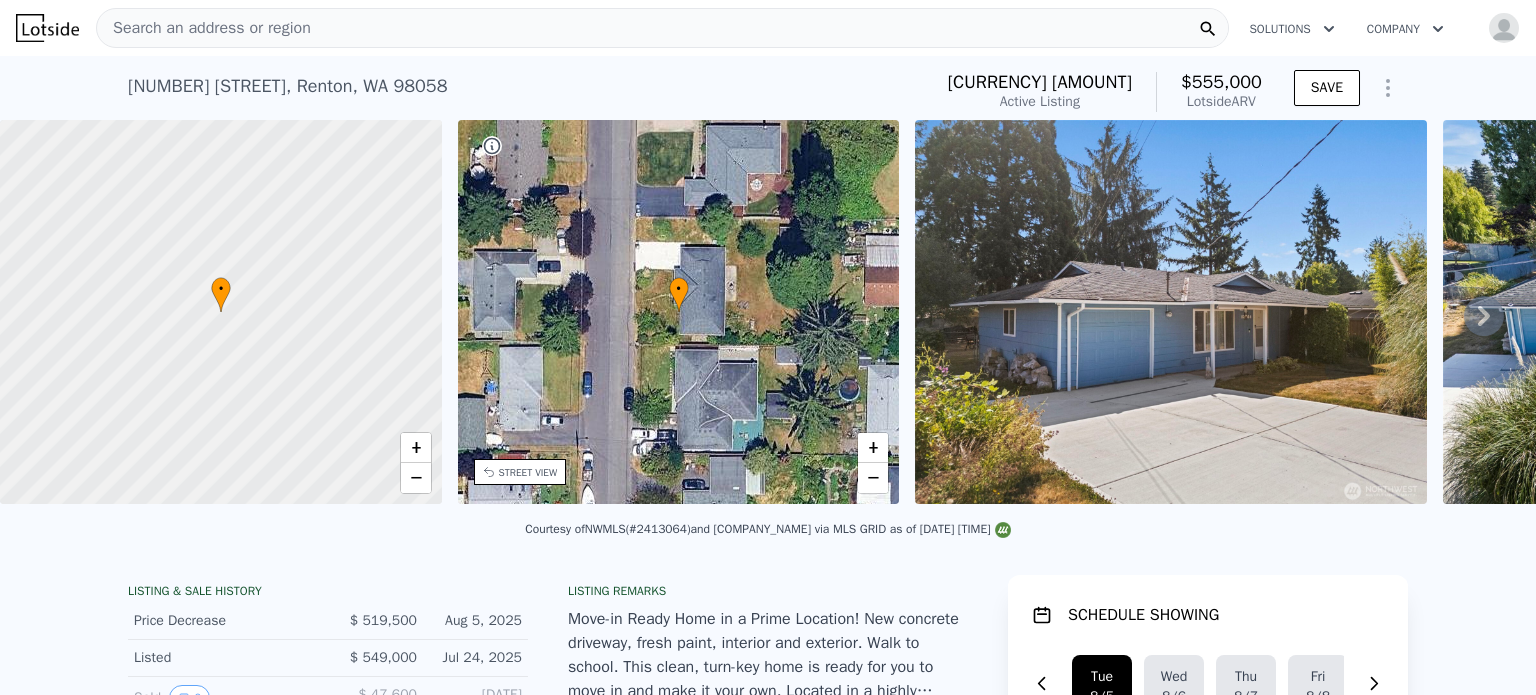 click on "Search an address or region" at bounding box center (662, 28) 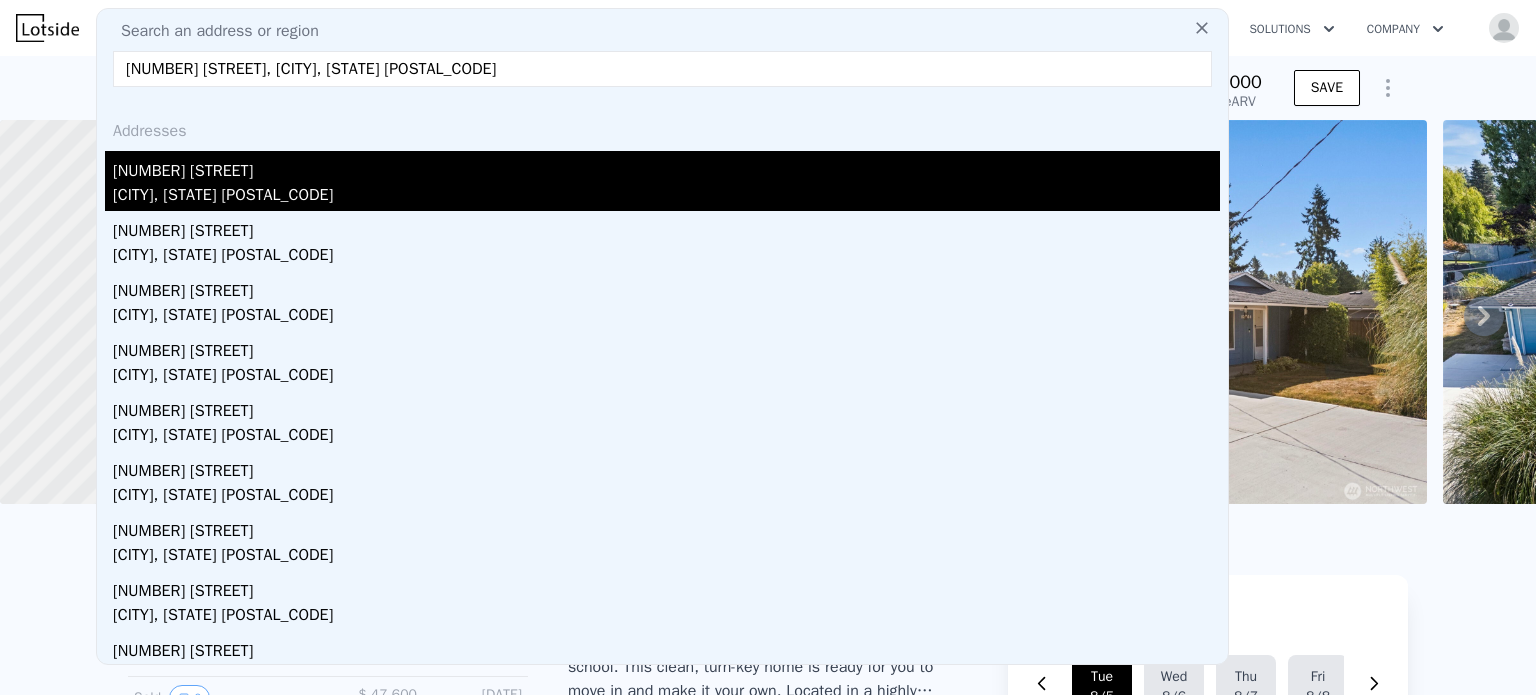 type on "[NUMBER] [STREET], [CITY], [STATE] [POSTAL_CODE]" 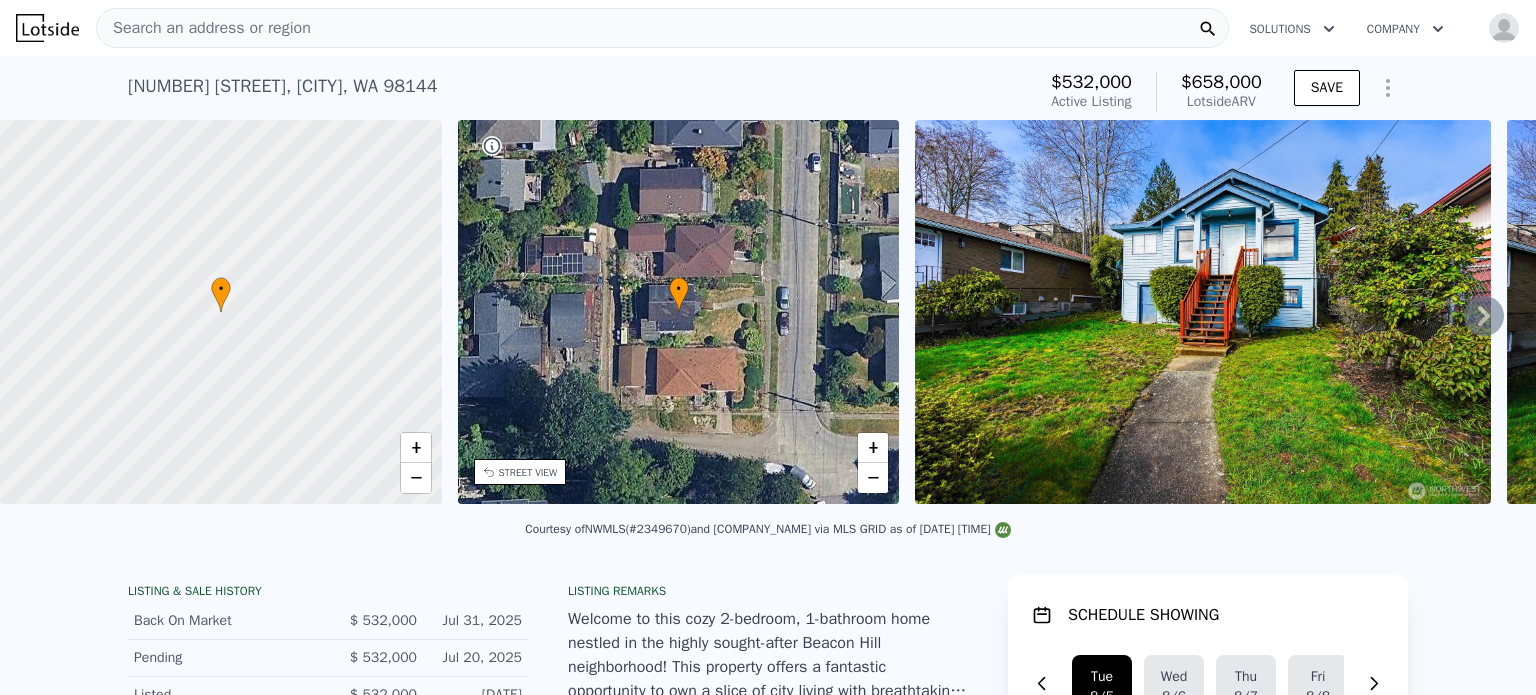click on "Search an address or region" at bounding box center [204, 28] 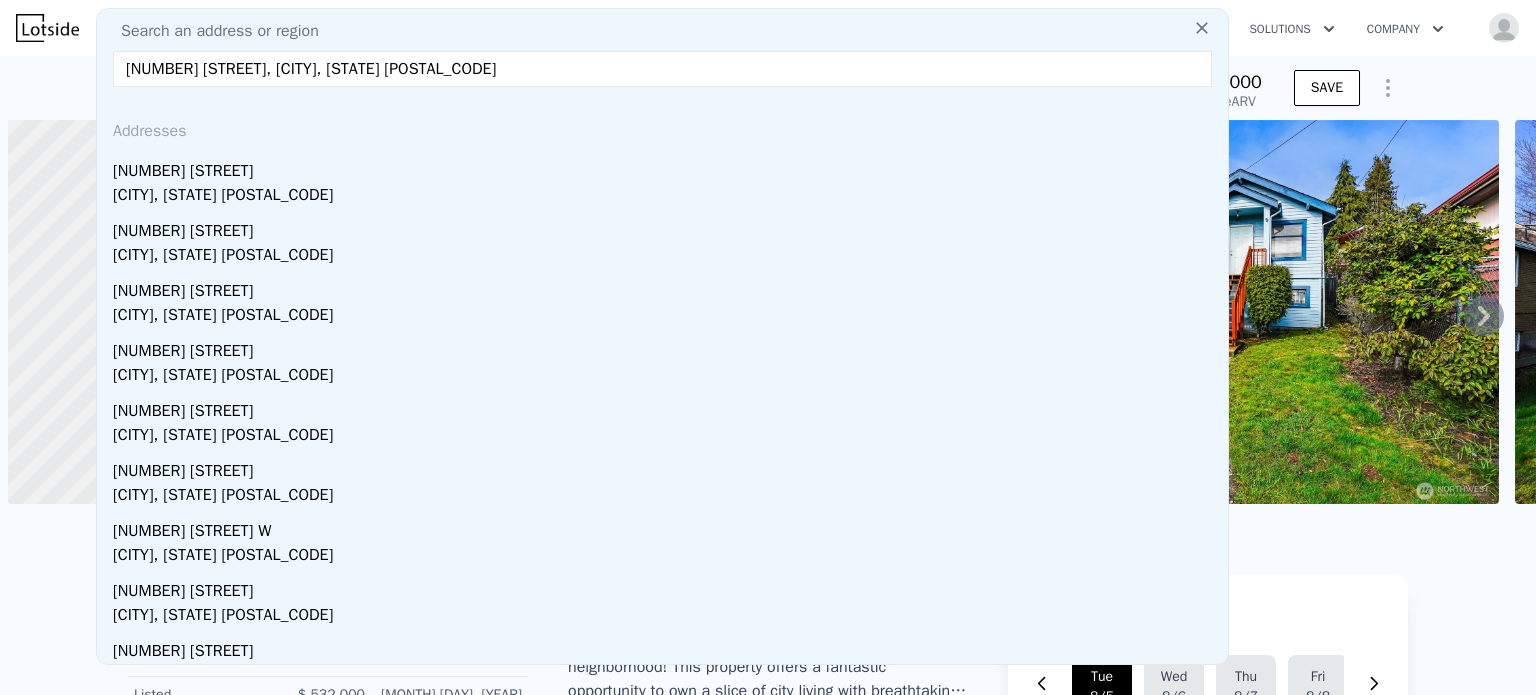 scroll, scrollTop: 0, scrollLeft: 0, axis: both 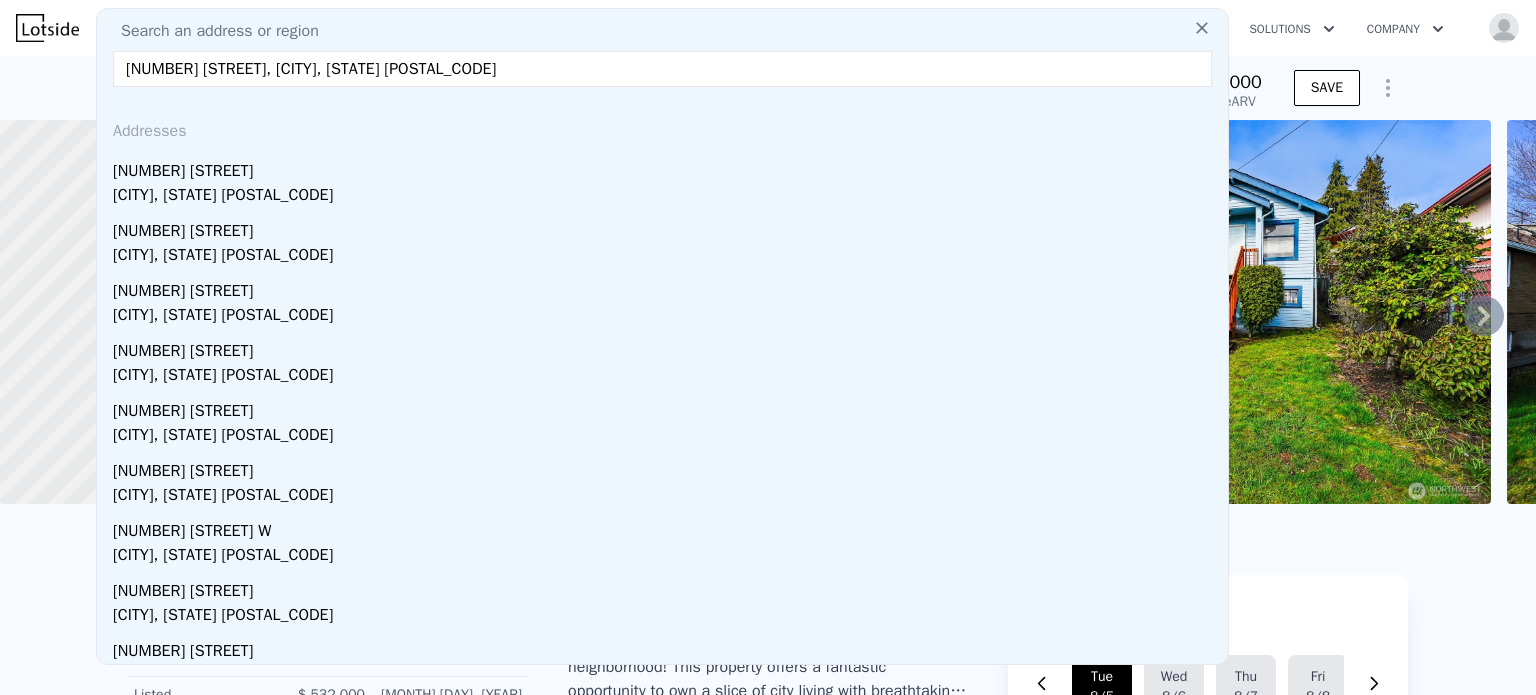 click on "[NUMBER] [STREET], [CITY], [STATE] [POSTAL_CODE]" at bounding box center (662, 69) 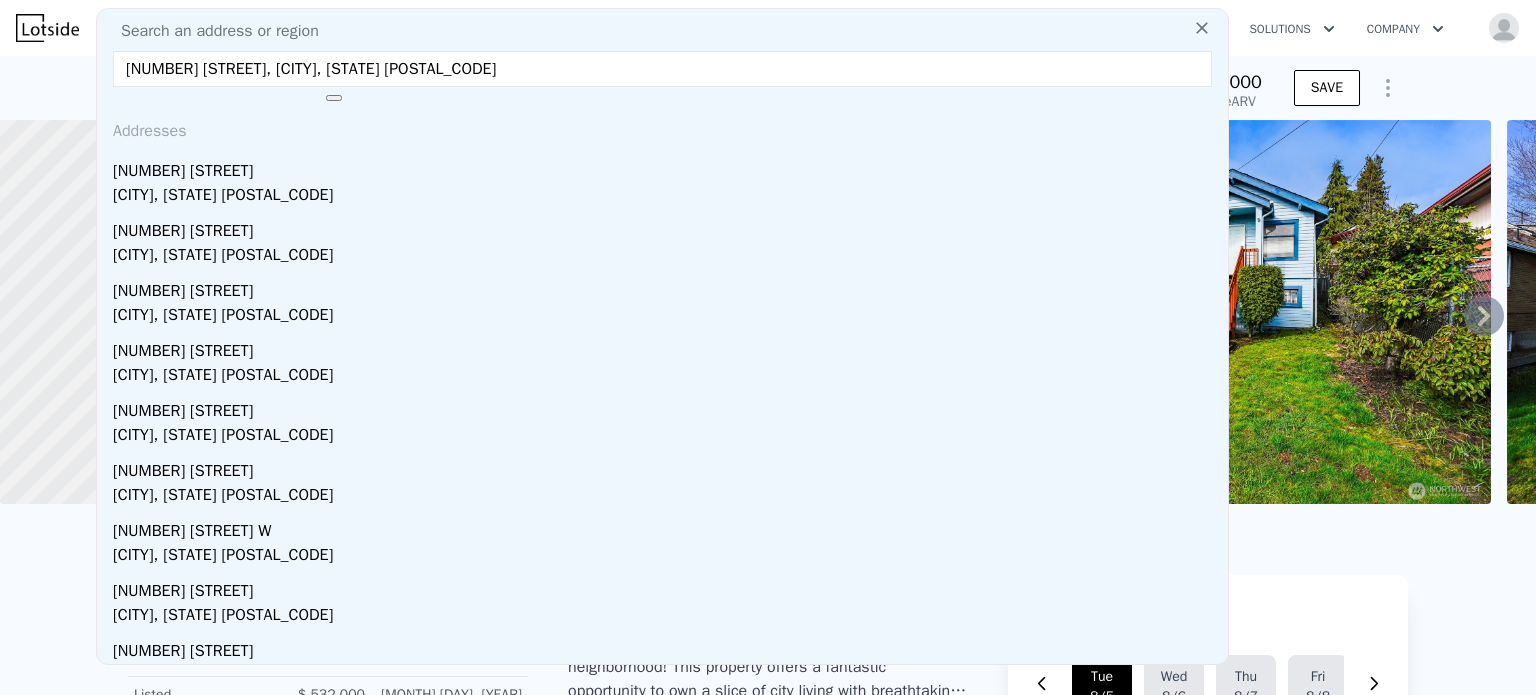 paste on "9817 35th Ave SW, Seattle, WA 98126" 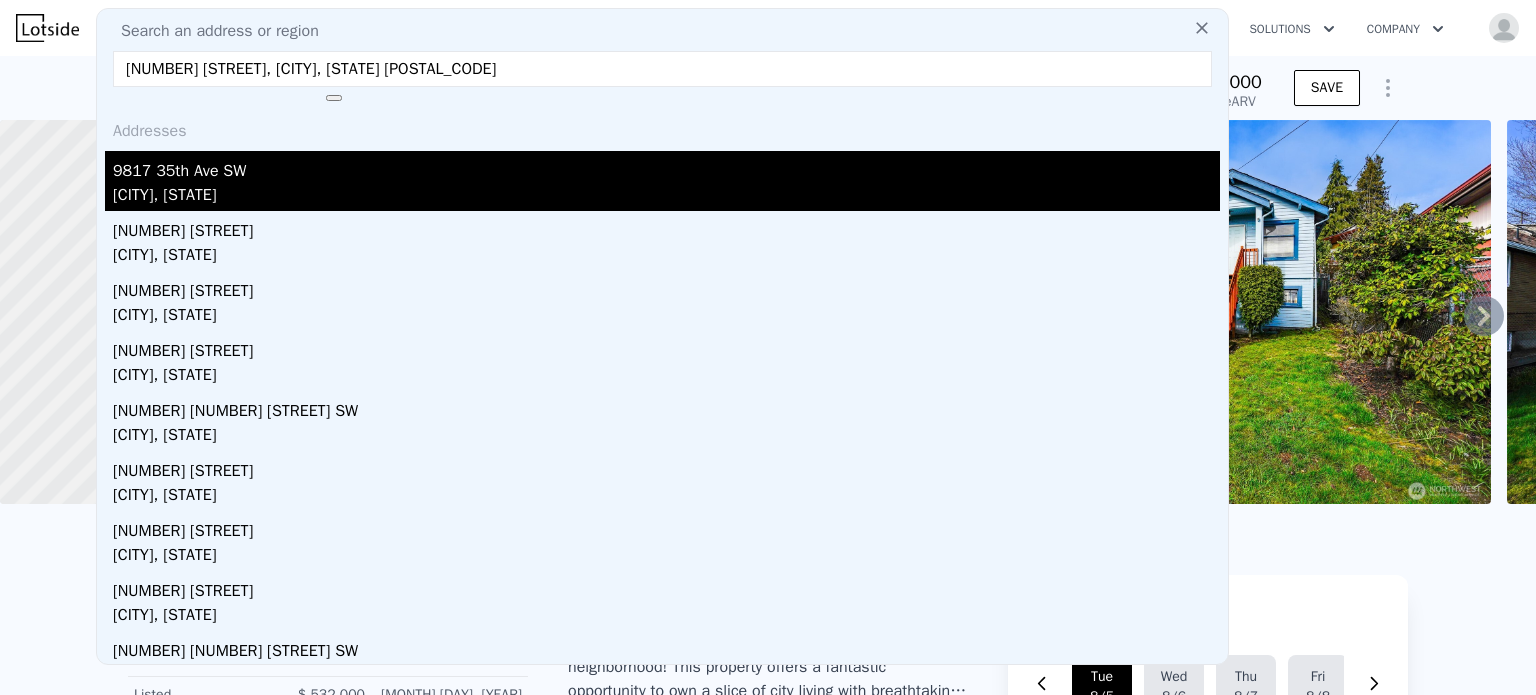 type on "9817 35th Ave SW, Seattle, WA 98126" 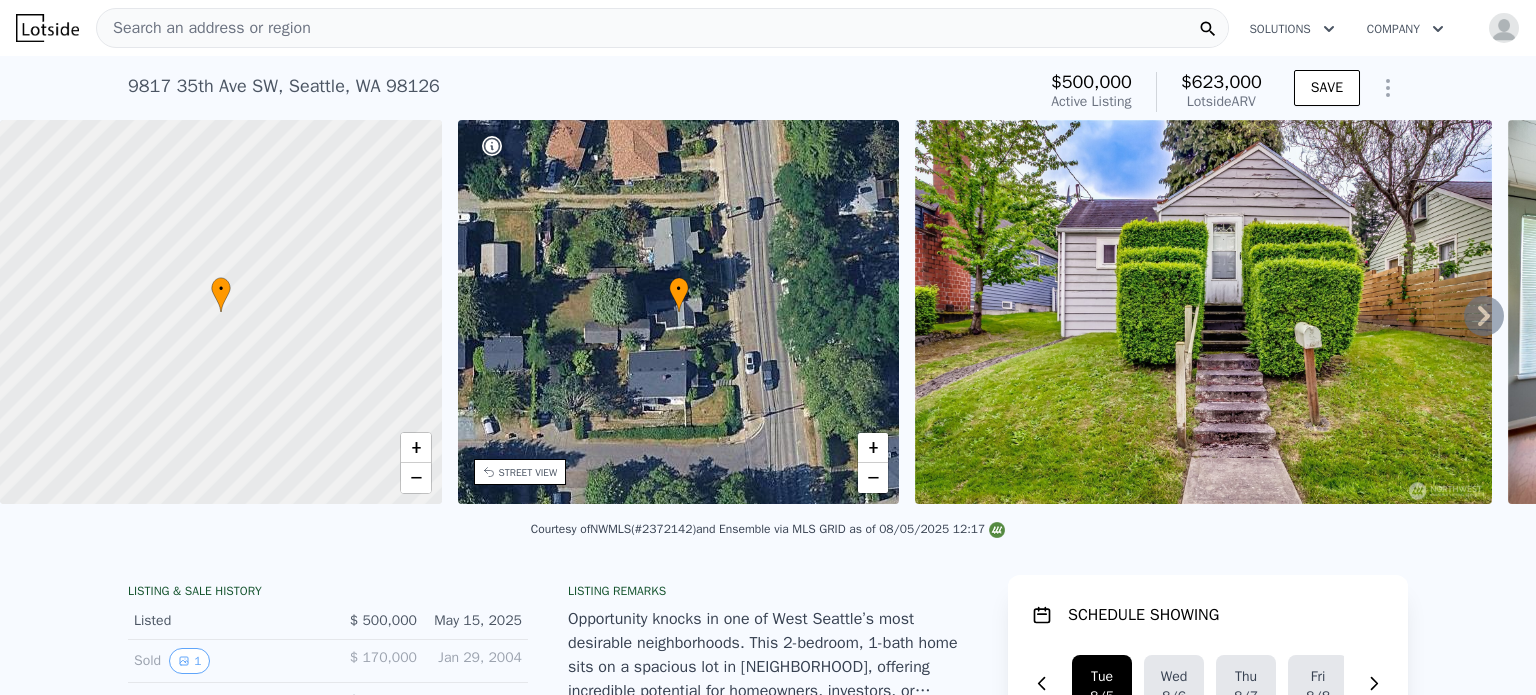 click on "Search an address or region" at bounding box center (204, 28) 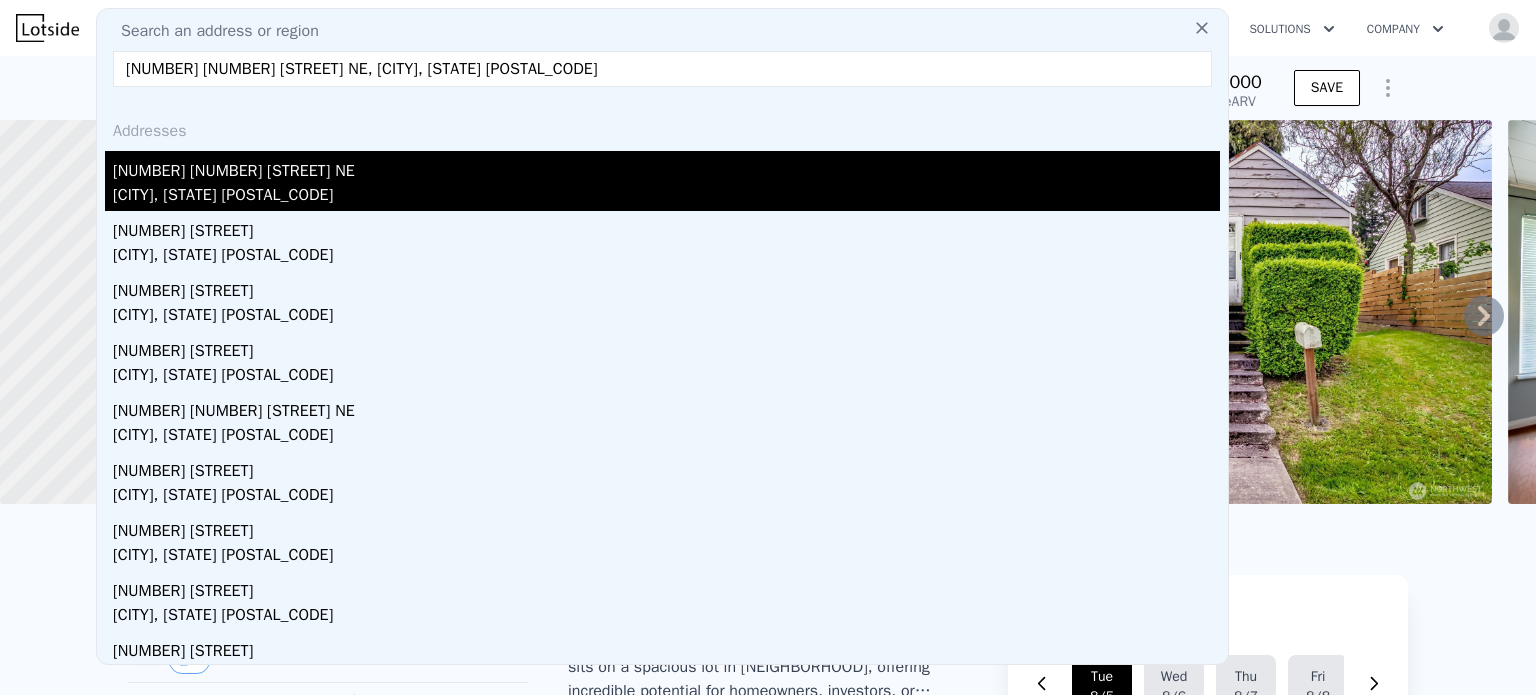 type on "17740 174th Avenue NE, Woodinville, WA 98072" 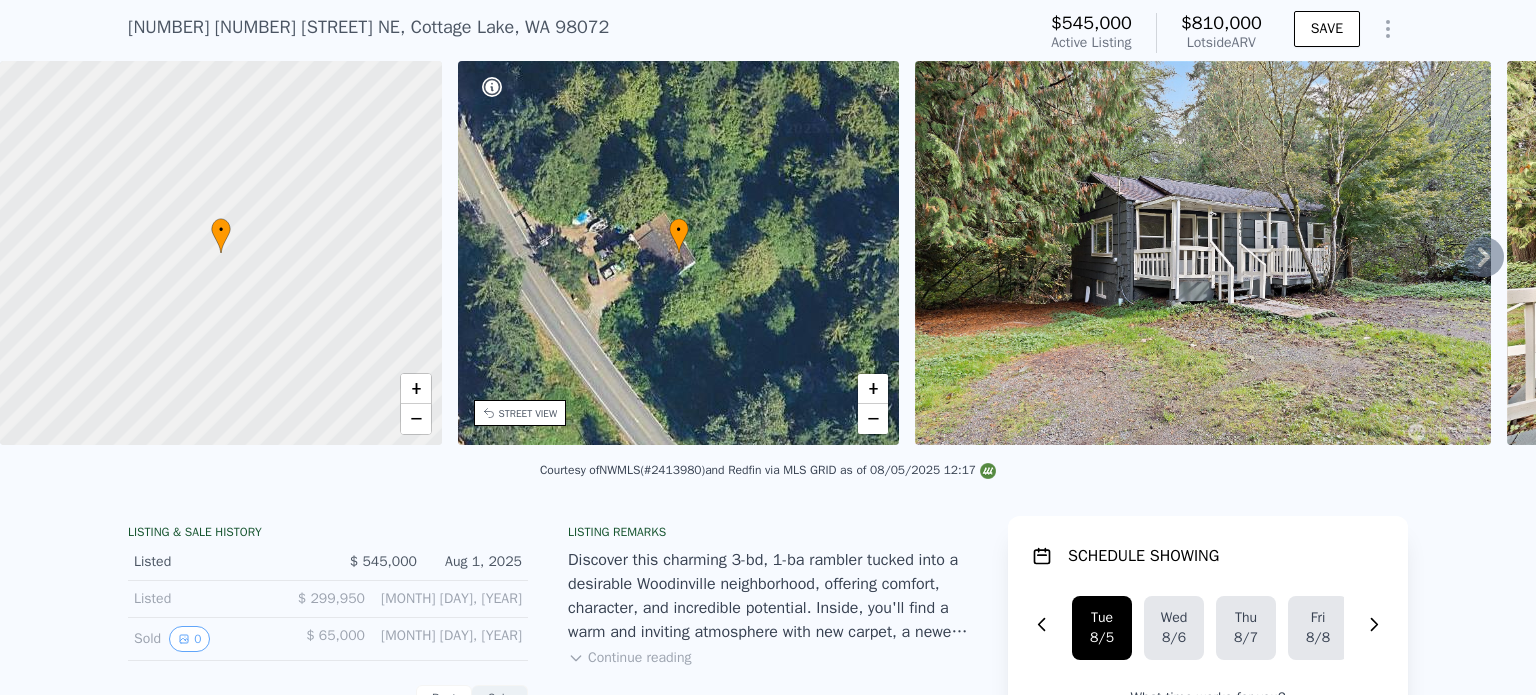 scroll, scrollTop: 58, scrollLeft: 0, axis: vertical 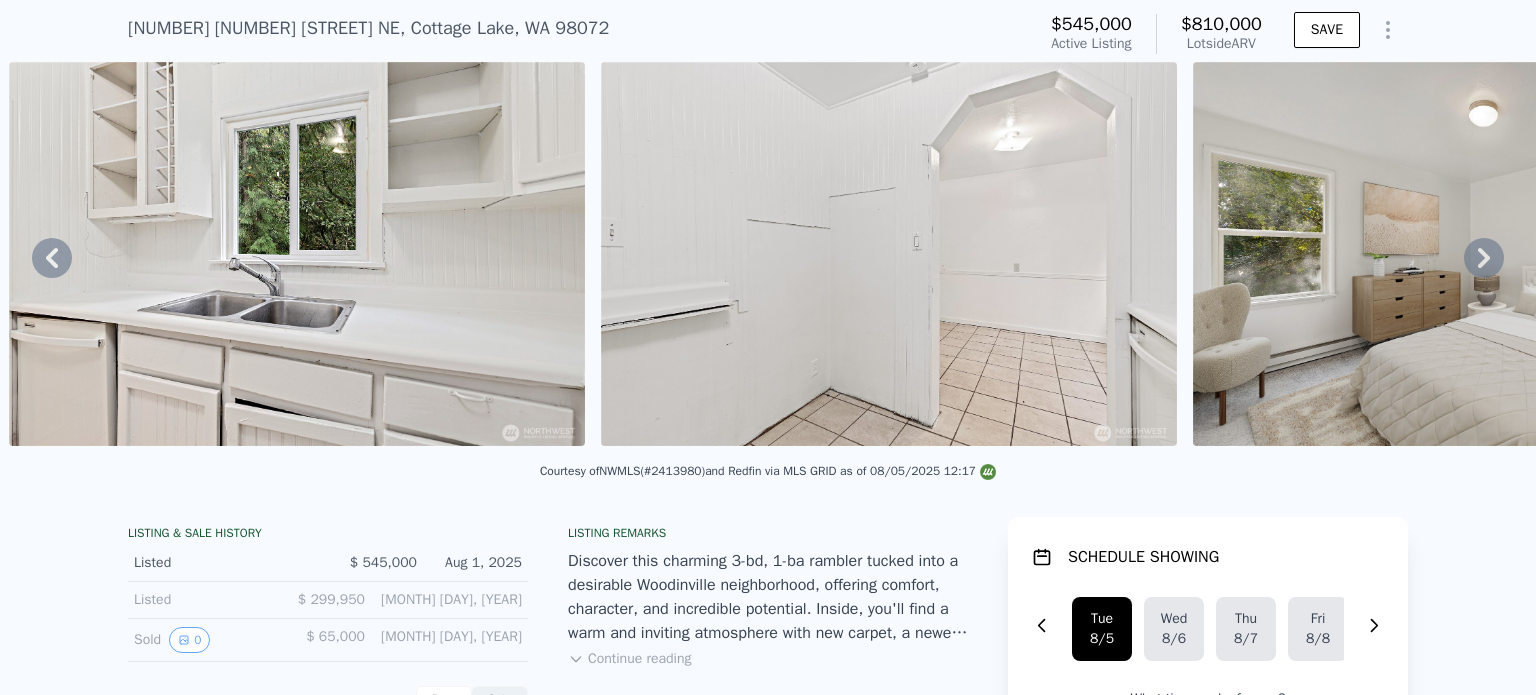 click on "$545,000  Active Listing $810,000 Lotside  ARV SAVE" at bounding box center [1225, 34] 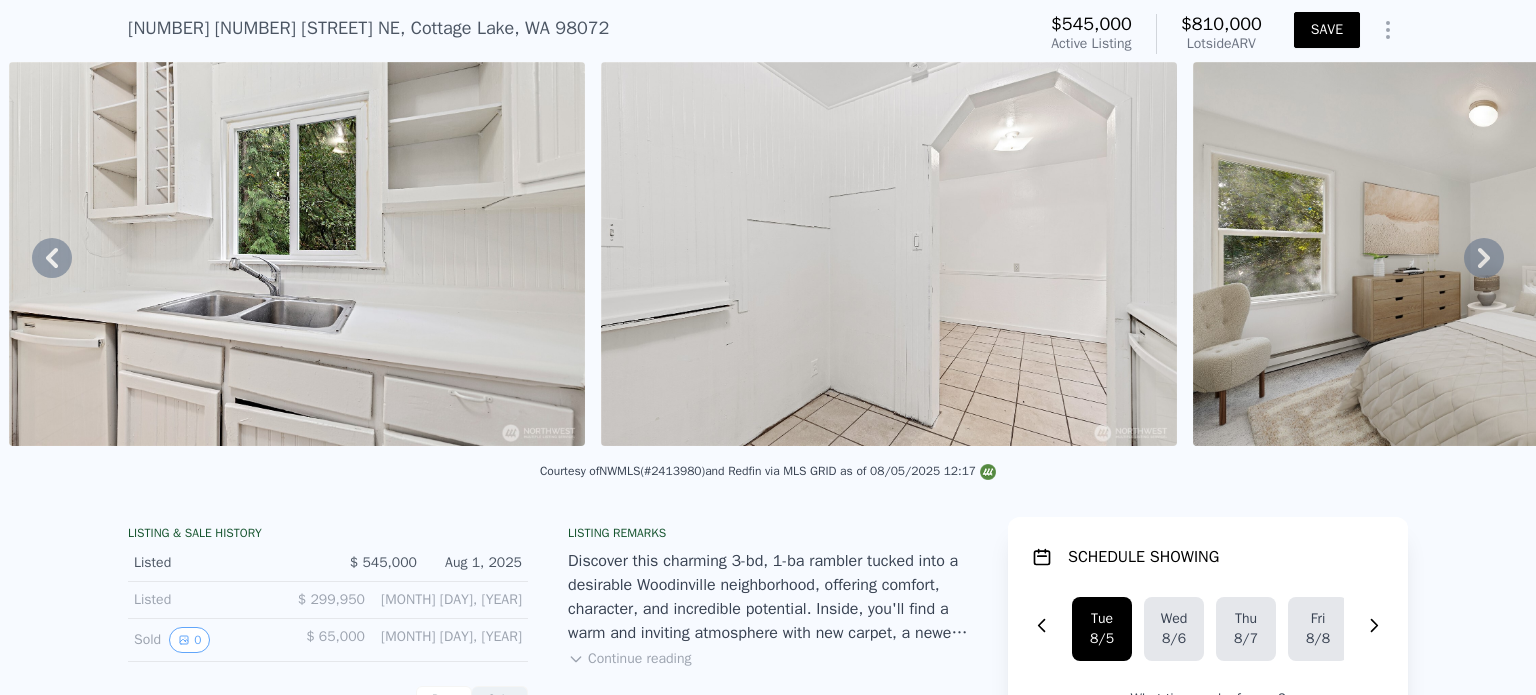 click on "SAVE" at bounding box center (1327, 30) 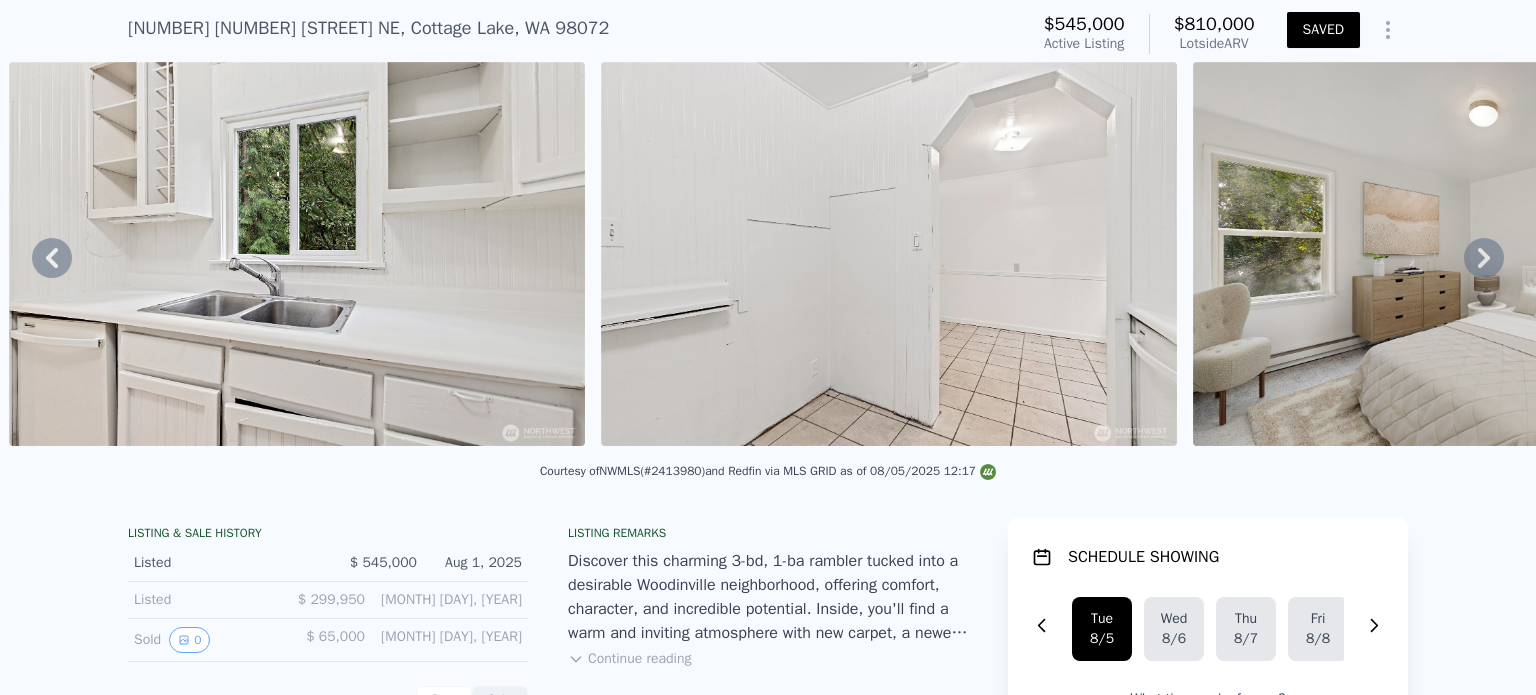 scroll, scrollTop: 0, scrollLeft: 0, axis: both 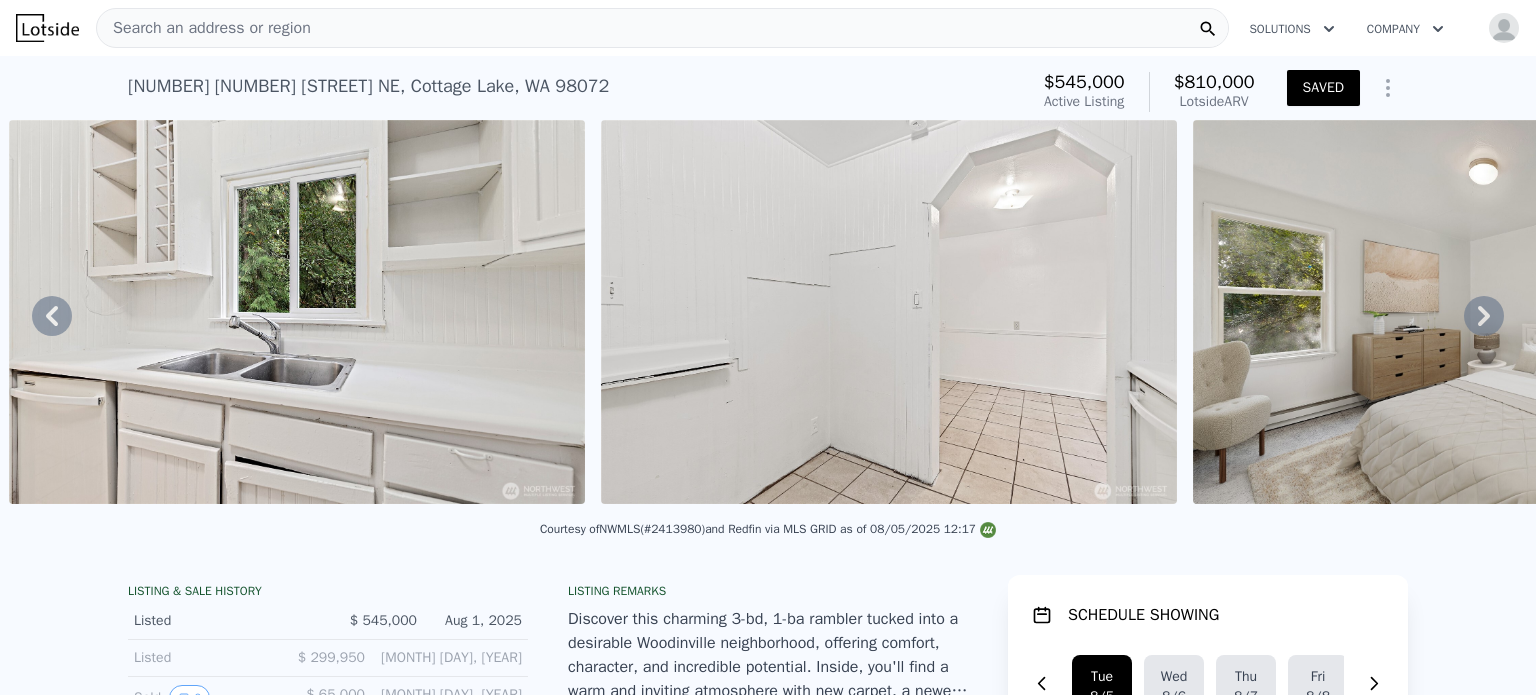 click on "Search an address or region" at bounding box center [204, 28] 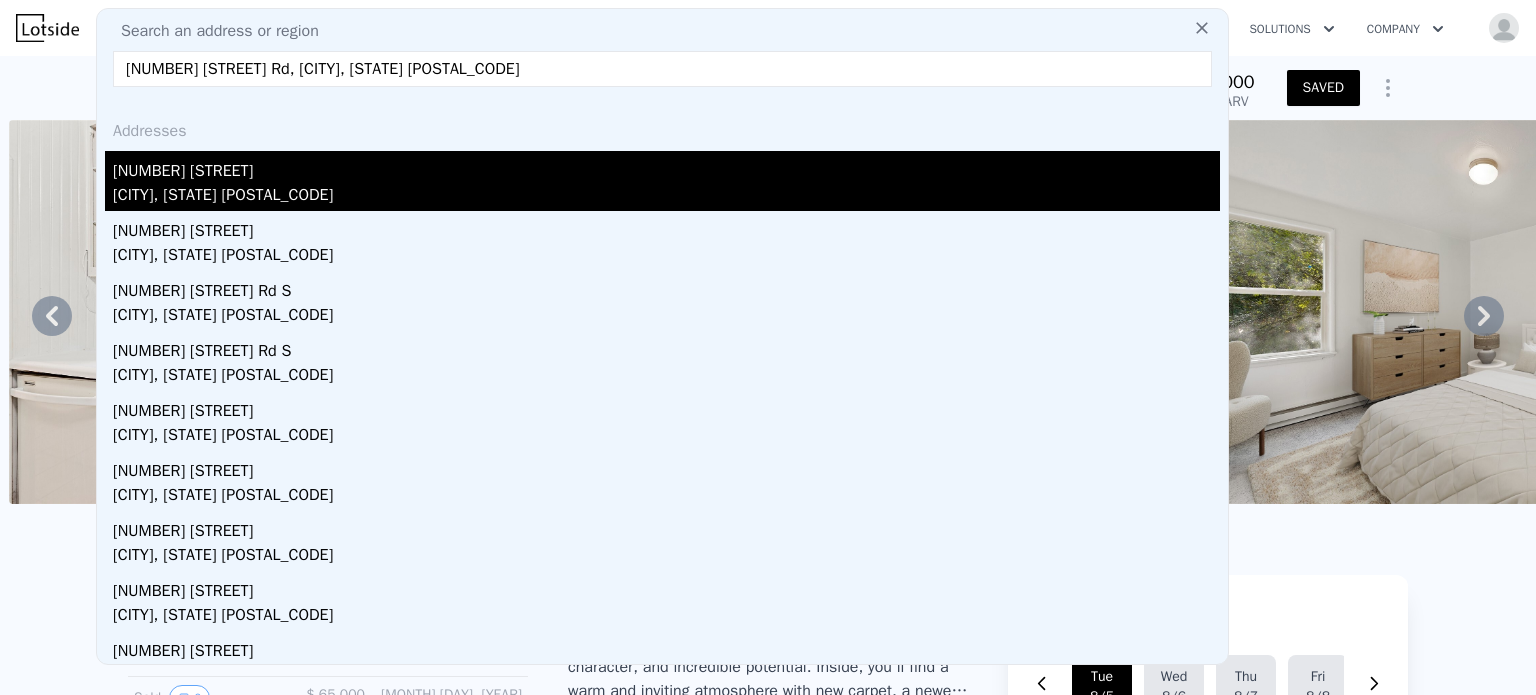 type on "11427 Military Road, Seattle, WA 98168" 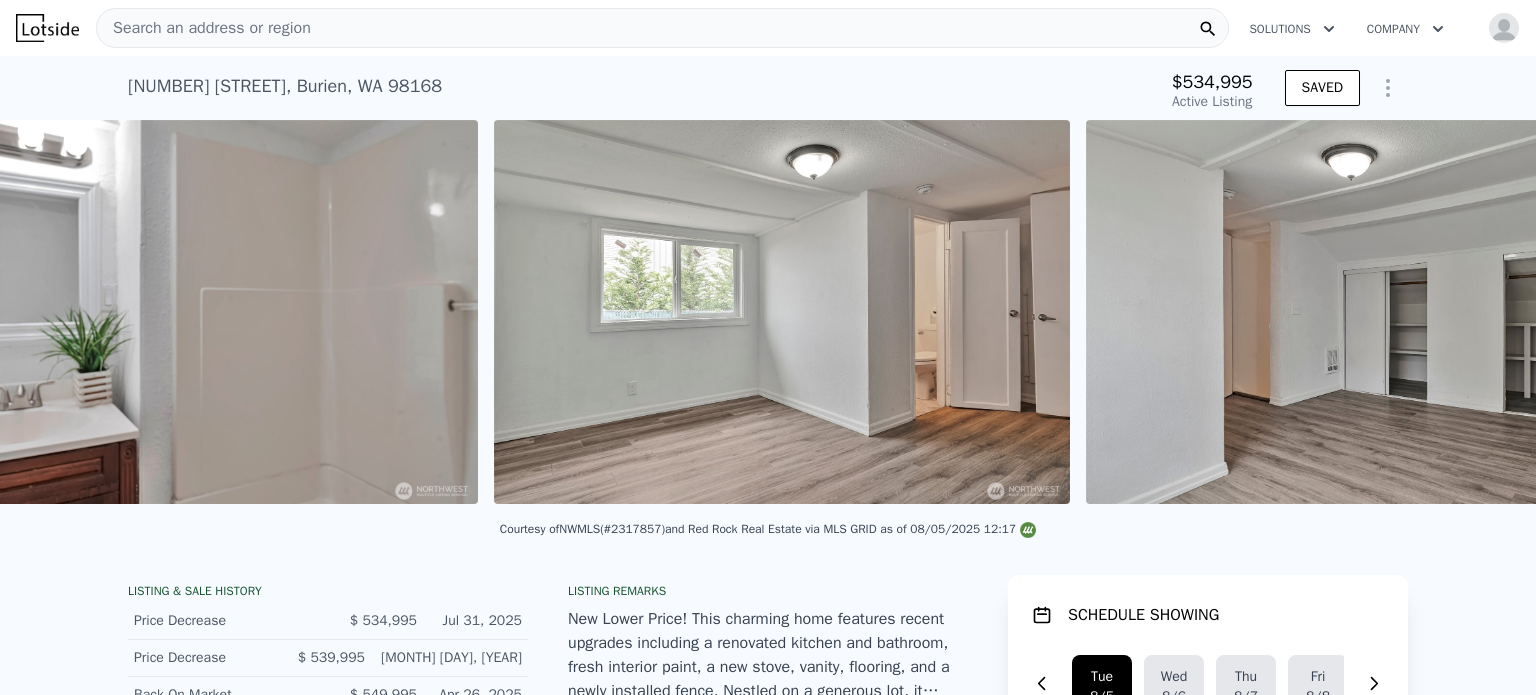 scroll, scrollTop: 0, scrollLeft: 7321, axis: horizontal 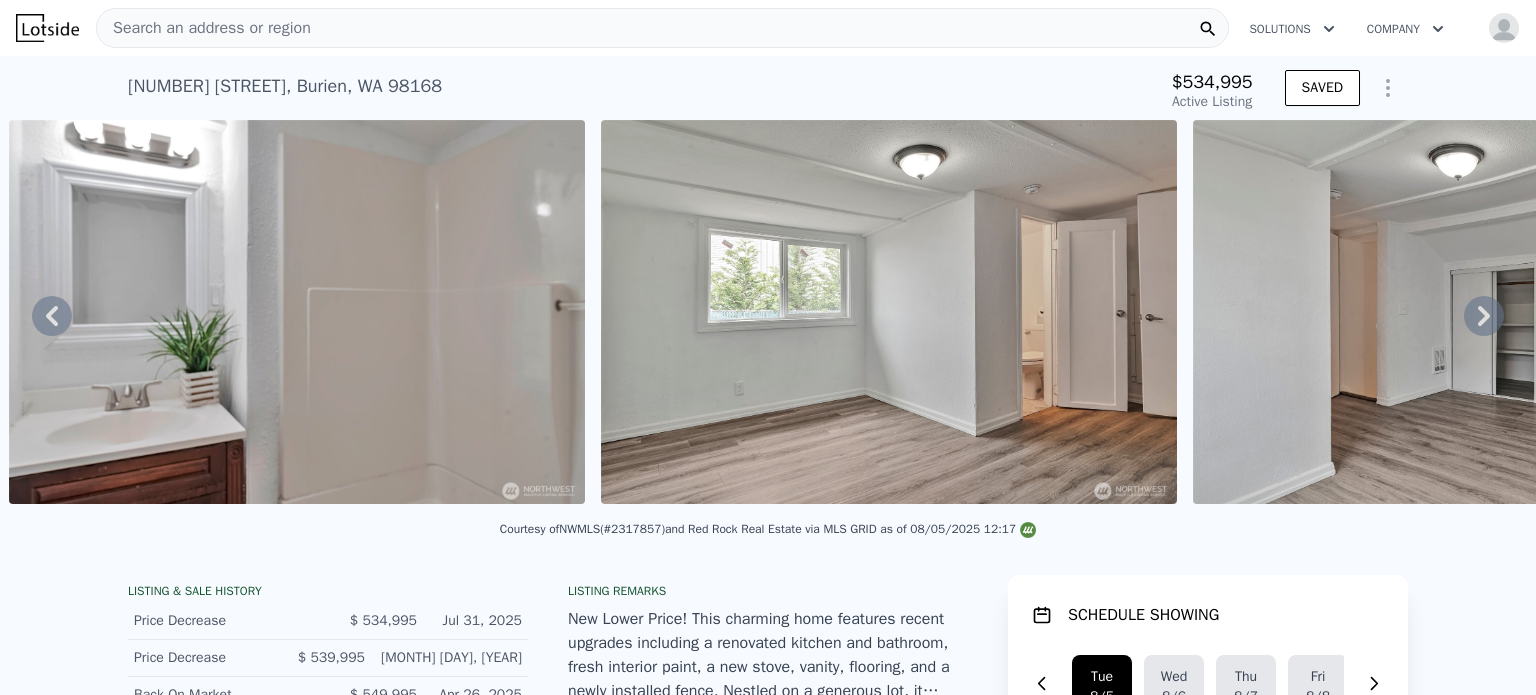 click on "Search an address or region" at bounding box center (662, 28) 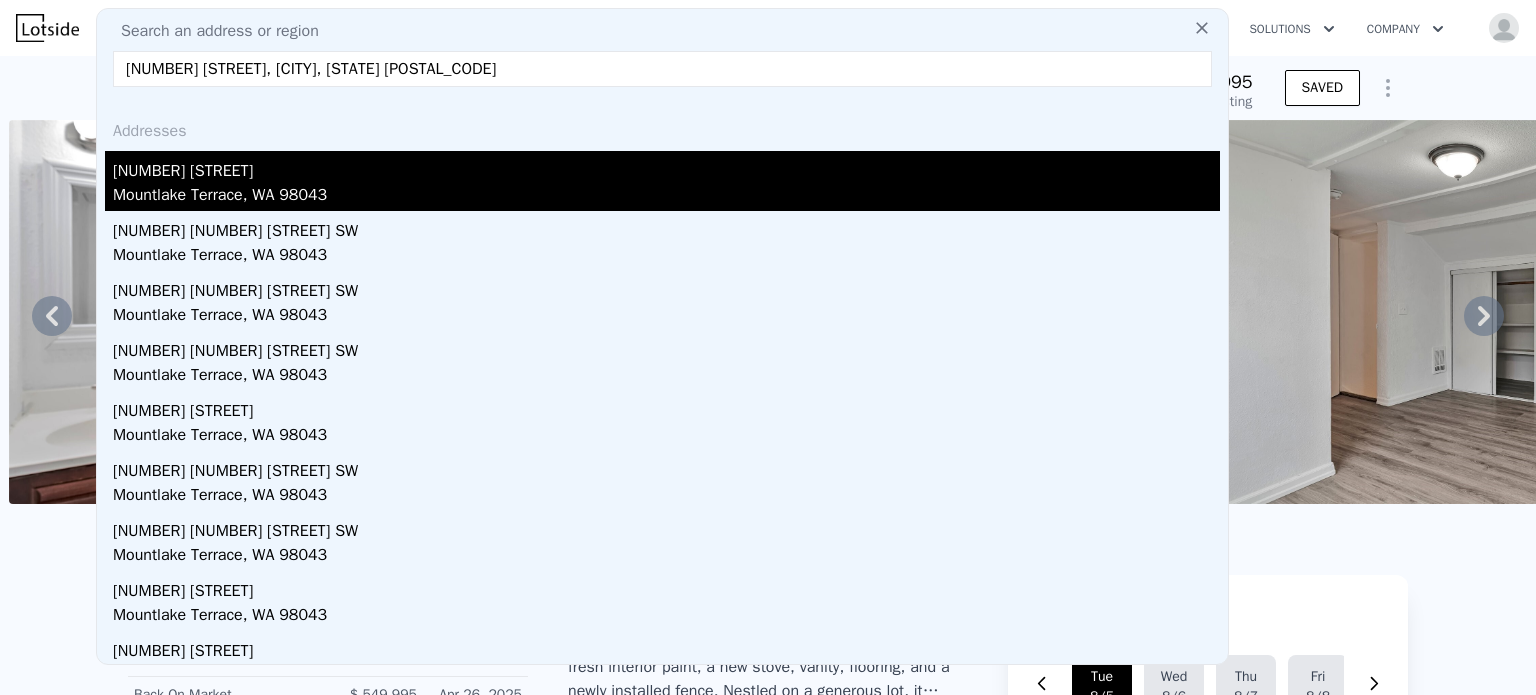 type on "6509 222nd Street SW, Mountlake Terrace, WA 98043" 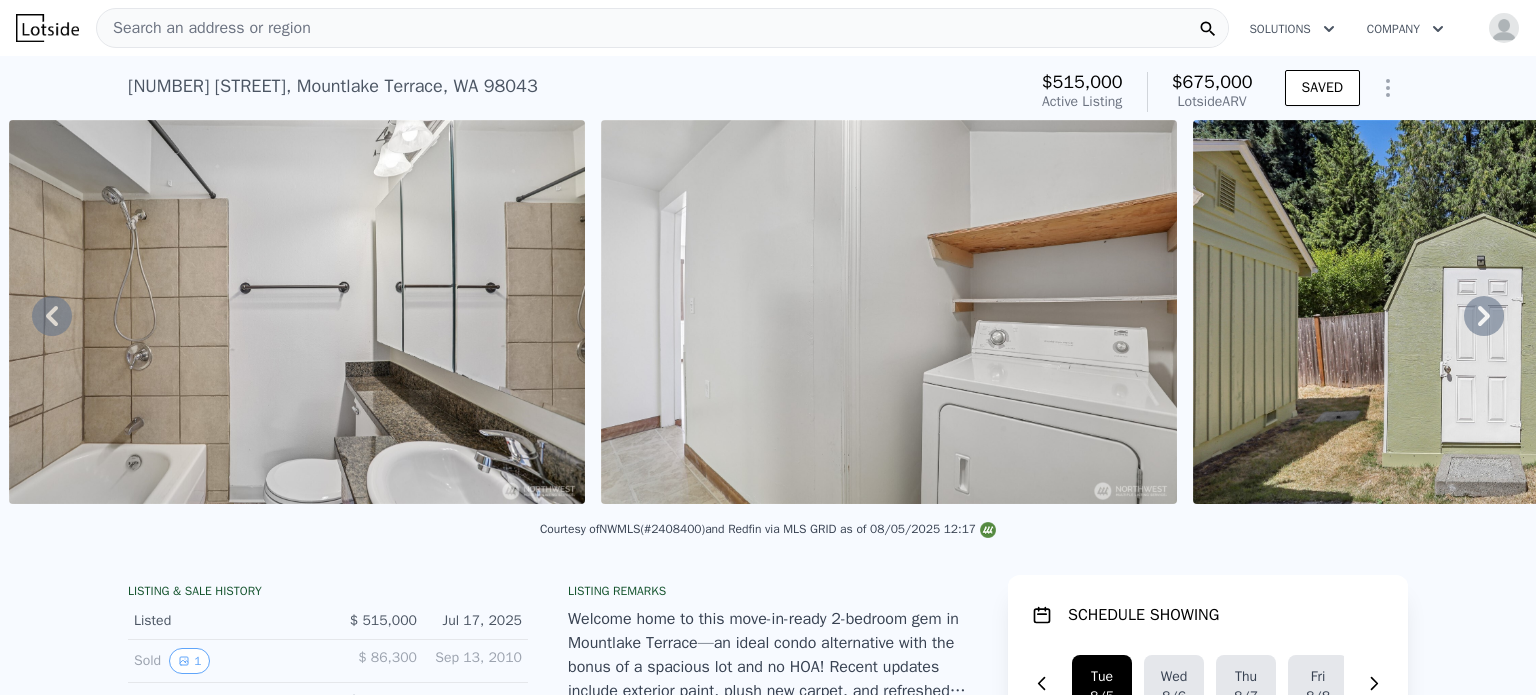 click on "Search an address or region" at bounding box center (662, 28) 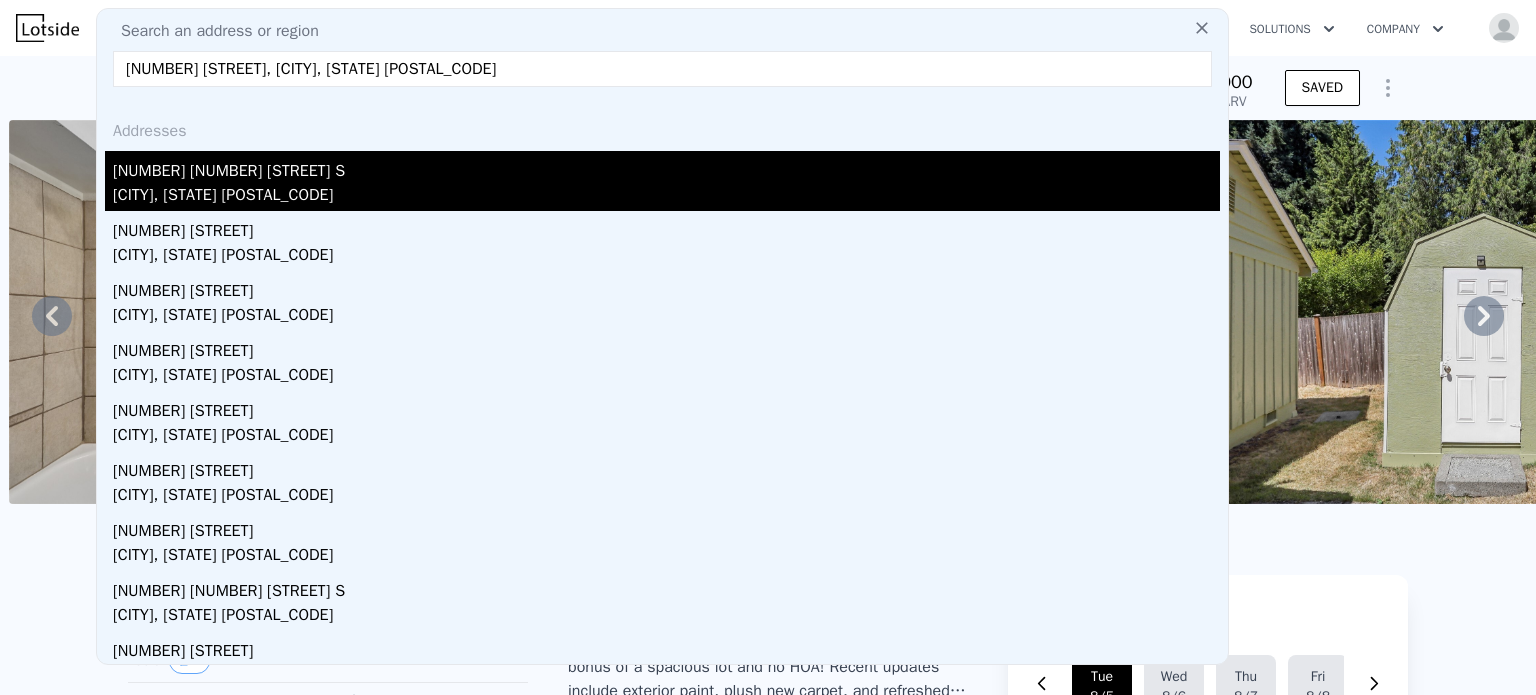 type on "12421 2nd Avenue S, Seattle, WA 98168" 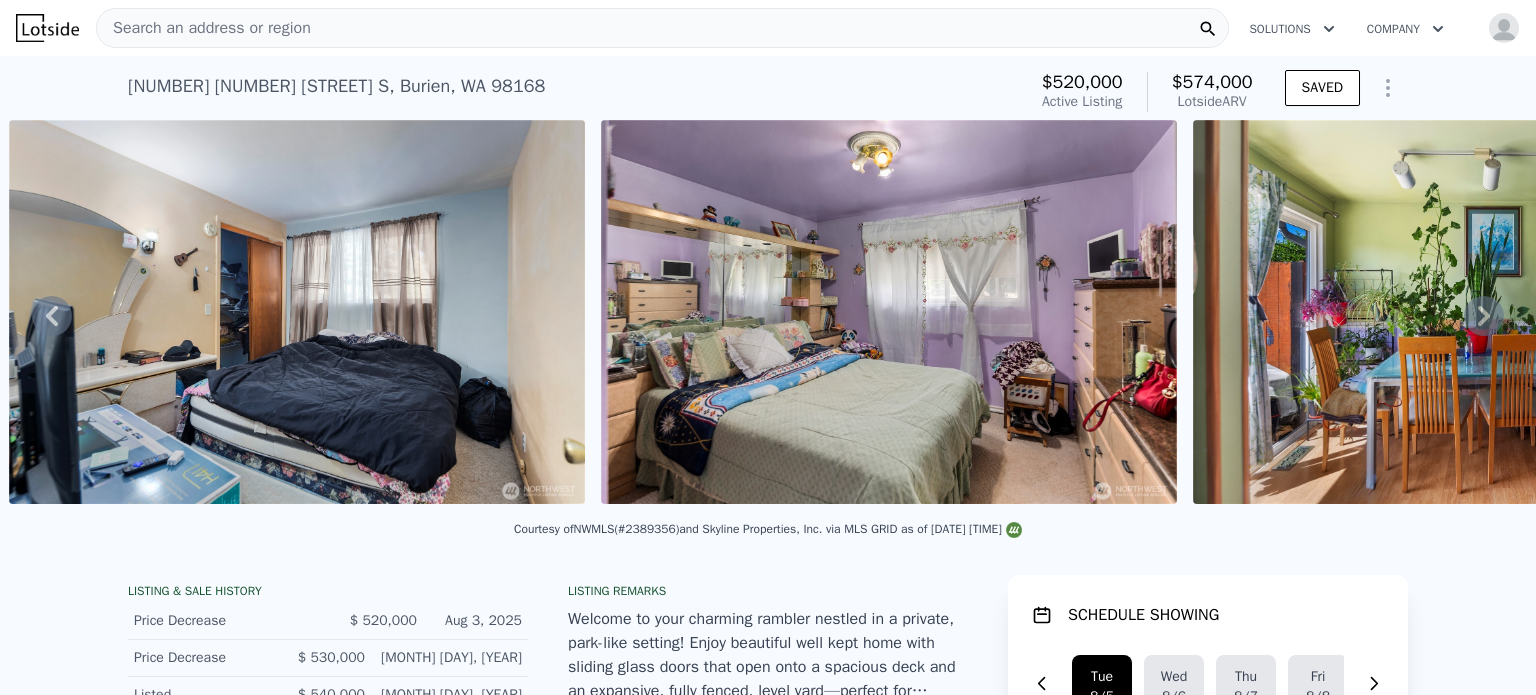 click on "Search an address or region" at bounding box center [662, 28] 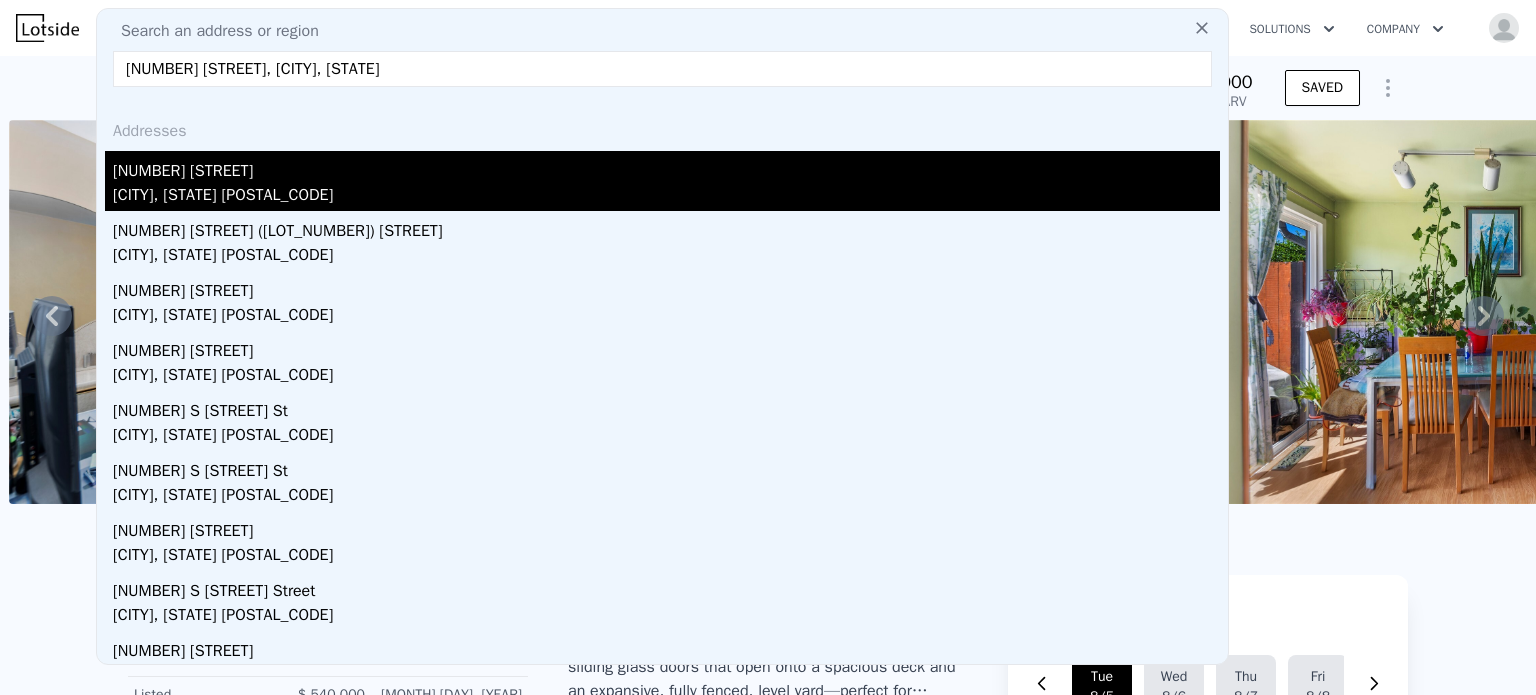 type on "4222 S spencer Street, Seattle, WA 98118" 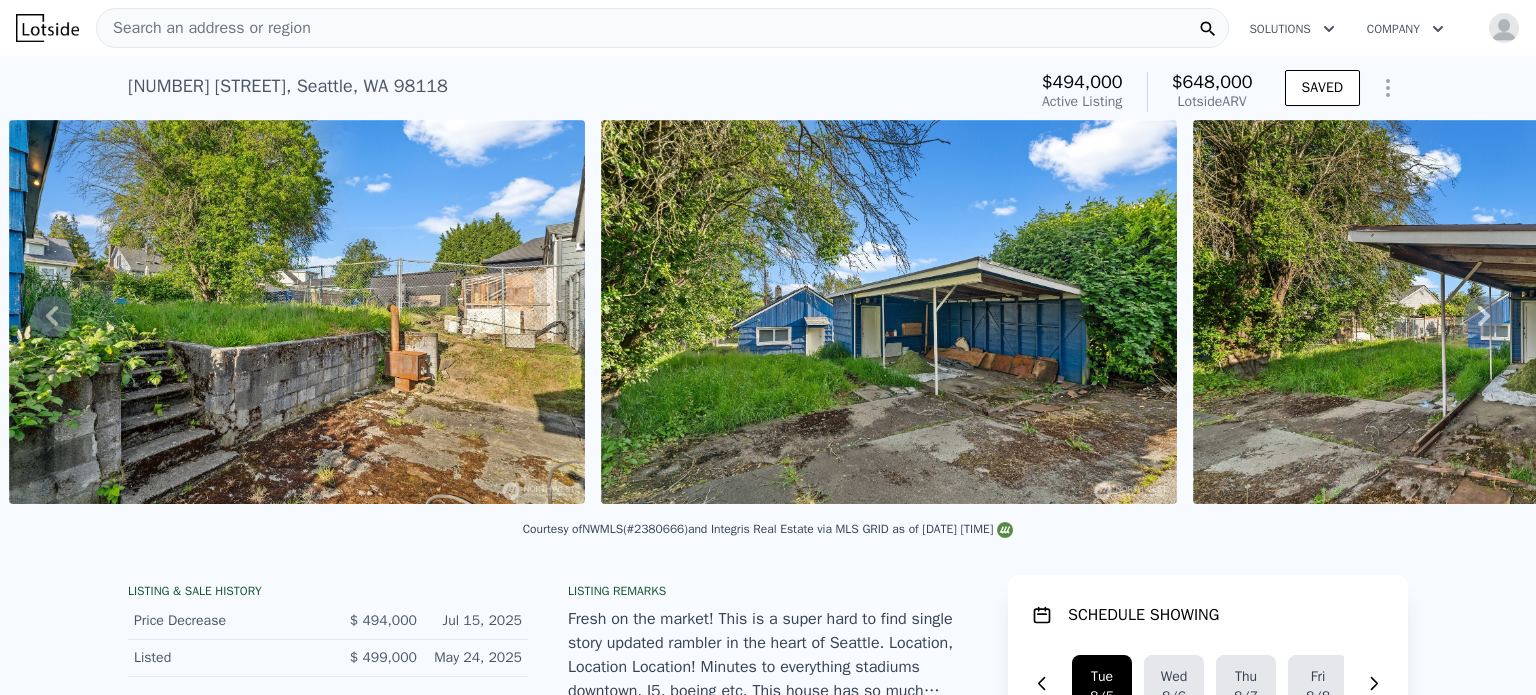 click on "Search an address or region" at bounding box center (662, 28) 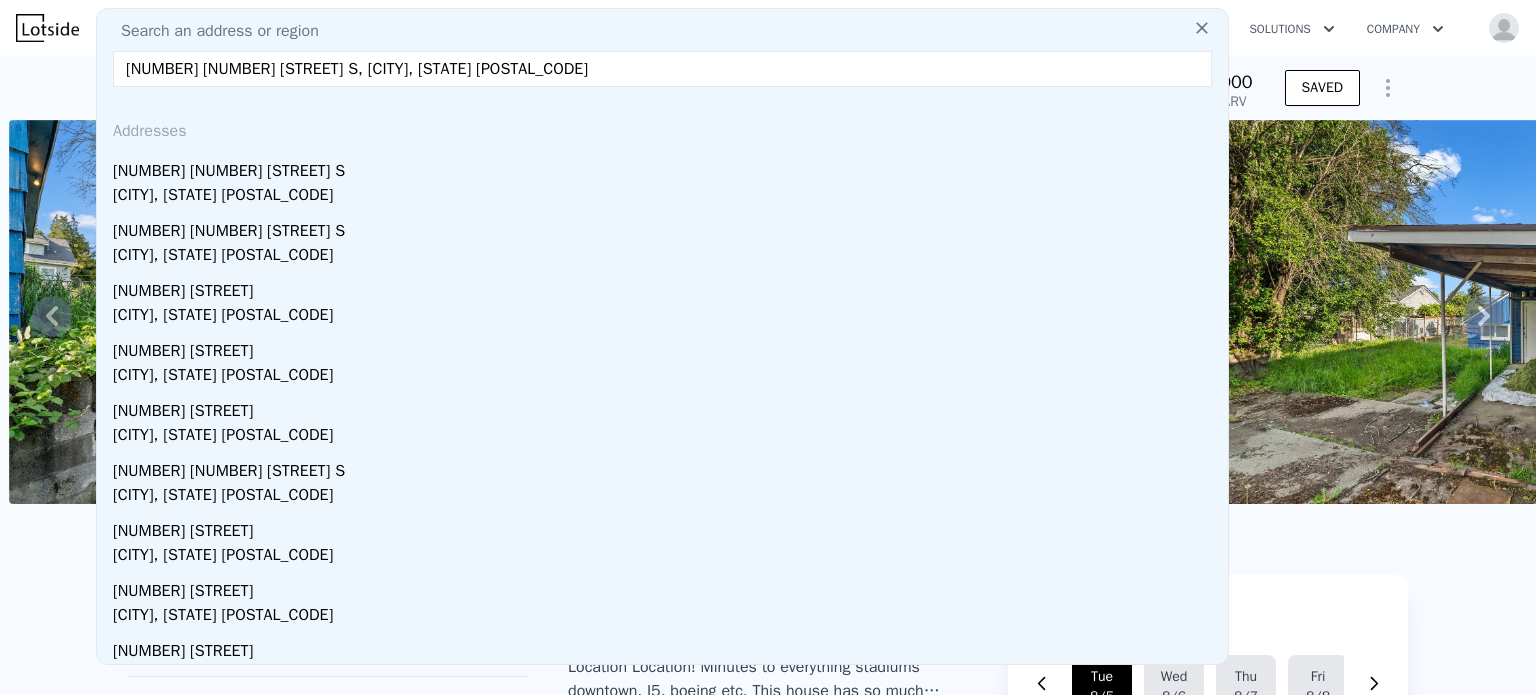 type on "8811 2nd Avenue S, Seattle, WA 98108" 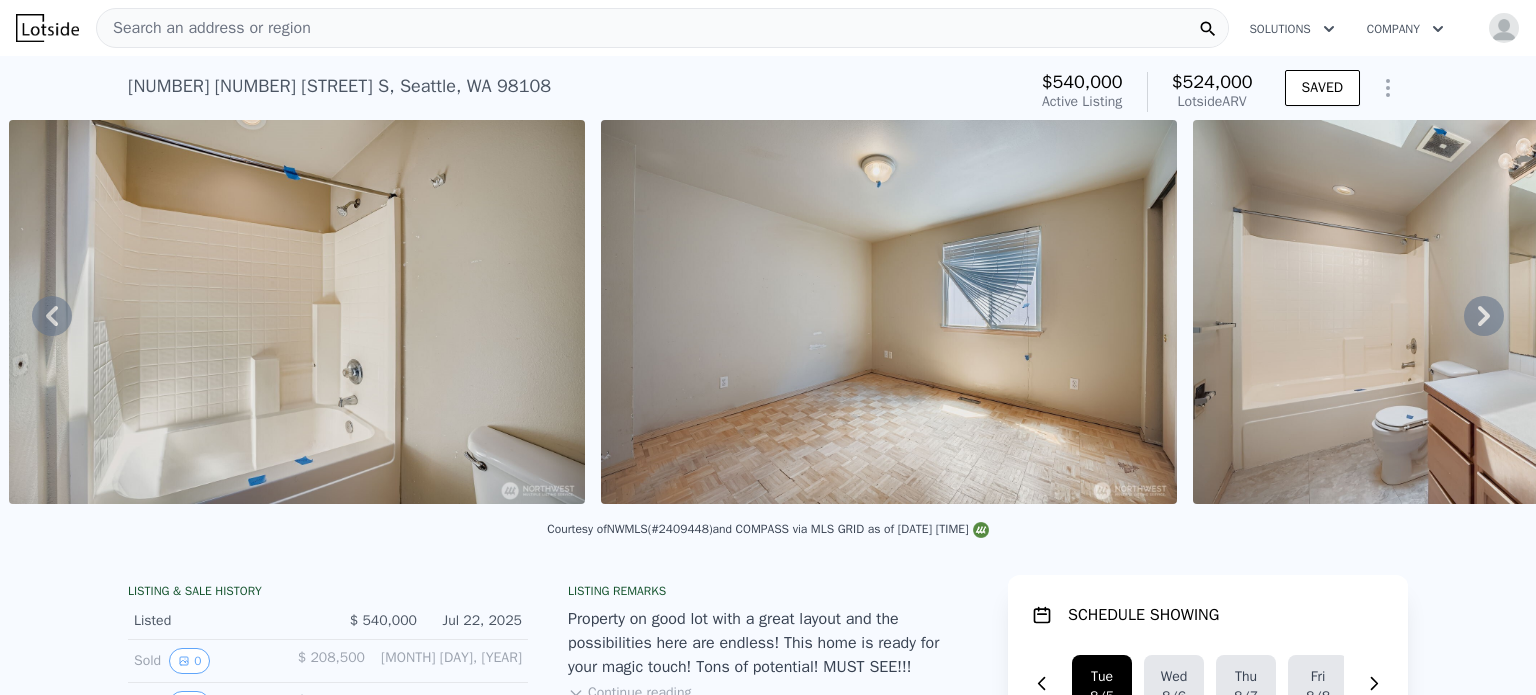 click on "Search an address or region" at bounding box center [662, 28] 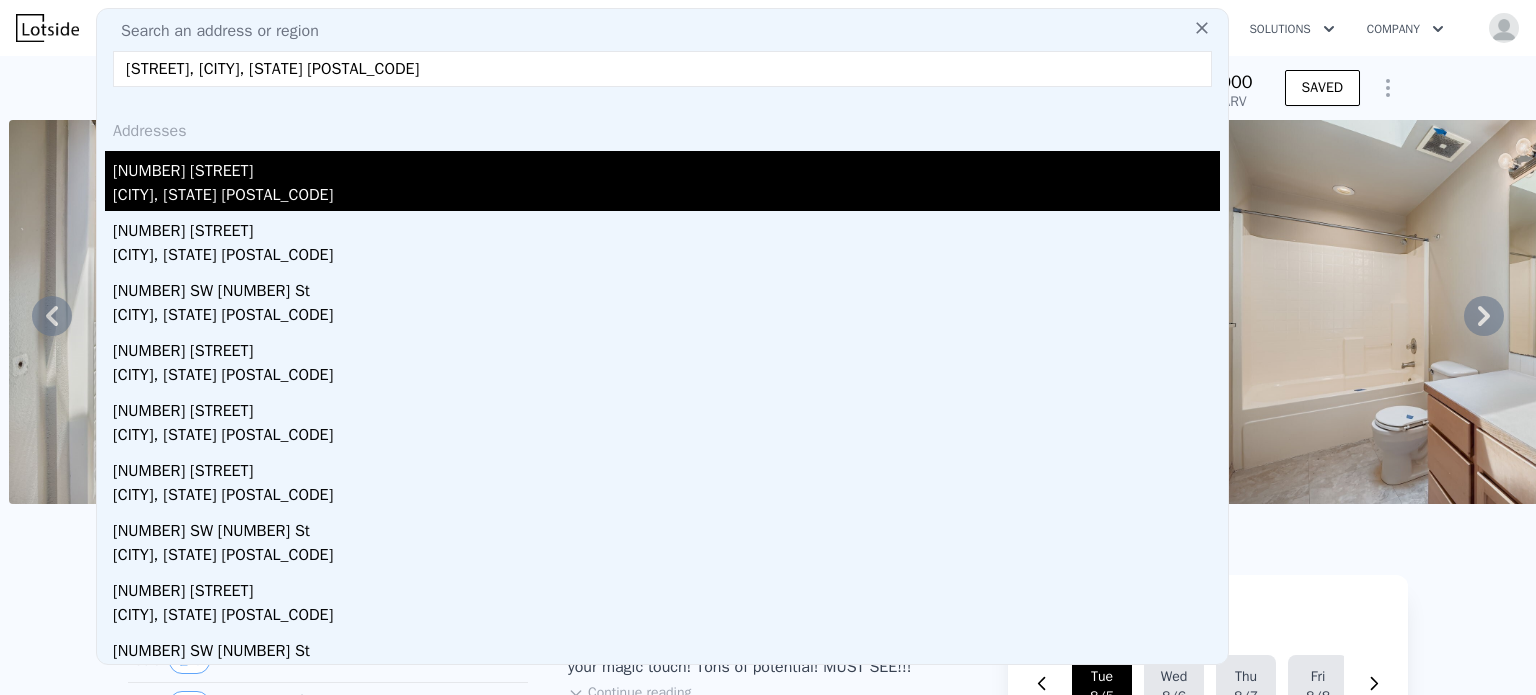 type on "110th Street, Seattle, WA 98146" 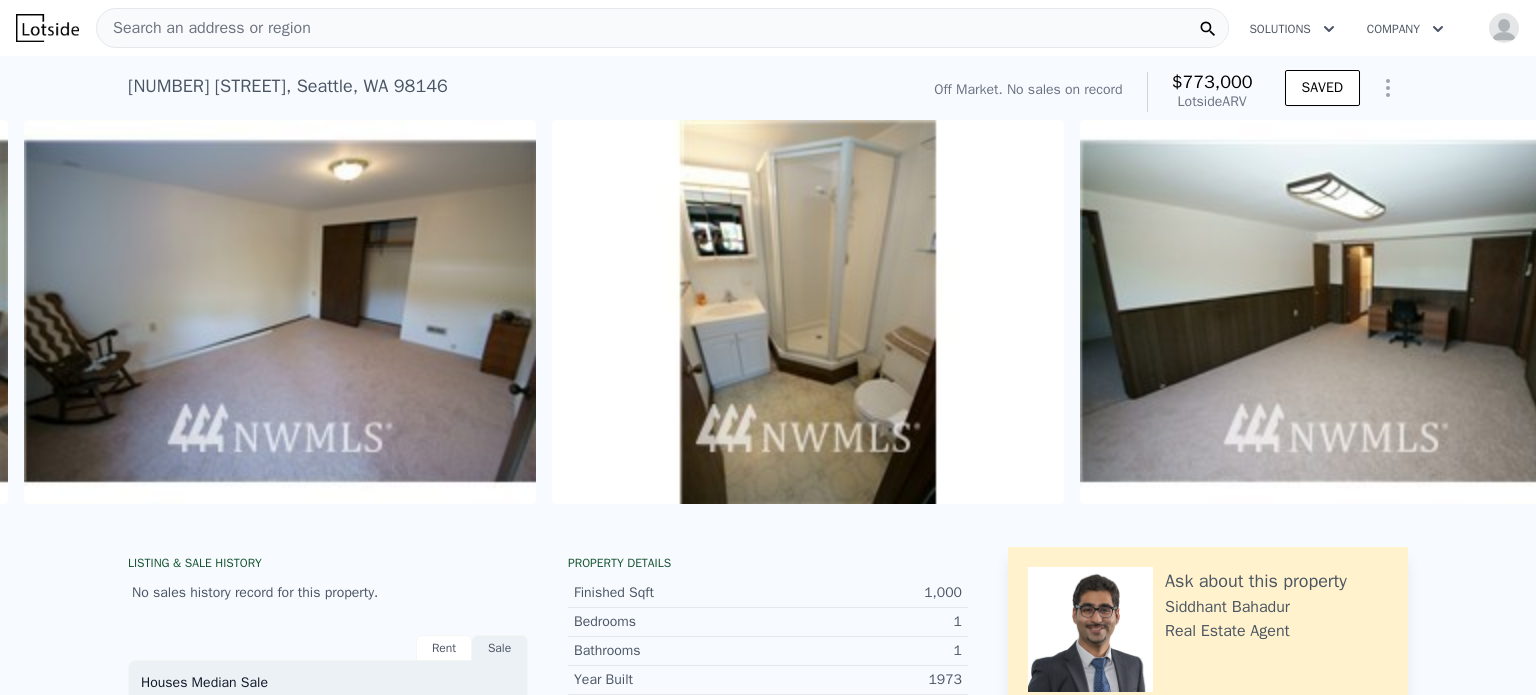 scroll, scrollTop: 0, scrollLeft: 2421, axis: horizontal 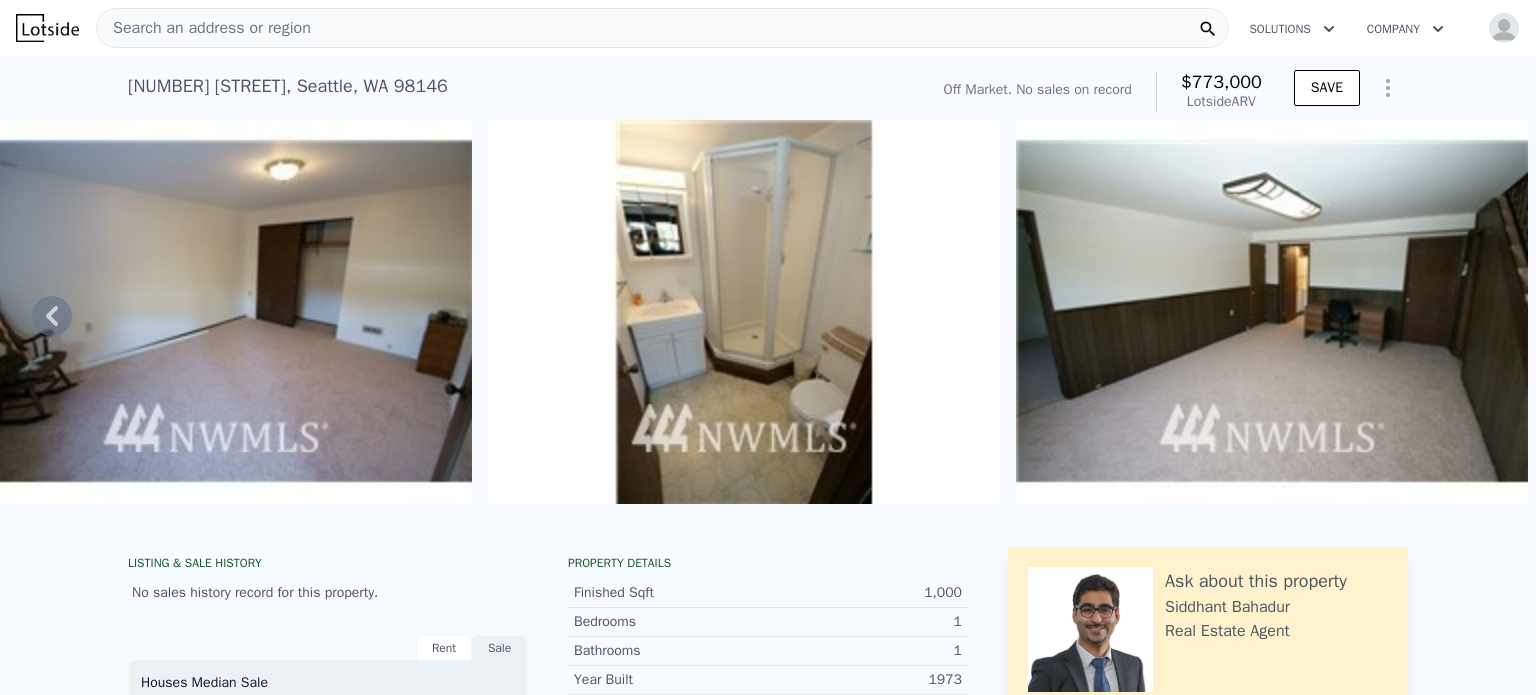 click on "Search an address or region" at bounding box center [204, 28] 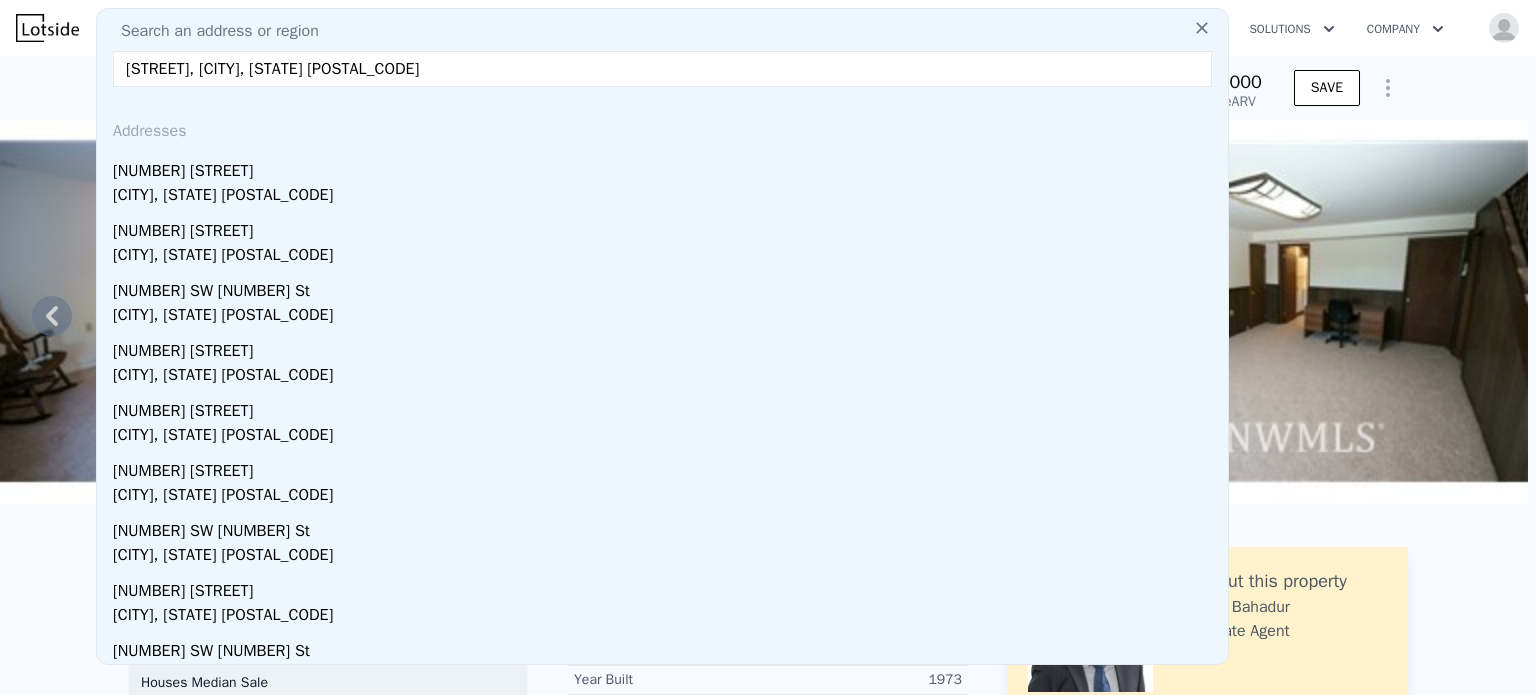 click on "110th Street, Seattle, WA 98146" at bounding box center [662, 69] 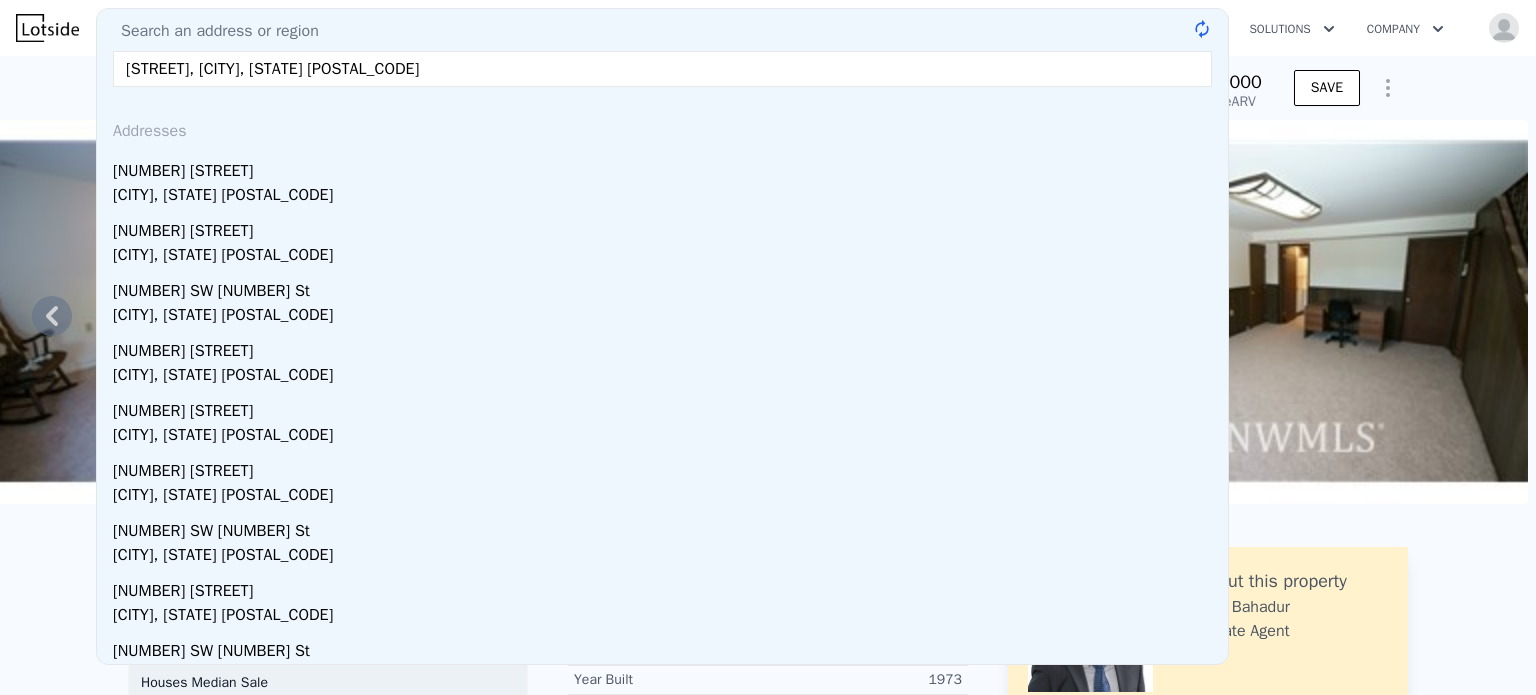 click on "sw 110th Street, Seattle, WA 98146" at bounding box center [662, 69] 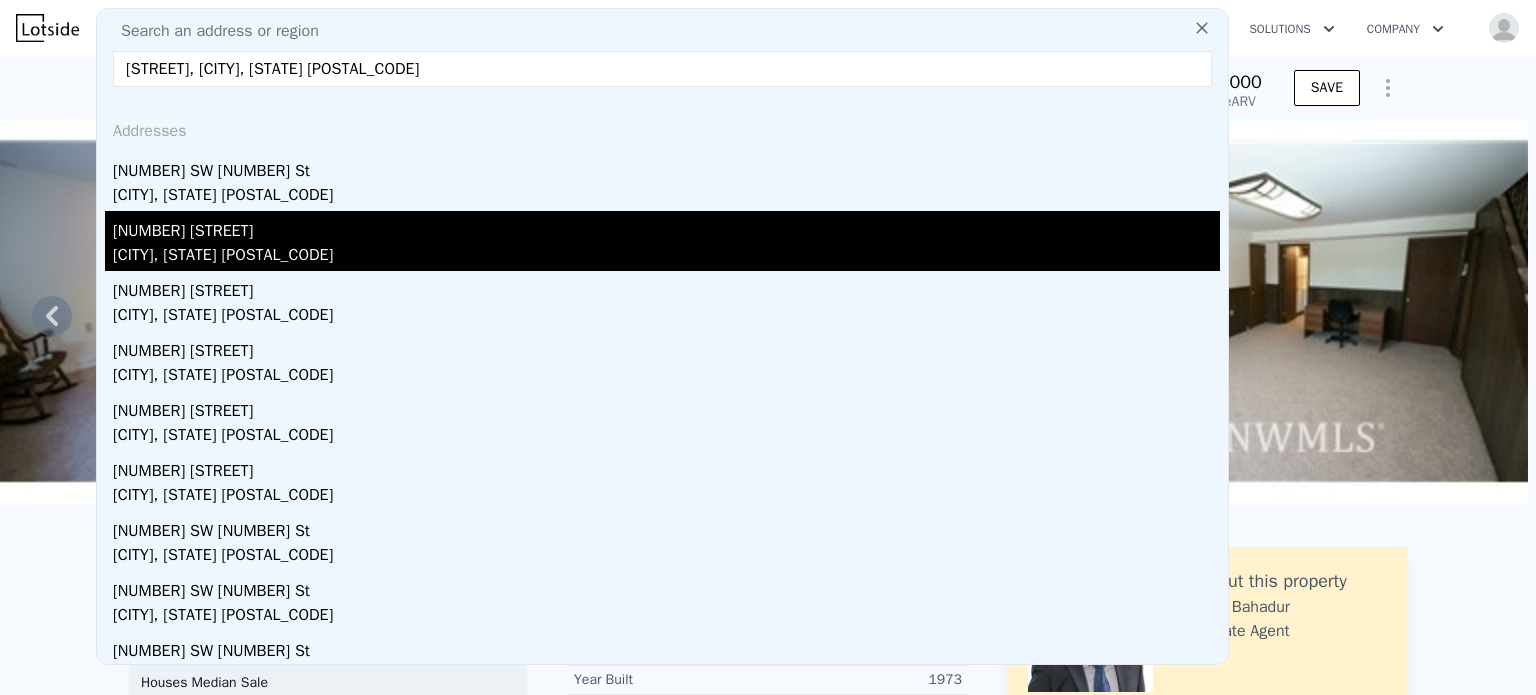 type on "sw 110th Street, Seattle, WA 98146" 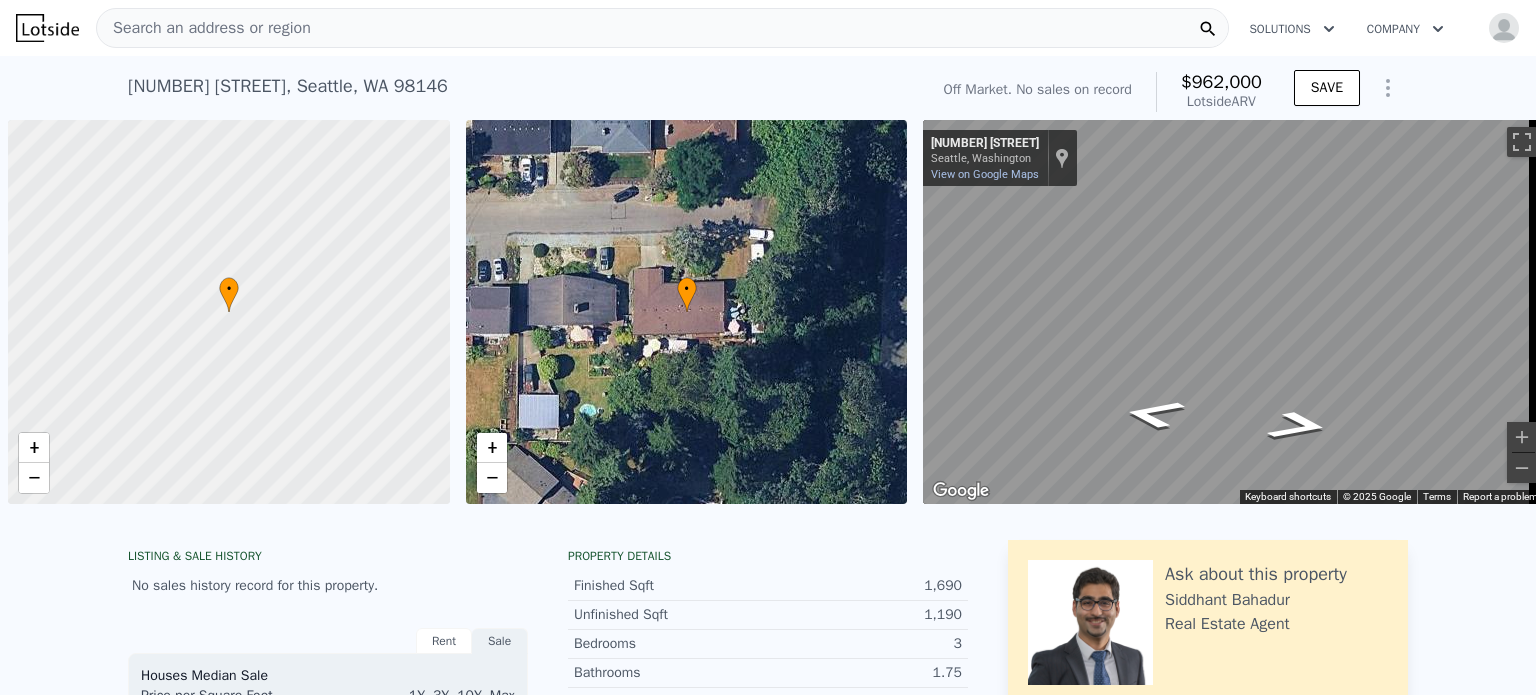 scroll, scrollTop: 0, scrollLeft: 8, axis: horizontal 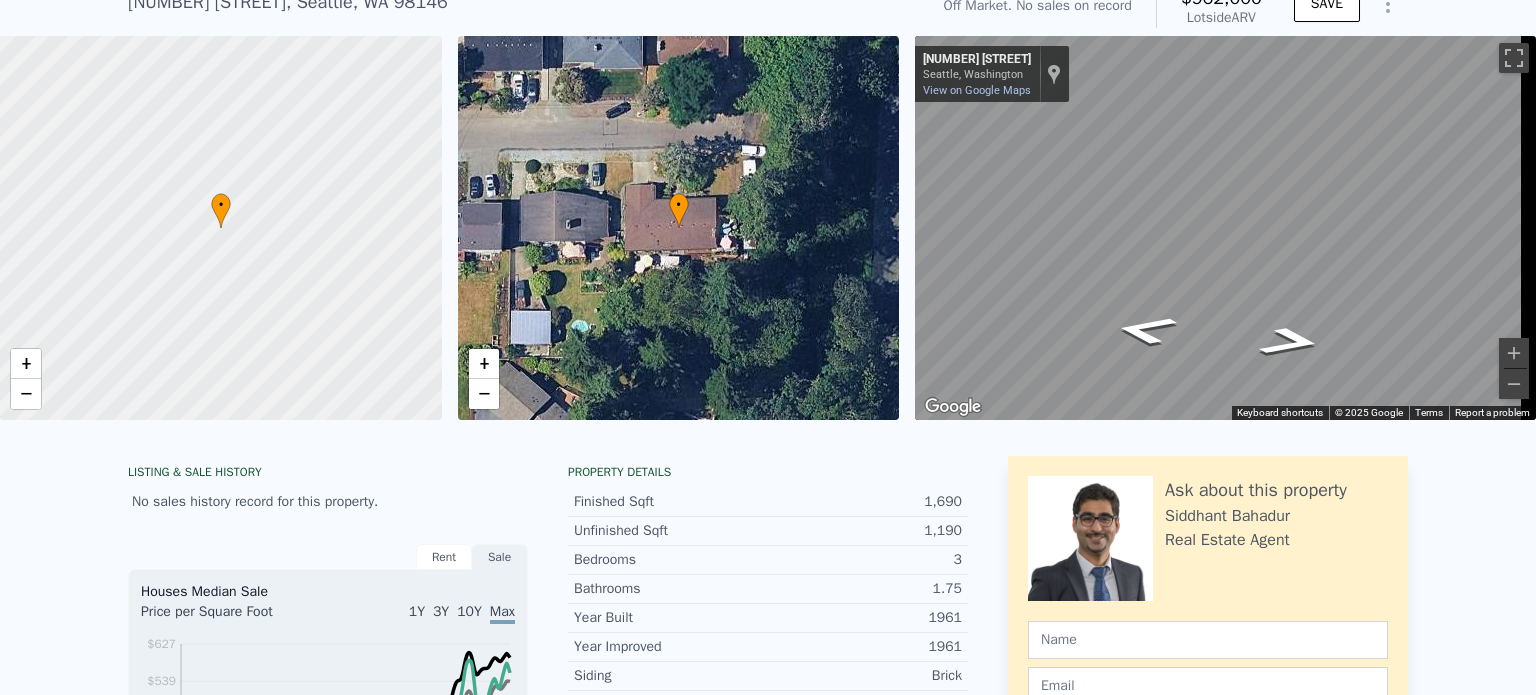 click on "•
+ −" at bounding box center (679, 228) 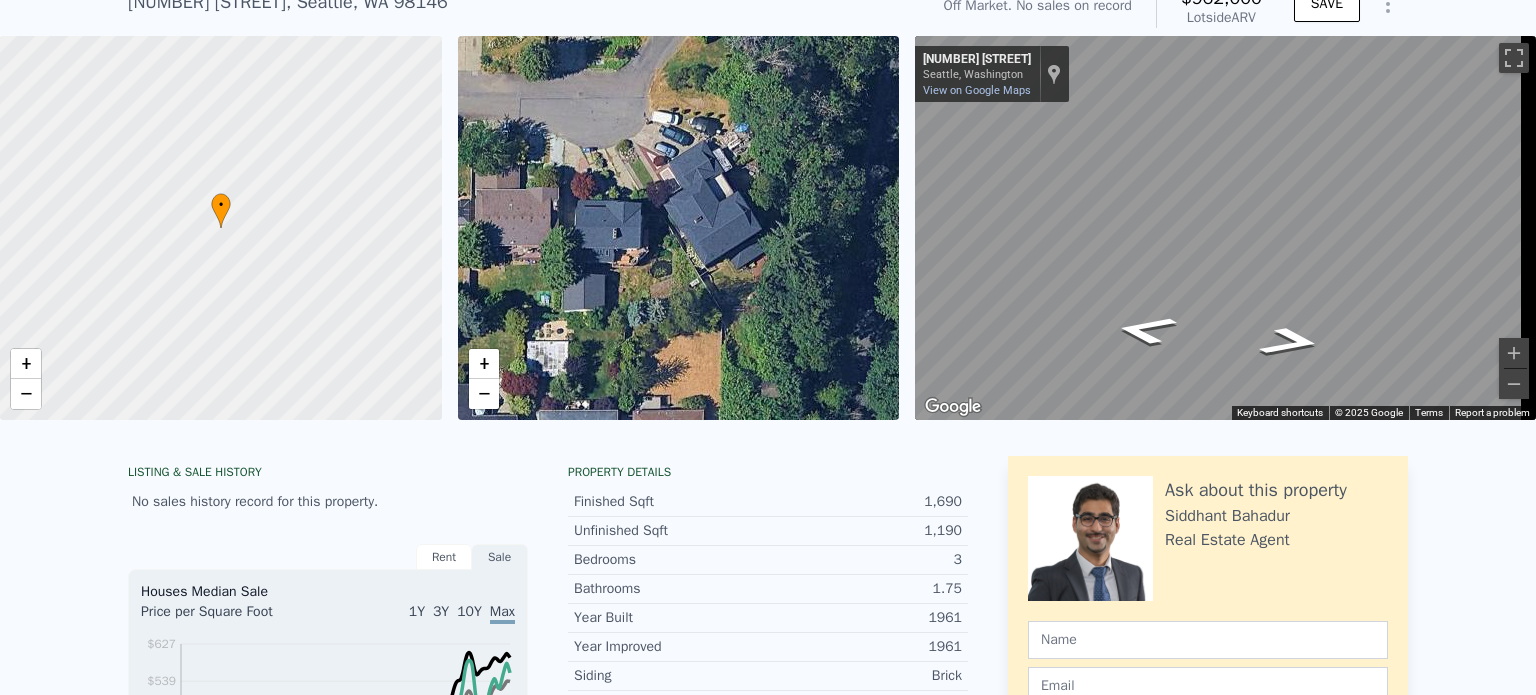 drag, startPoint x: 581, startPoint y: 351, endPoint x: 556, endPoint y: 742, distance: 391.79843 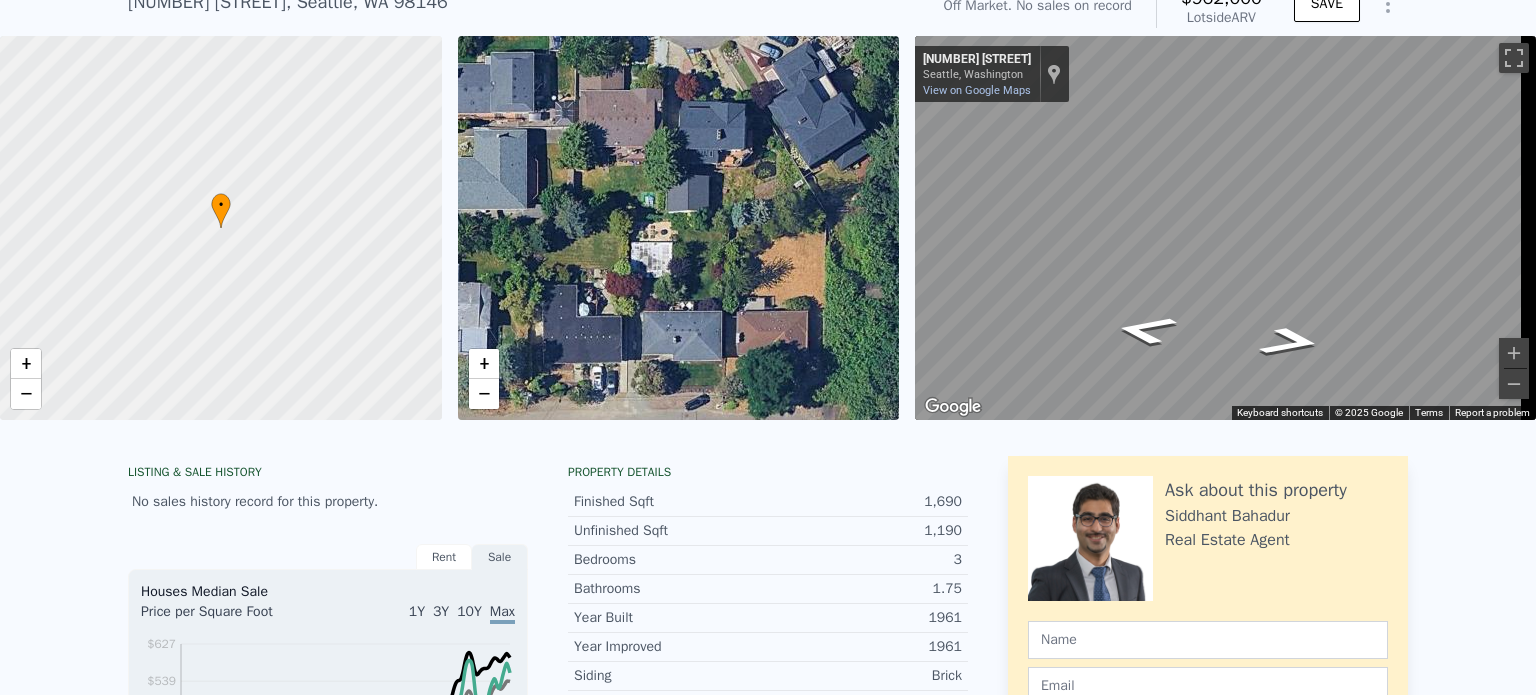 drag, startPoint x: 736, startPoint y: 178, endPoint x: 840, endPoint y: 79, distance: 143.58621 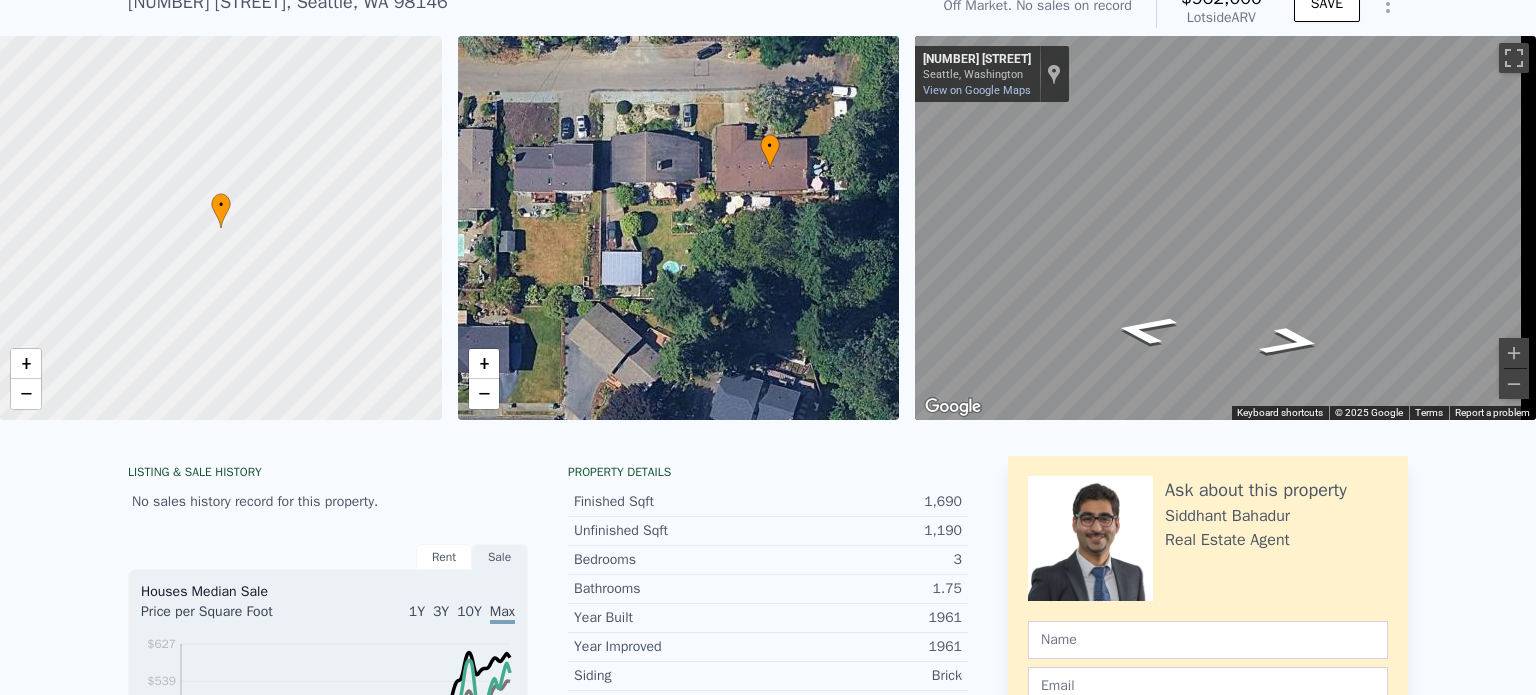 drag, startPoint x: 751, startPoint y: 235, endPoint x: 760, endPoint y: -121, distance: 356.11374 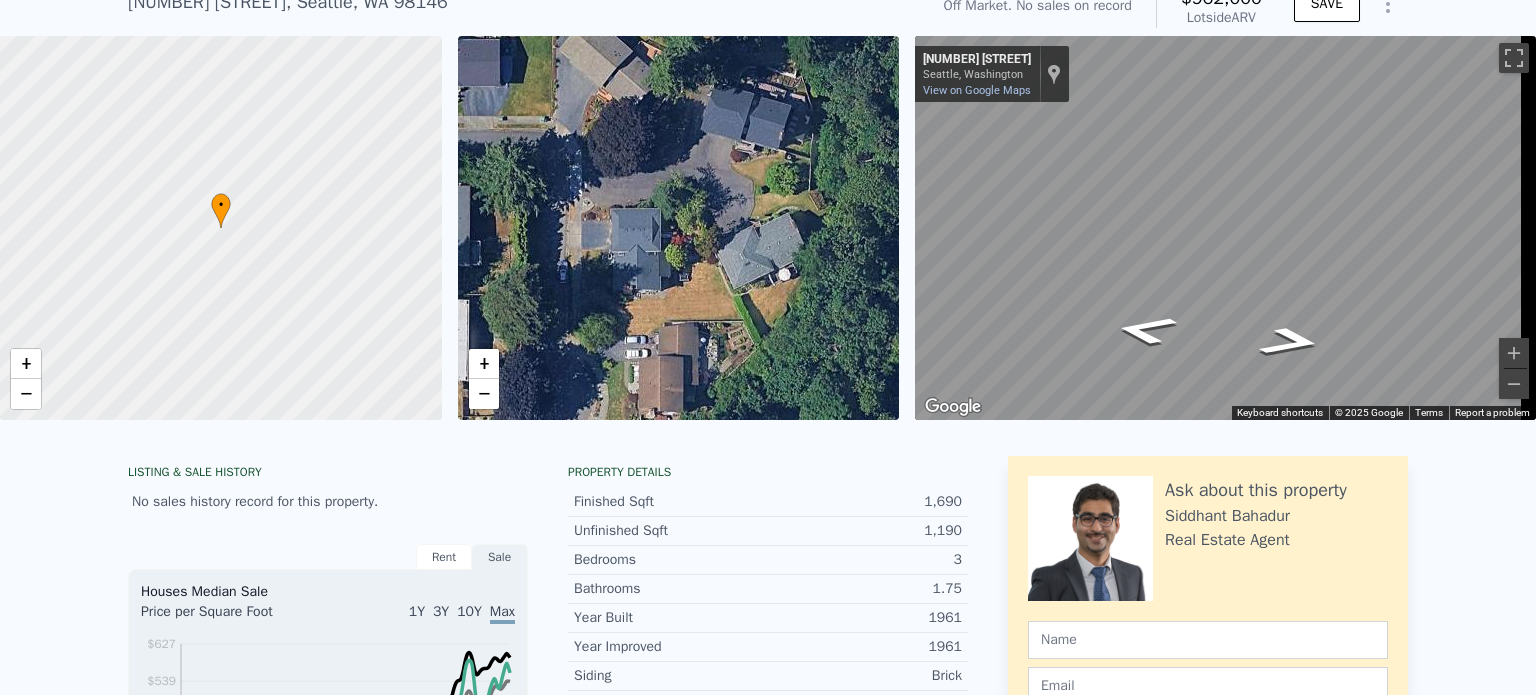 drag, startPoint x: 687, startPoint y: 231, endPoint x: 684, endPoint y: -9, distance: 240.01875 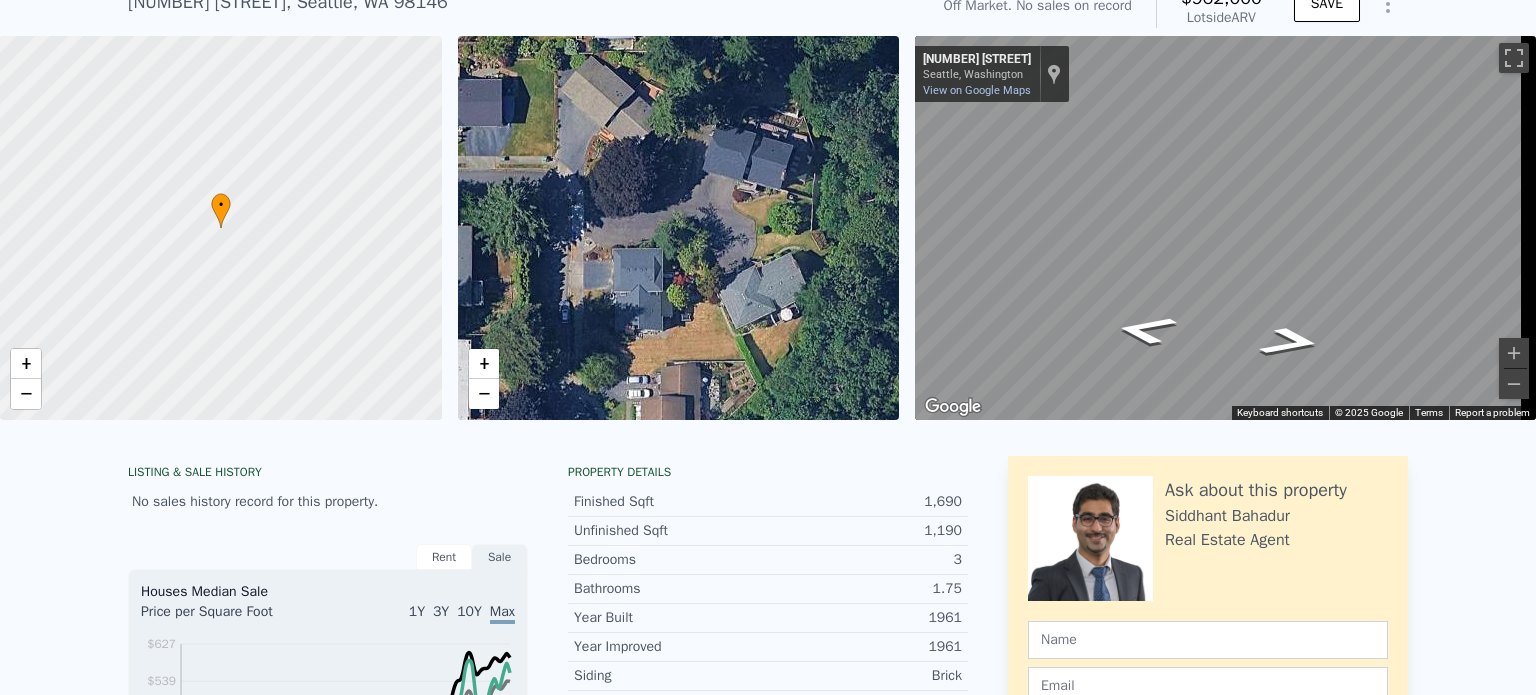 scroll, scrollTop: 0, scrollLeft: 0, axis: both 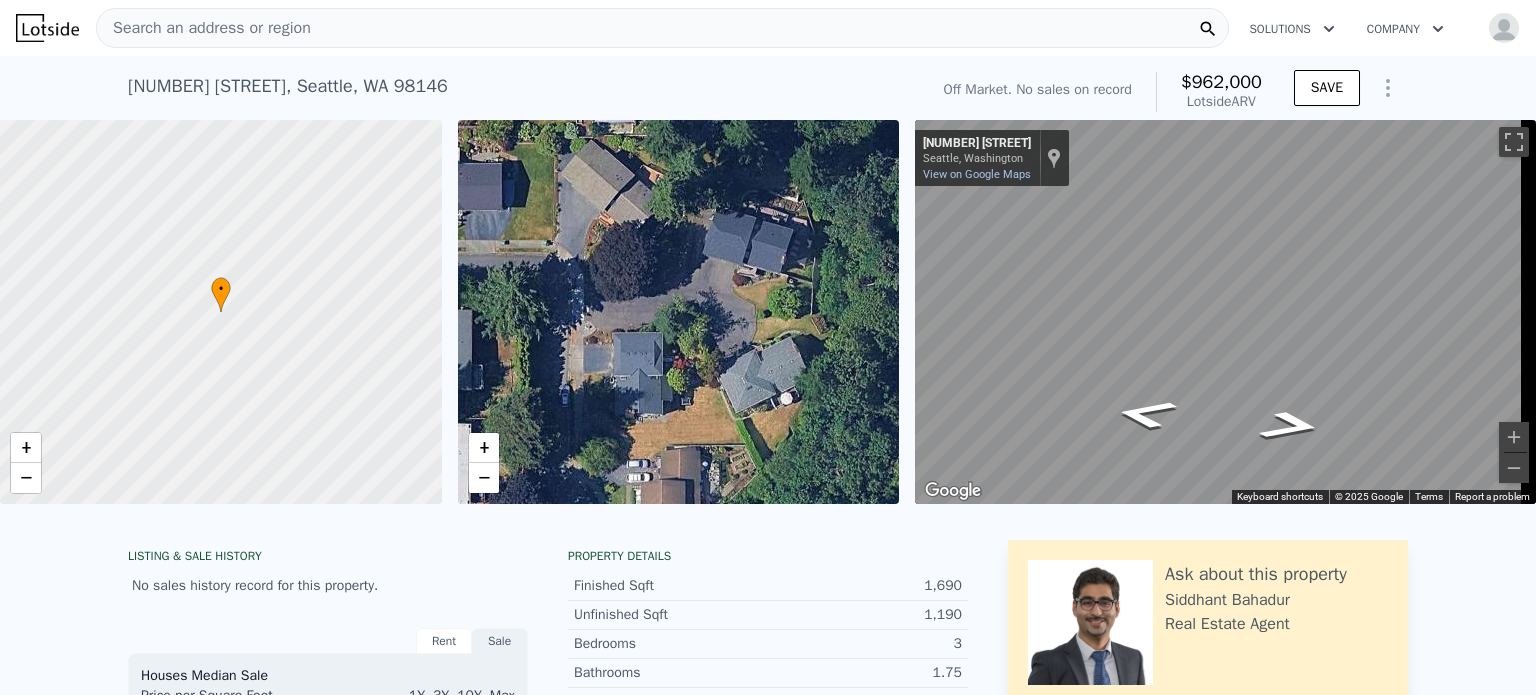 click on "Search an address or region" at bounding box center [662, 28] 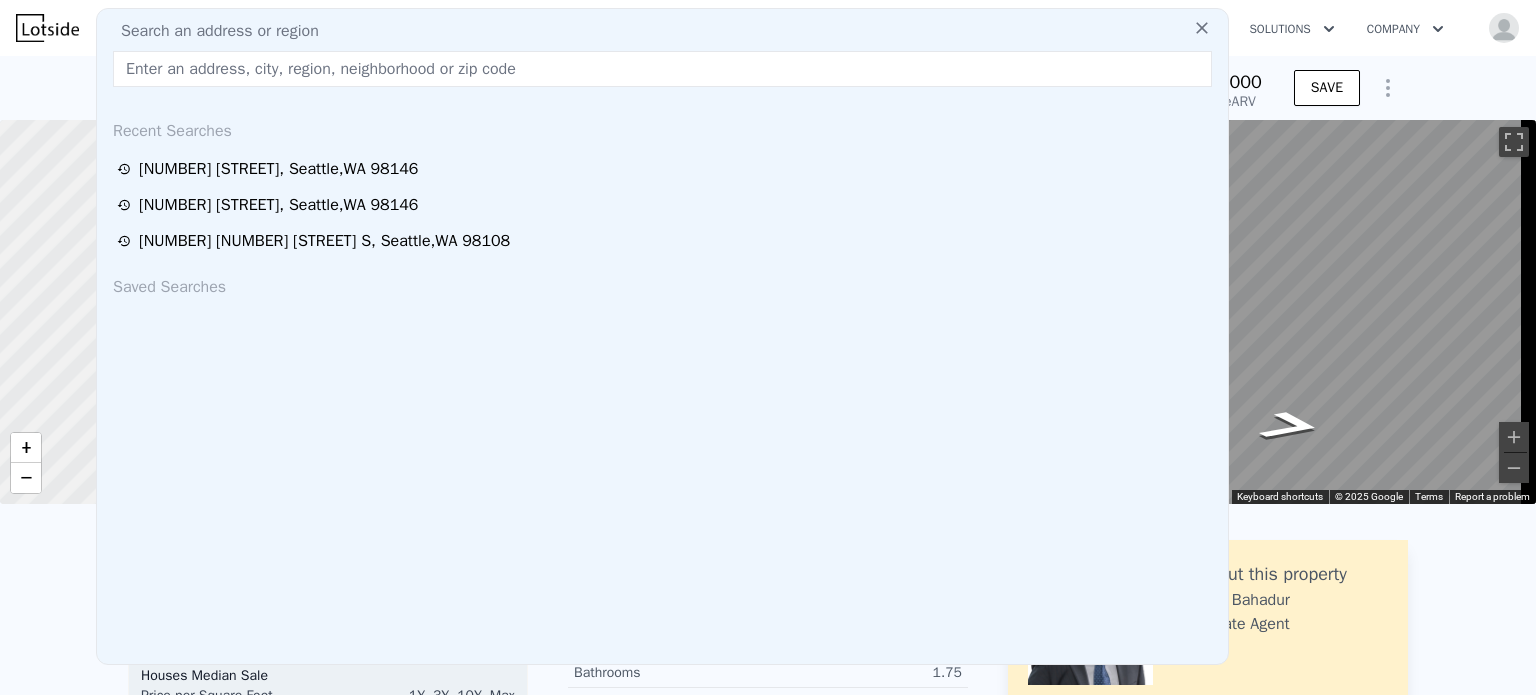 click at bounding box center (662, 69) 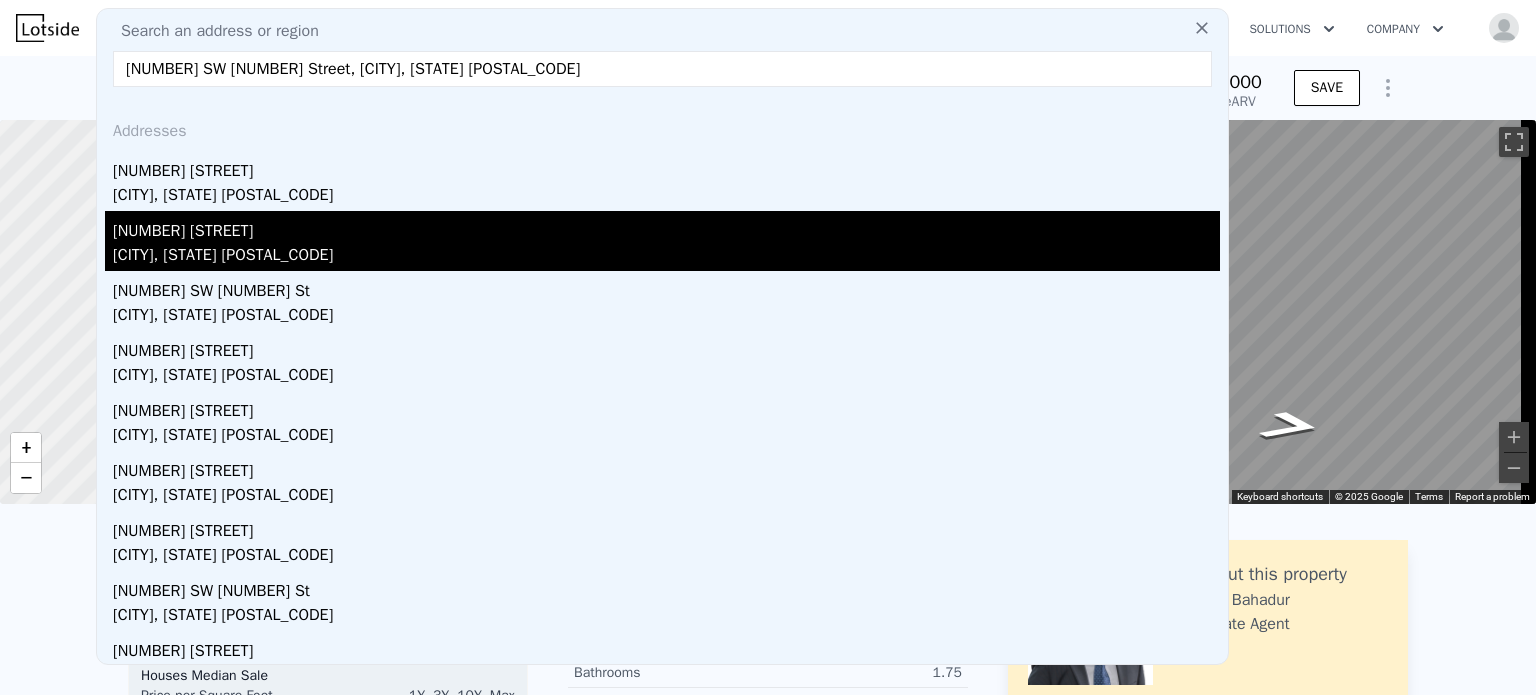 type on "30 SW 110th Street, Seattle, WA 98146" 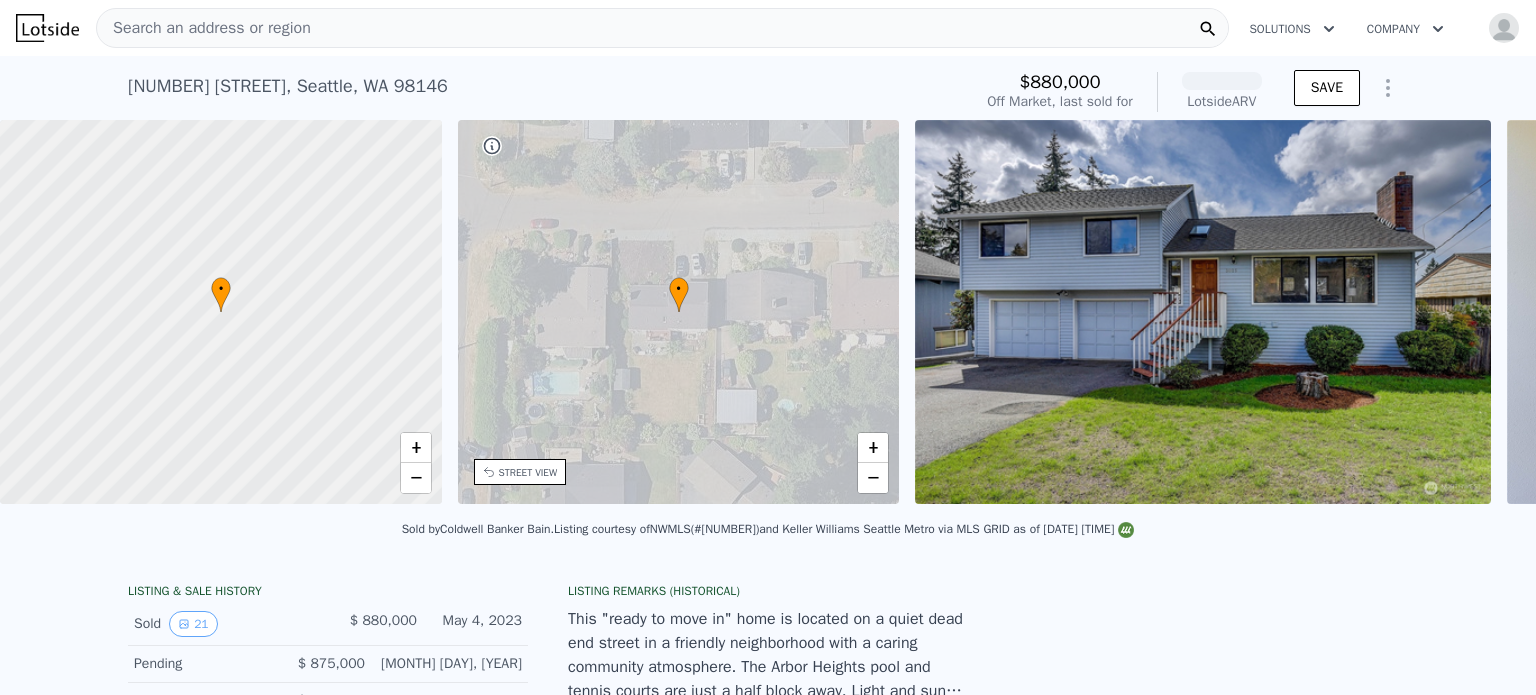 scroll, scrollTop: 0, scrollLeft: 465, axis: horizontal 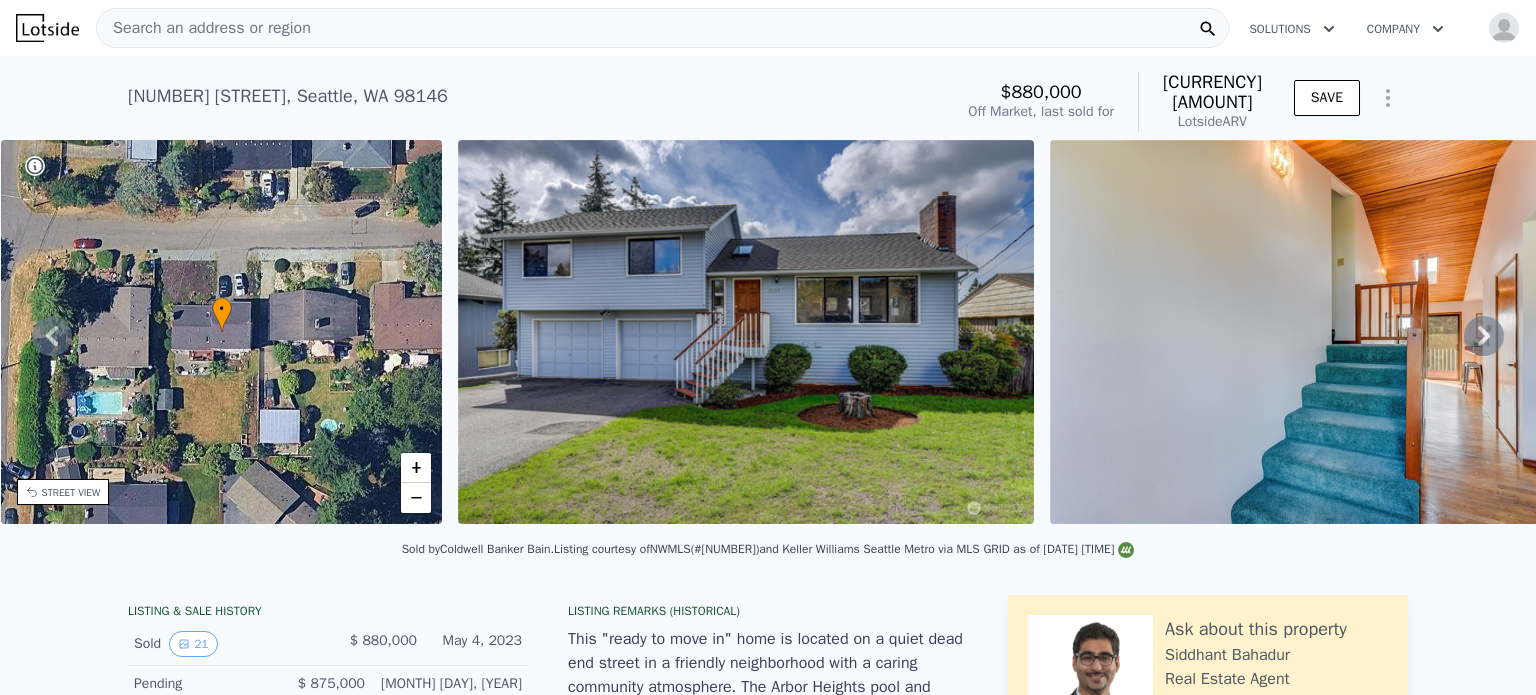 click on "•
+ −" at bounding box center (222, 332) 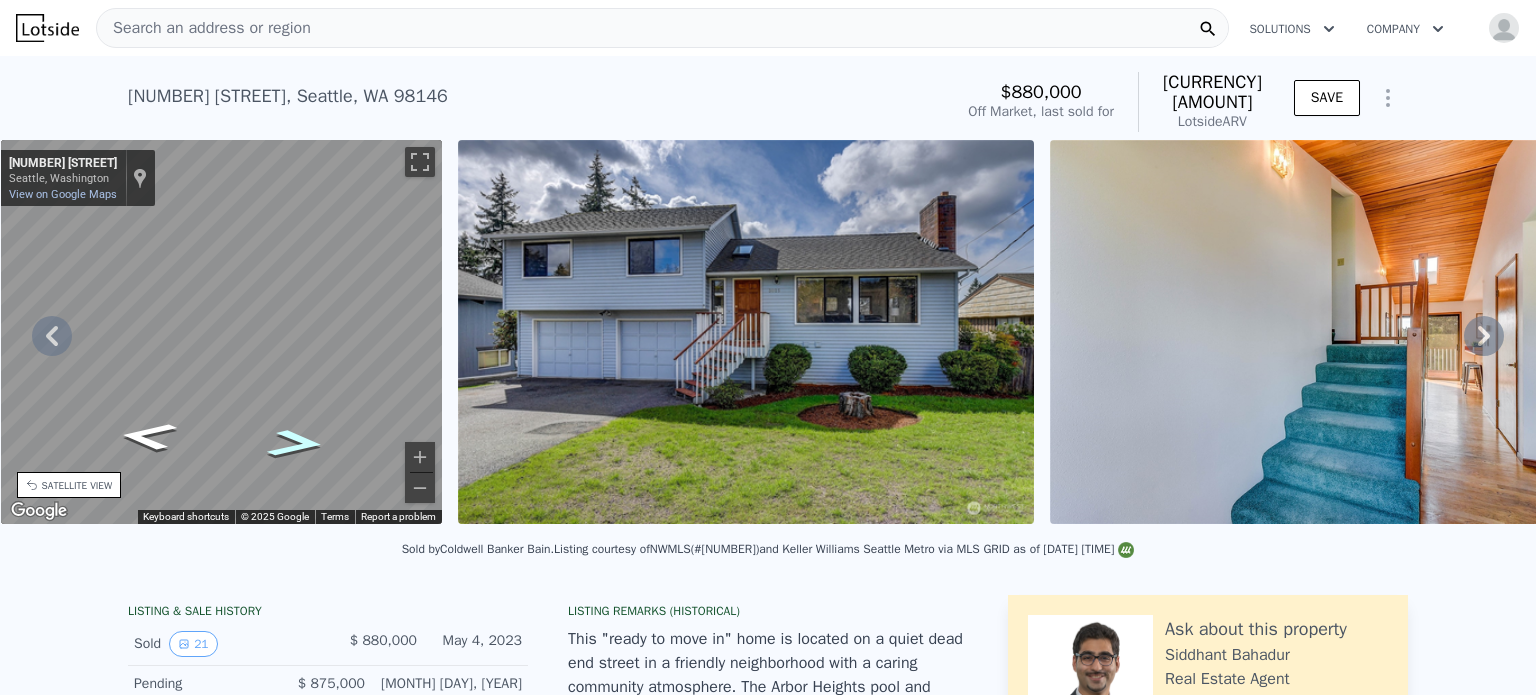 click 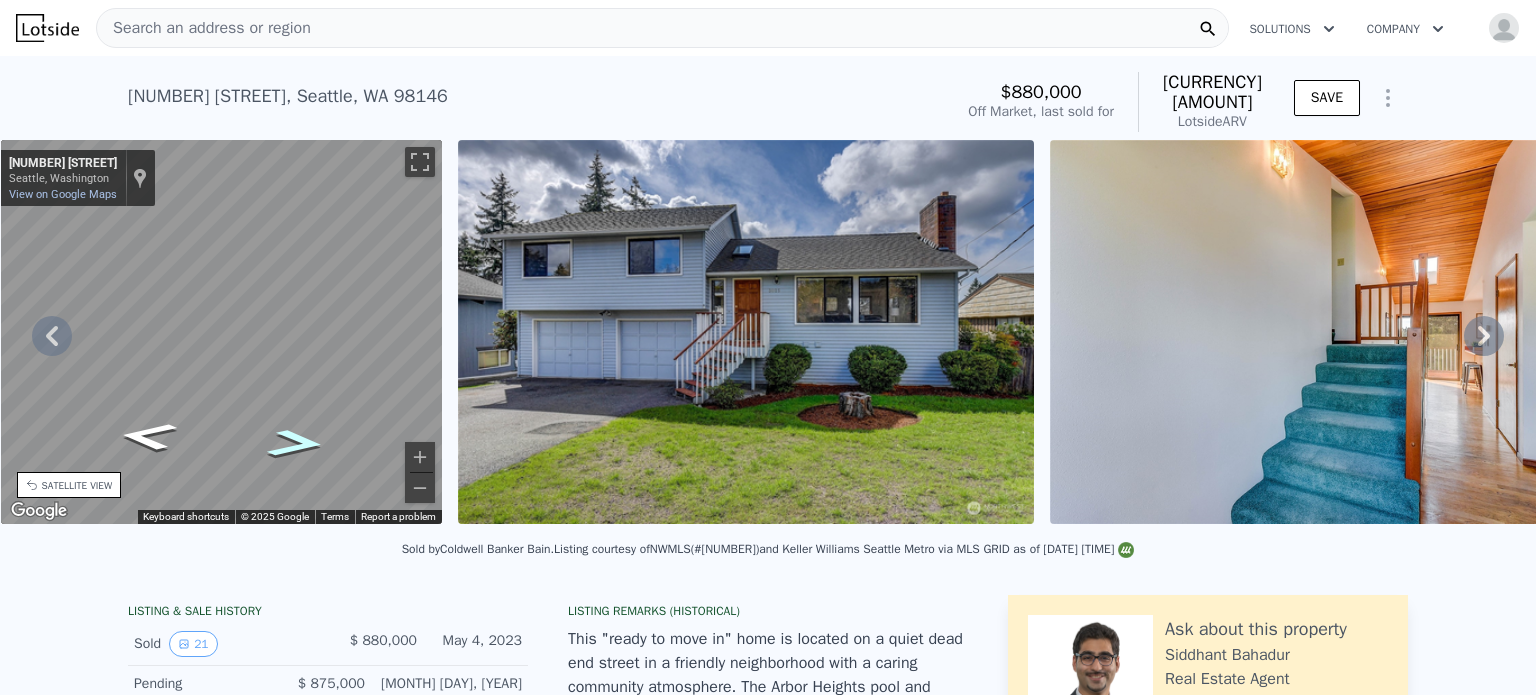 click 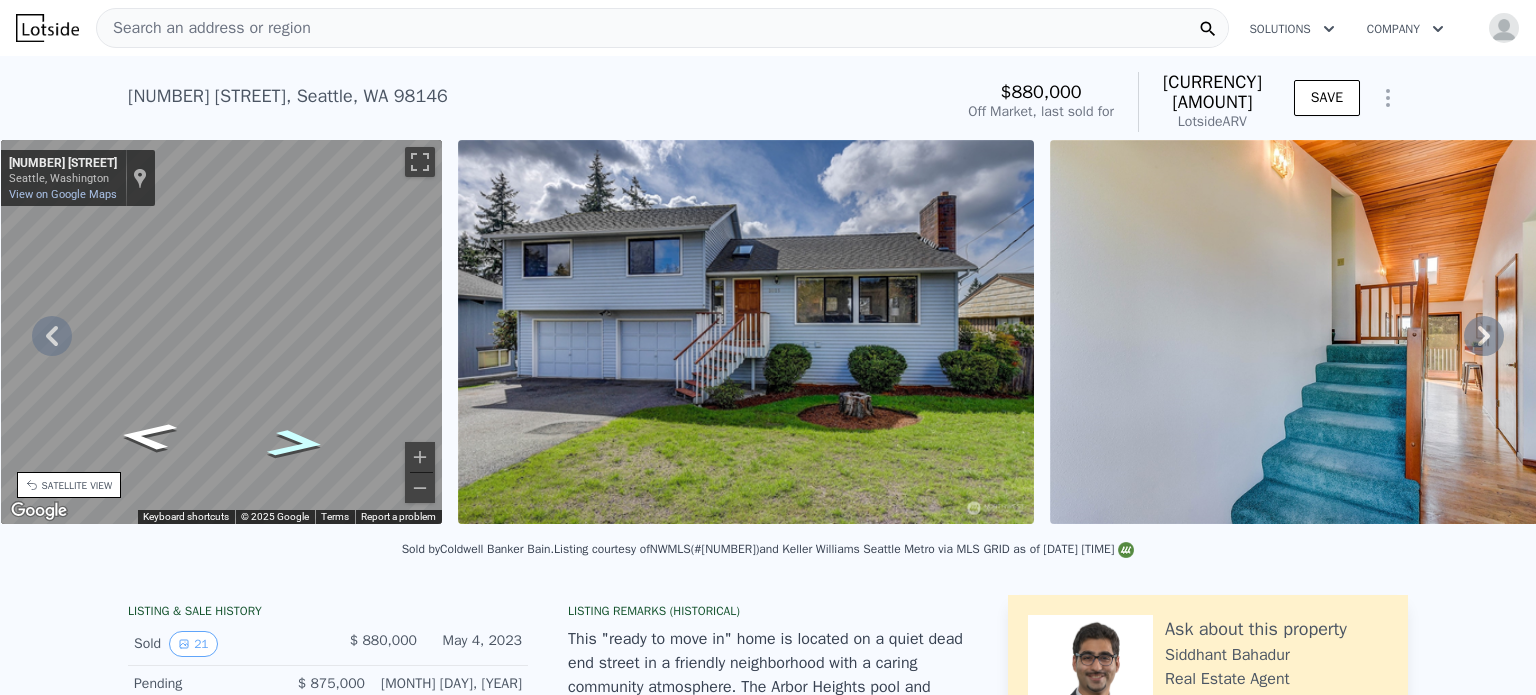click 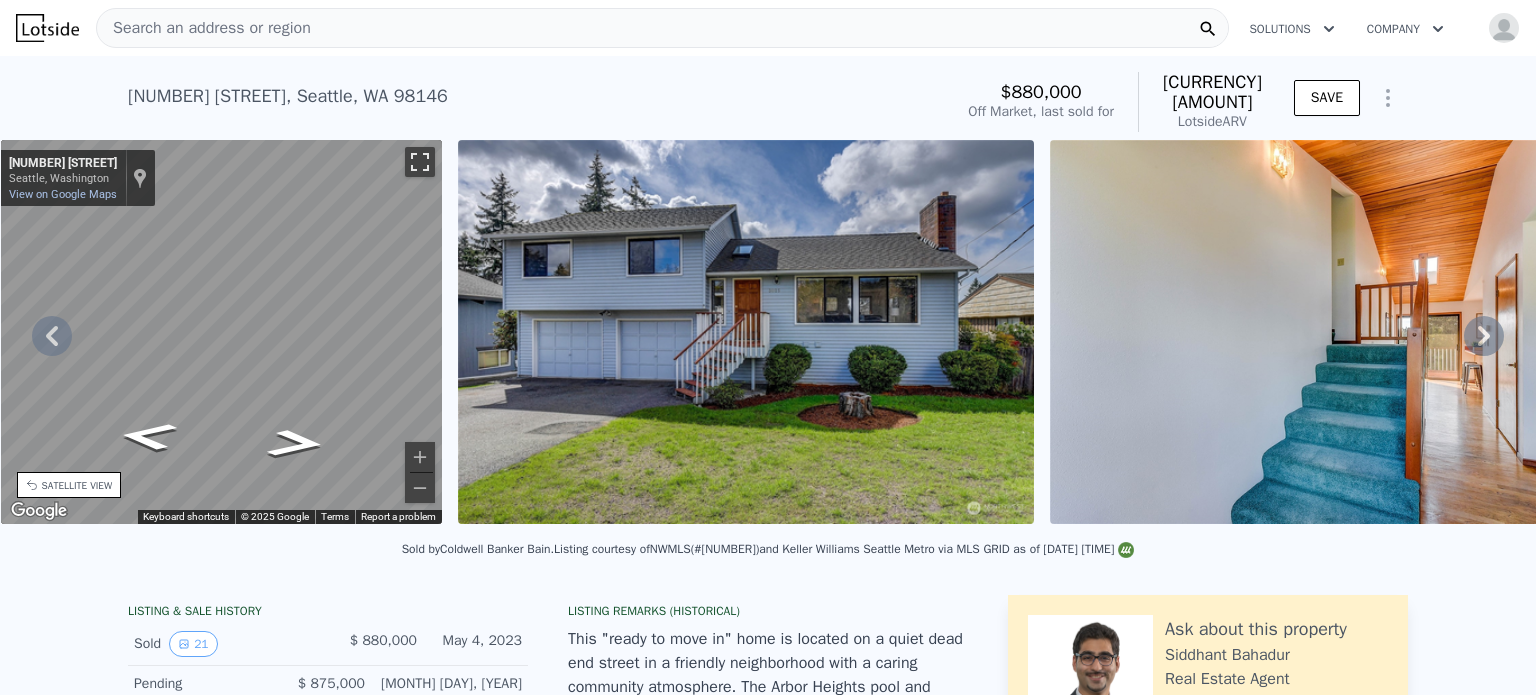 click at bounding box center [420, 162] 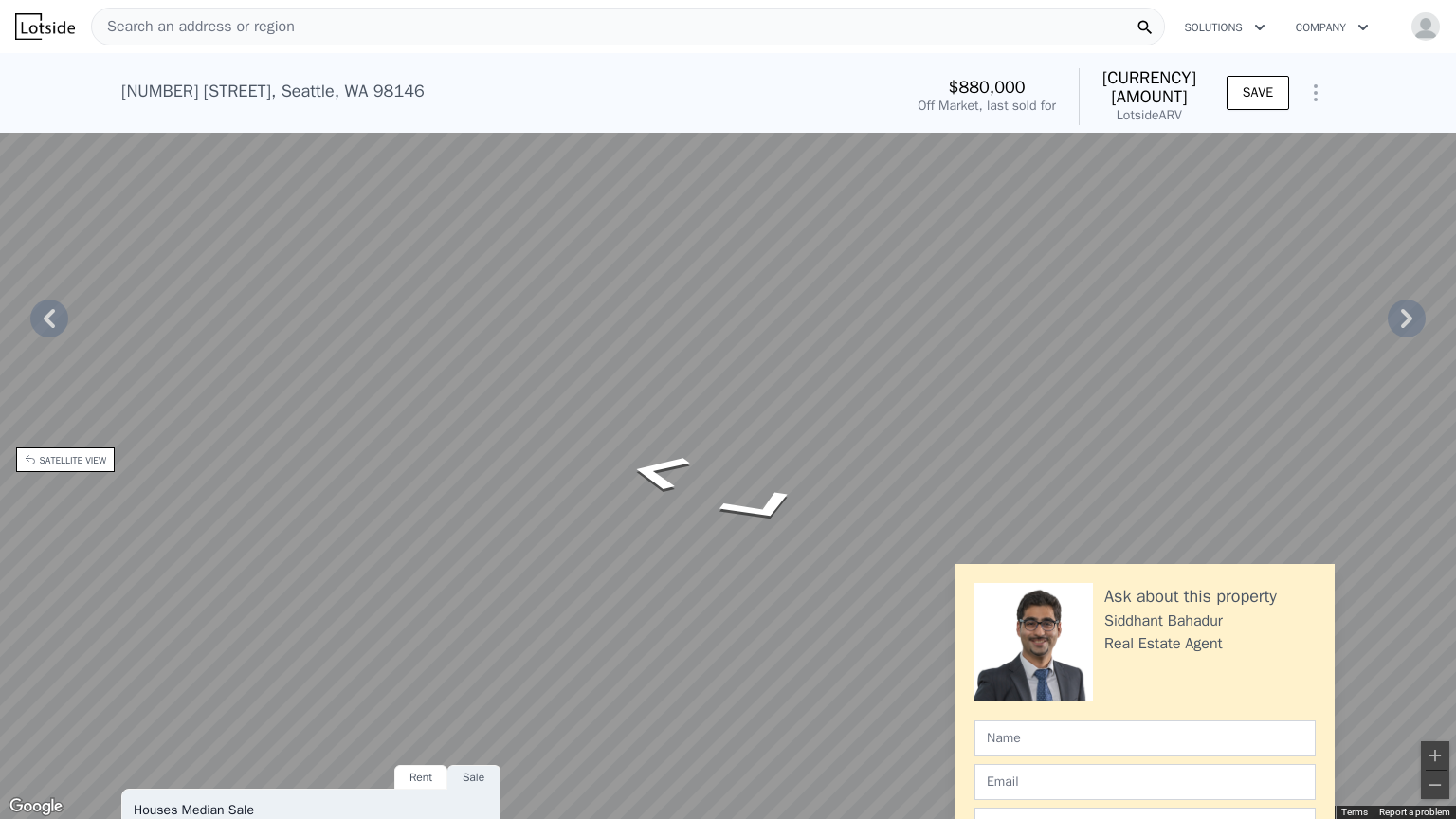 click at bounding box center [1435, 21] 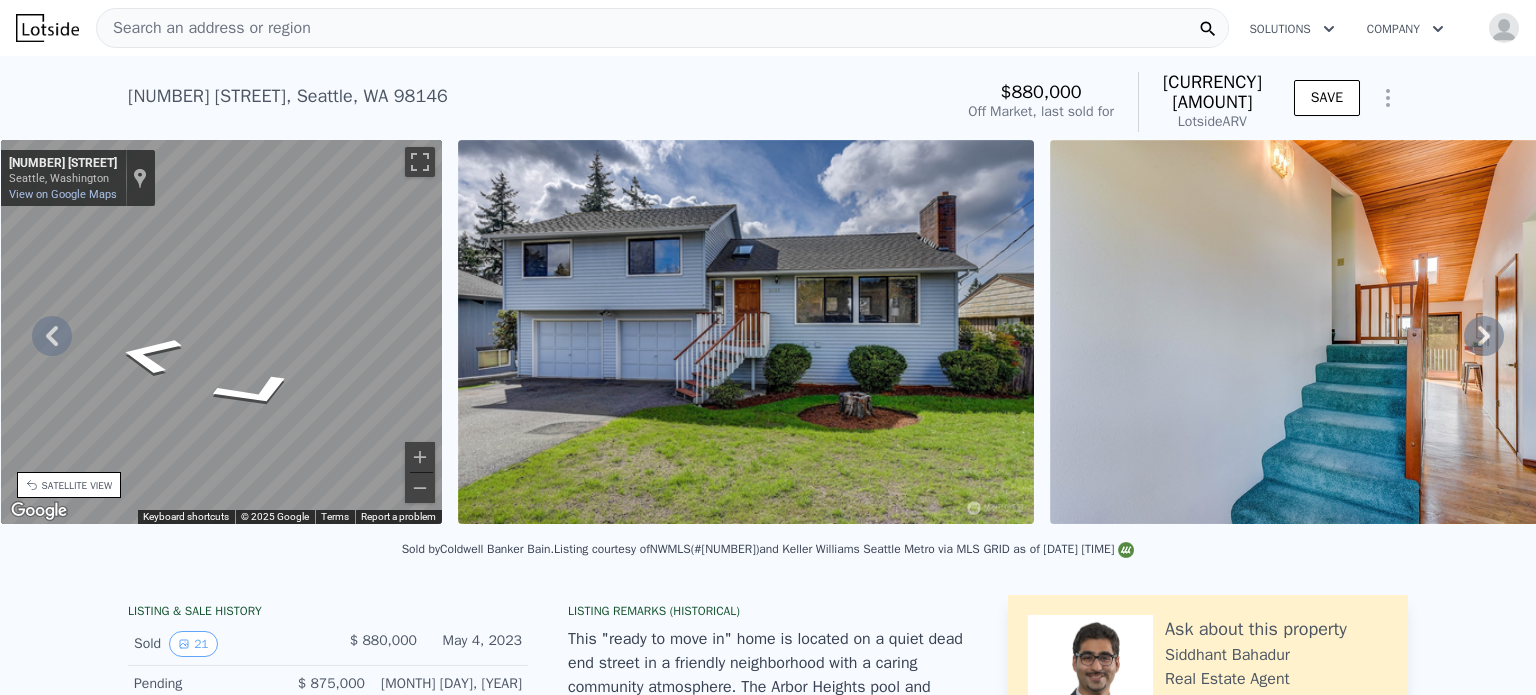 click on "Search an address or region" at bounding box center [204, 28] 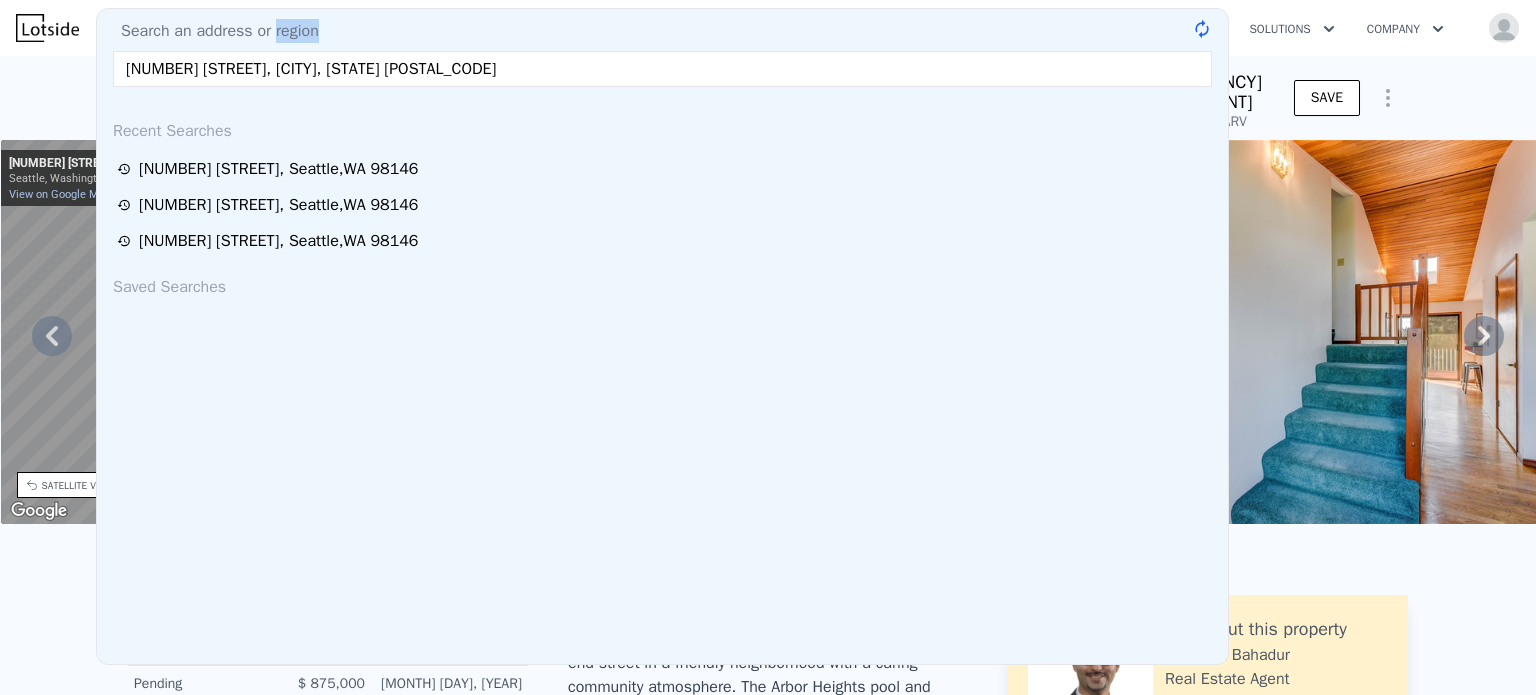 click on "Search an address or region" at bounding box center (212, 31) 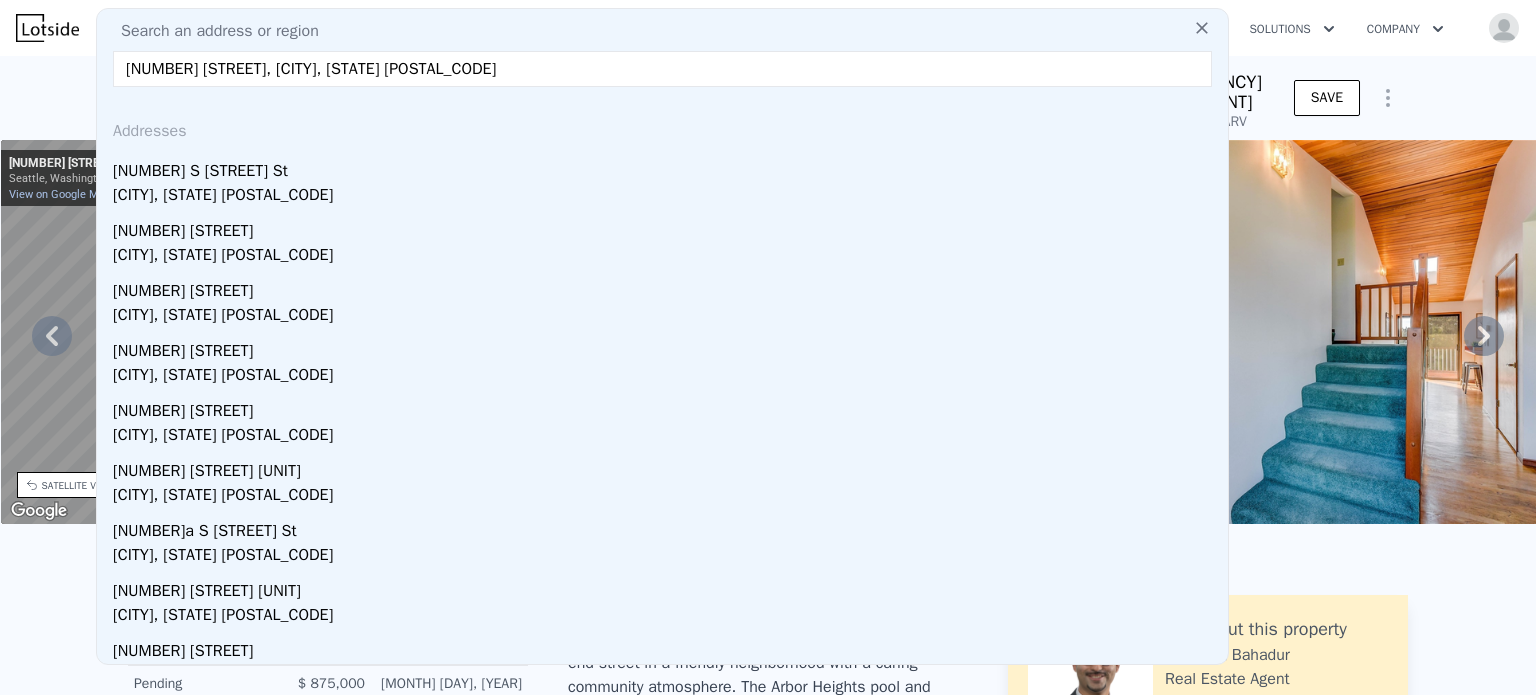 click on "3827 S Morgan Street, Seattle, WA 98118" at bounding box center [662, 69] 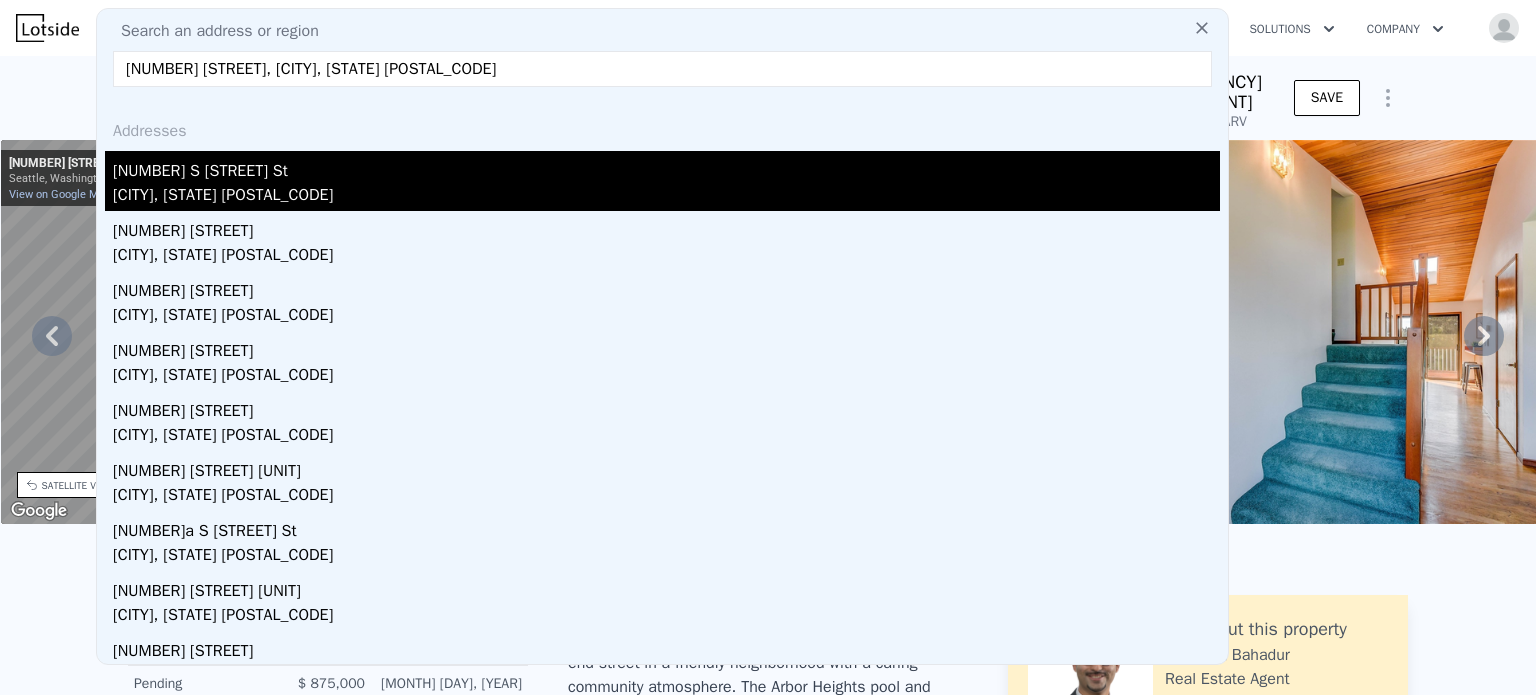 click on "3827 S Morgan St" at bounding box center (666, 167) 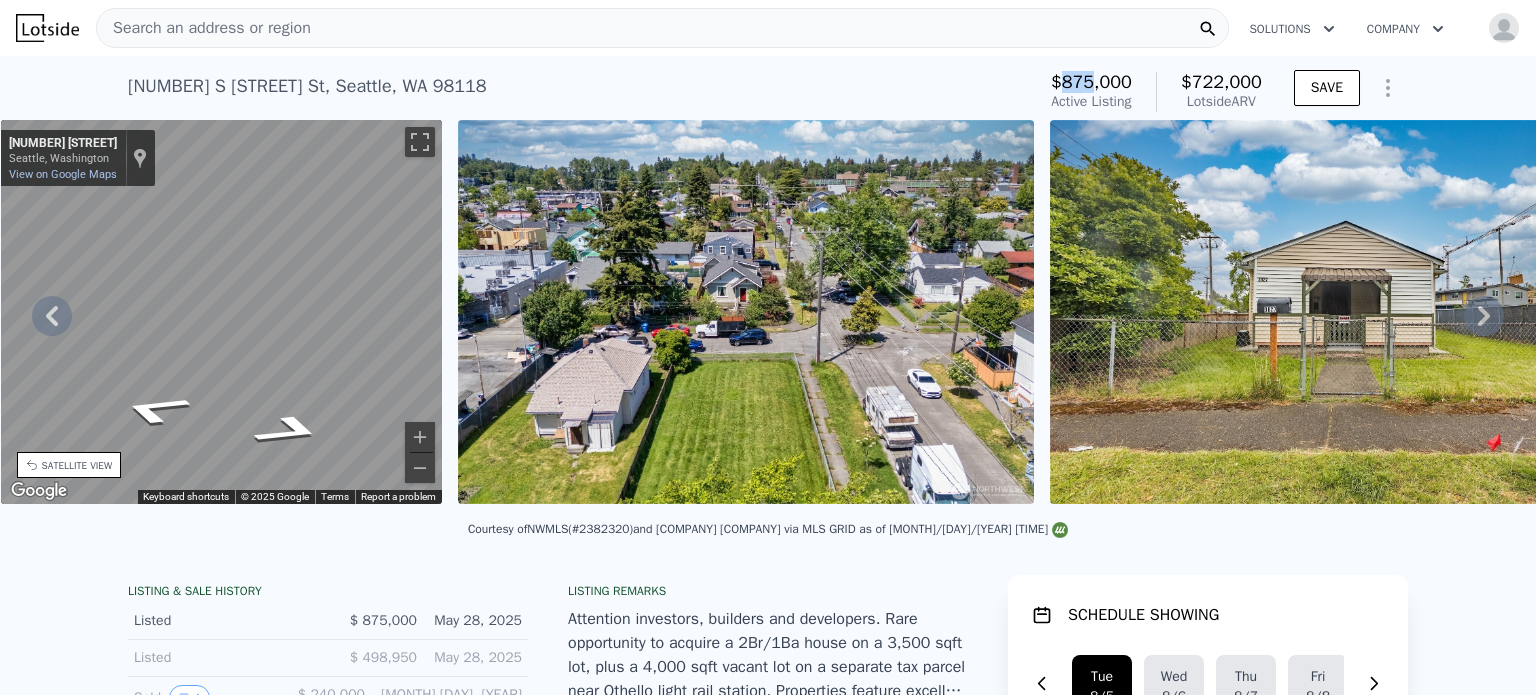 drag, startPoint x: 1064, startPoint y: 83, endPoint x: 1092, endPoint y: 83, distance: 28 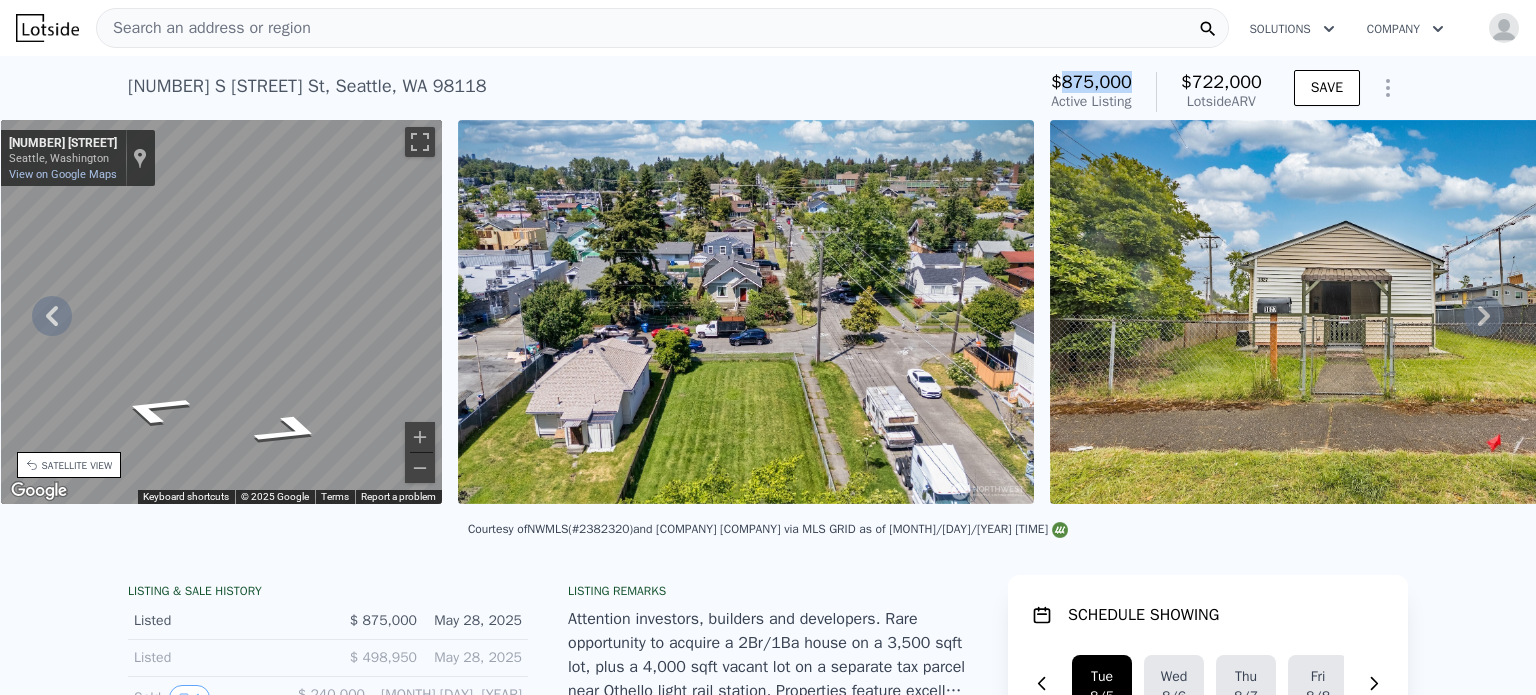 click on "$875,000" at bounding box center [1091, 82] 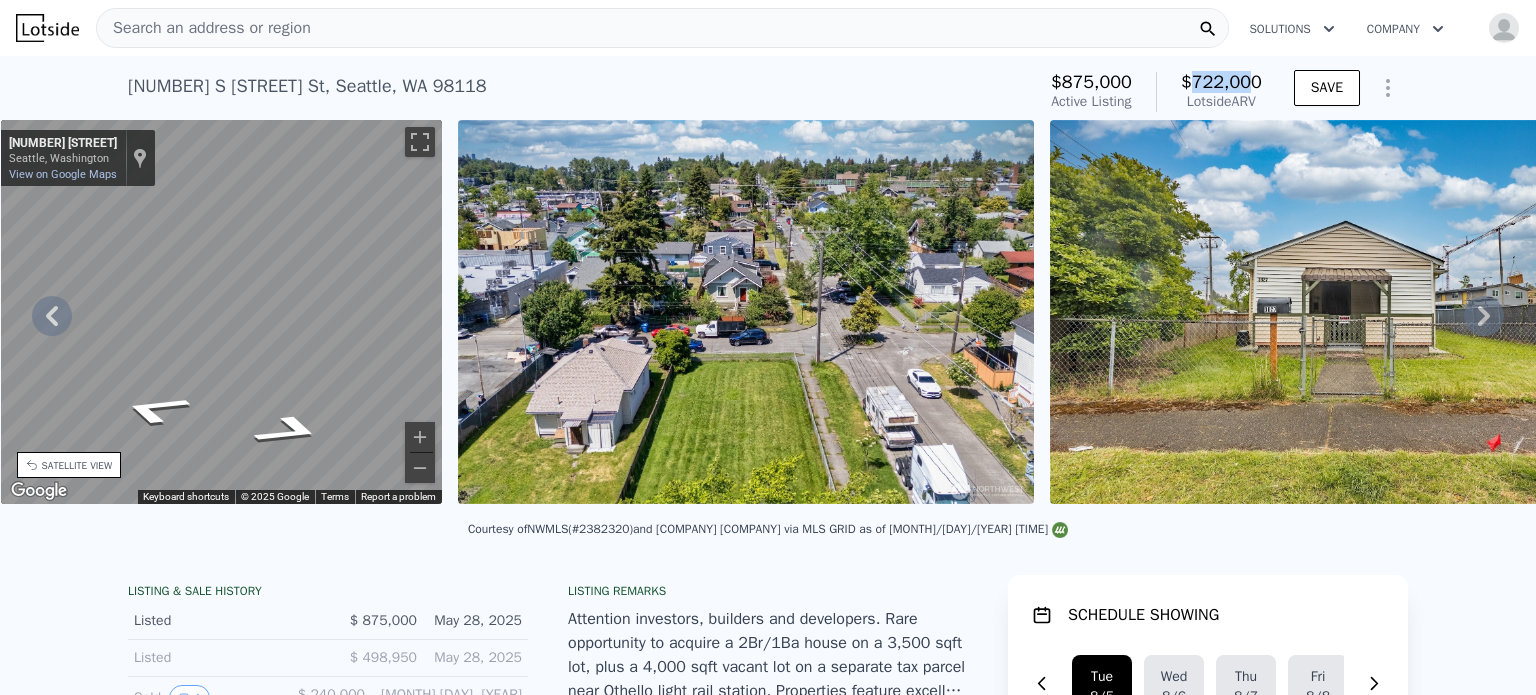 drag, startPoint x: 1188, startPoint y: 83, endPoint x: 1240, endPoint y: 84, distance: 52.009613 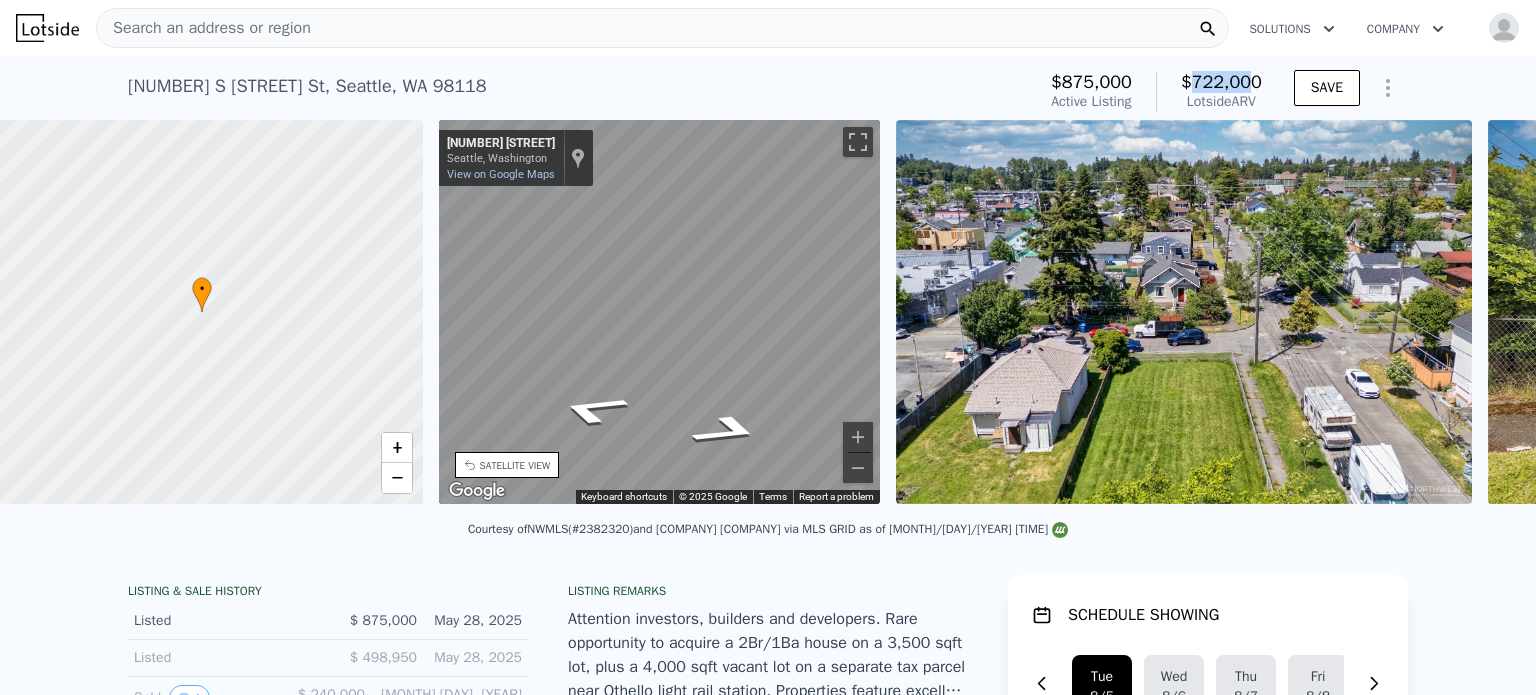 scroll, scrollTop: 0, scrollLeft: 8, axis: horizontal 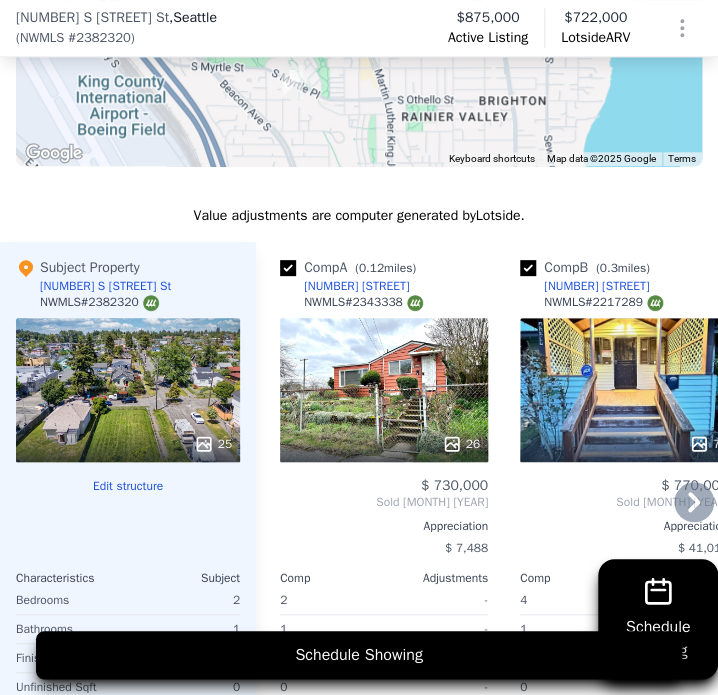 click on "26" at bounding box center (384, 390) 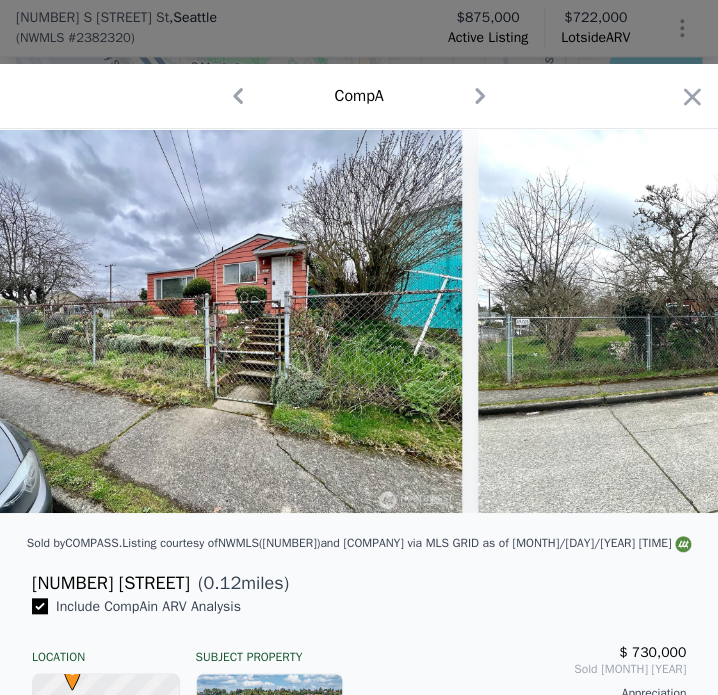 scroll, scrollTop: 0, scrollLeft: 6687, axis: horizontal 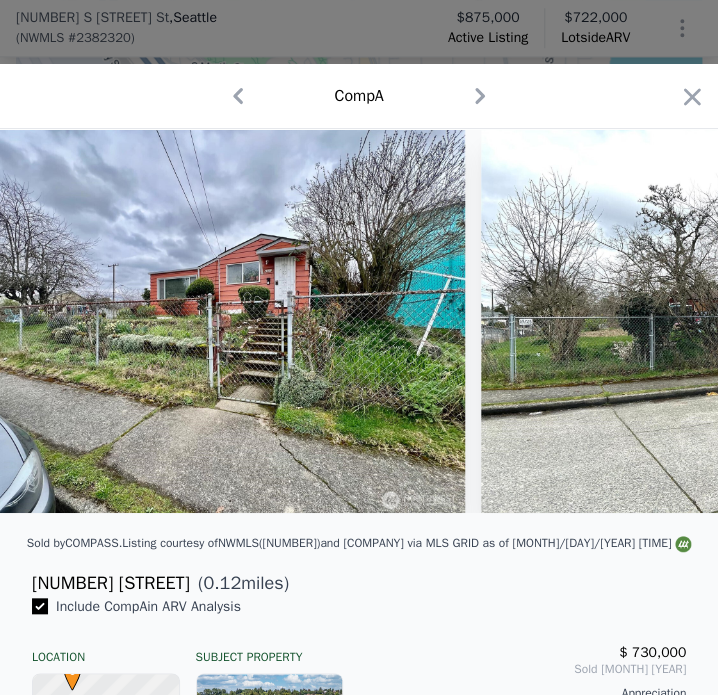 click on "Comp  A" at bounding box center (359, 96) 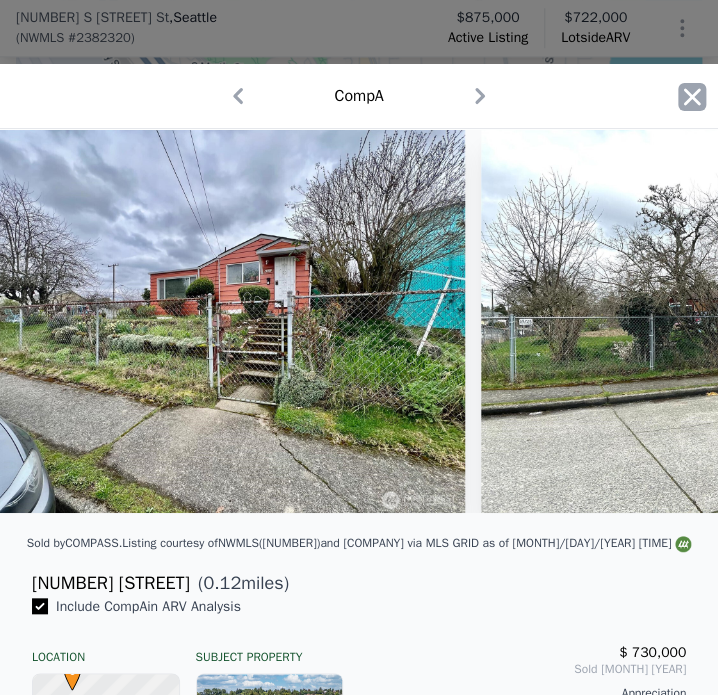 click 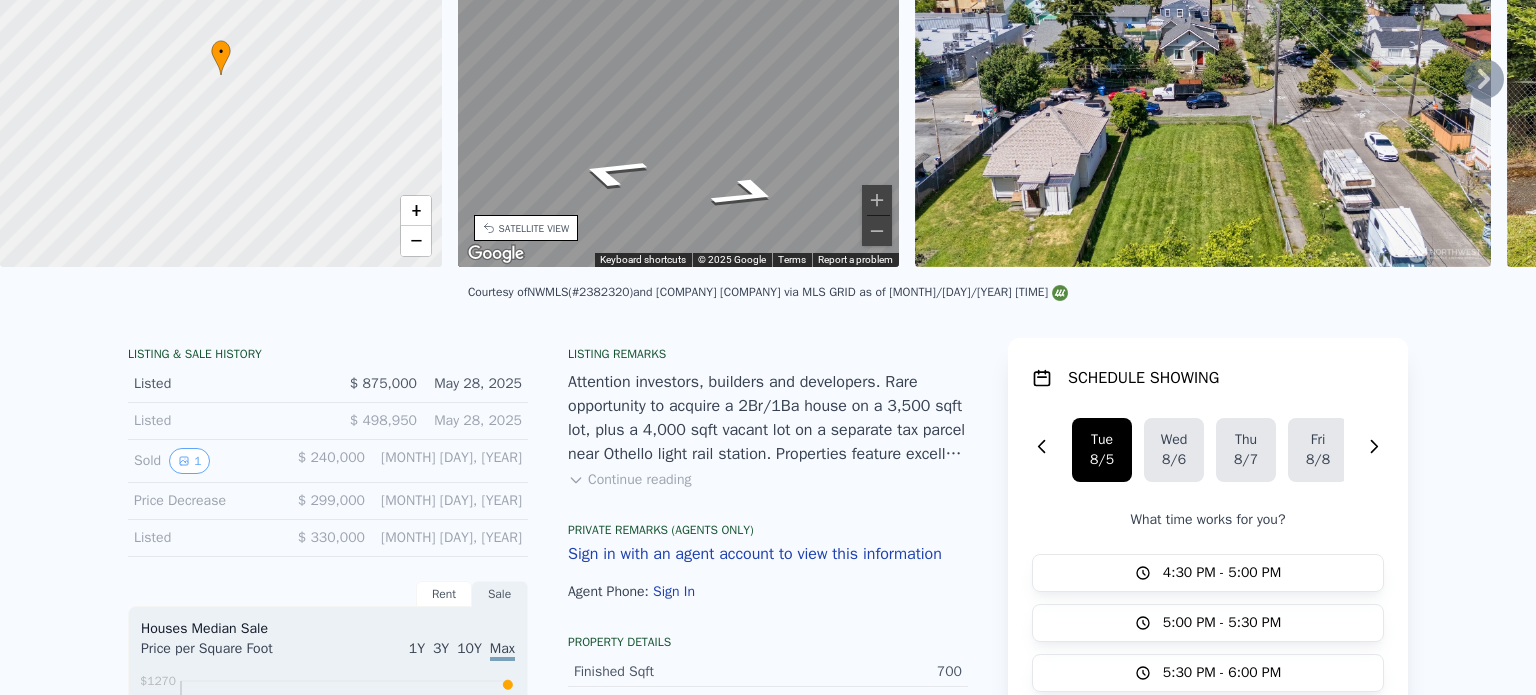 scroll, scrollTop: 0, scrollLeft: 0, axis: both 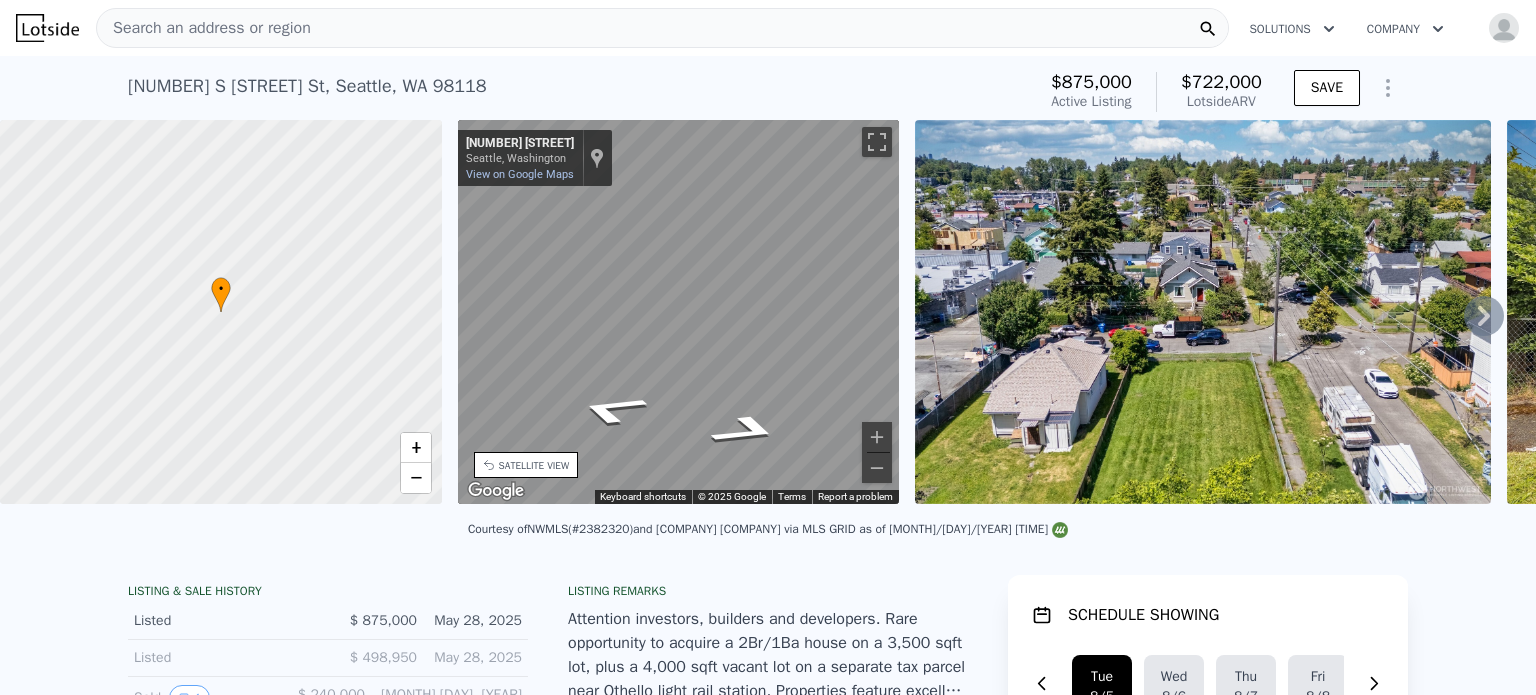 click on "Search an address or region" at bounding box center (662, 28) 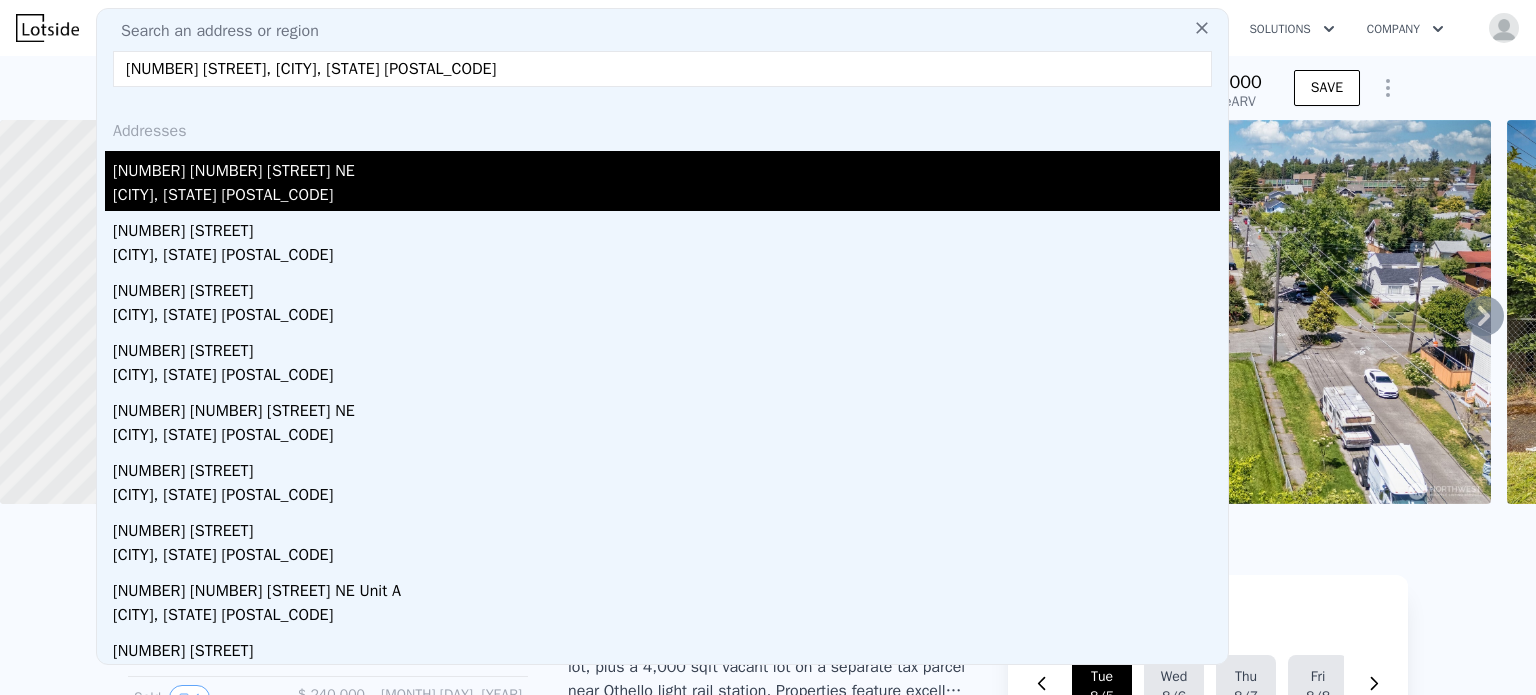 type on "6527 54th Avenue NE, Seattle, WA 98115" 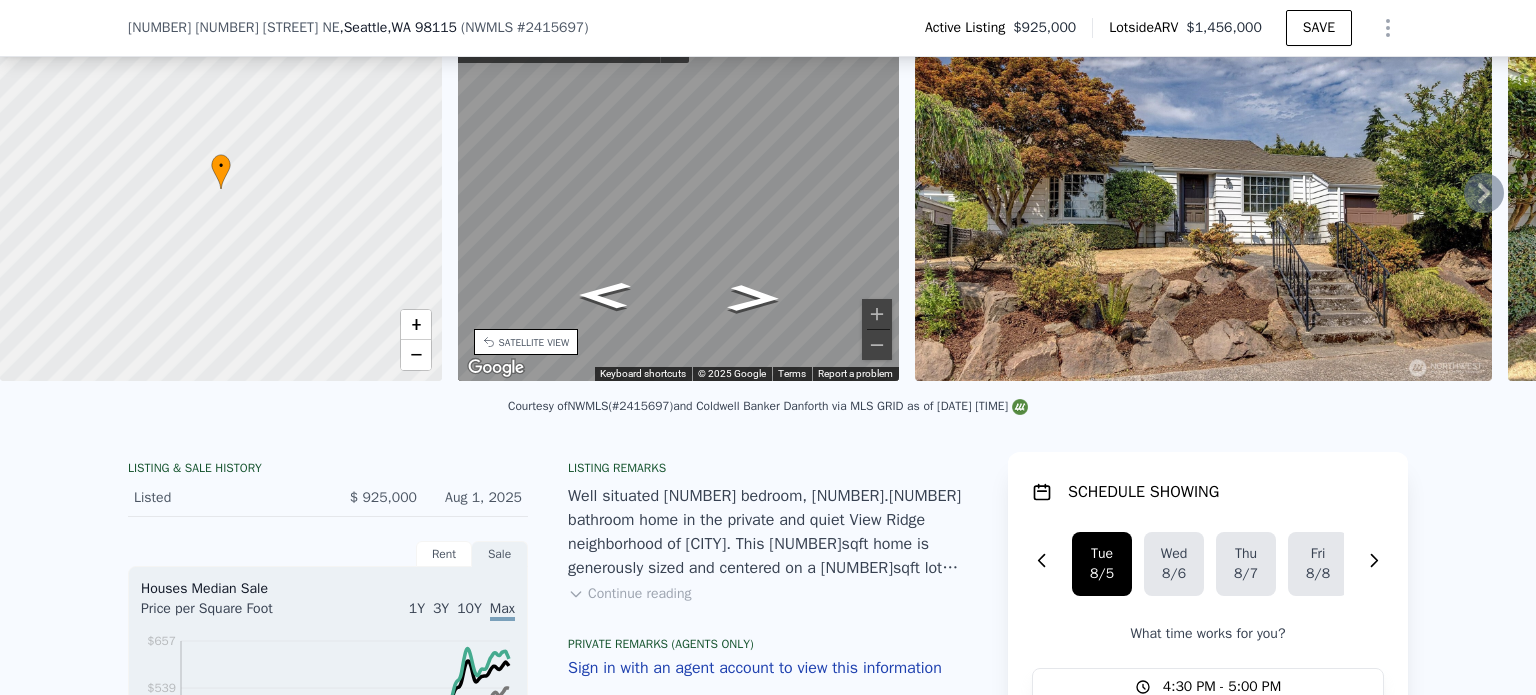 scroll, scrollTop: 132, scrollLeft: 0, axis: vertical 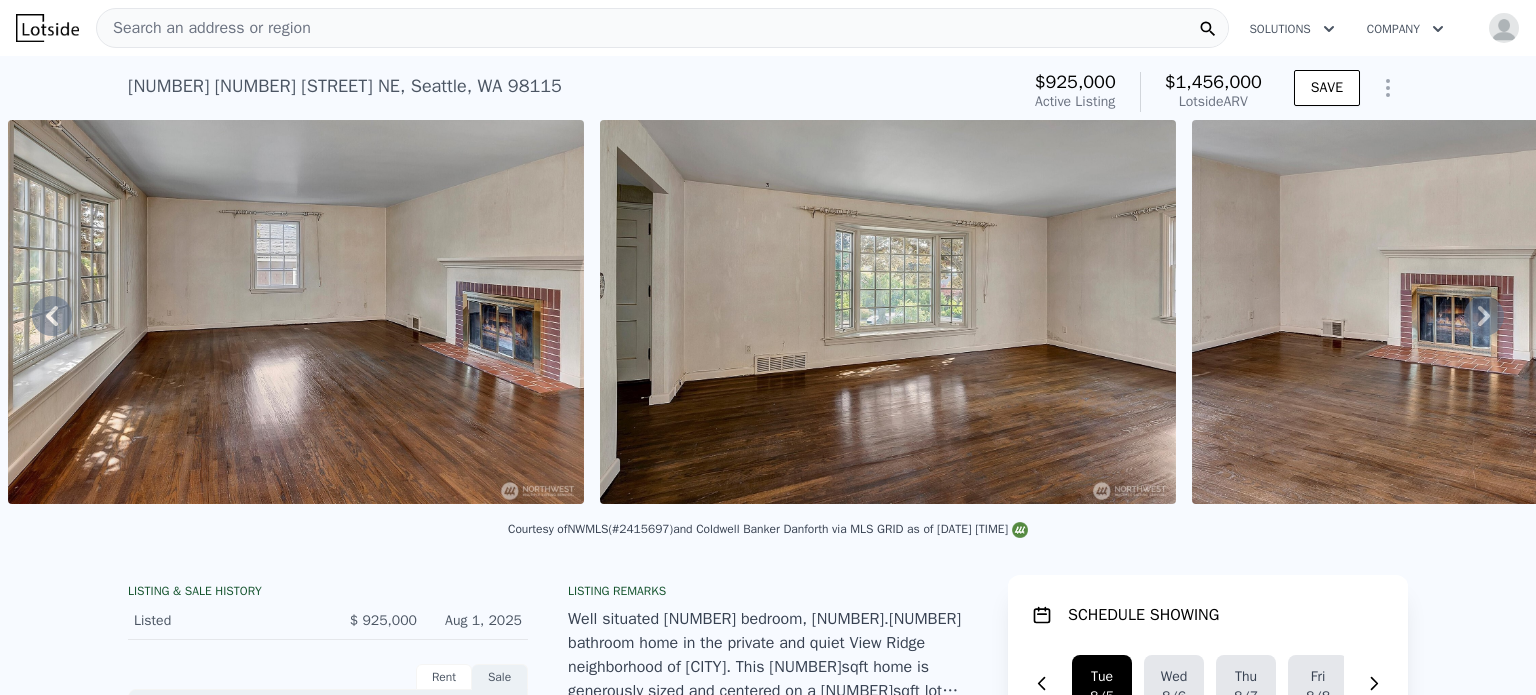 click on "Search an address or region" at bounding box center [662, 28] 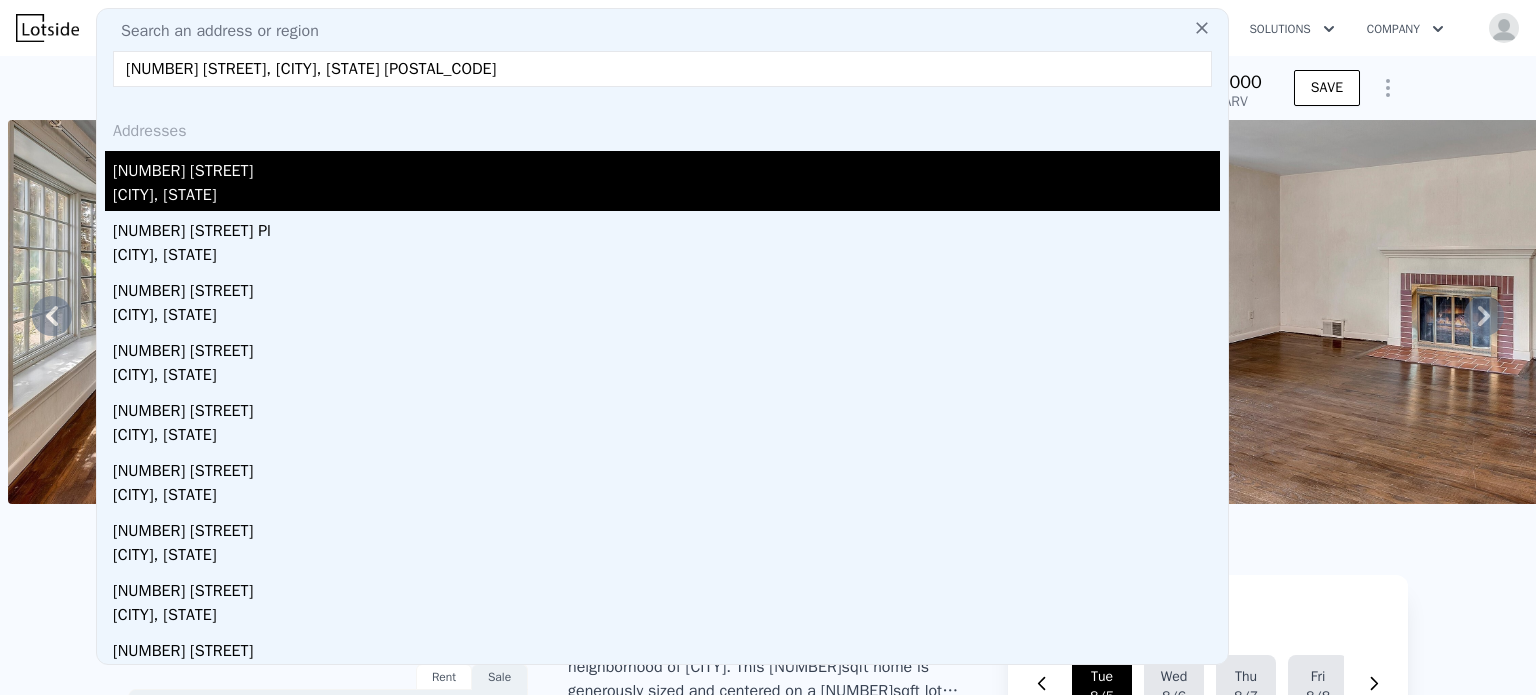 type on "8925 Trentsby Pl, Charlotte, NC 28216" 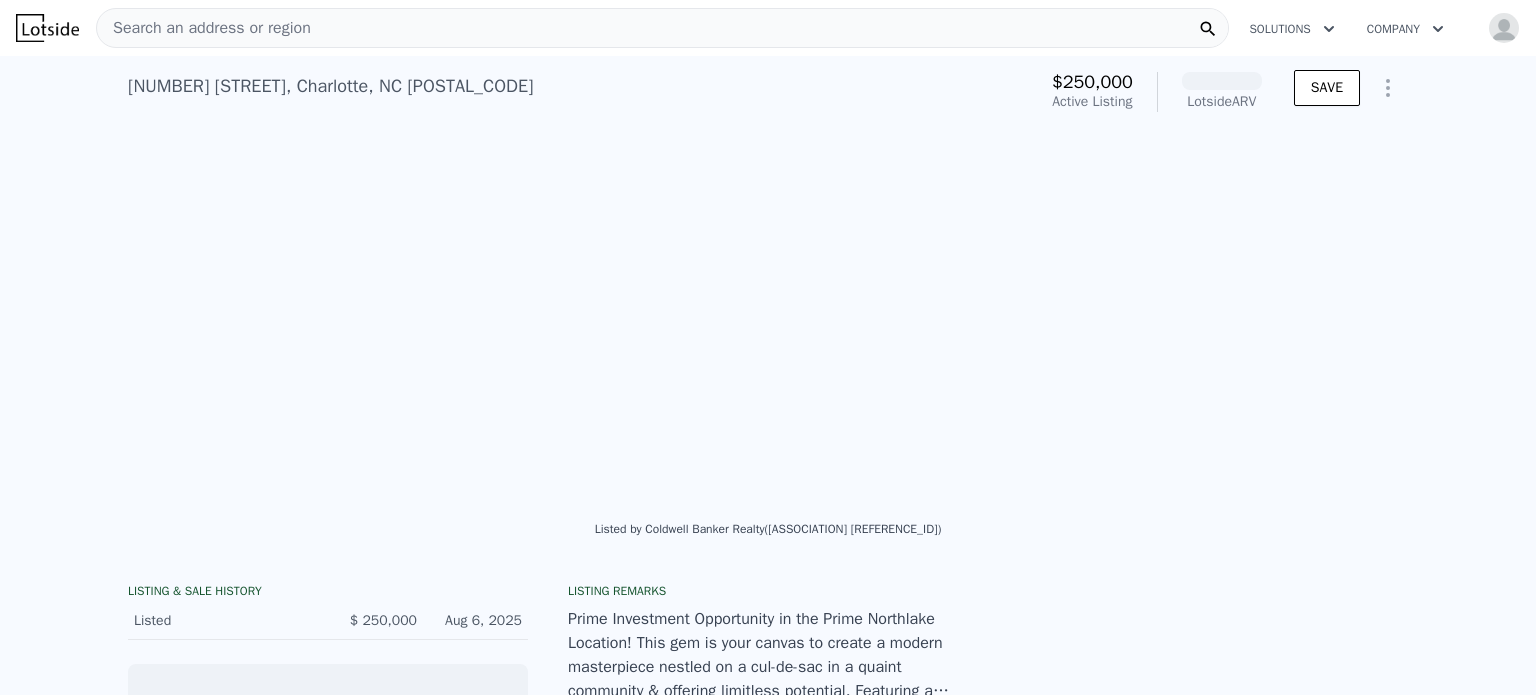 scroll, scrollTop: 0, scrollLeft: 2288, axis: horizontal 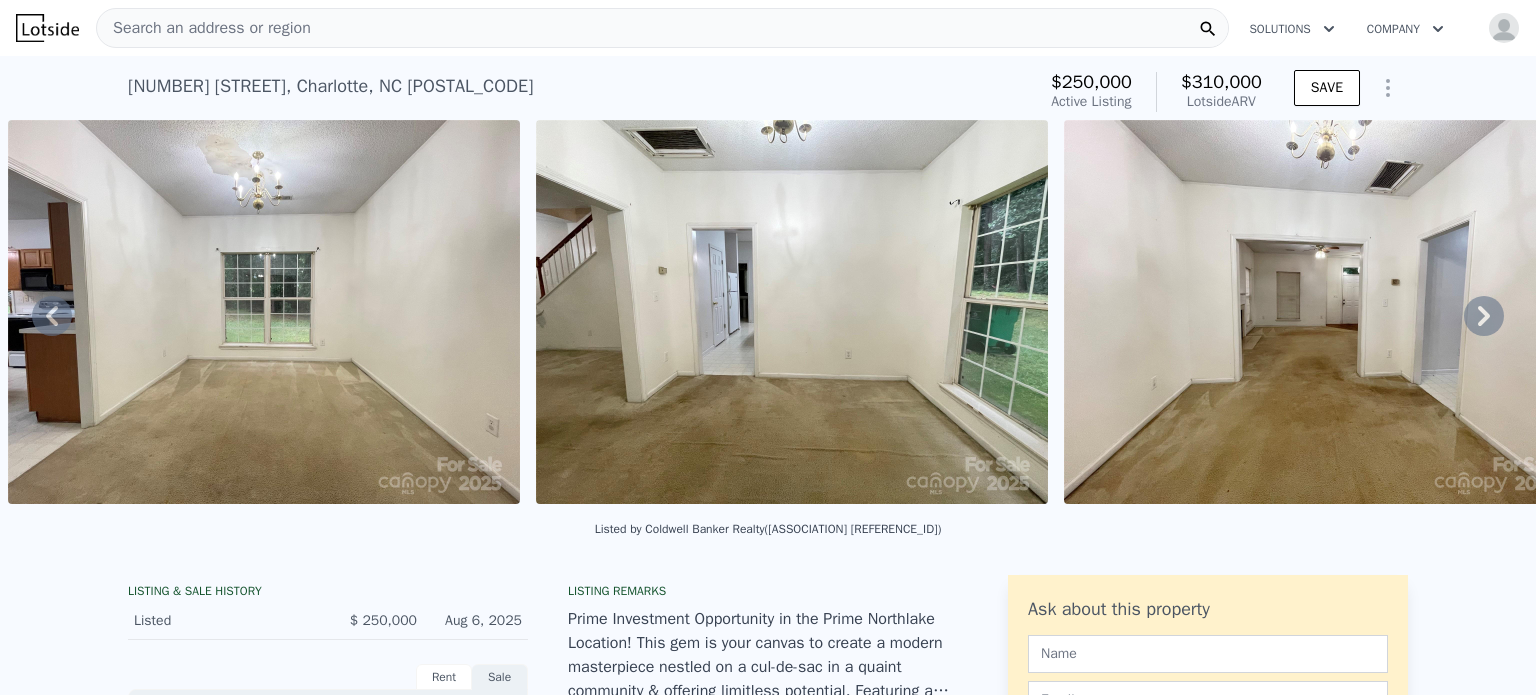 click on "Search an address or region" at bounding box center [662, 28] 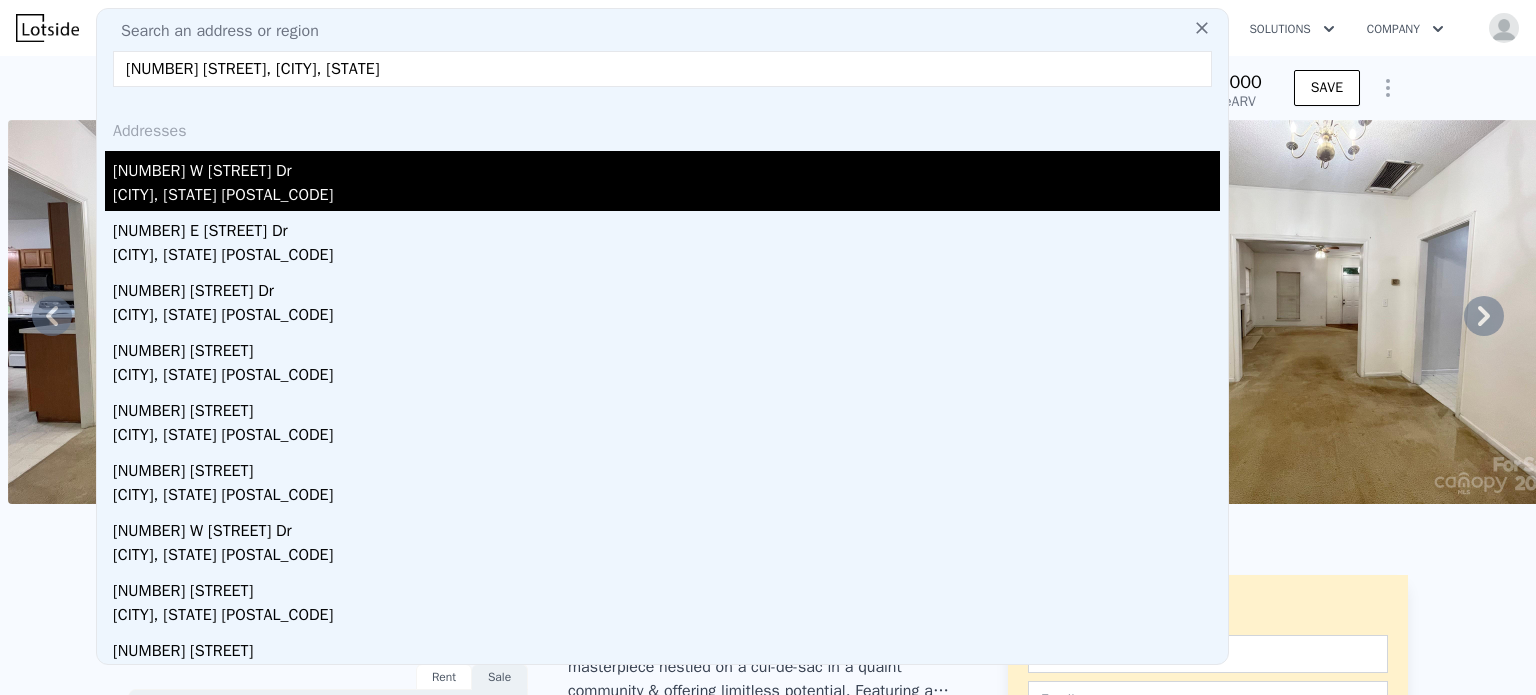 type on "4406 Argyle Dr, Charlotte, NC 28213" 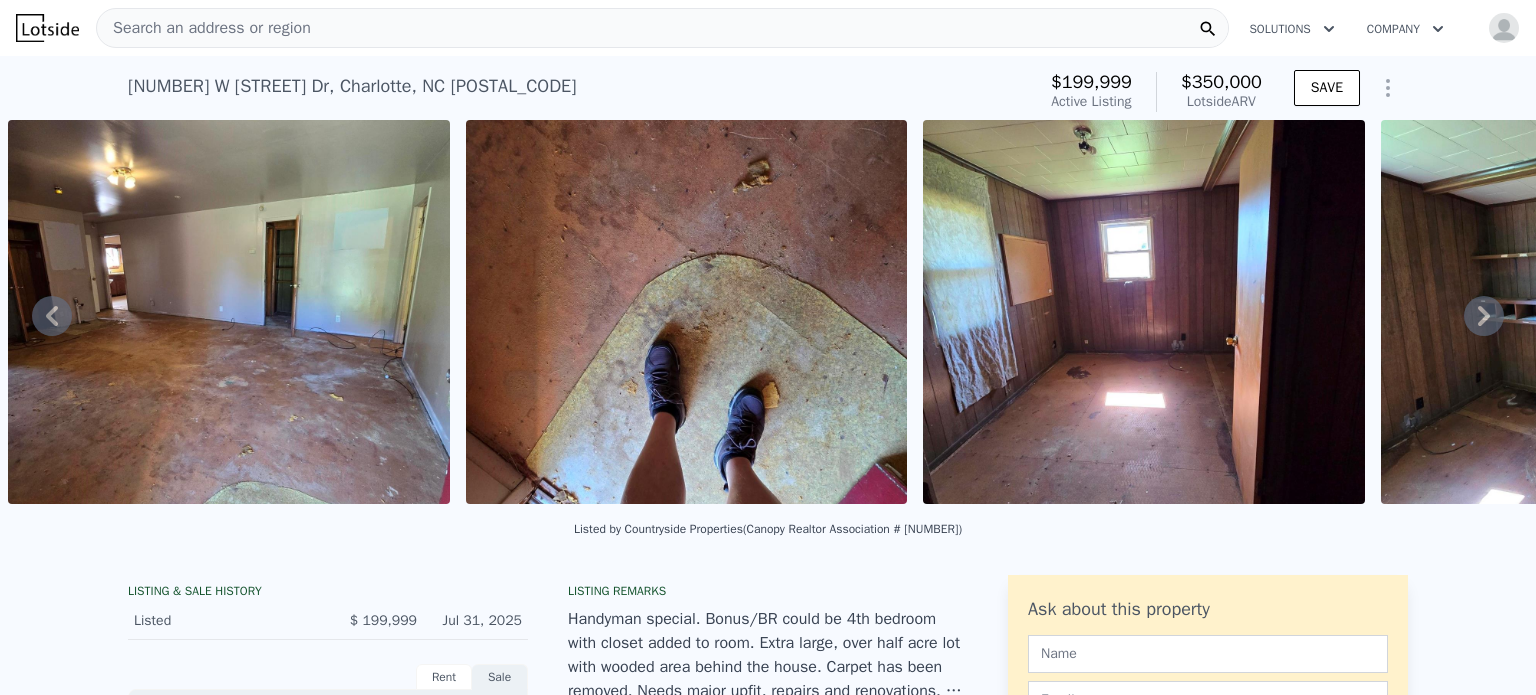 click on "Search an address or region" at bounding box center [204, 28] 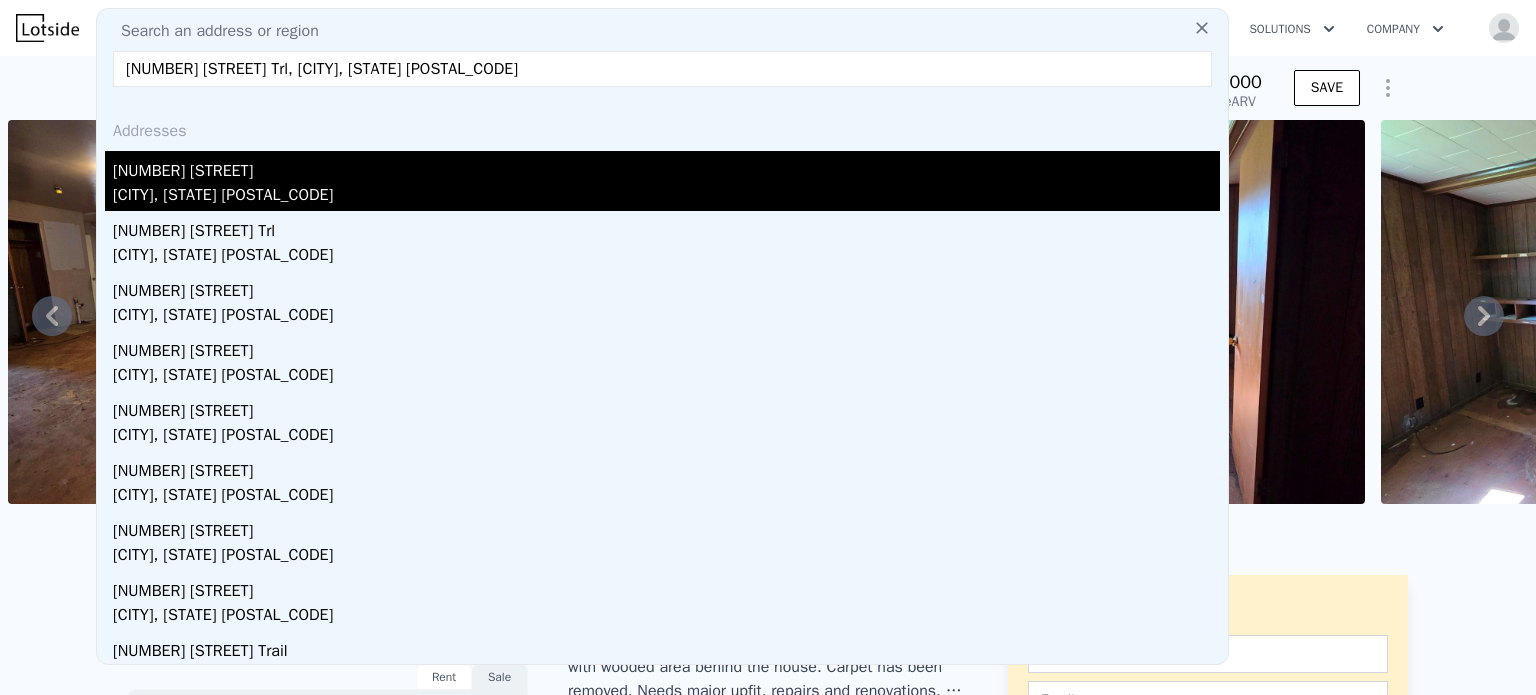 type on "6543 Montezuma Trl, Charlotte, NC 28227" 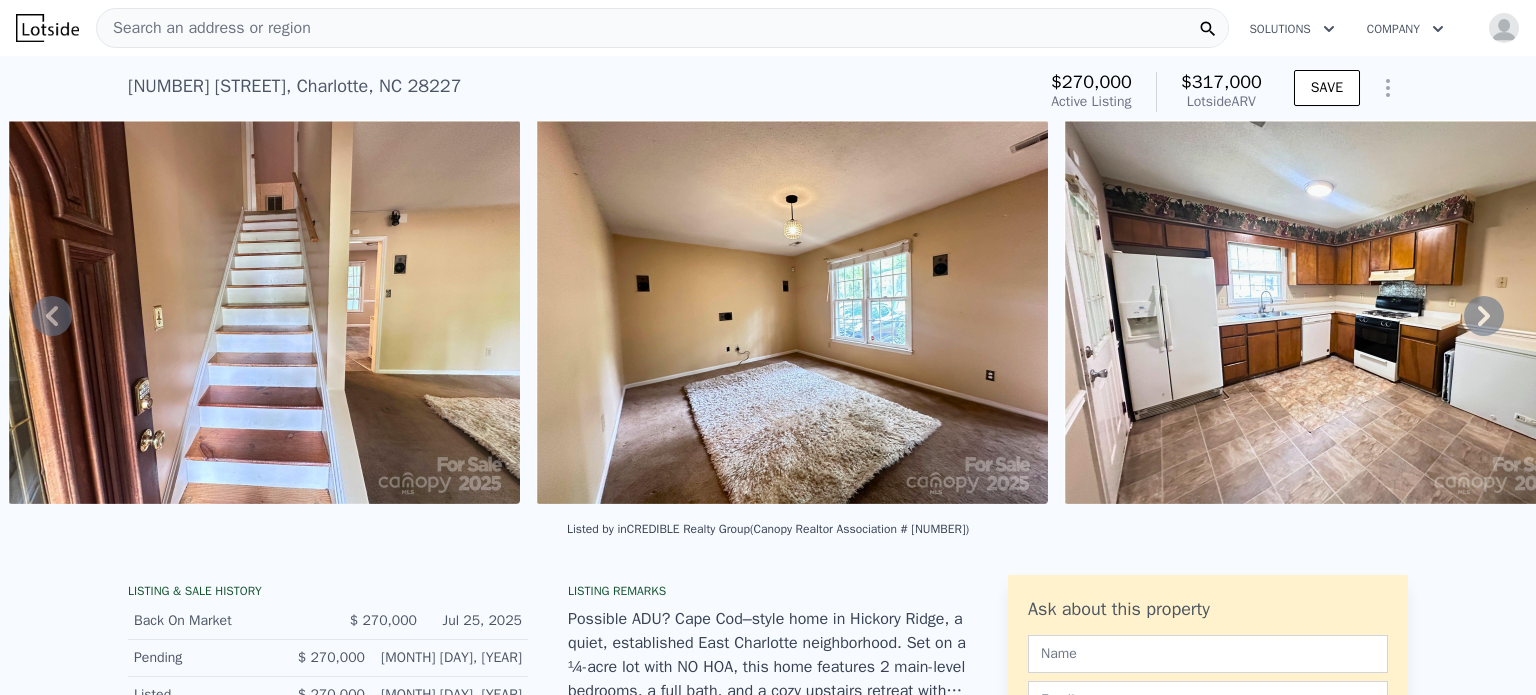 click on "Search an address or region" at bounding box center (204, 28) 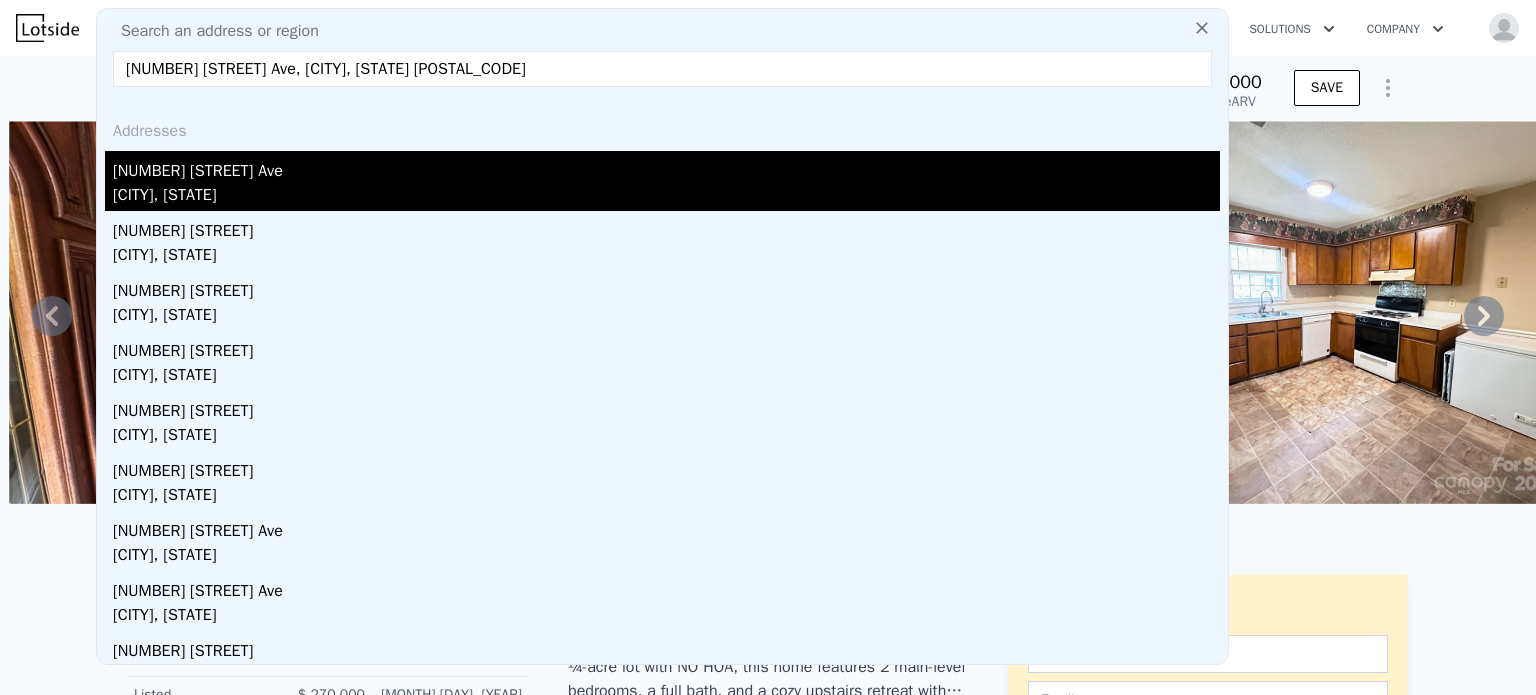 type on "2605 Booker Ave, Charlotte, NC 28216" 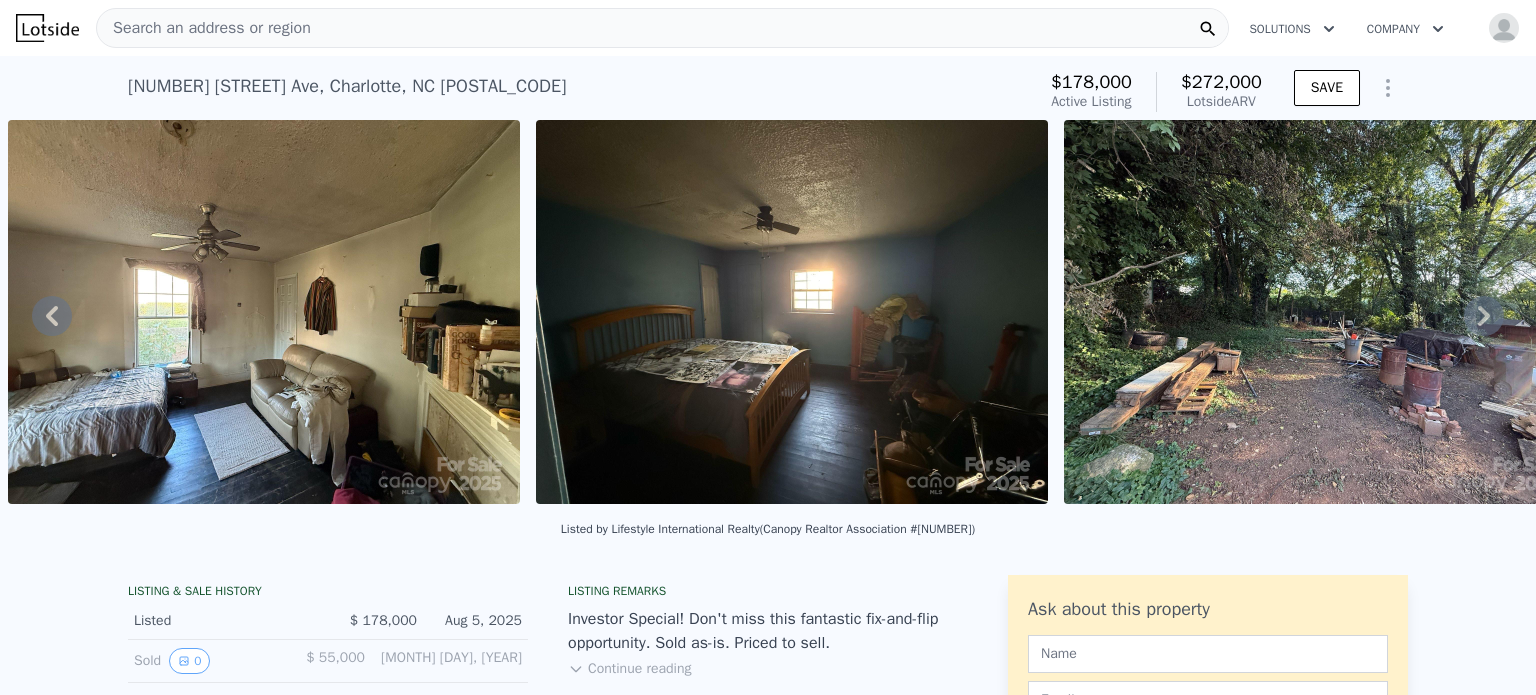 click on "Search an address or region" at bounding box center [662, 28] 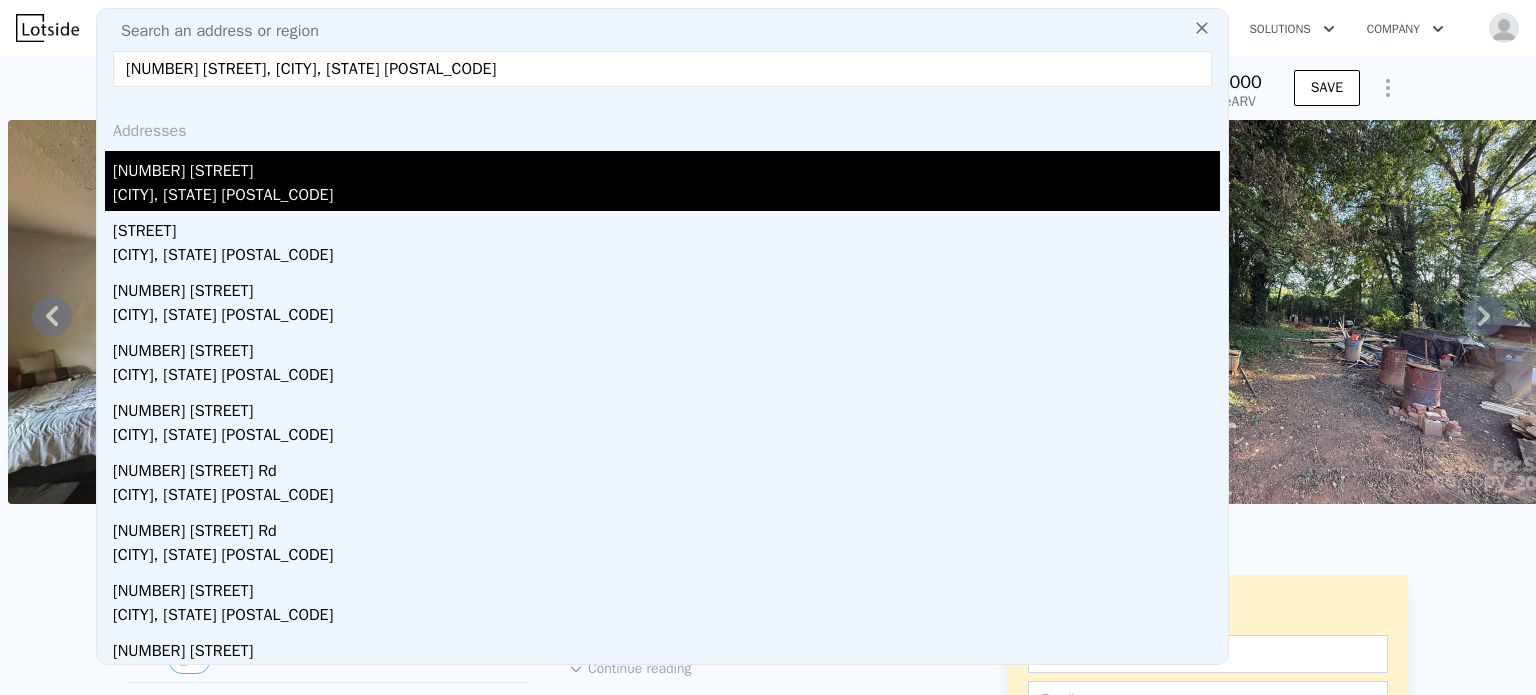 type on "5300 Nevin Rd, Charlotte, NC 28269" 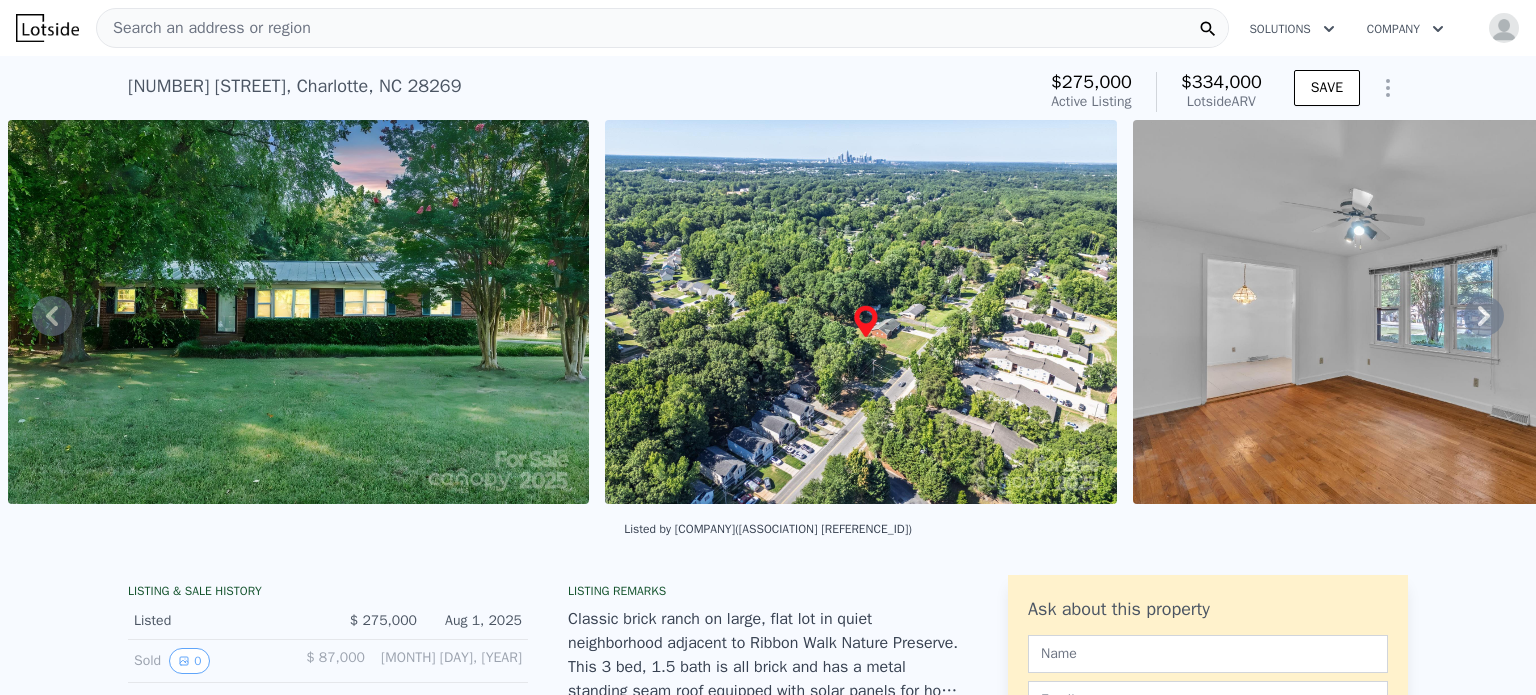 click on "Search an address or region" at bounding box center (662, 28) 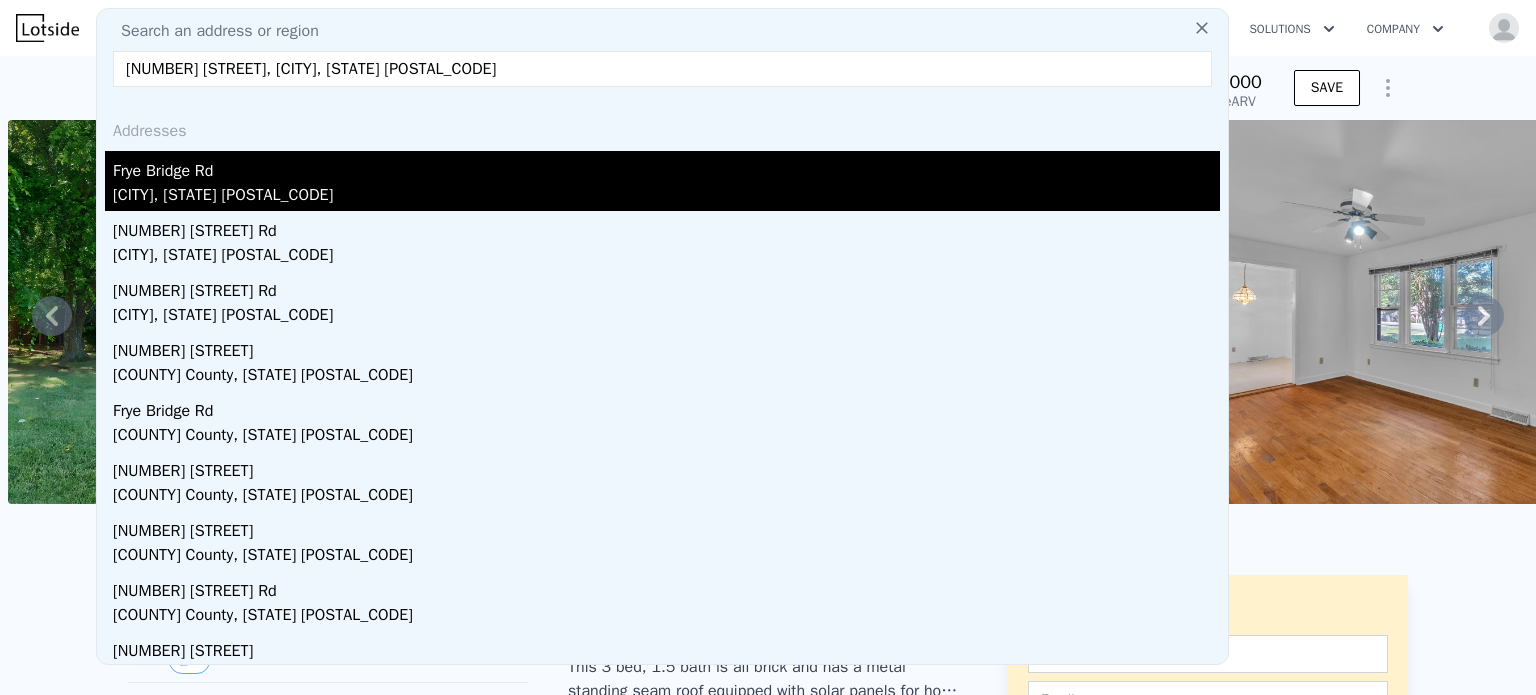 type on "610 Frye Bridge Rd, Clemmons, NC 27012" 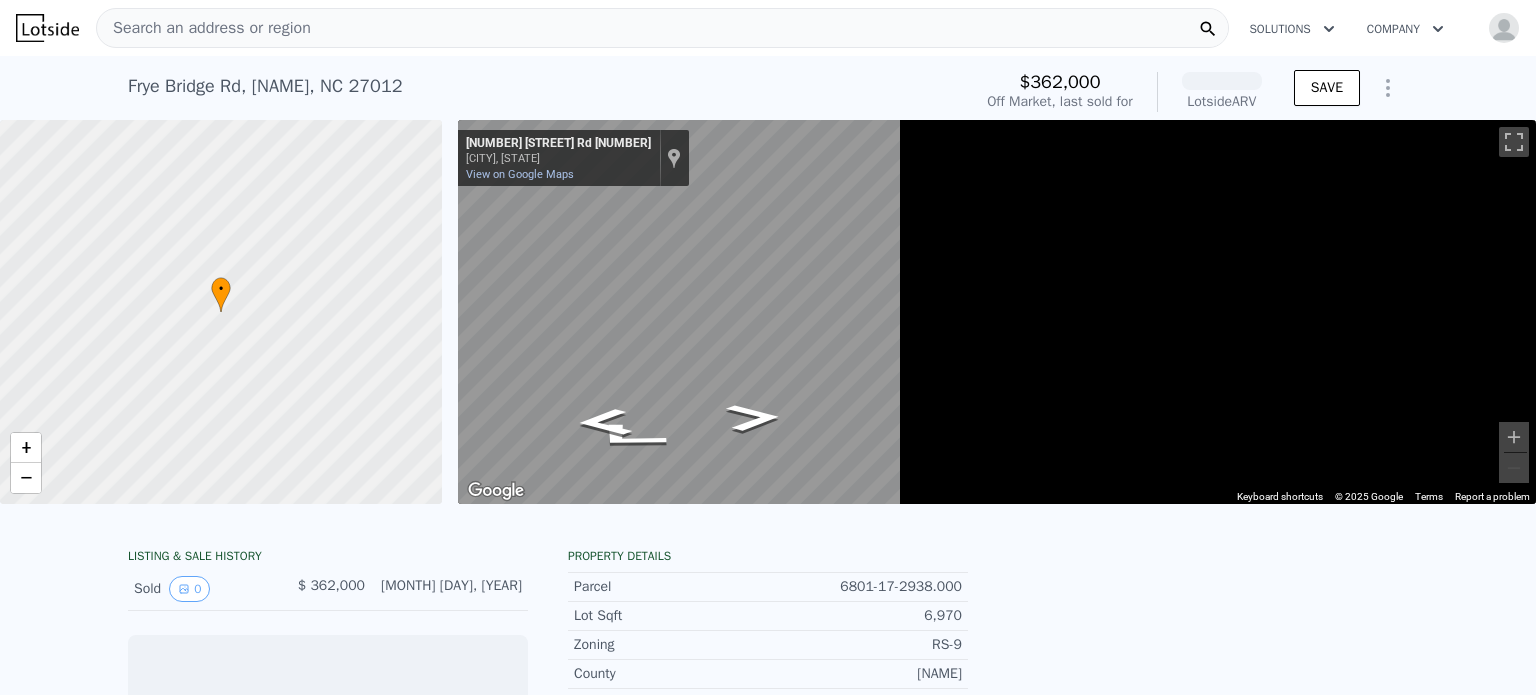 scroll, scrollTop: 0, scrollLeft: 8, axis: horizontal 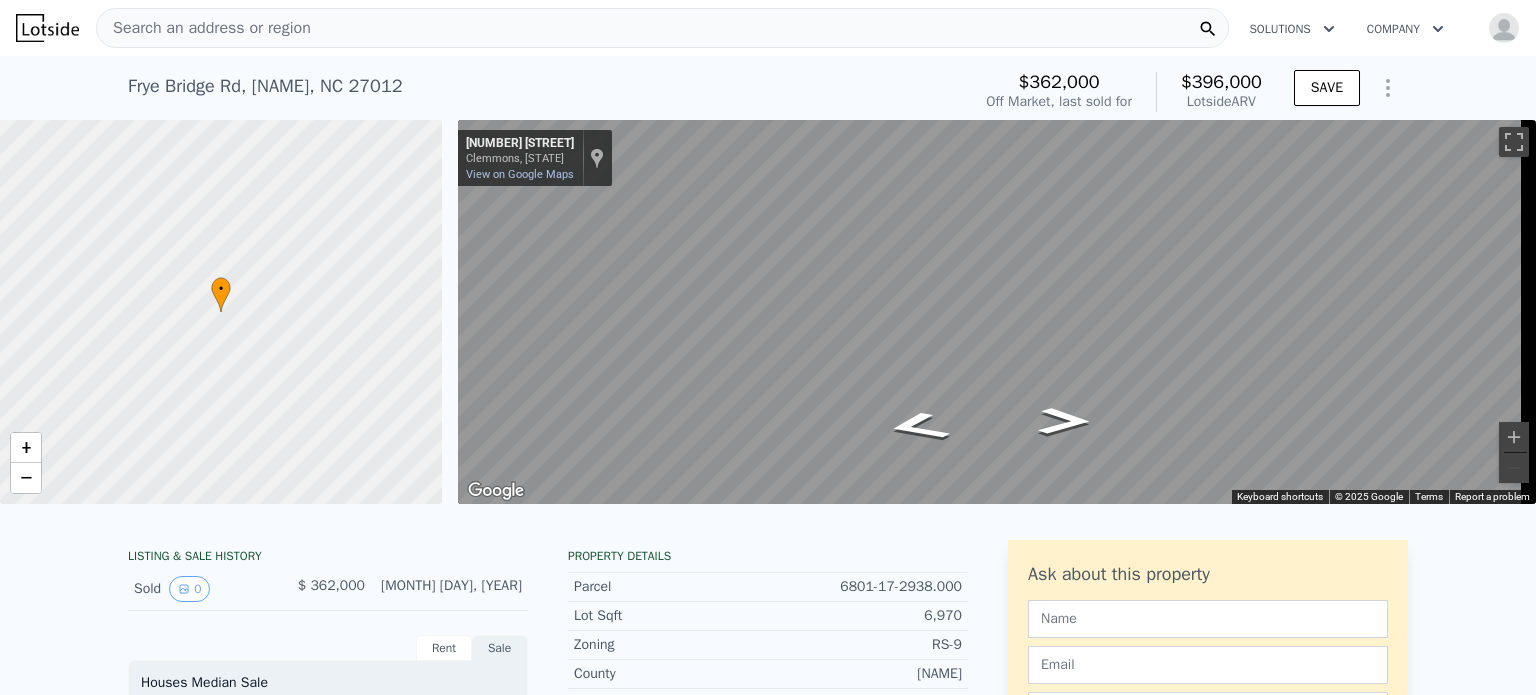 click on "Search an address or region" at bounding box center [662, 28] 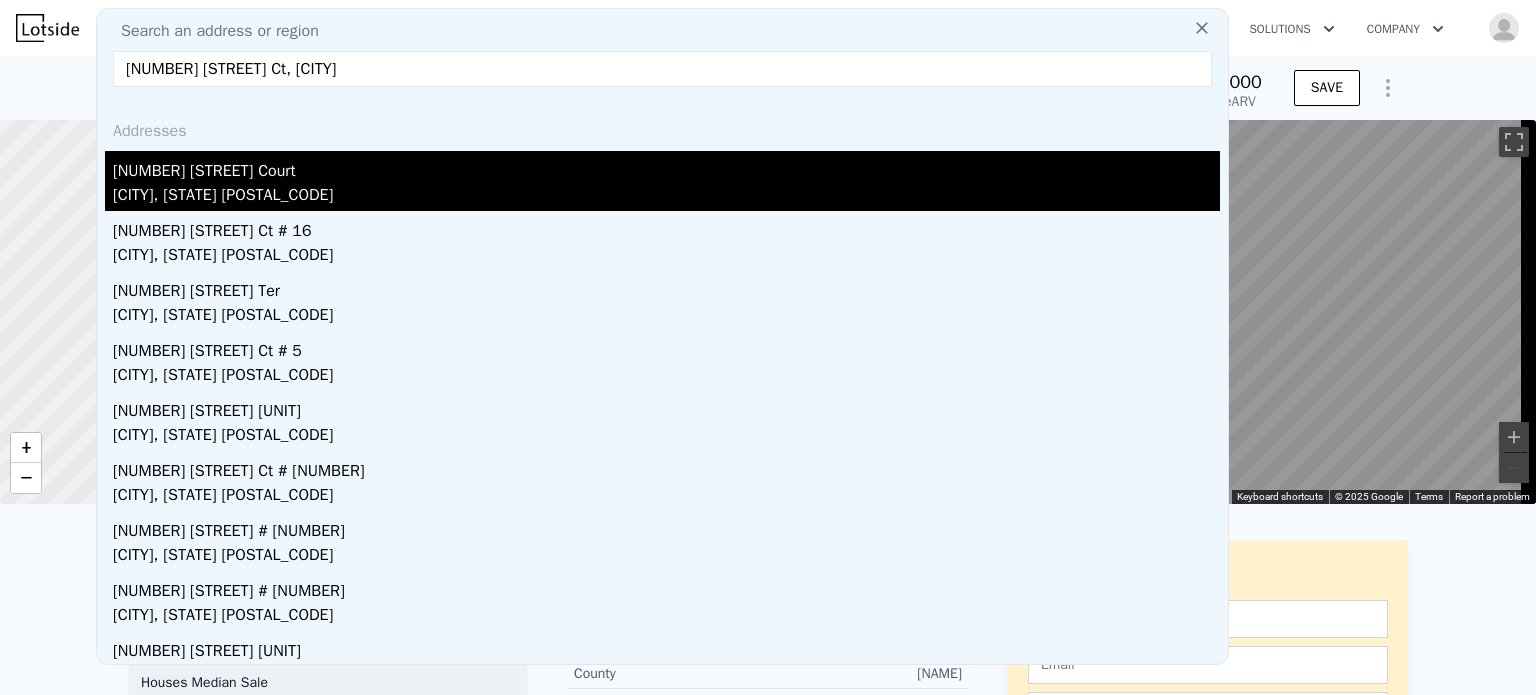 type on "7330 Rose Terrace Ct, Charlotte" 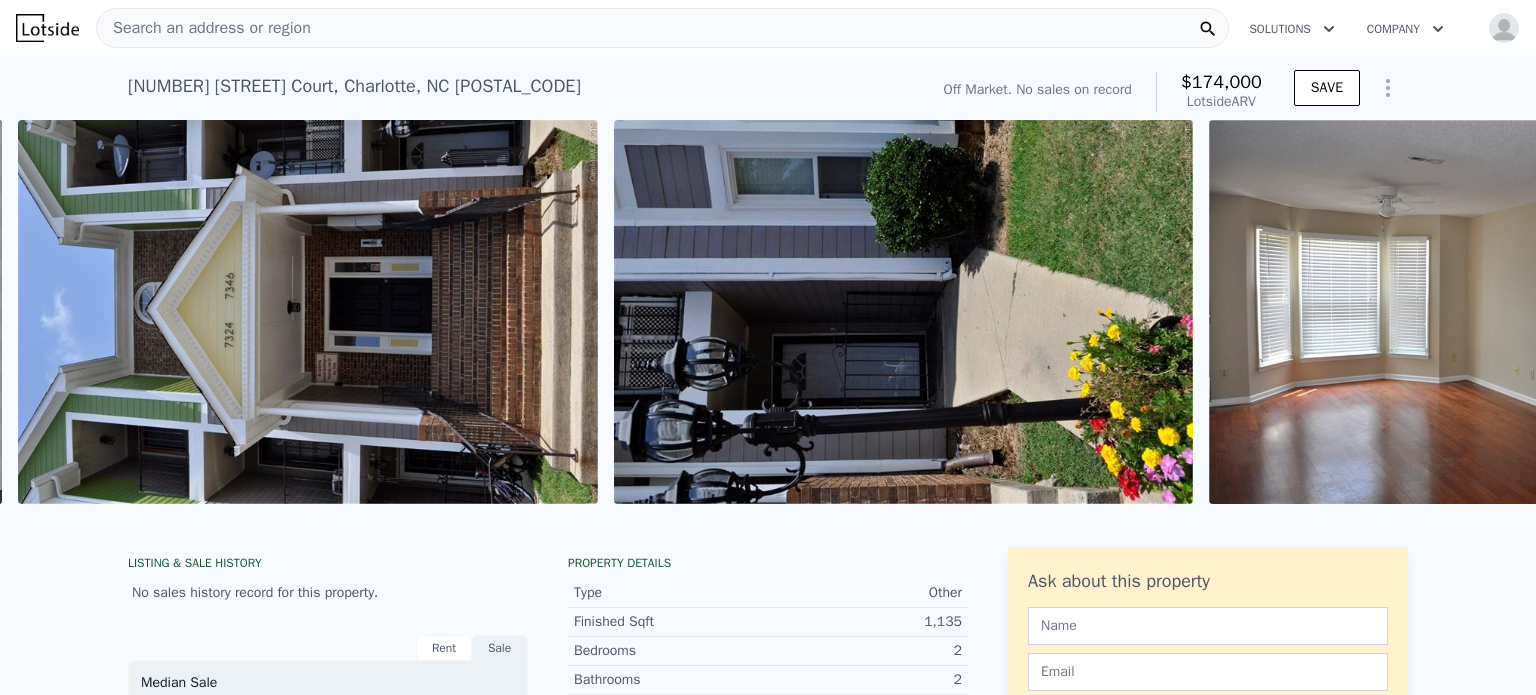scroll, scrollTop: 0, scrollLeft: 913, axis: horizontal 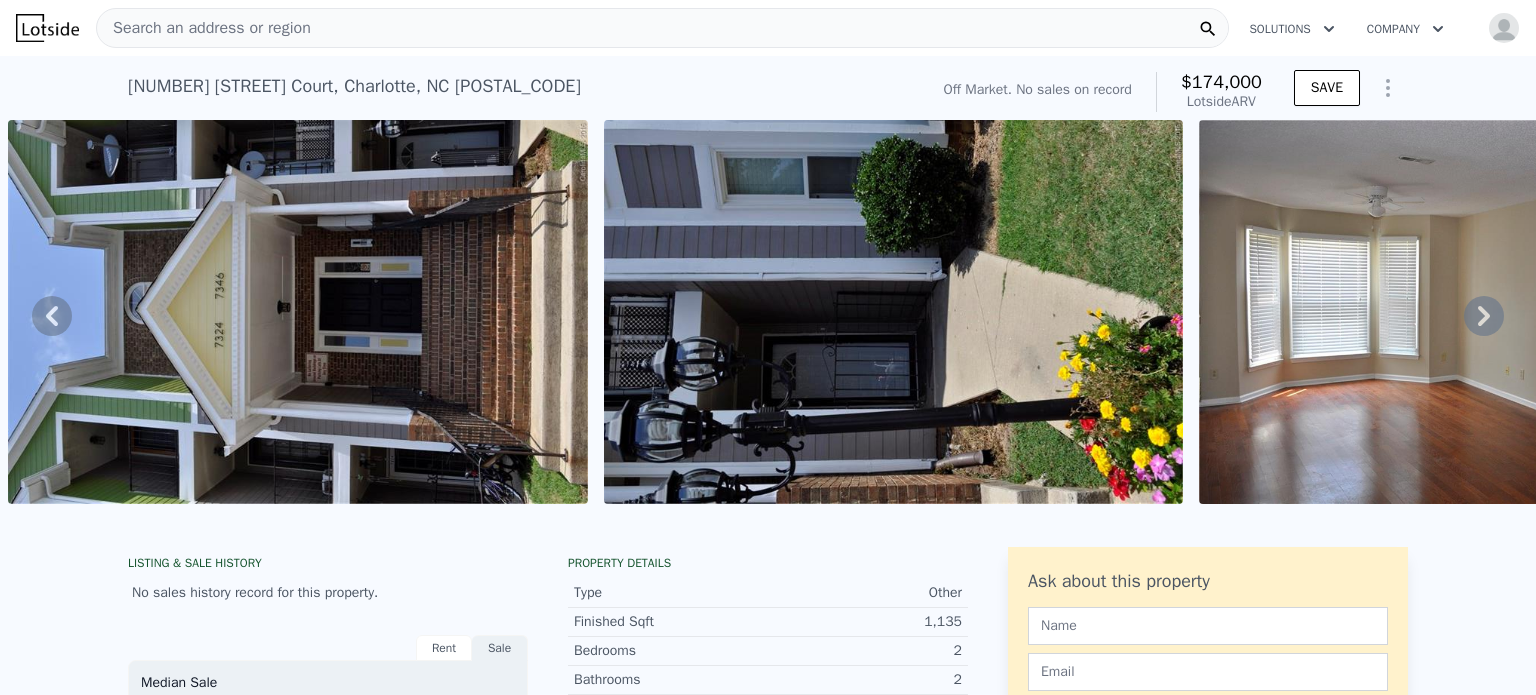 click on "Search an address or region" at bounding box center (204, 28) 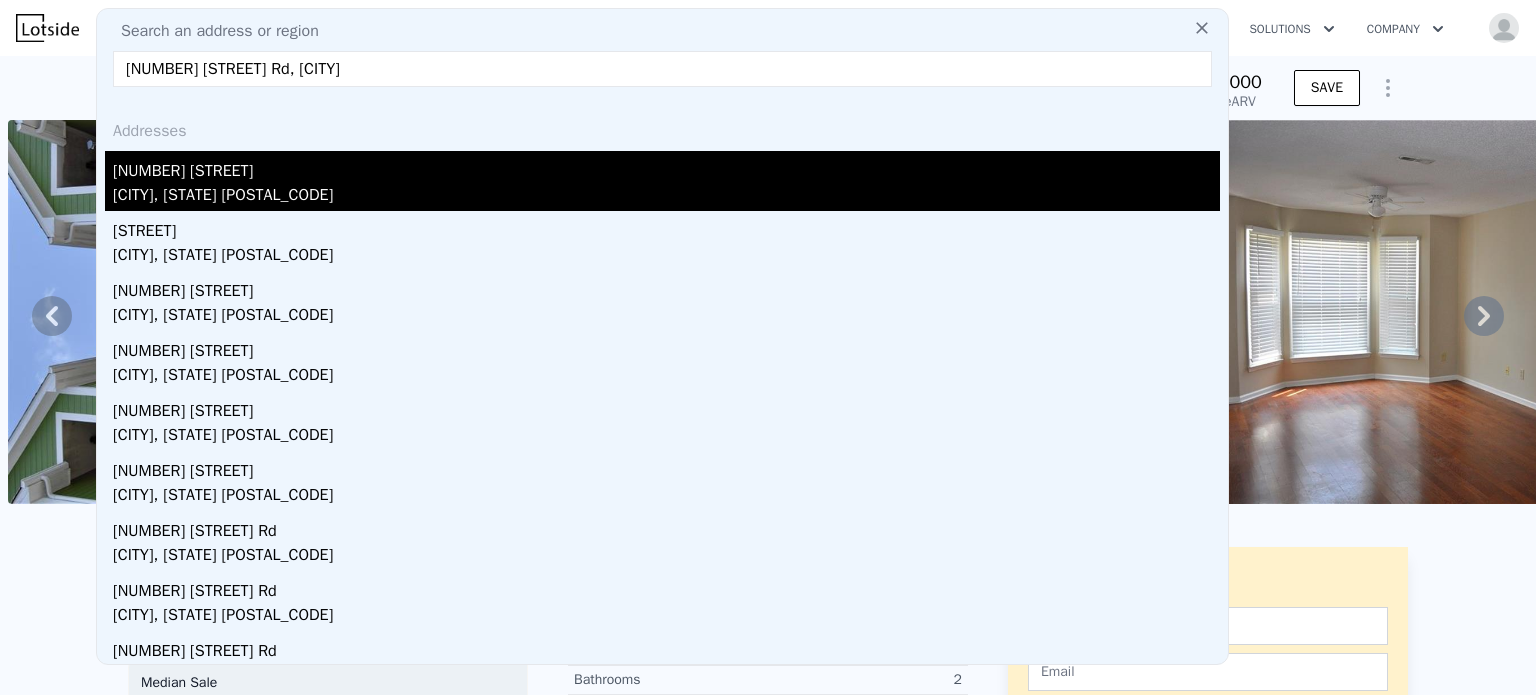 type on "5300 Nevin Rd, Charlotte" 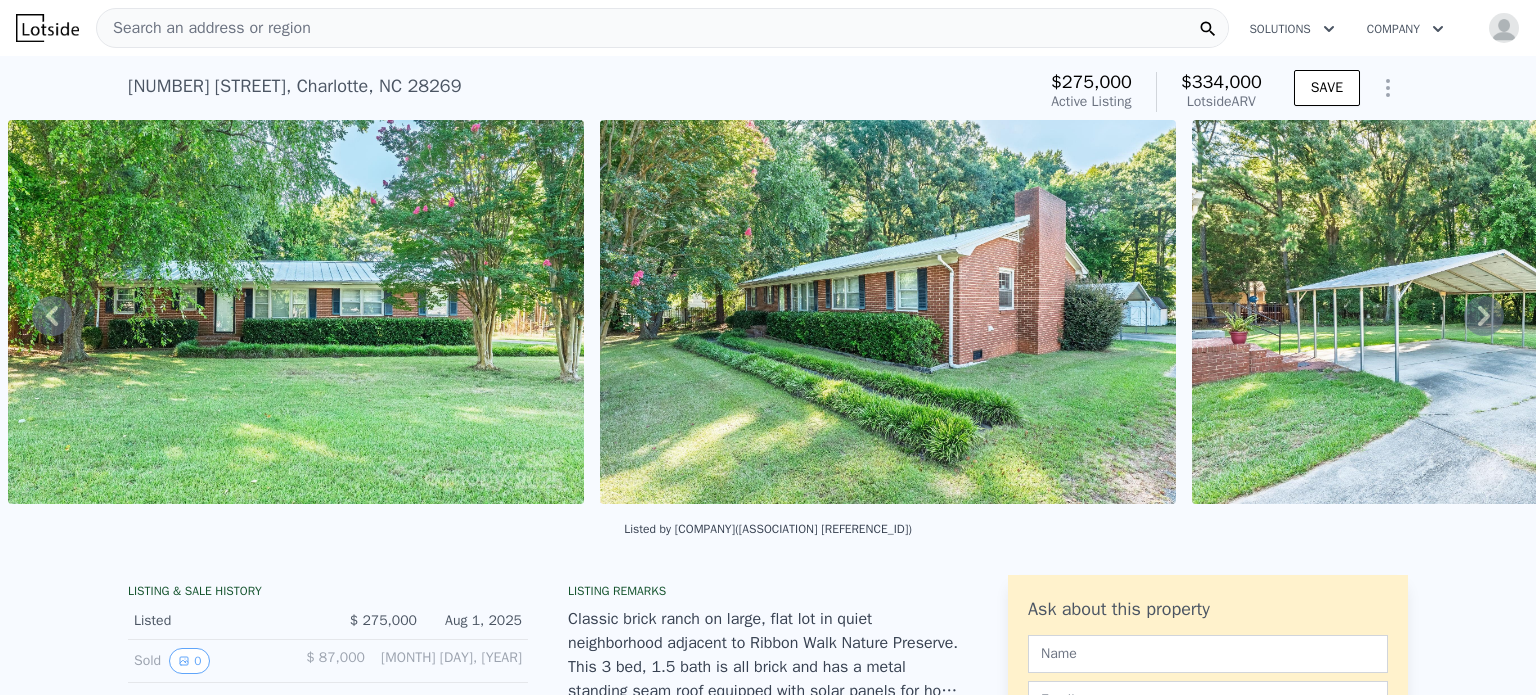 click on "Search an address or region" at bounding box center [662, 28] 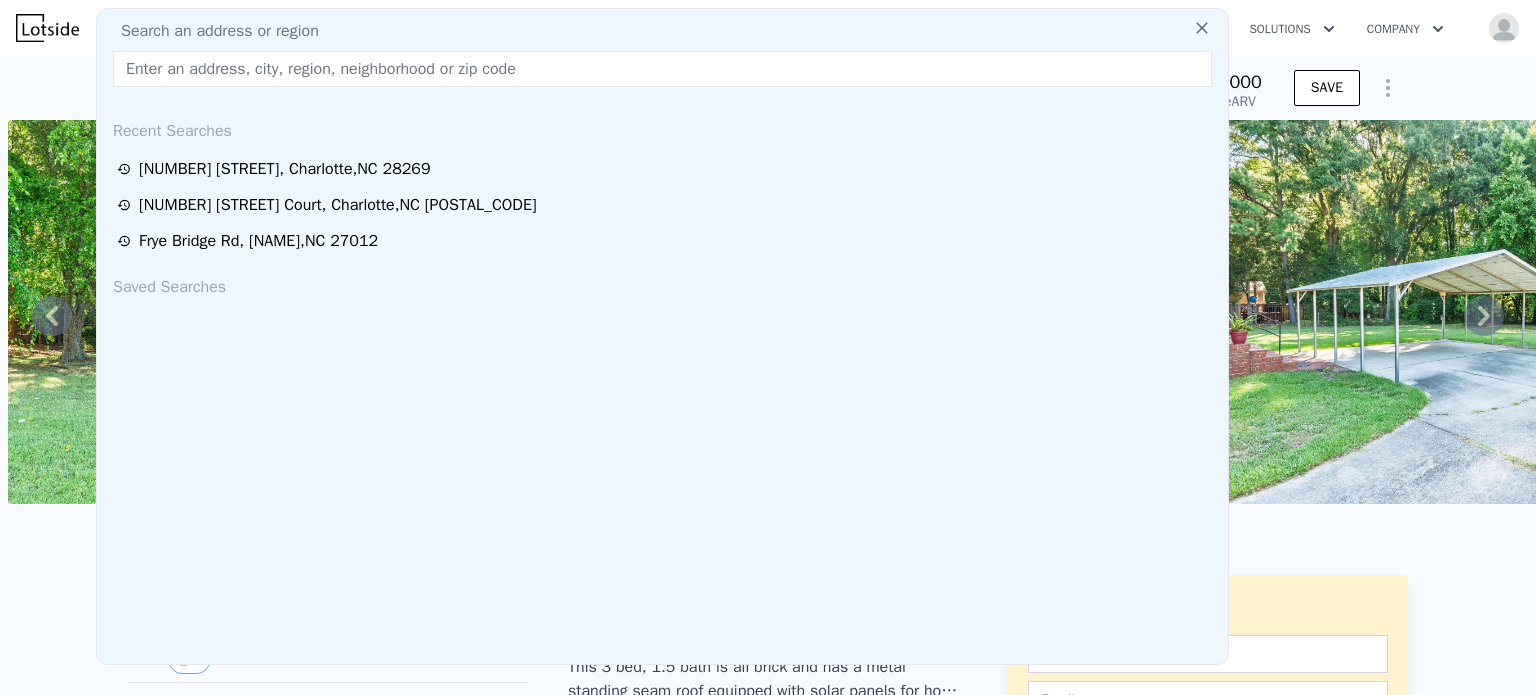 click on "Search an address or region" at bounding box center [662, 31] 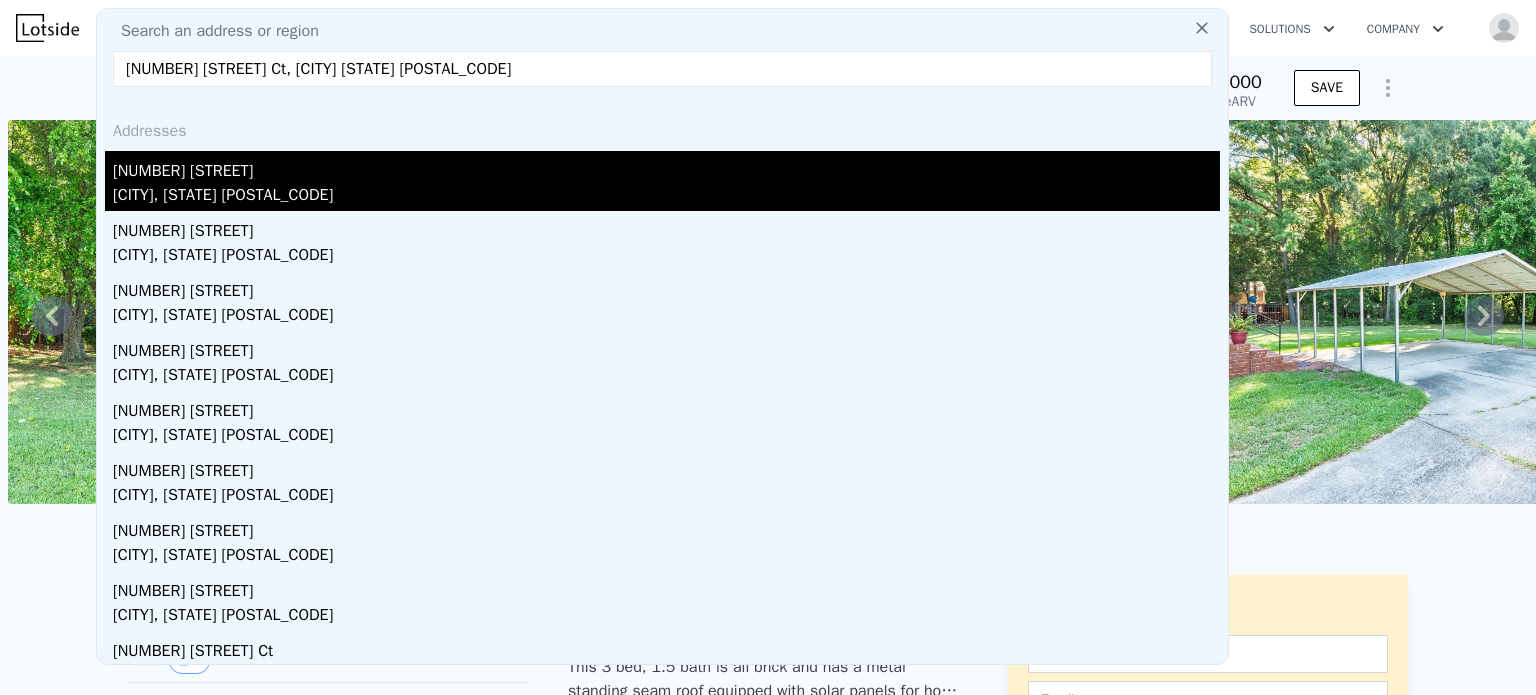 type on "1700 Old Towne Ct, Charlotte NC 28217" 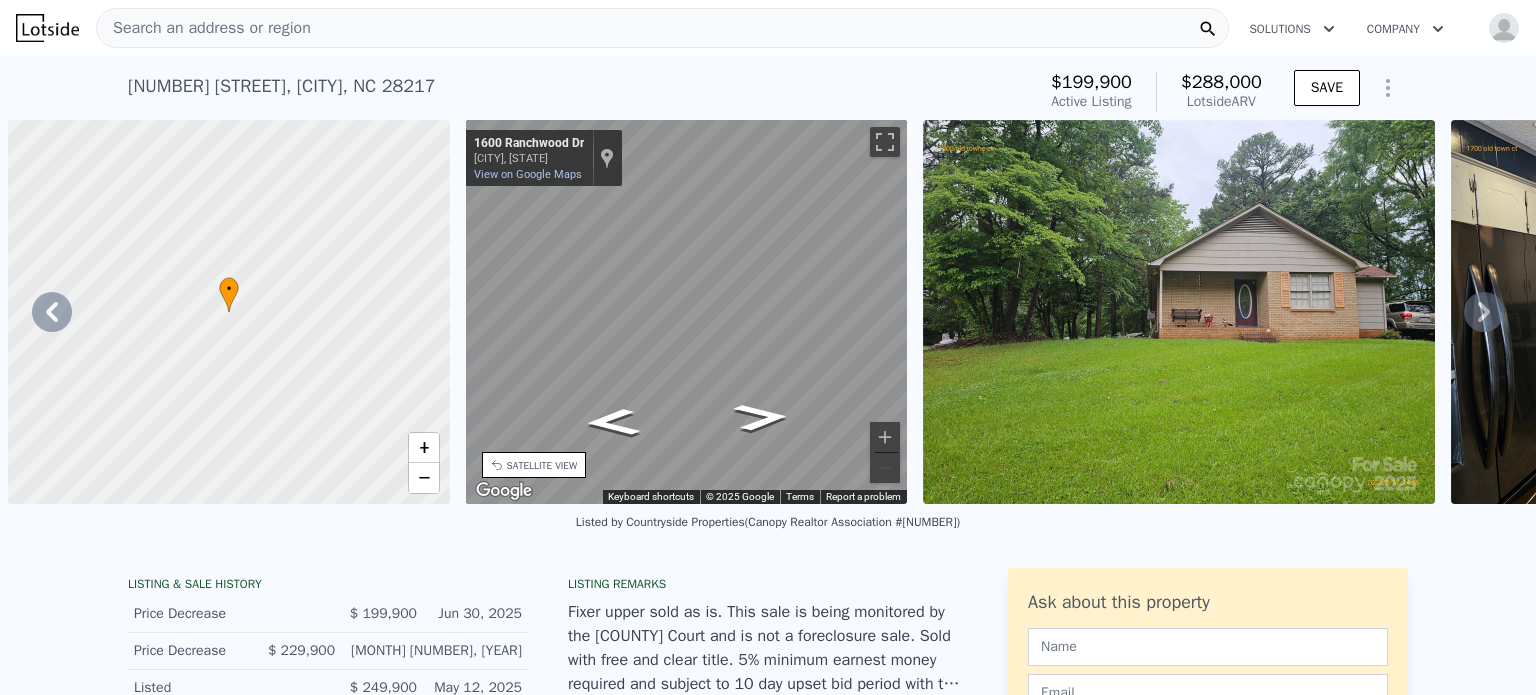 scroll, scrollTop: 0, scrollLeft: 0, axis: both 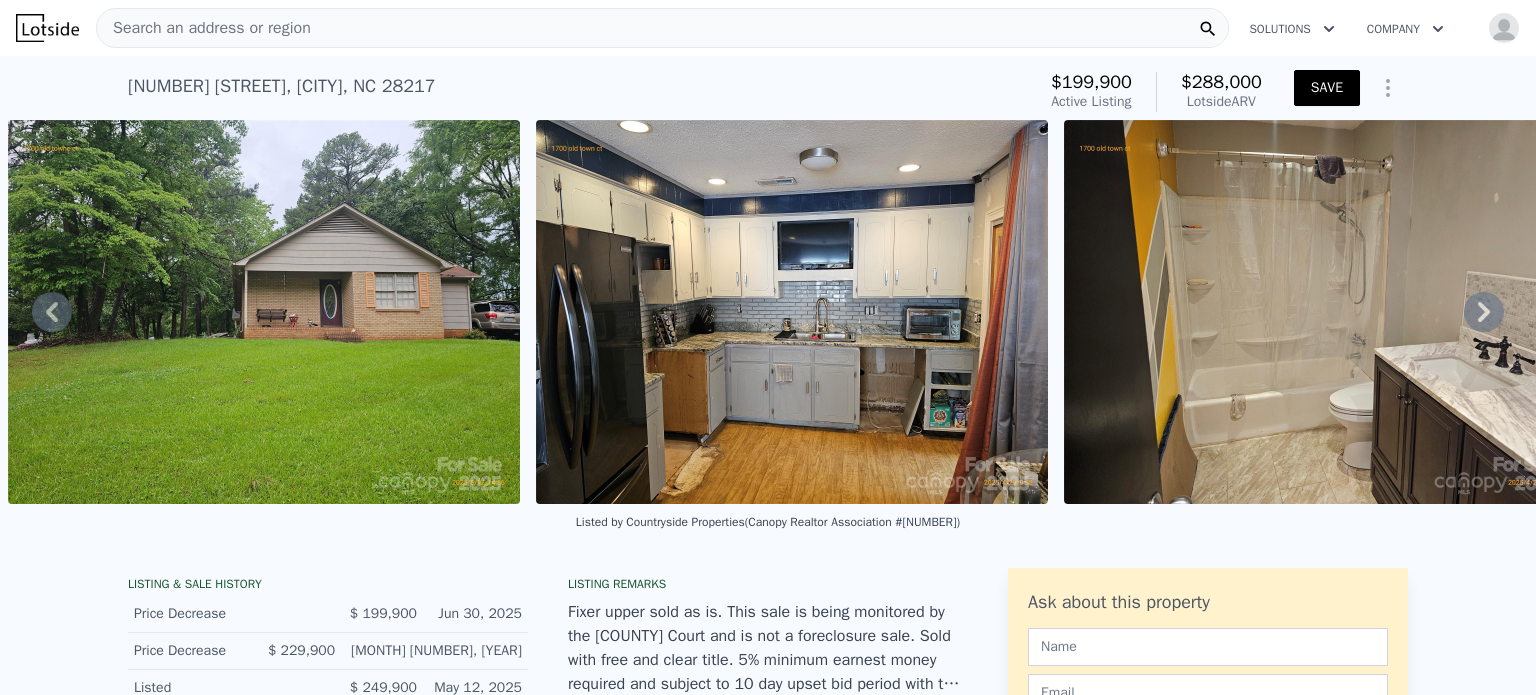 click on "SAVE" at bounding box center (1327, 88) 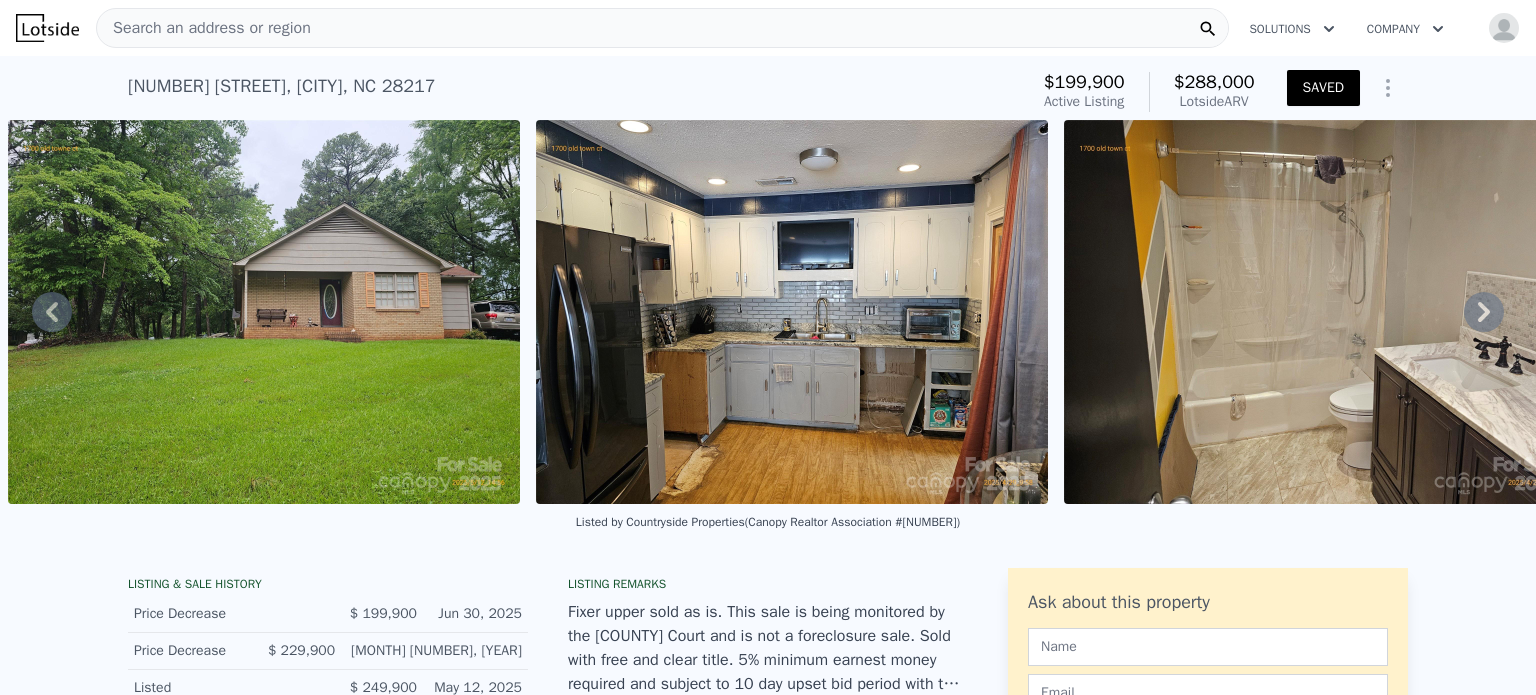 click on "Search an address or region" at bounding box center [662, 28] 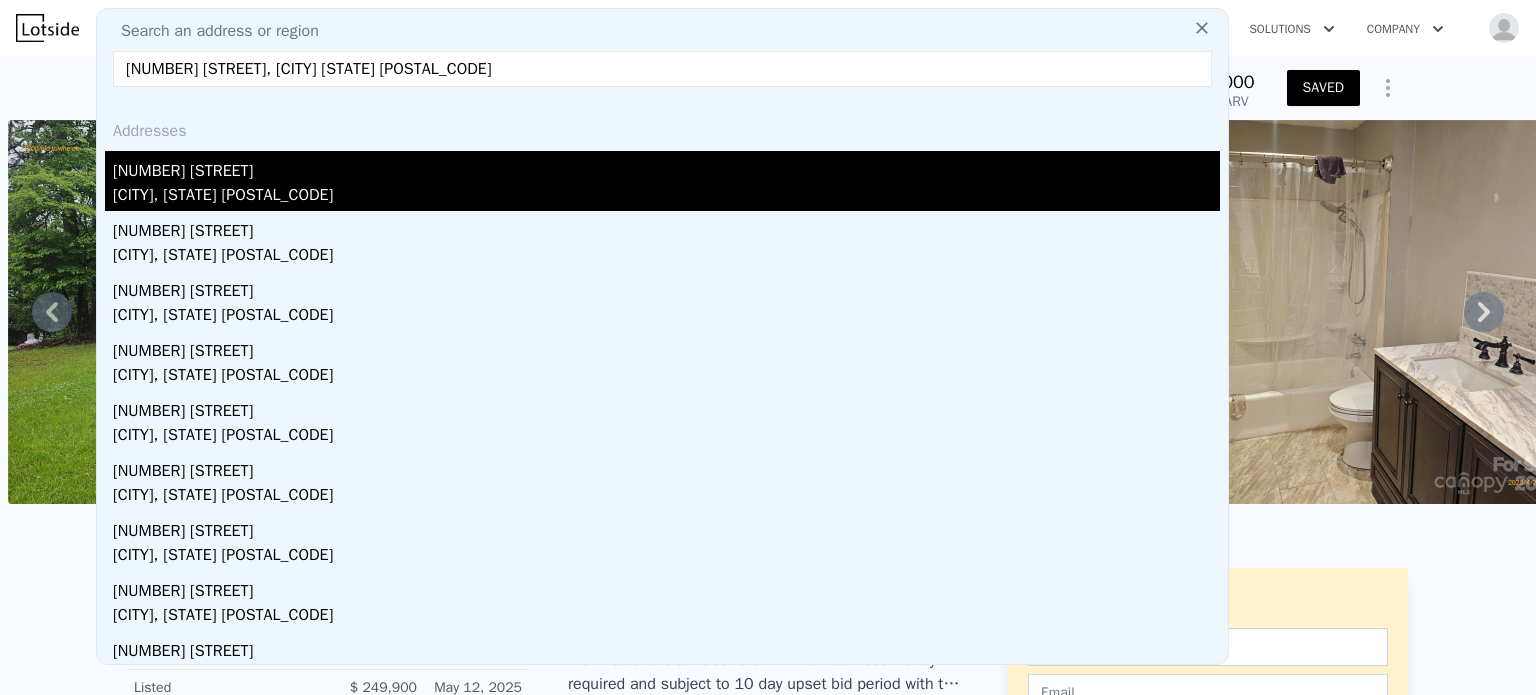 type on "4406 W Argyle Dr, Charlotte NC 28213" 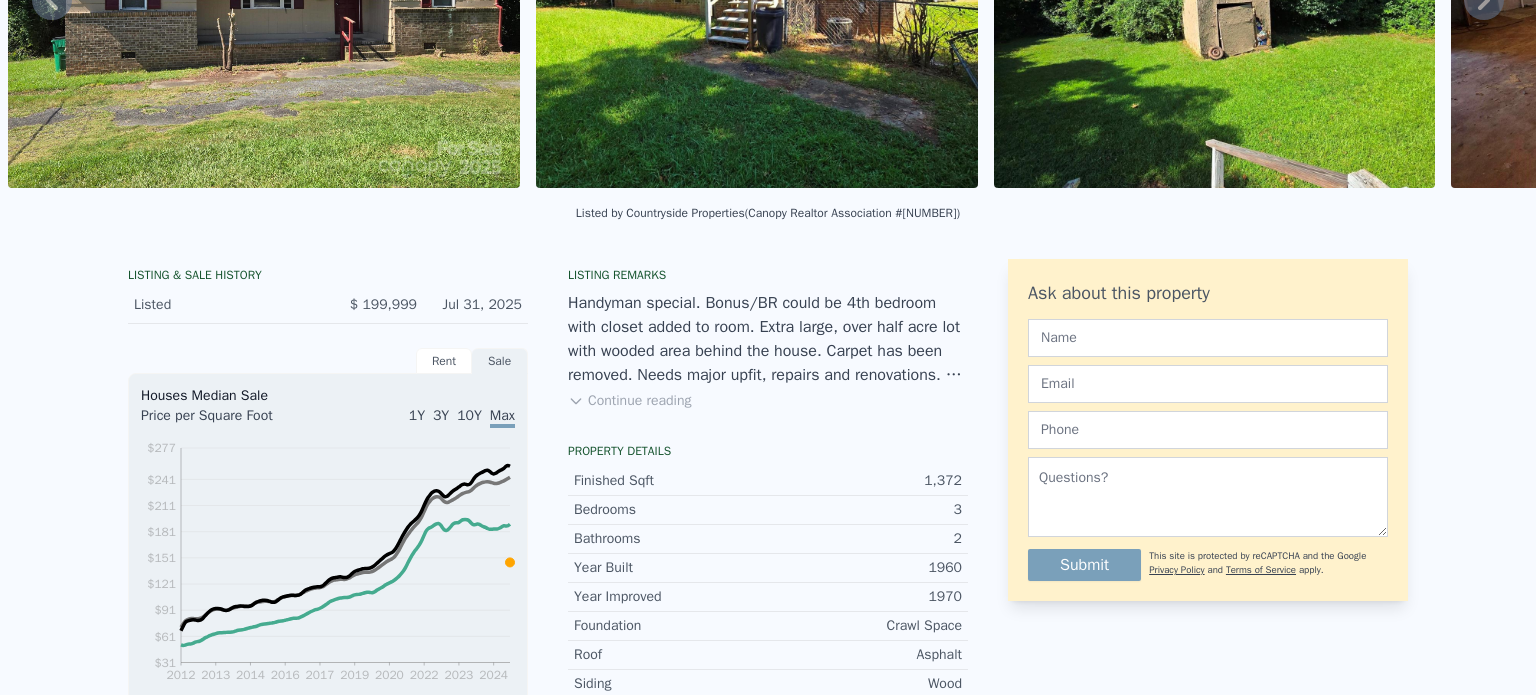 scroll, scrollTop: 0, scrollLeft: 0, axis: both 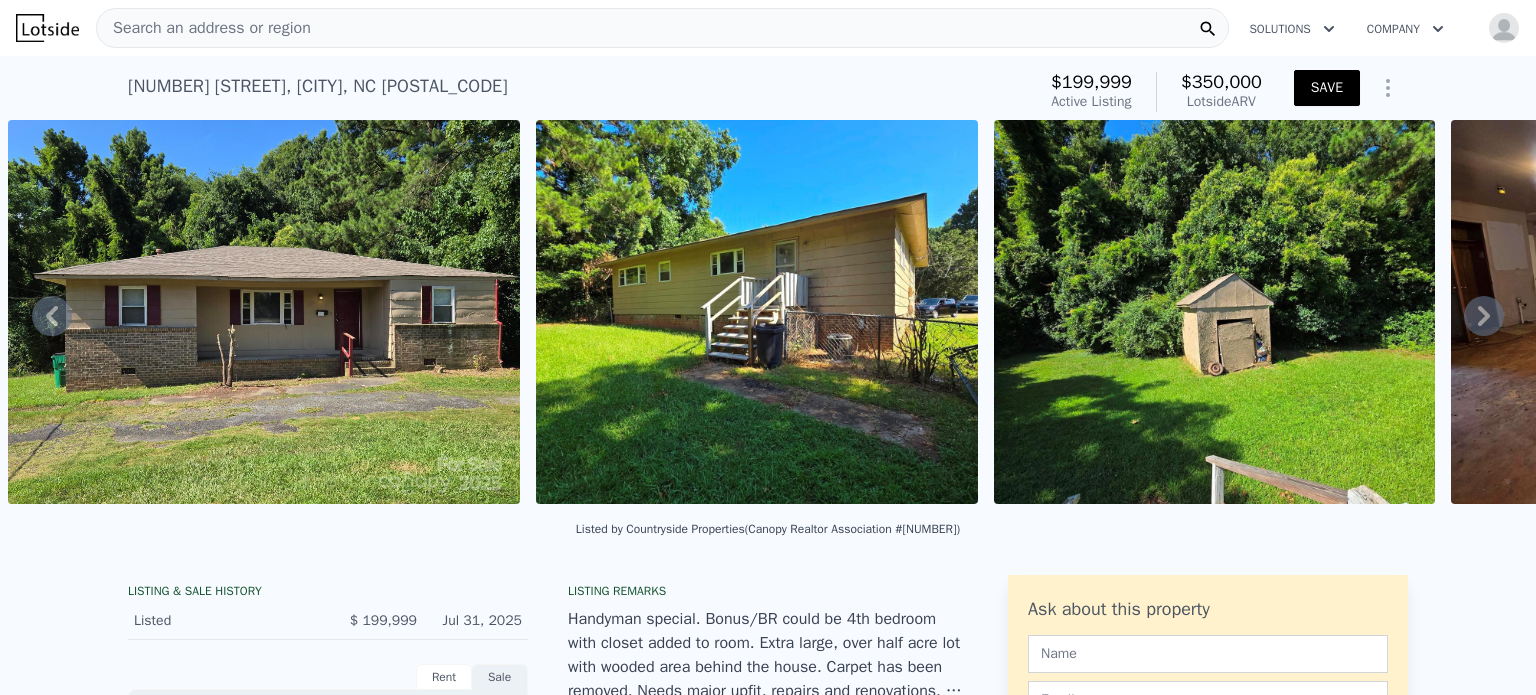 click on "SAVE" at bounding box center (1327, 88) 